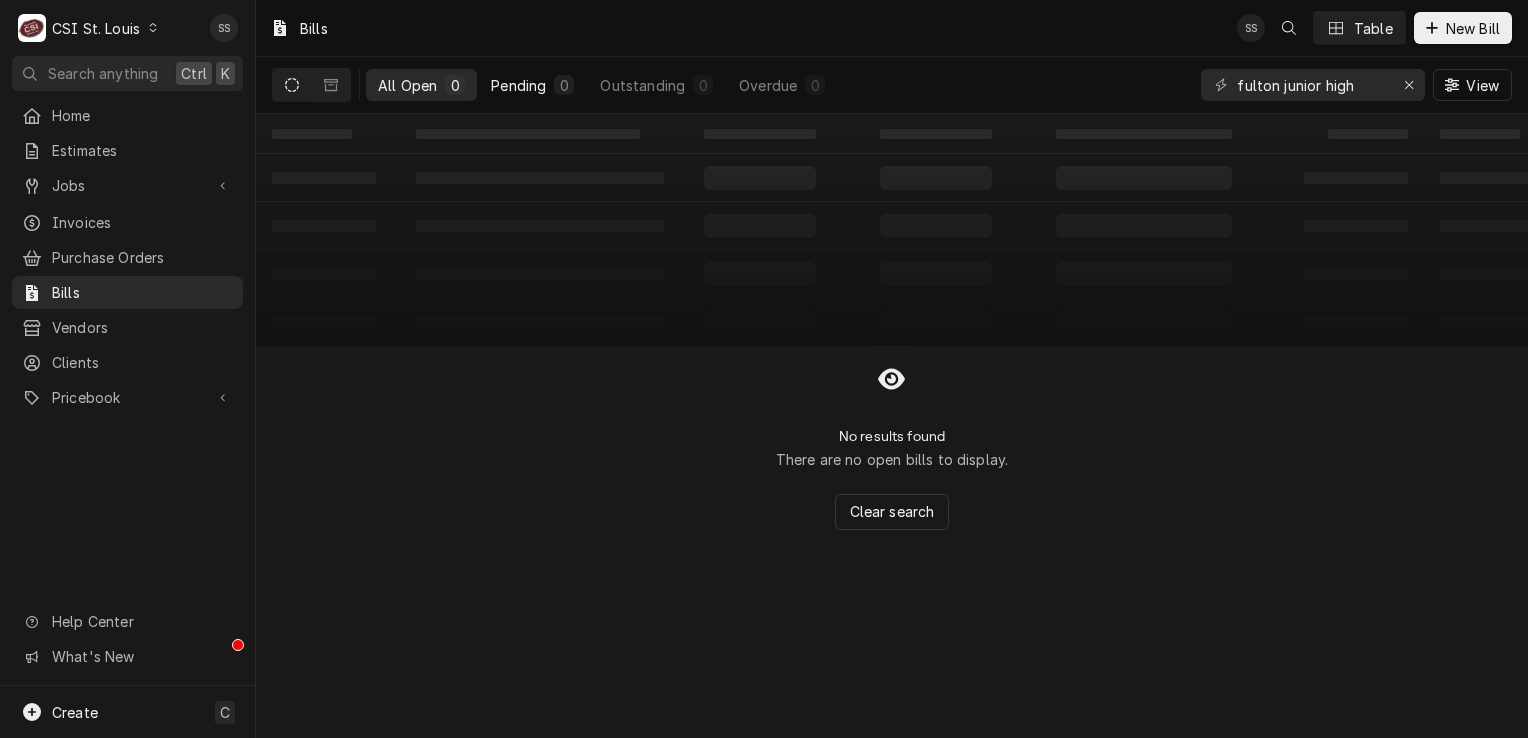 scroll, scrollTop: 0, scrollLeft: 0, axis: both 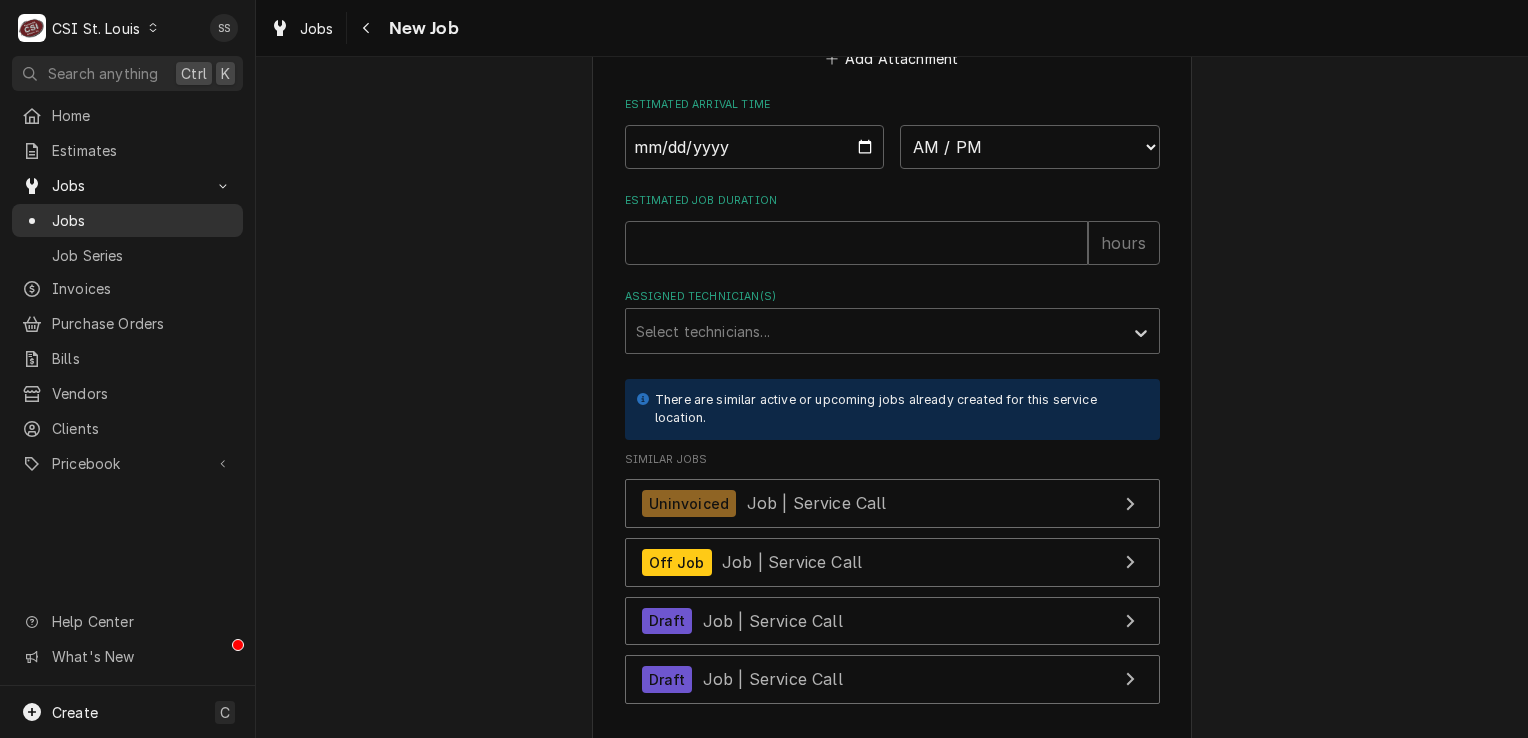 click on "Jobs" at bounding box center [127, 220] 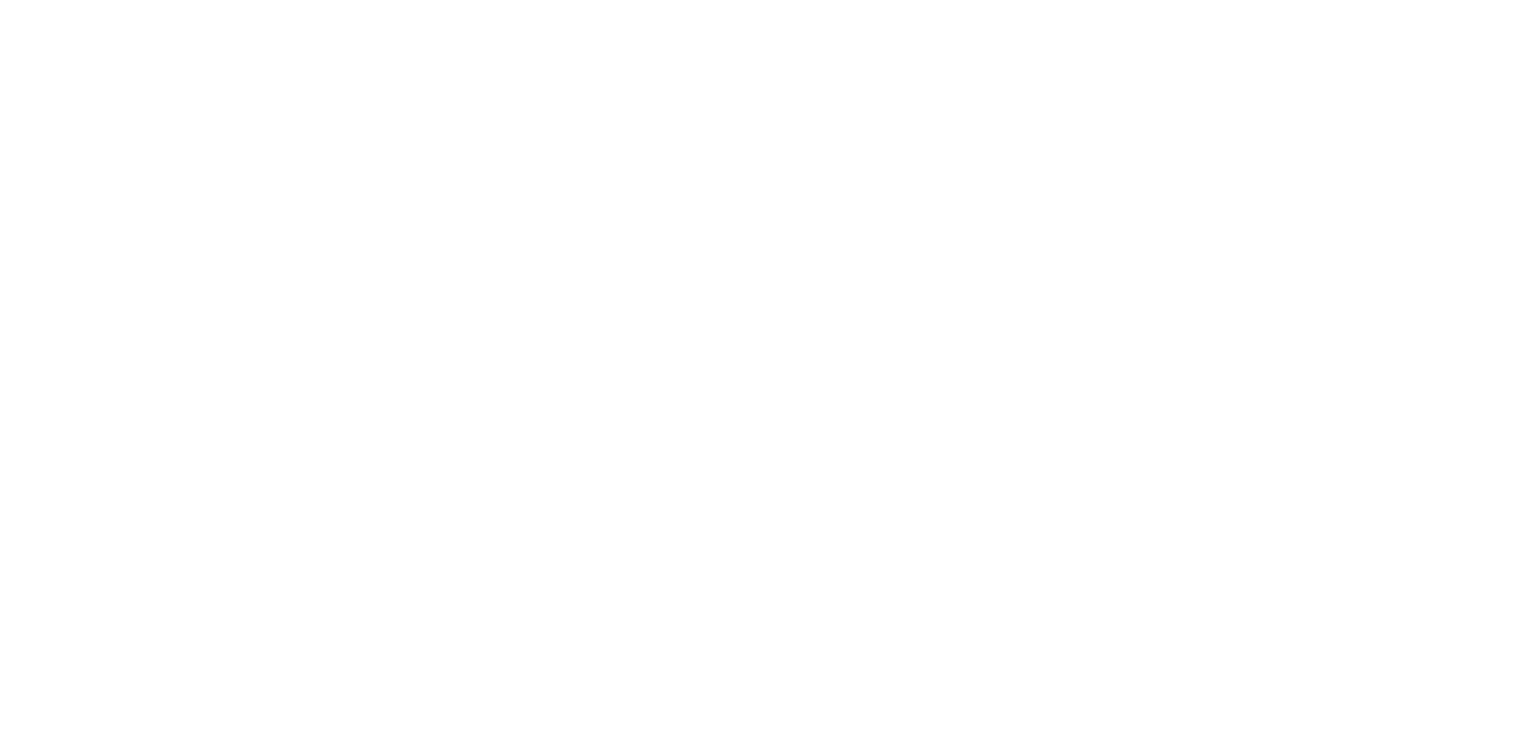 scroll, scrollTop: 0, scrollLeft: 0, axis: both 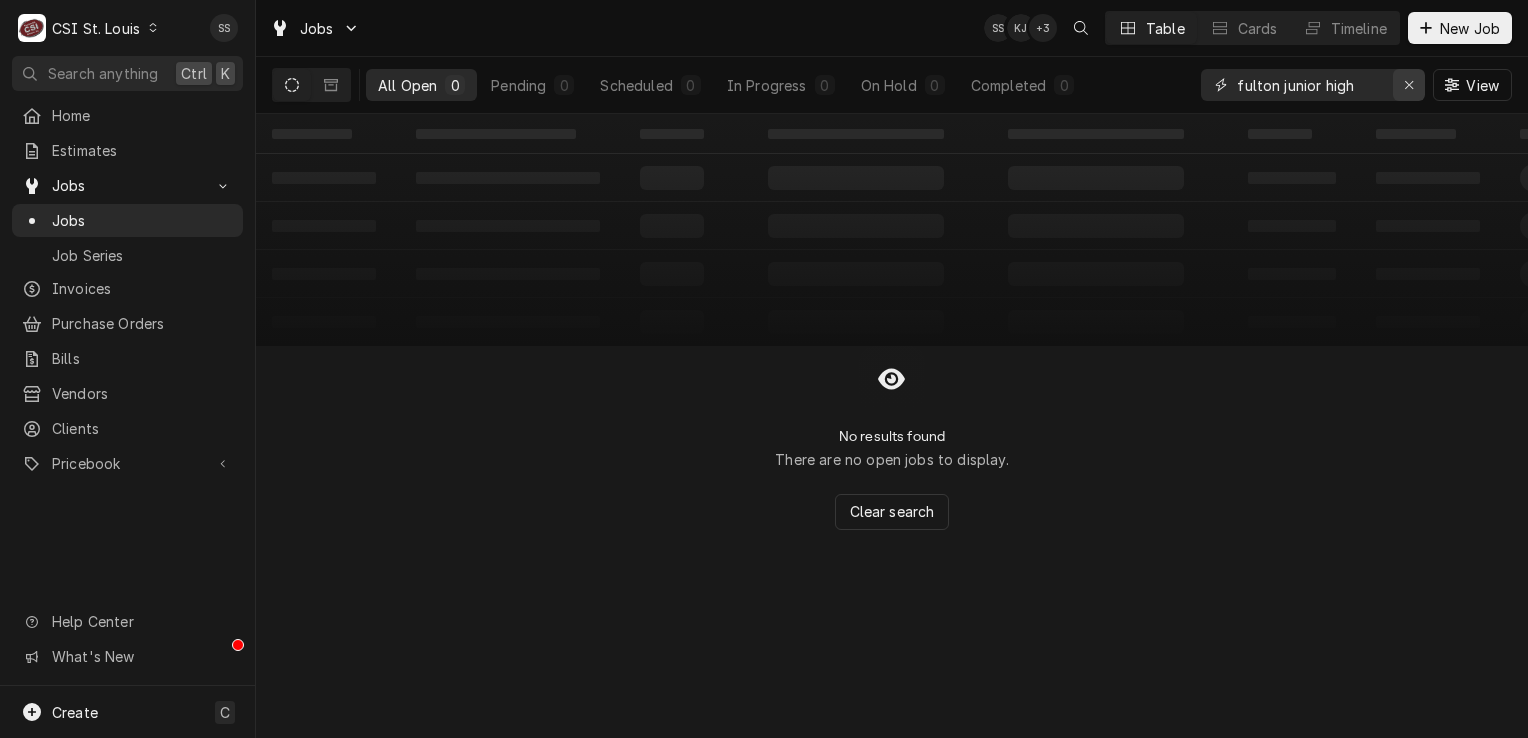 click at bounding box center (1409, 85) 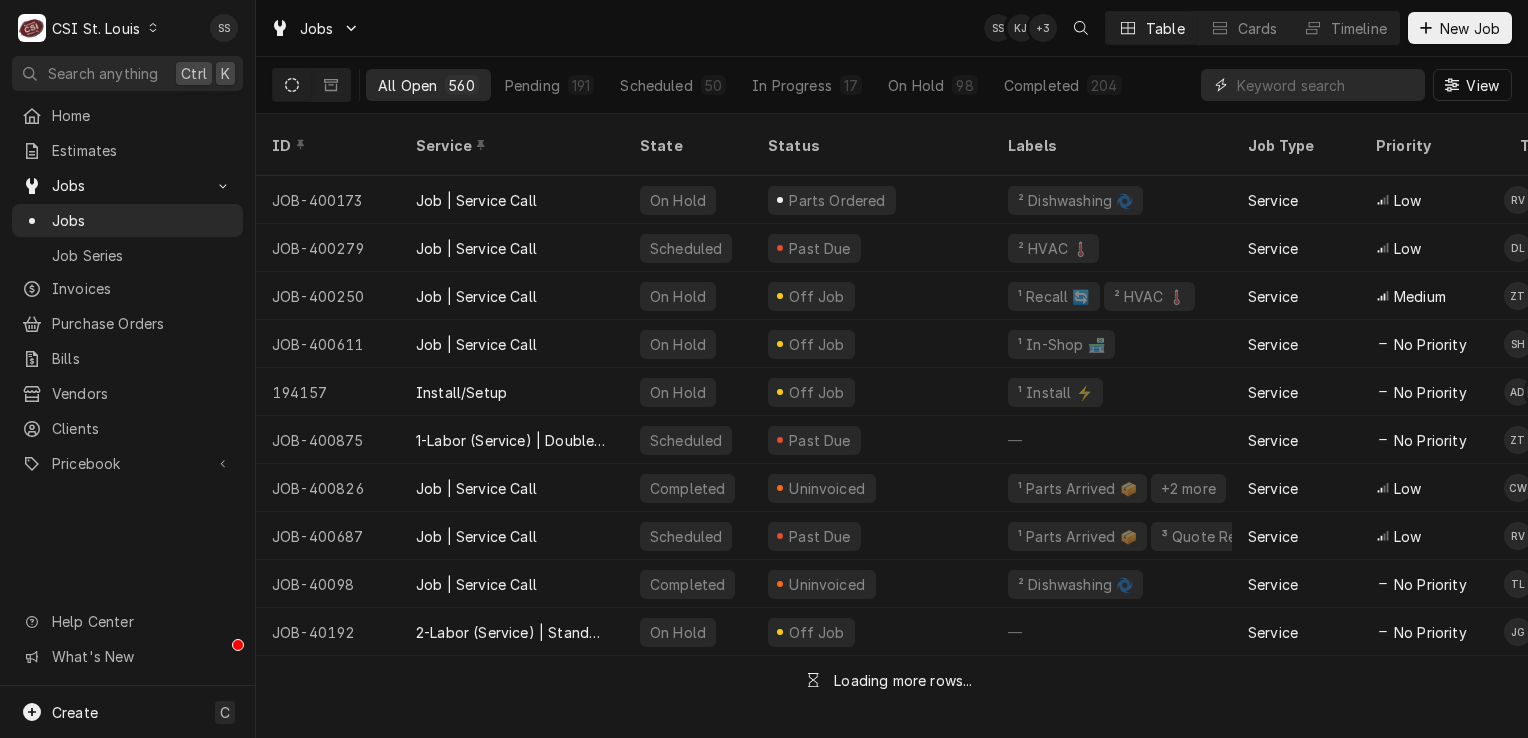click at bounding box center [1326, 85] 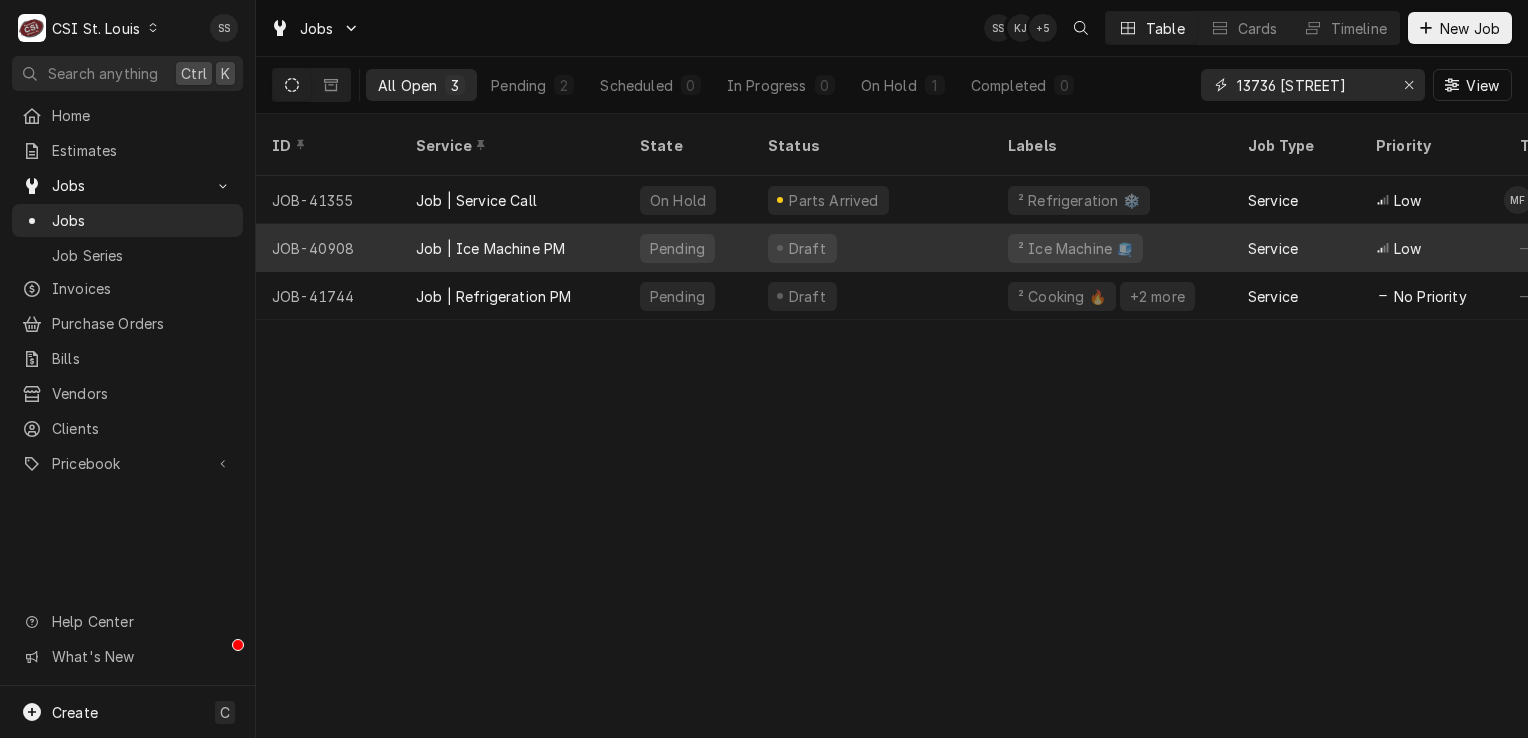type on "13736 riverport" 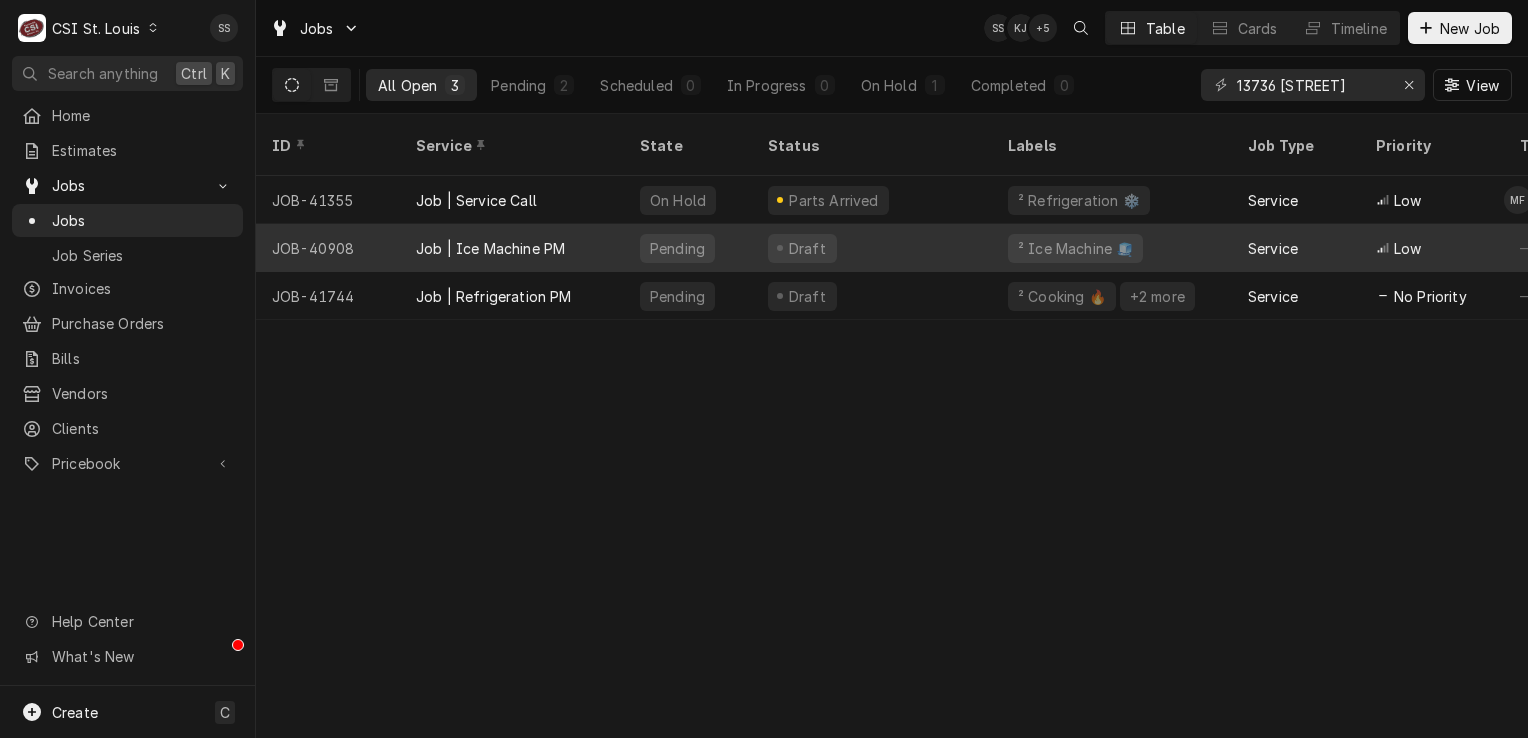 click on "Job | Ice Machine PM" at bounding box center [512, 248] 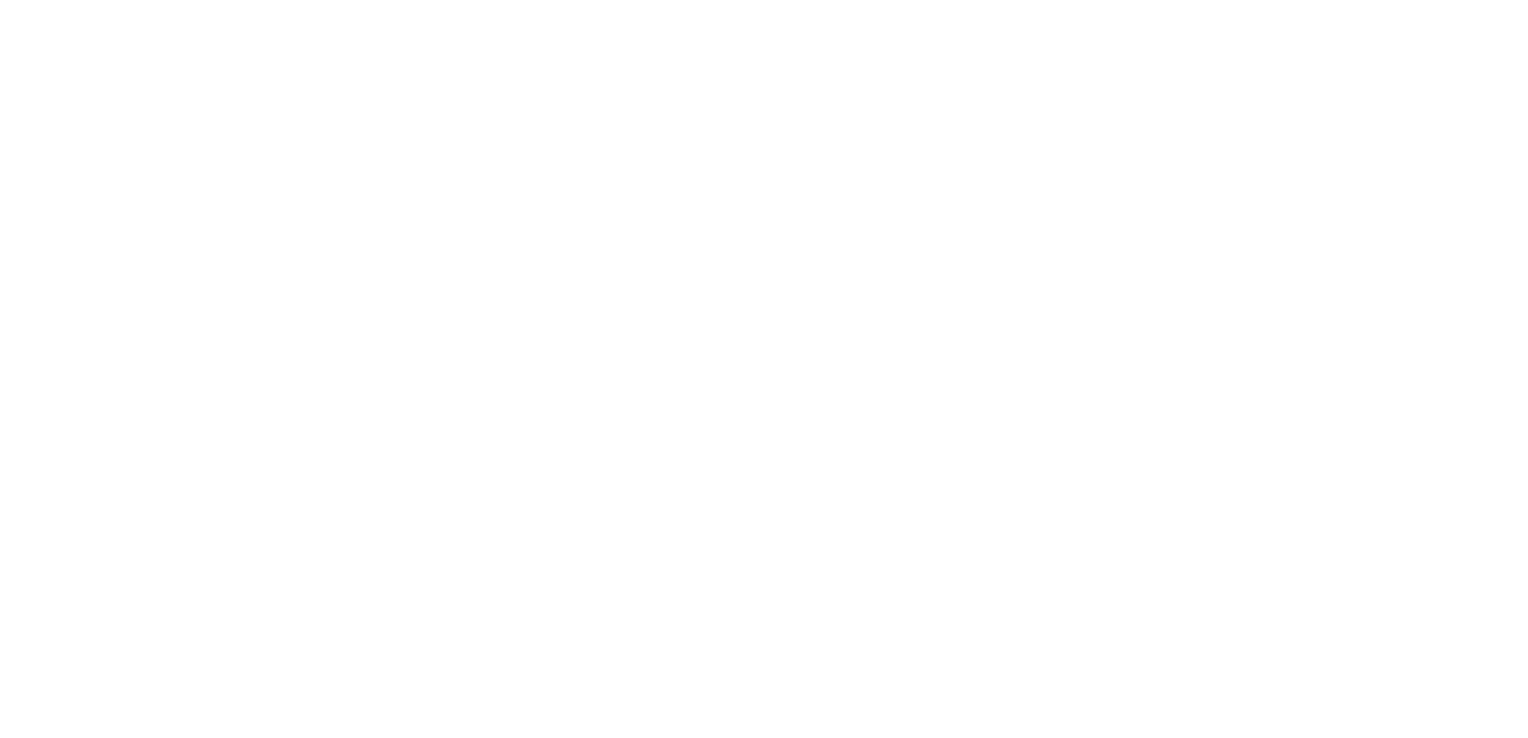scroll, scrollTop: 0, scrollLeft: 0, axis: both 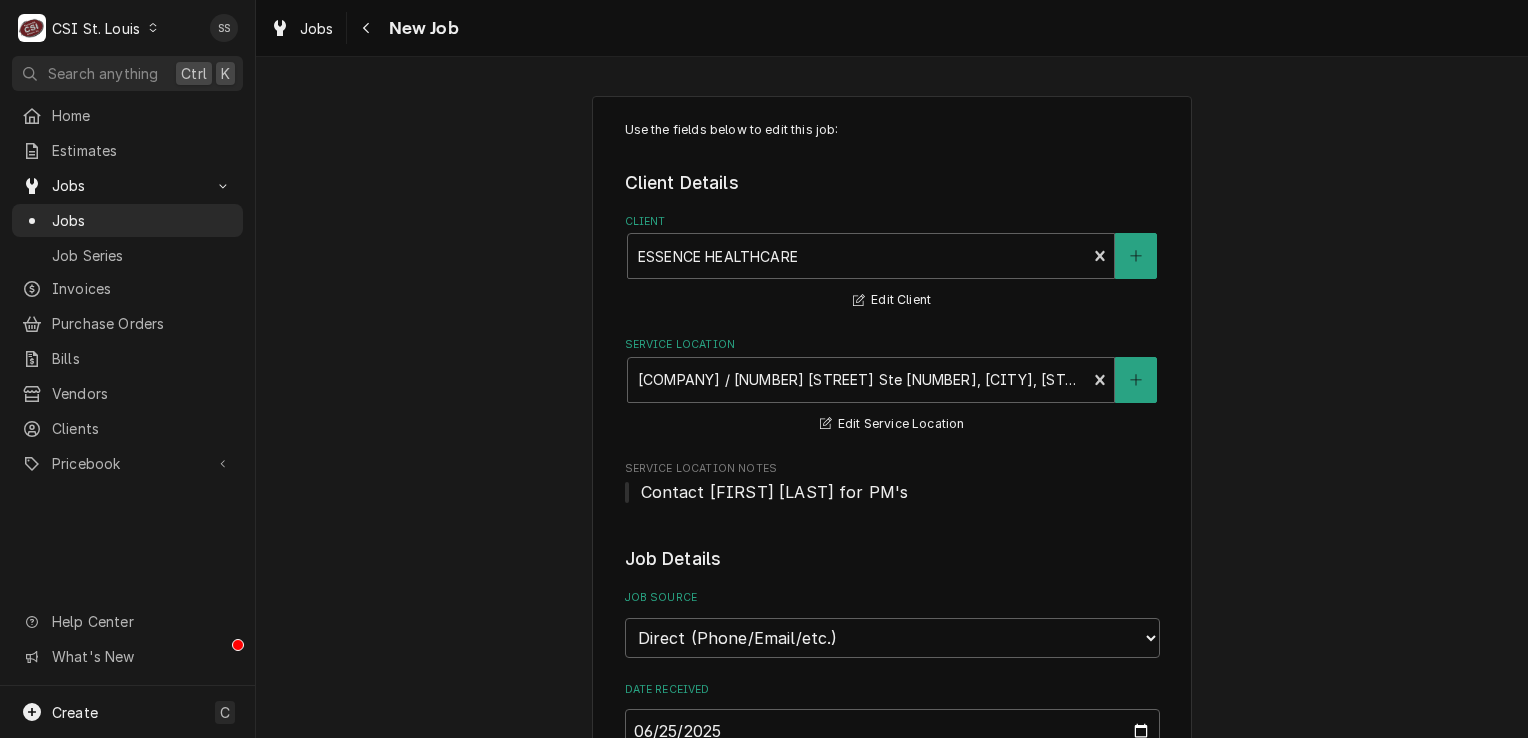 type on "x" 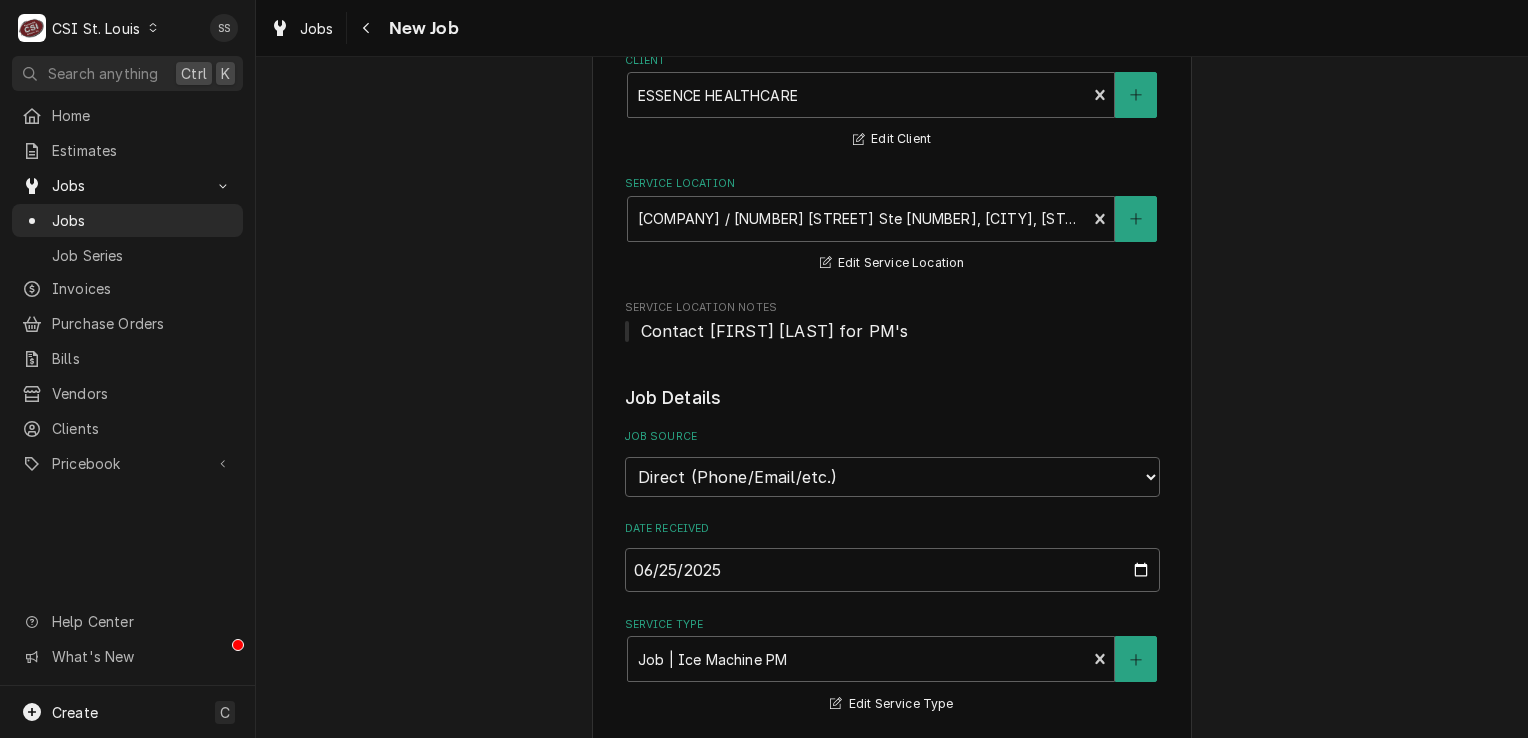 scroll, scrollTop: 0, scrollLeft: 0, axis: both 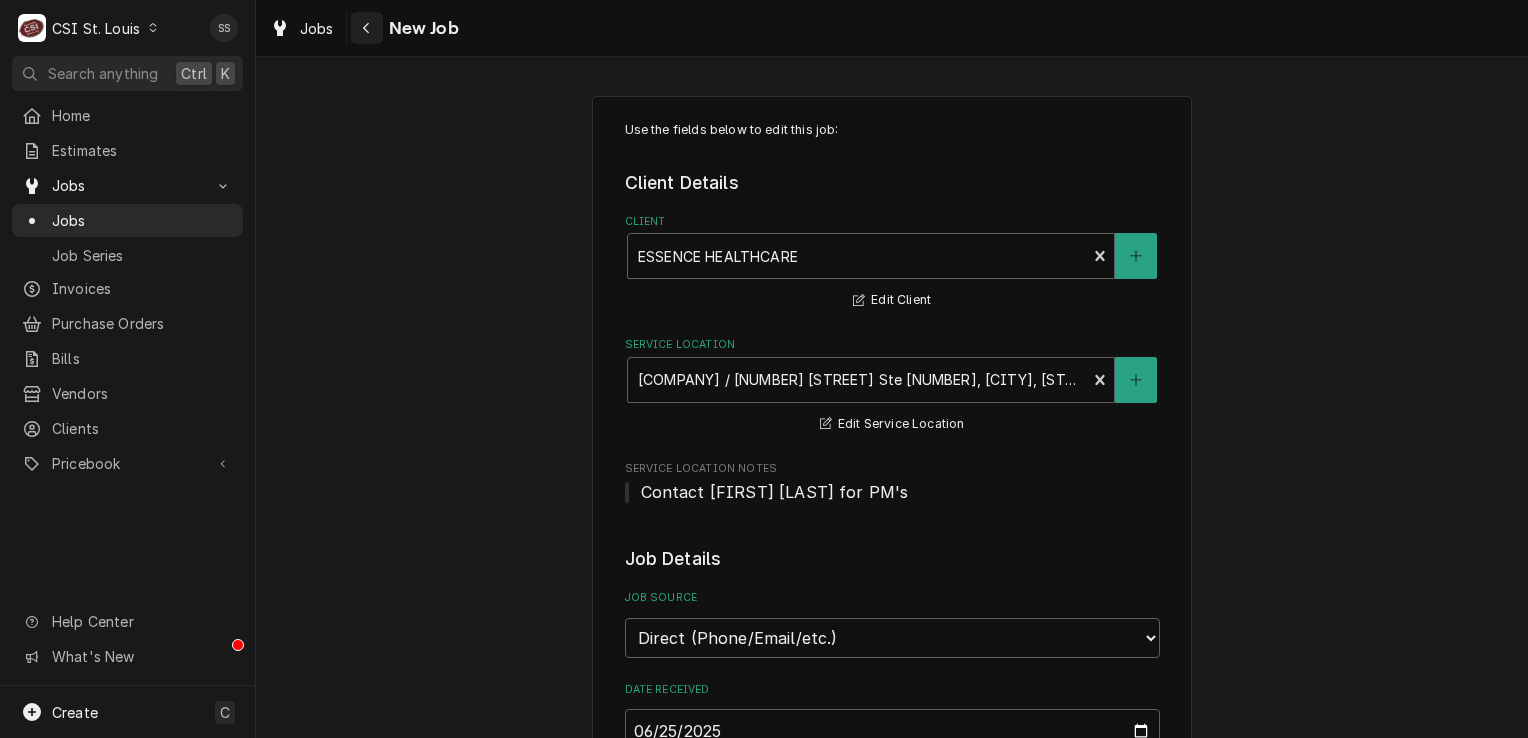 click at bounding box center (367, 28) 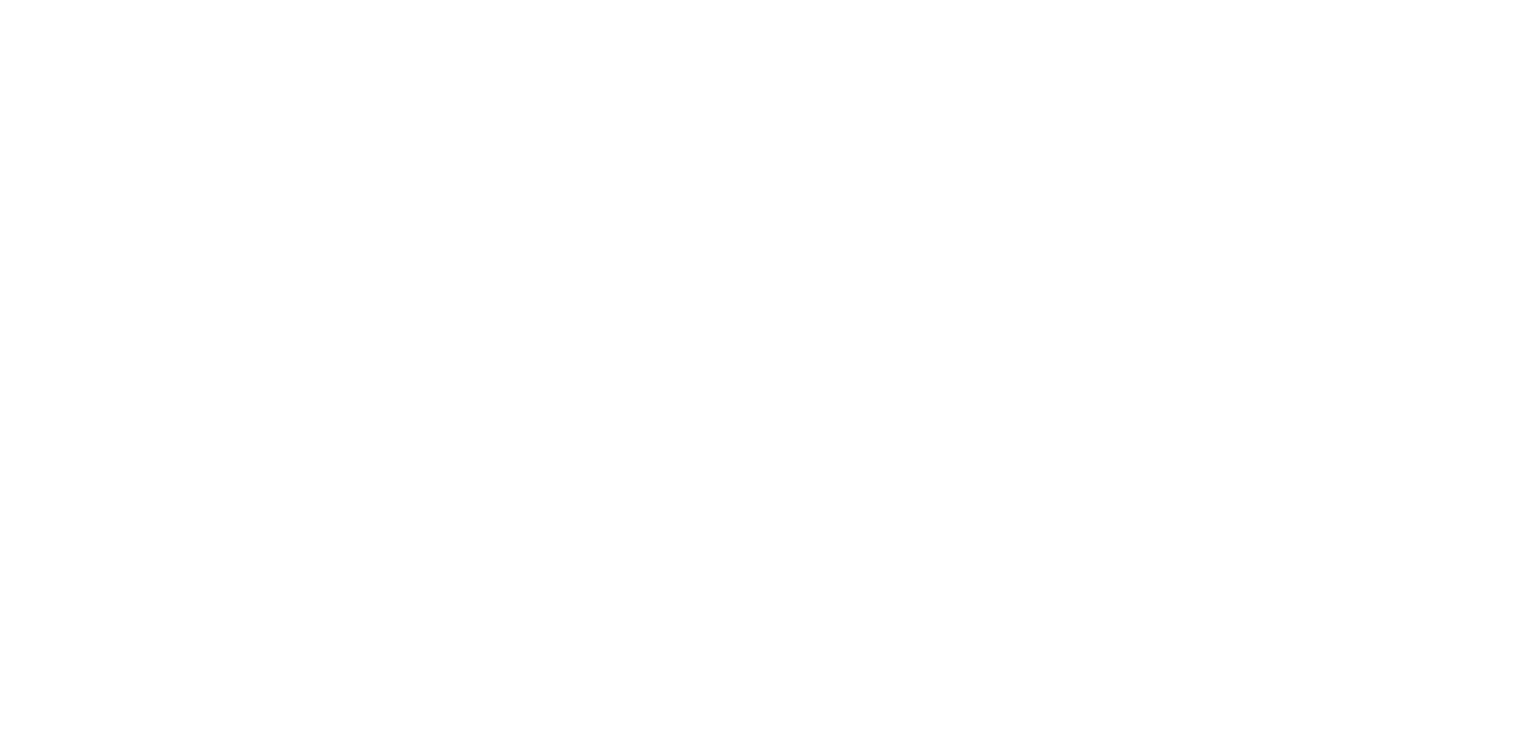 scroll, scrollTop: 0, scrollLeft: 0, axis: both 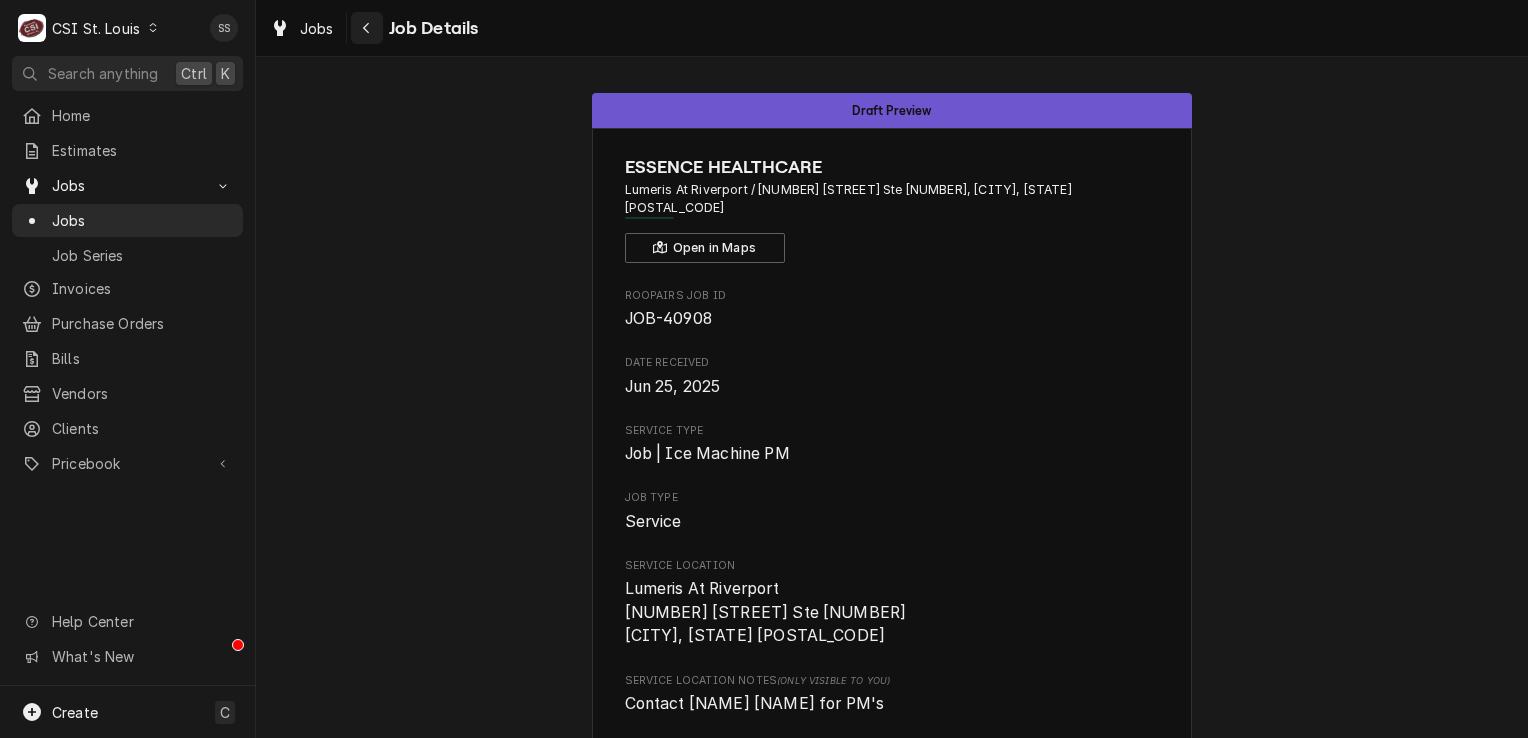 click at bounding box center (367, 28) 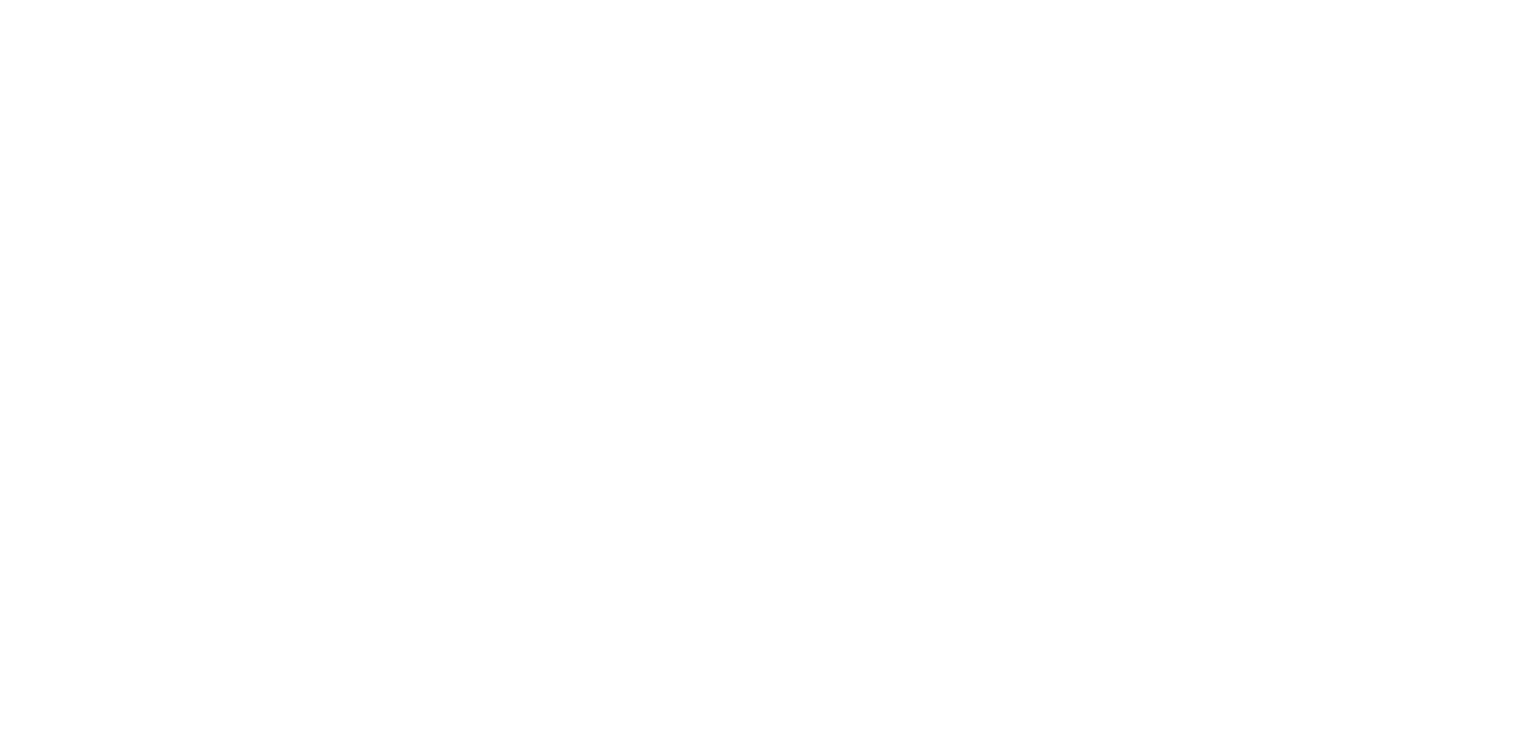 scroll, scrollTop: 0, scrollLeft: 0, axis: both 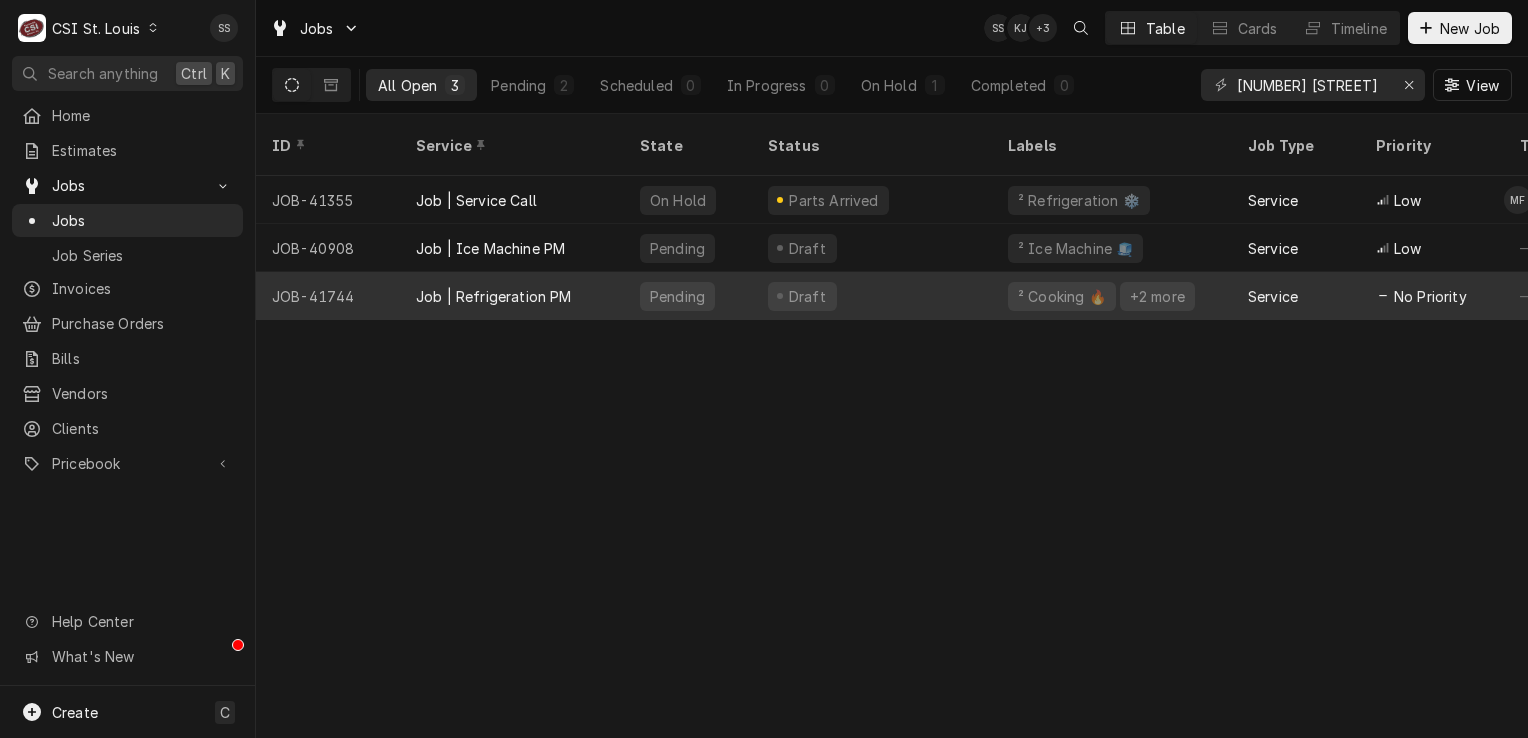 click on "Job | Refrigeration PM" at bounding box center (494, 296) 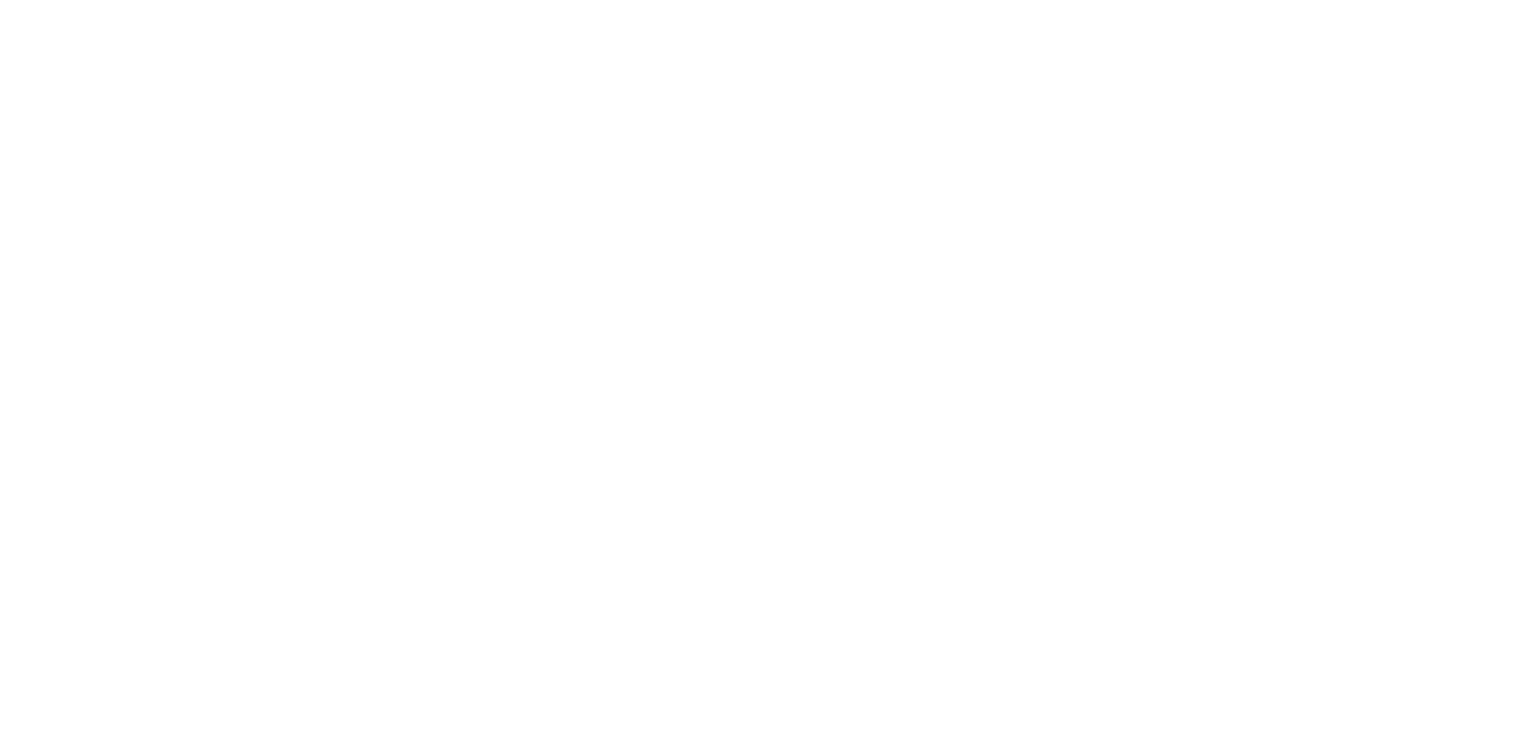 scroll, scrollTop: 0, scrollLeft: 0, axis: both 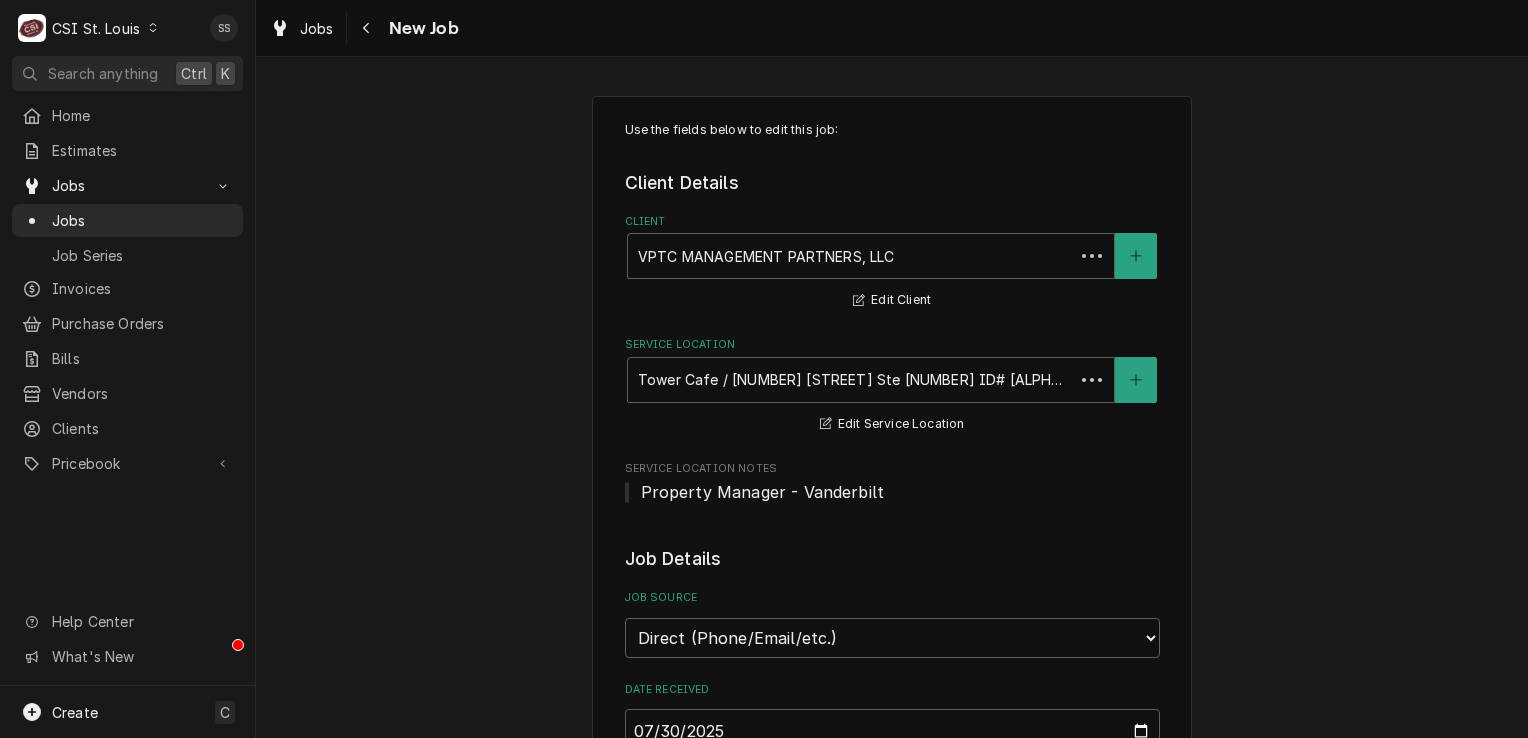 type on "x" 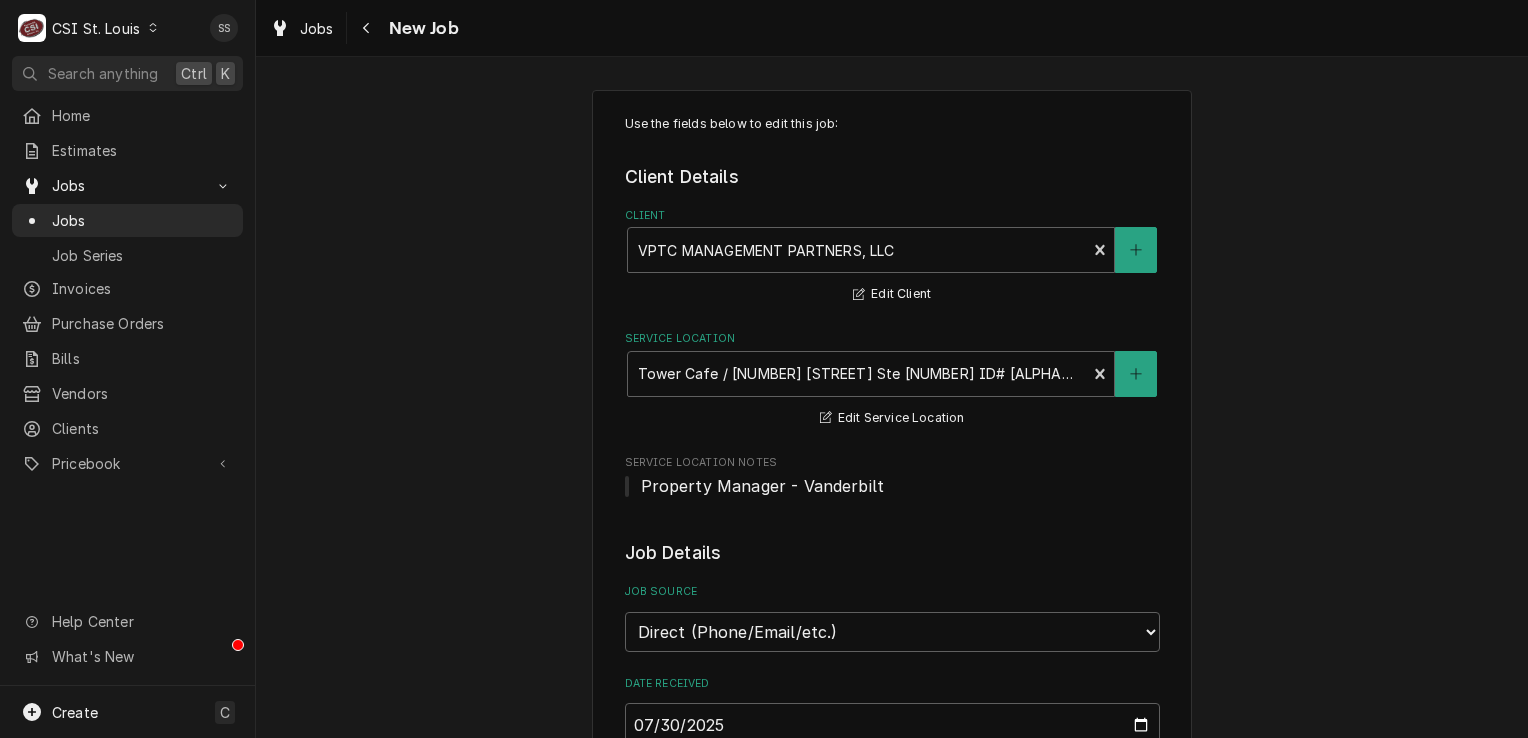 scroll, scrollTop: 0, scrollLeft: 0, axis: both 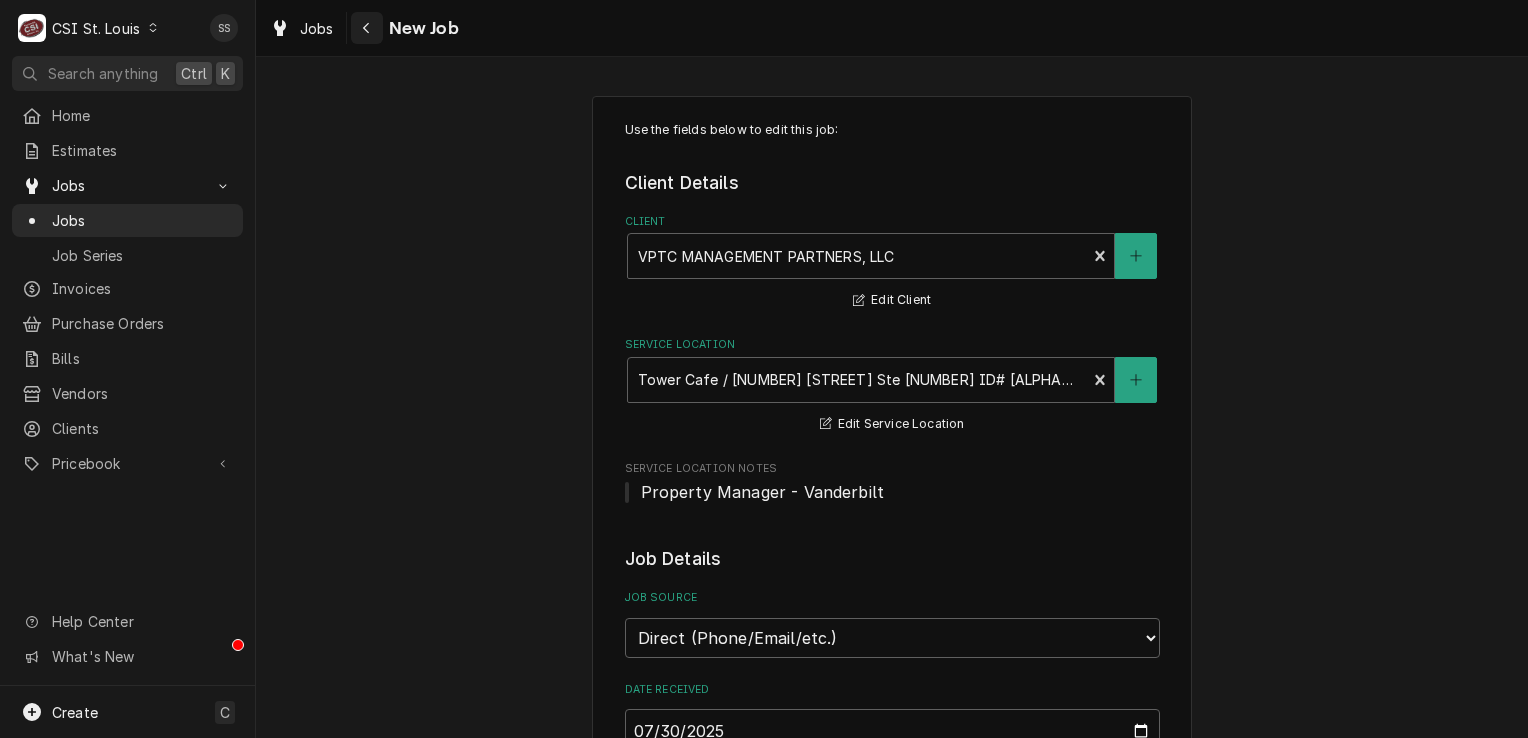 click at bounding box center [367, 28] 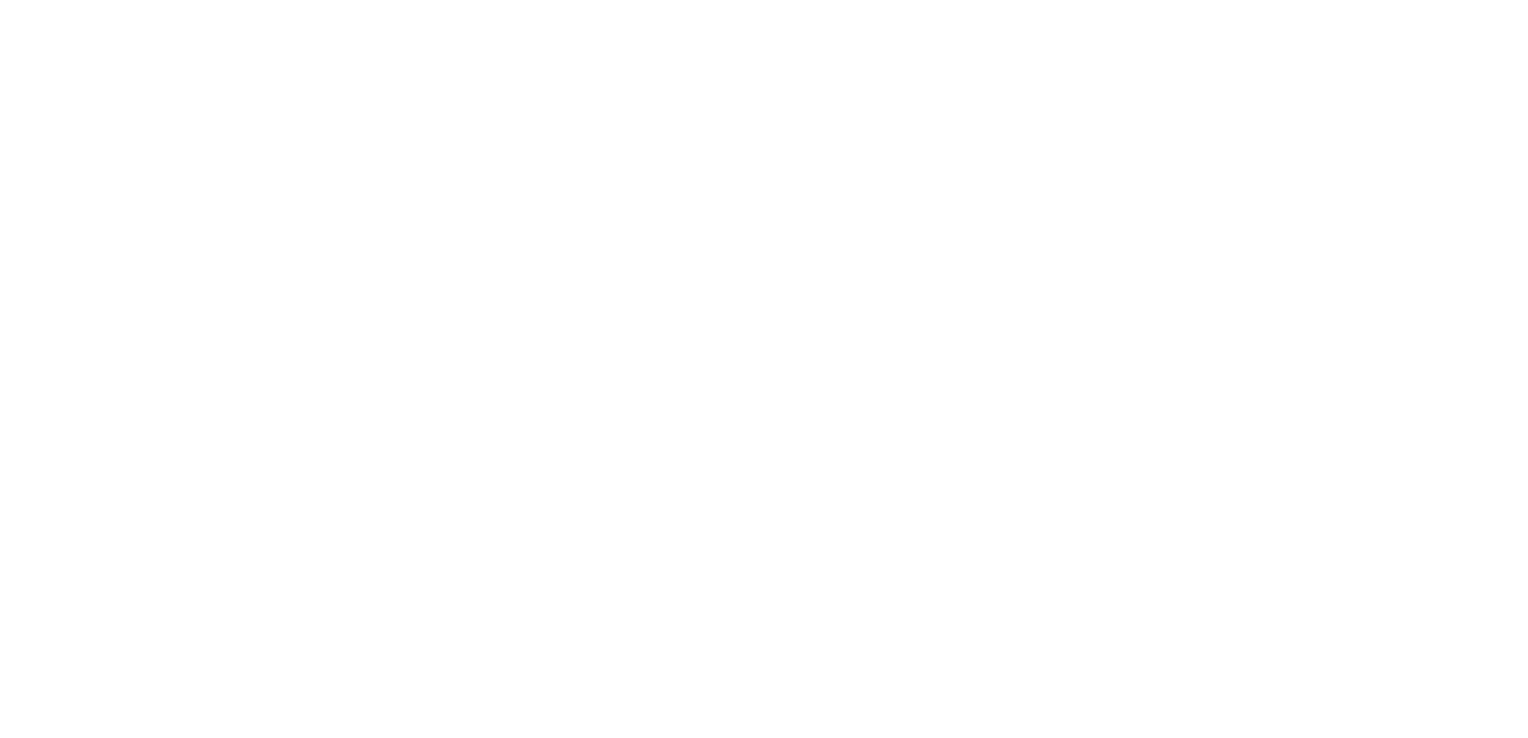 scroll, scrollTop: 0, scrollLeft: 0, axis: both 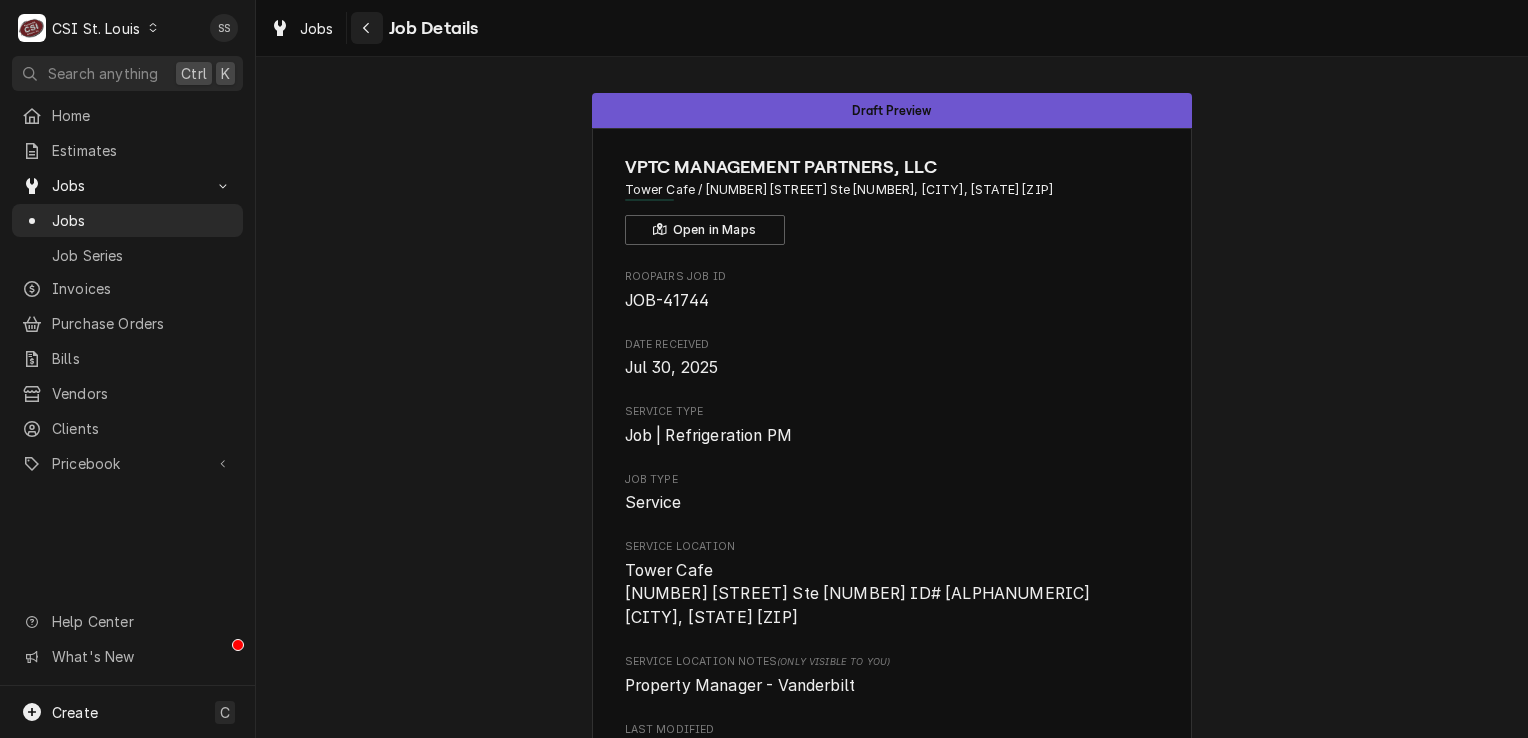 click at bounding box center (367, 28) 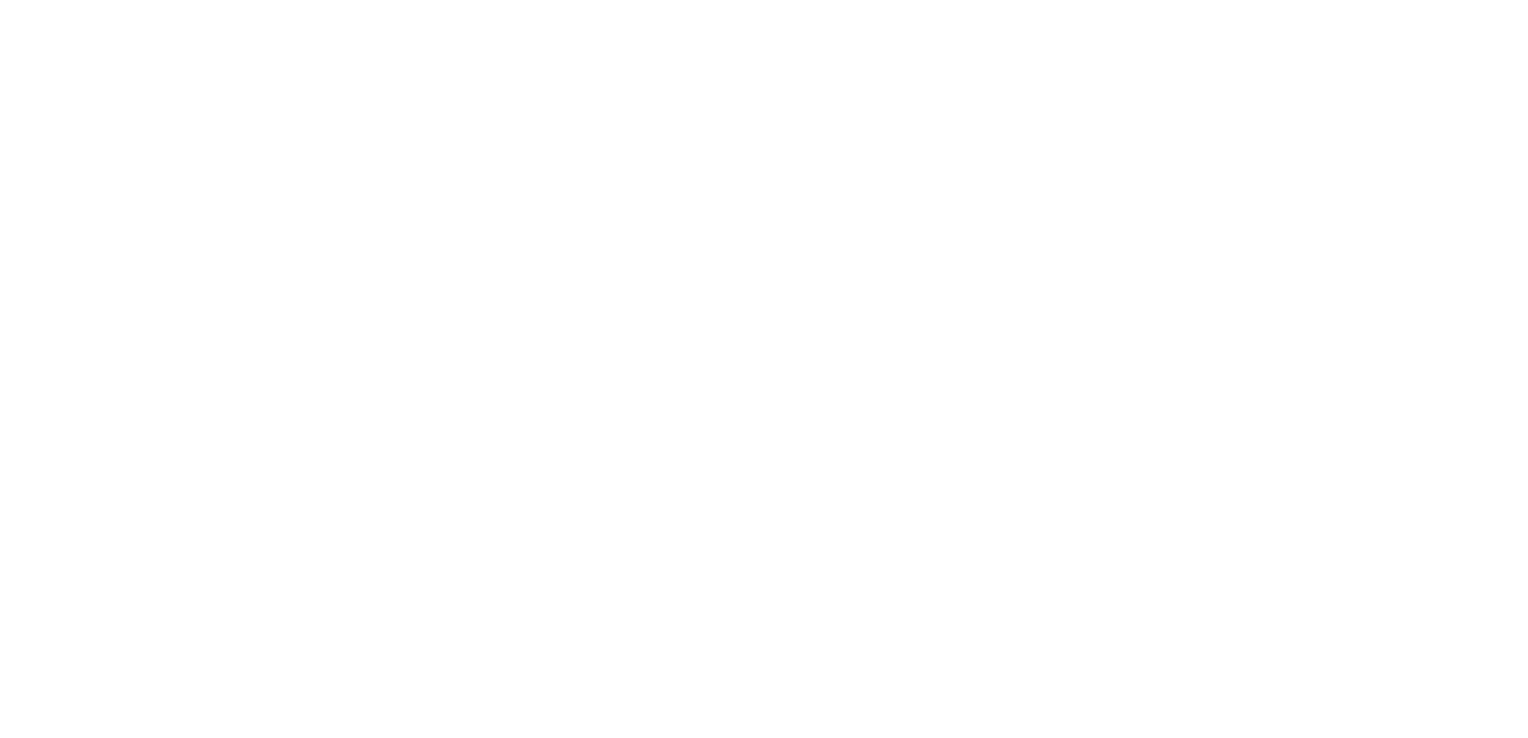 scroll, scrollTop: 0, scrollLeft: 0, axis: both 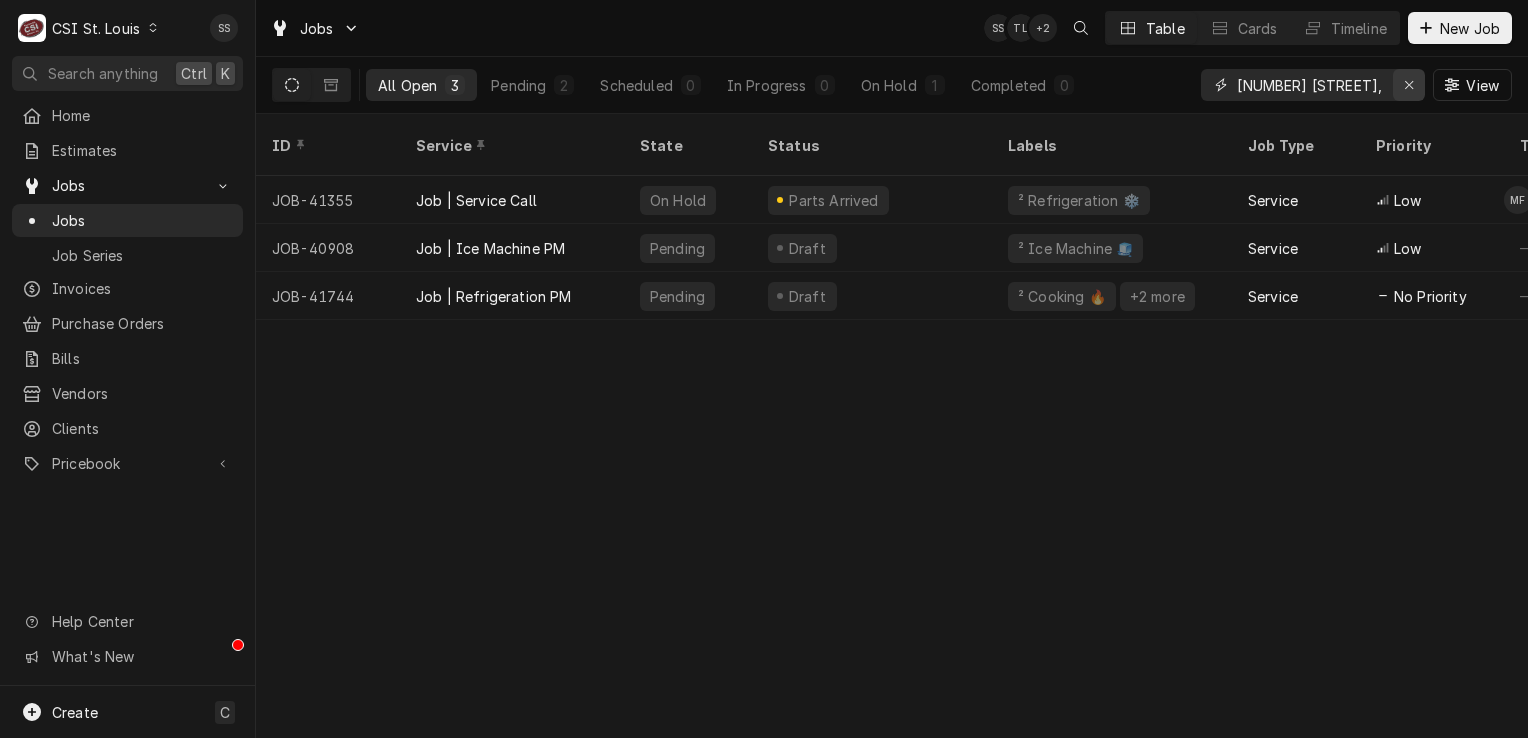 click 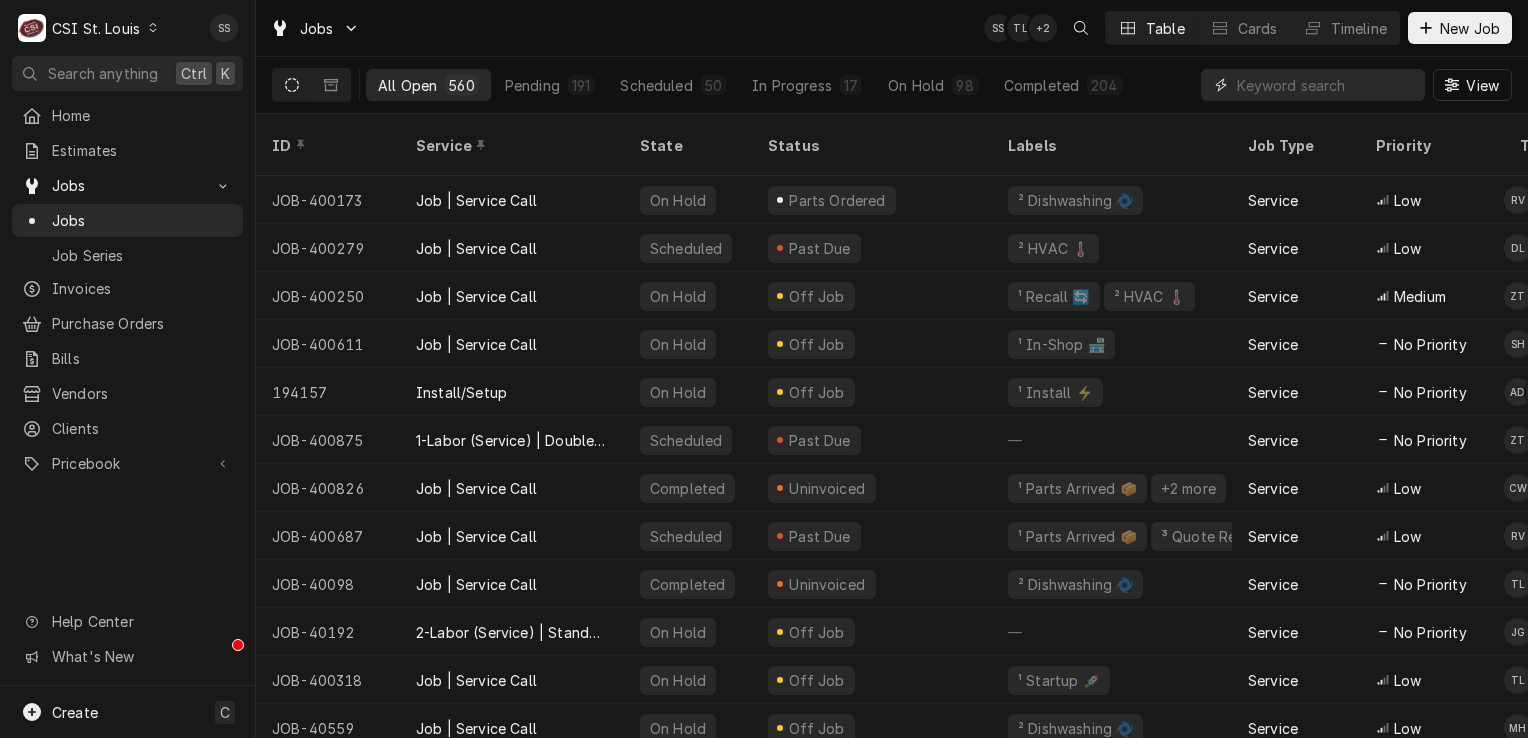 click at bounding box center (1326, 85) 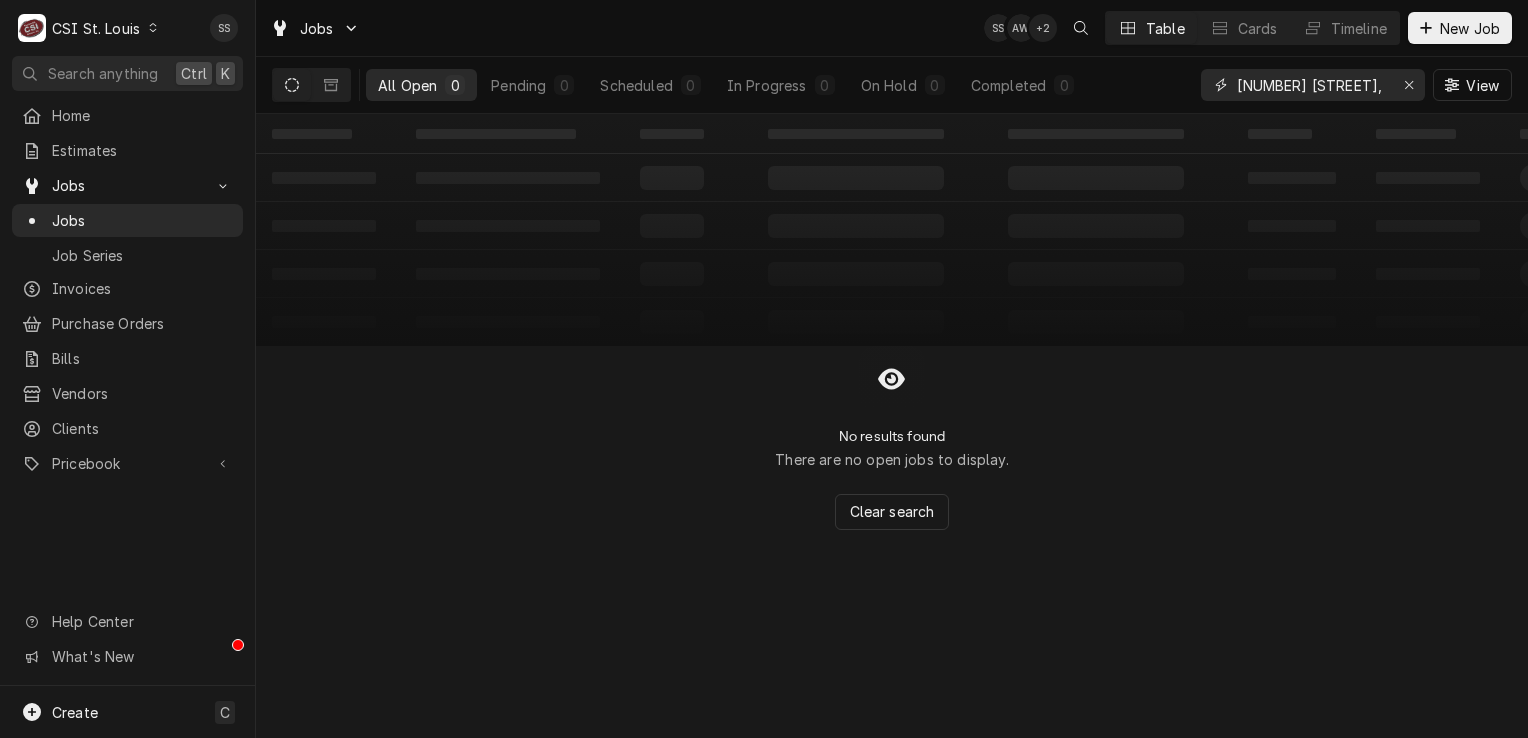 drag, startPoint x: 1343, startPoint y: 92, endPoint x: 1215, endPoint y: 86, distance: 128.14055 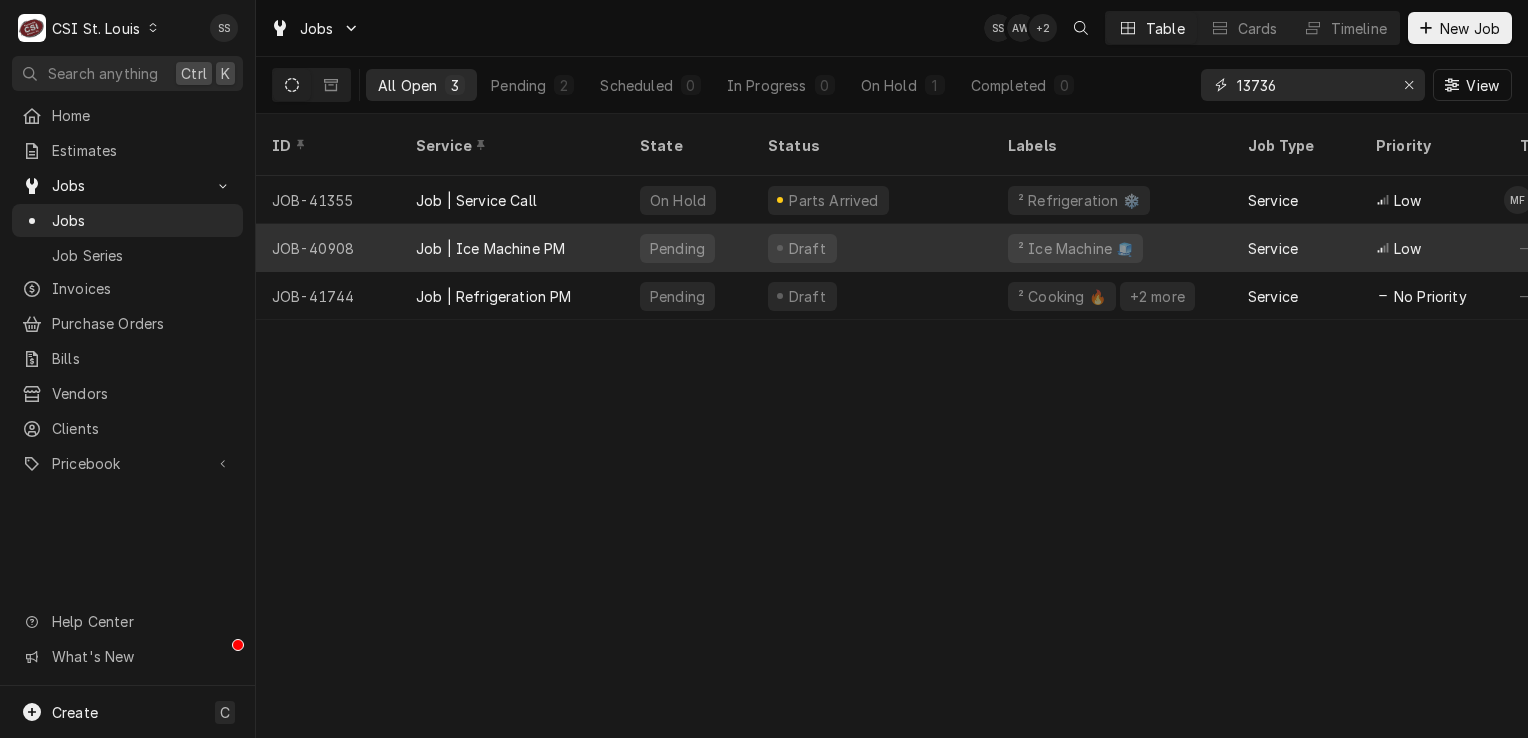 type on "13736" 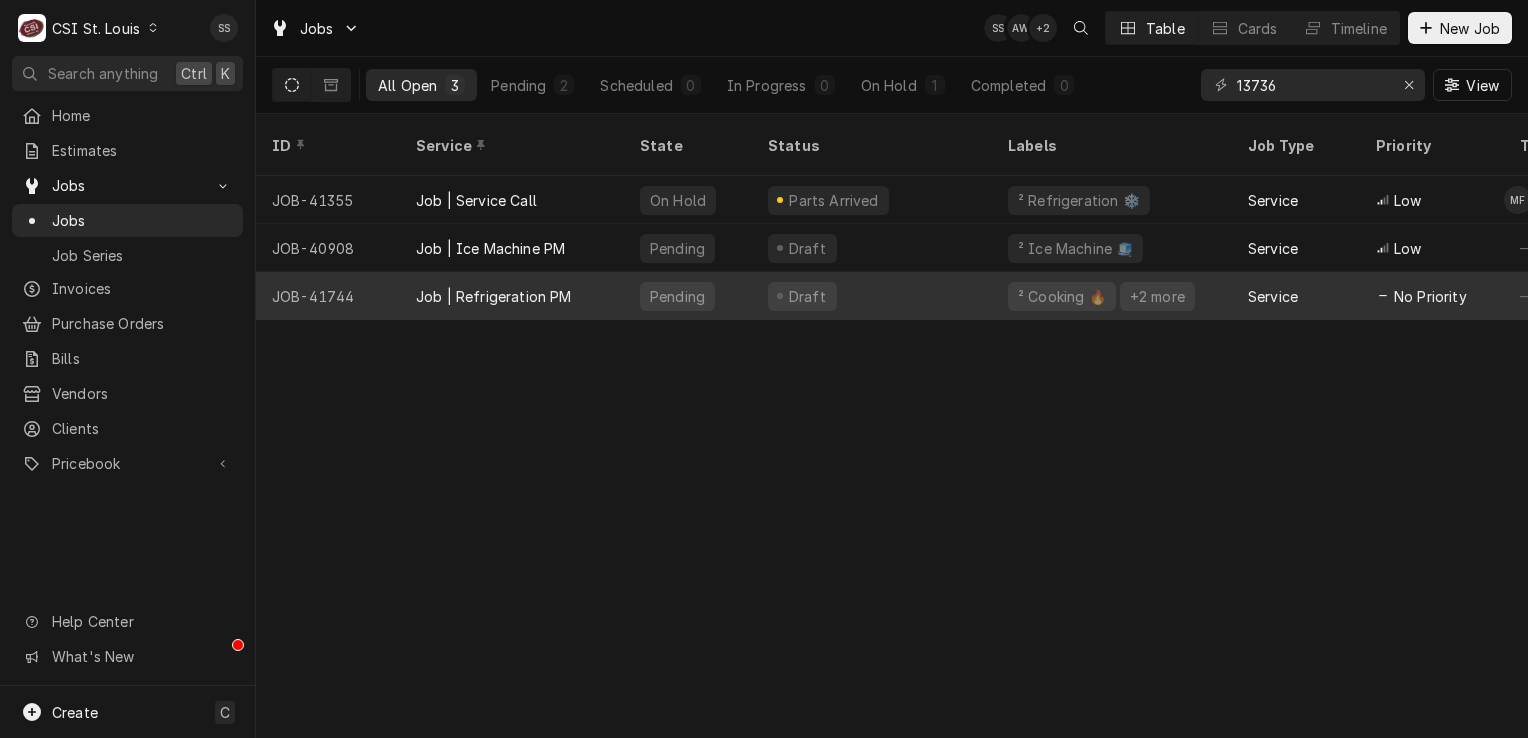 click on "Job | Refrigeration PM" at bounding box center (494, 296) 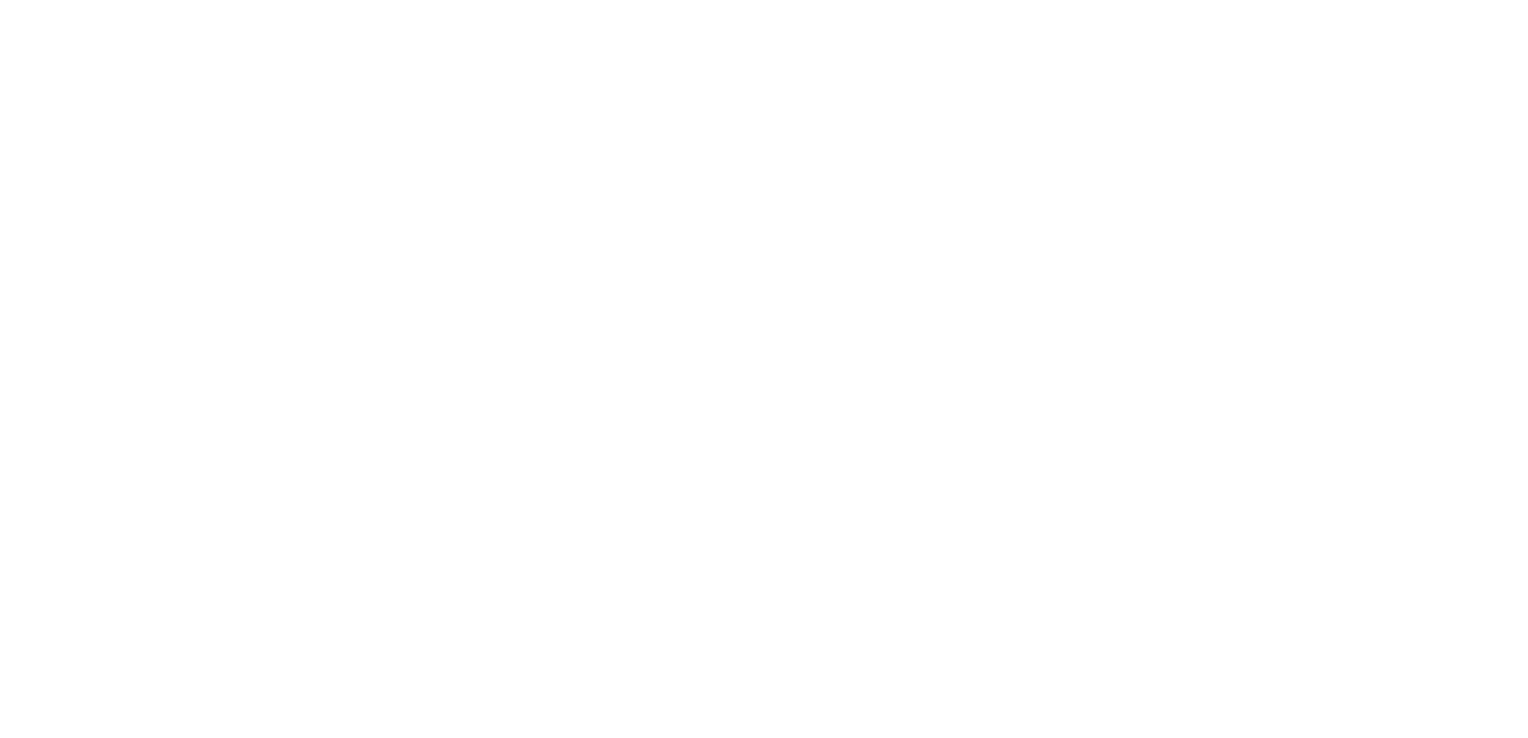 scroll, scrollTop: 0, scrollLeft: 0, axis: both 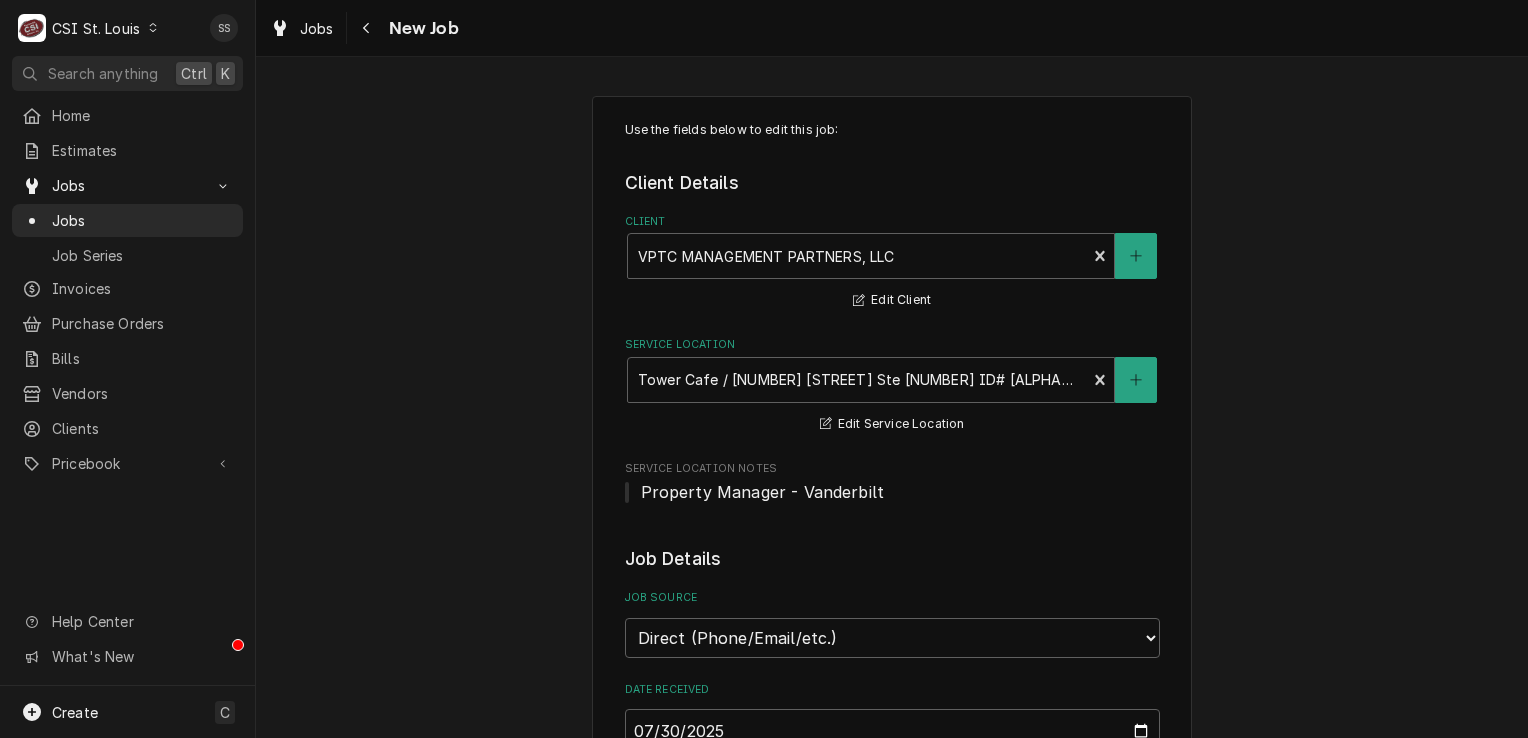 type on "x" 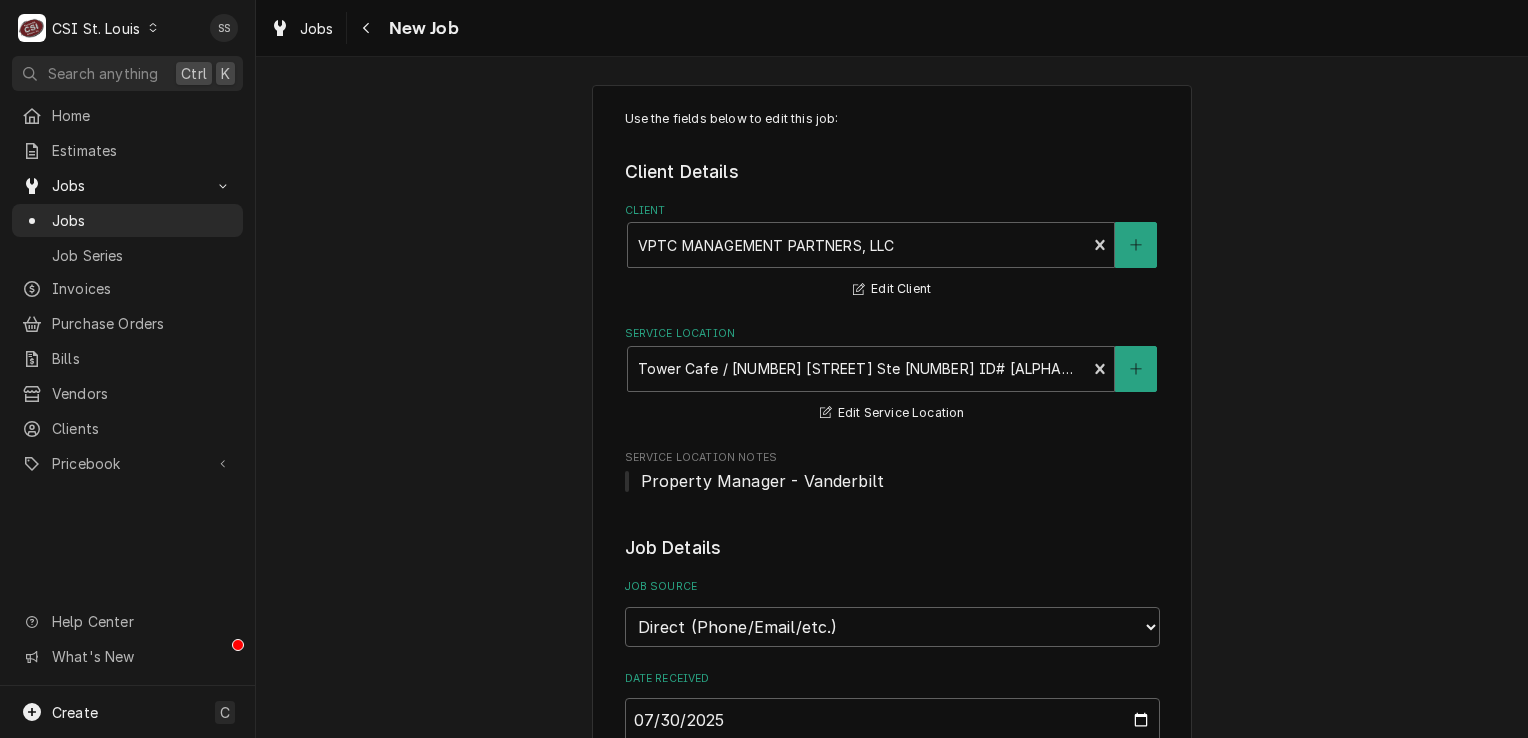 scroll, scrollTop: 0, scrollLeft: 0, axis: both 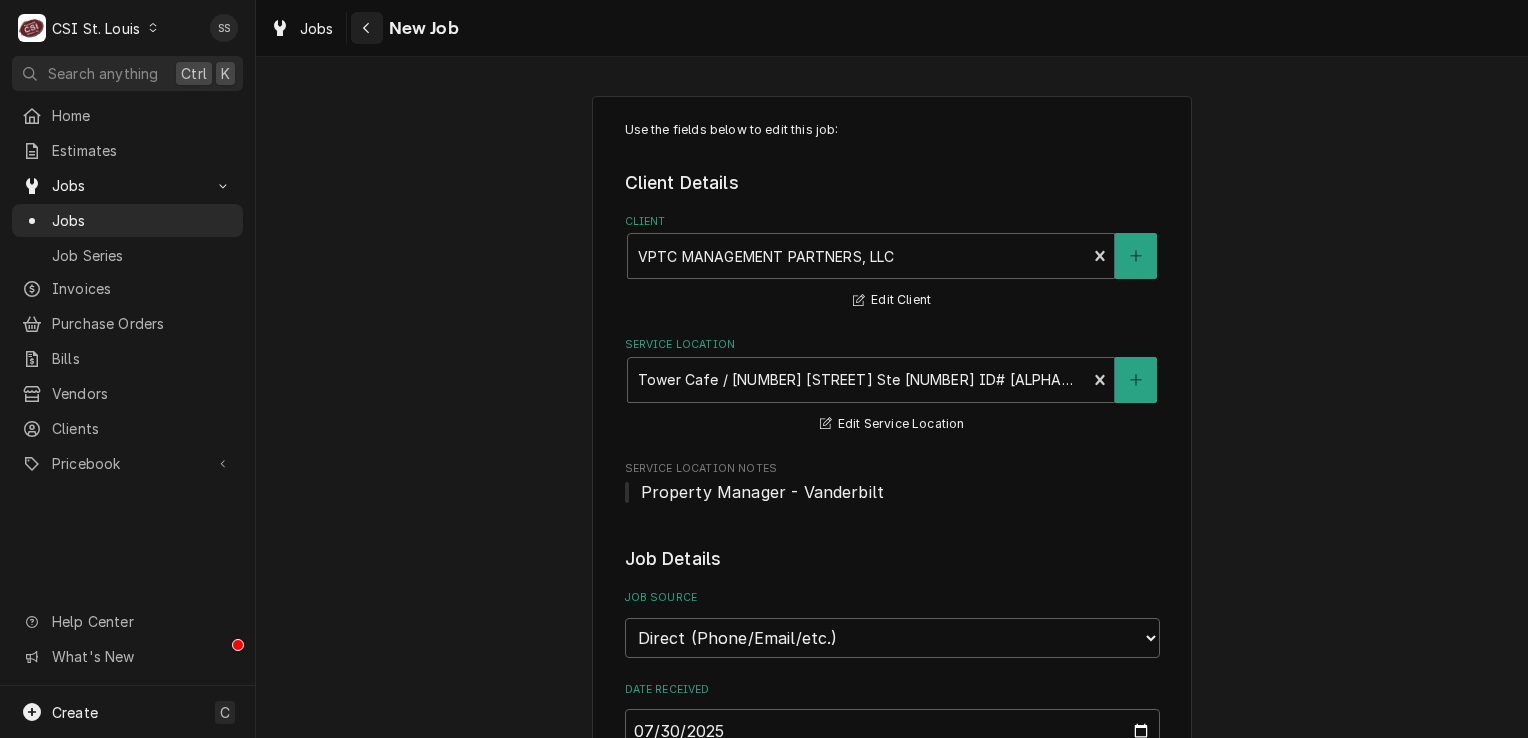 click at bounding box center (367, 28) 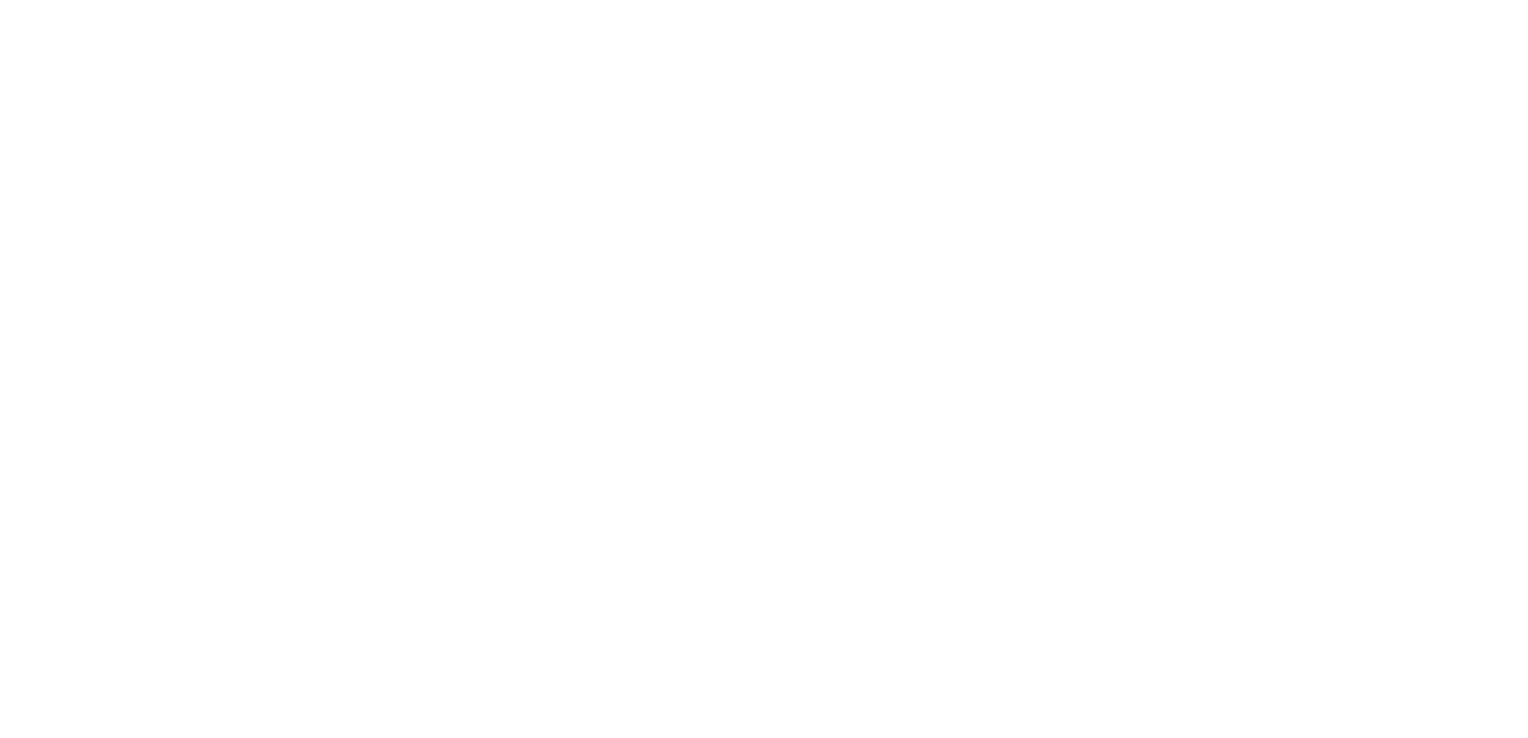 scroll, scrollTop: 0, scrollLeft: 0, axis: both 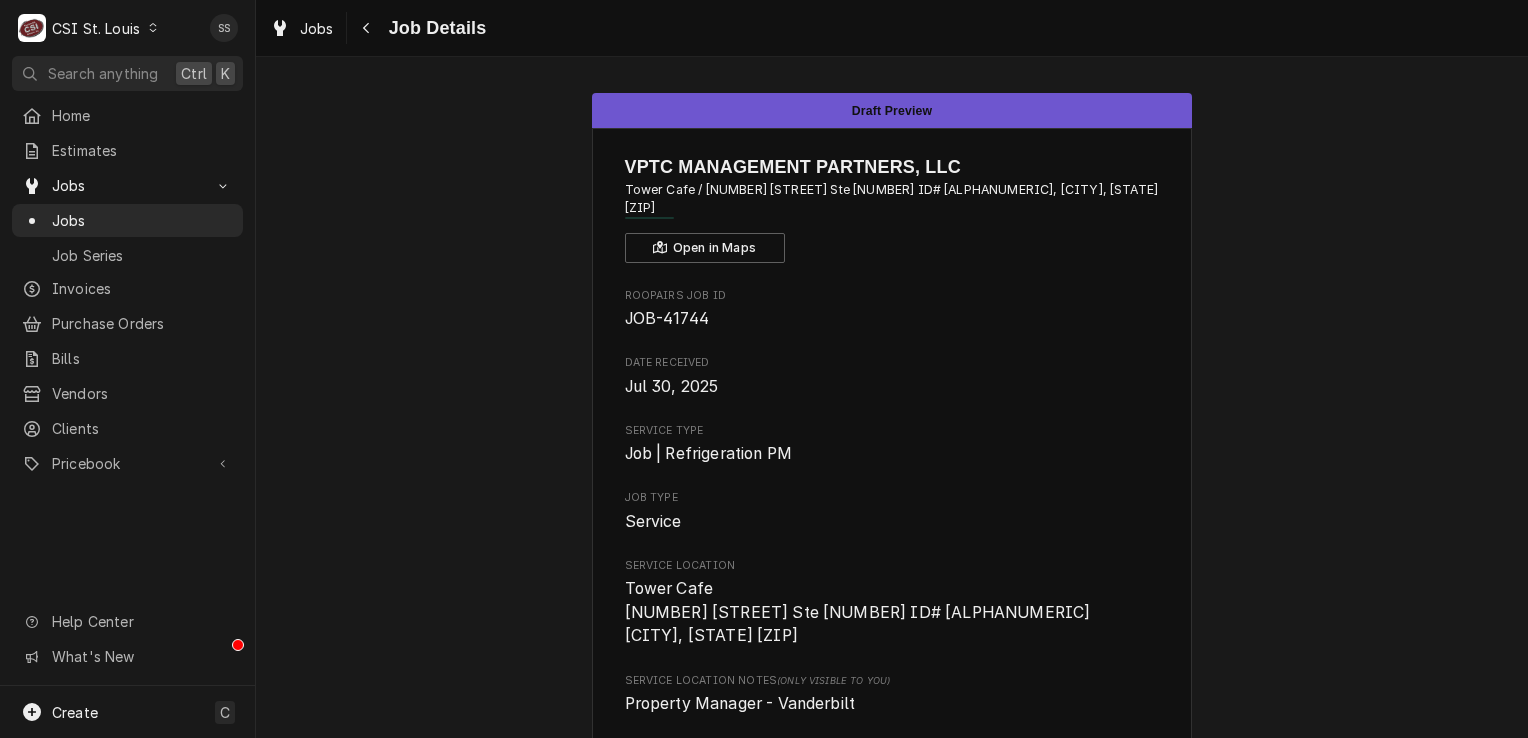 click at bounding box center [367, 28] 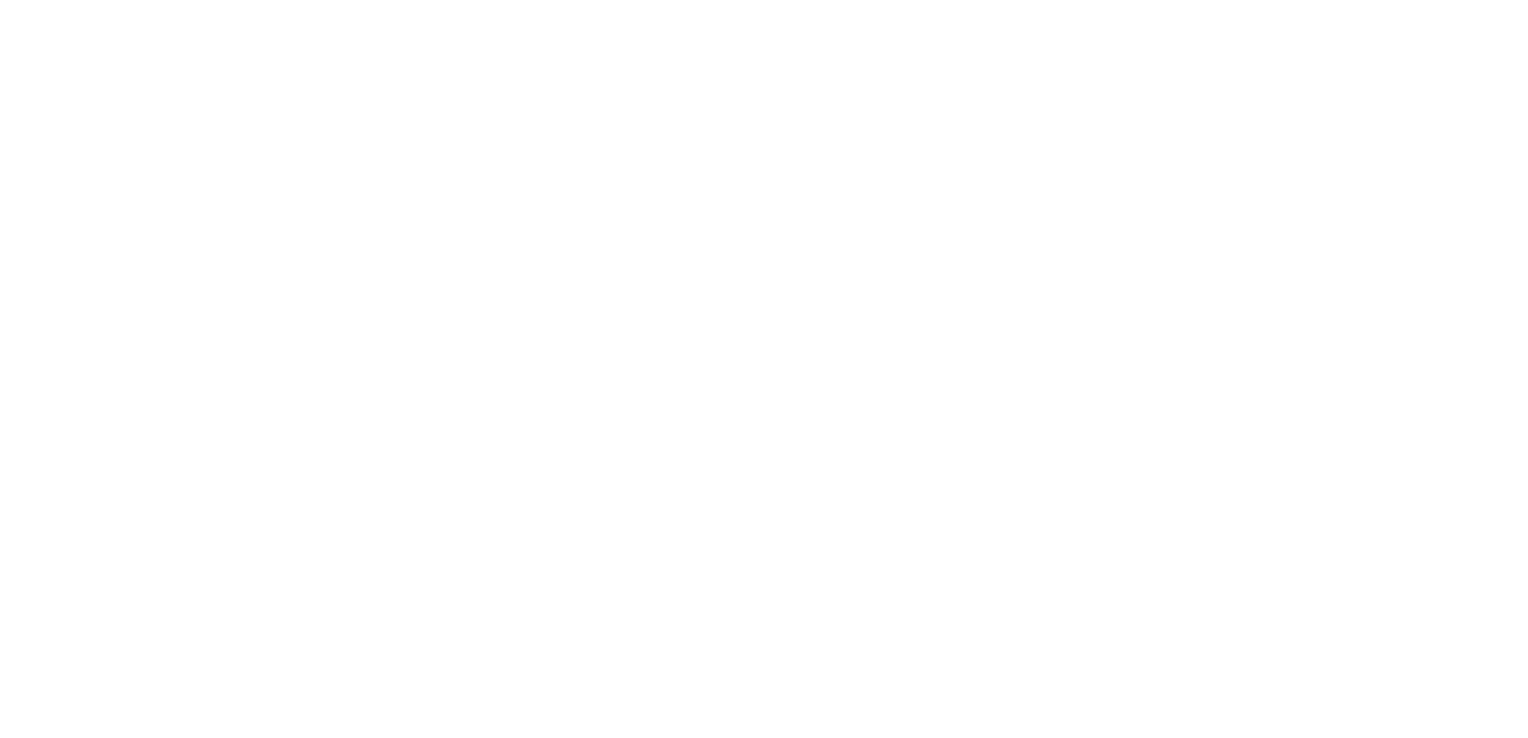 scroll, scrollTop: 0, scrollLeft: 0, axis: both 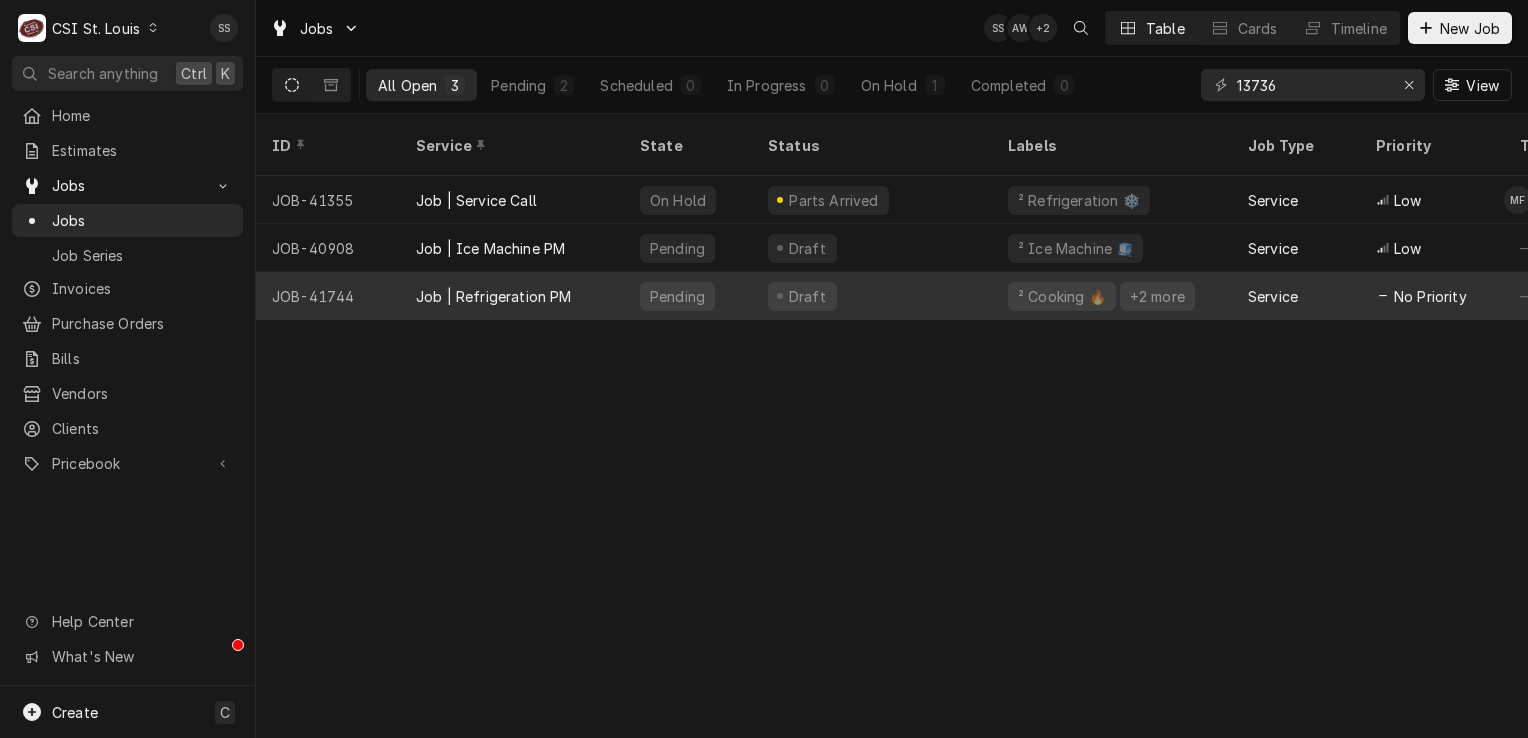 click on "Job | Refrigeration PM" at bounding box center (494, 296) 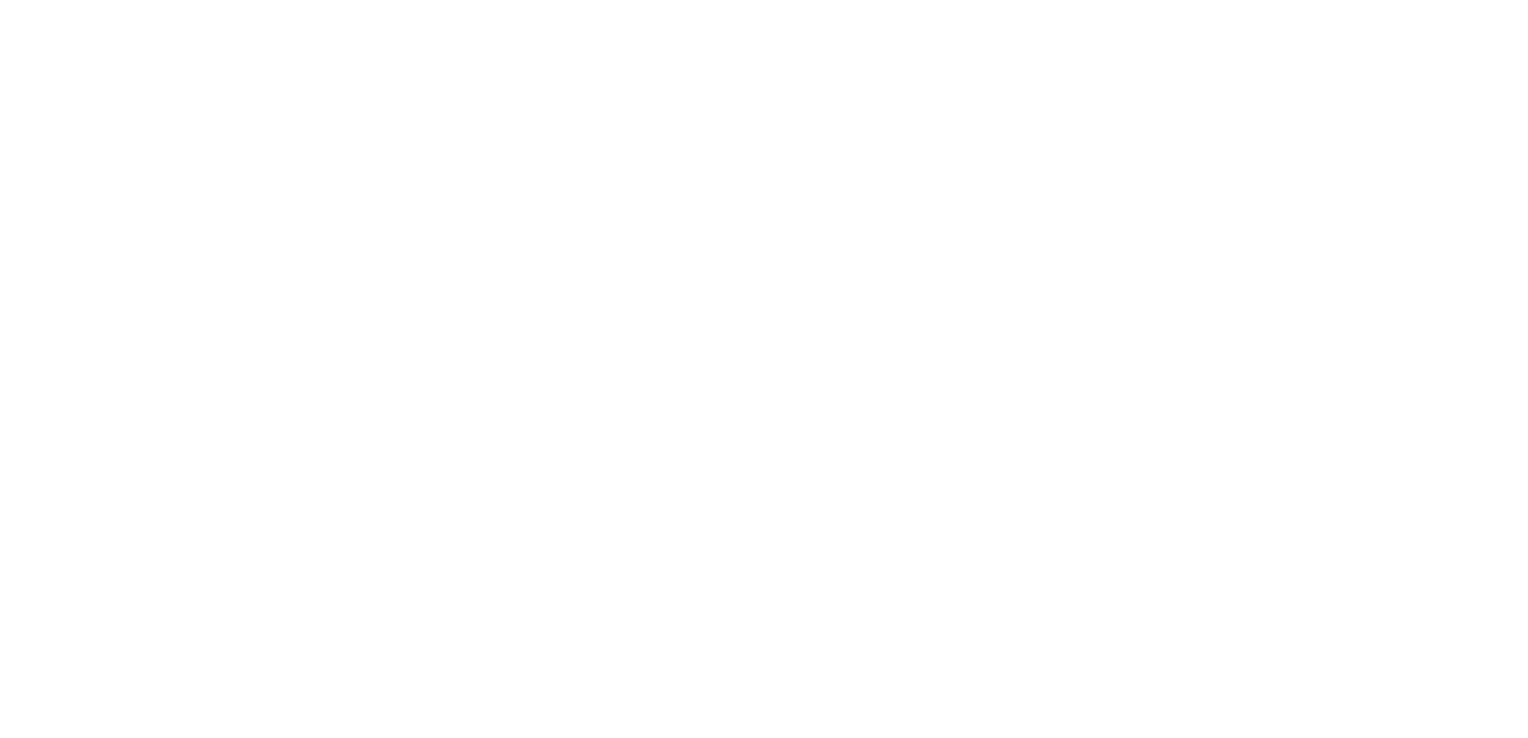 scroll, scrollTop: 0, scrollLeft: 0, axis: both 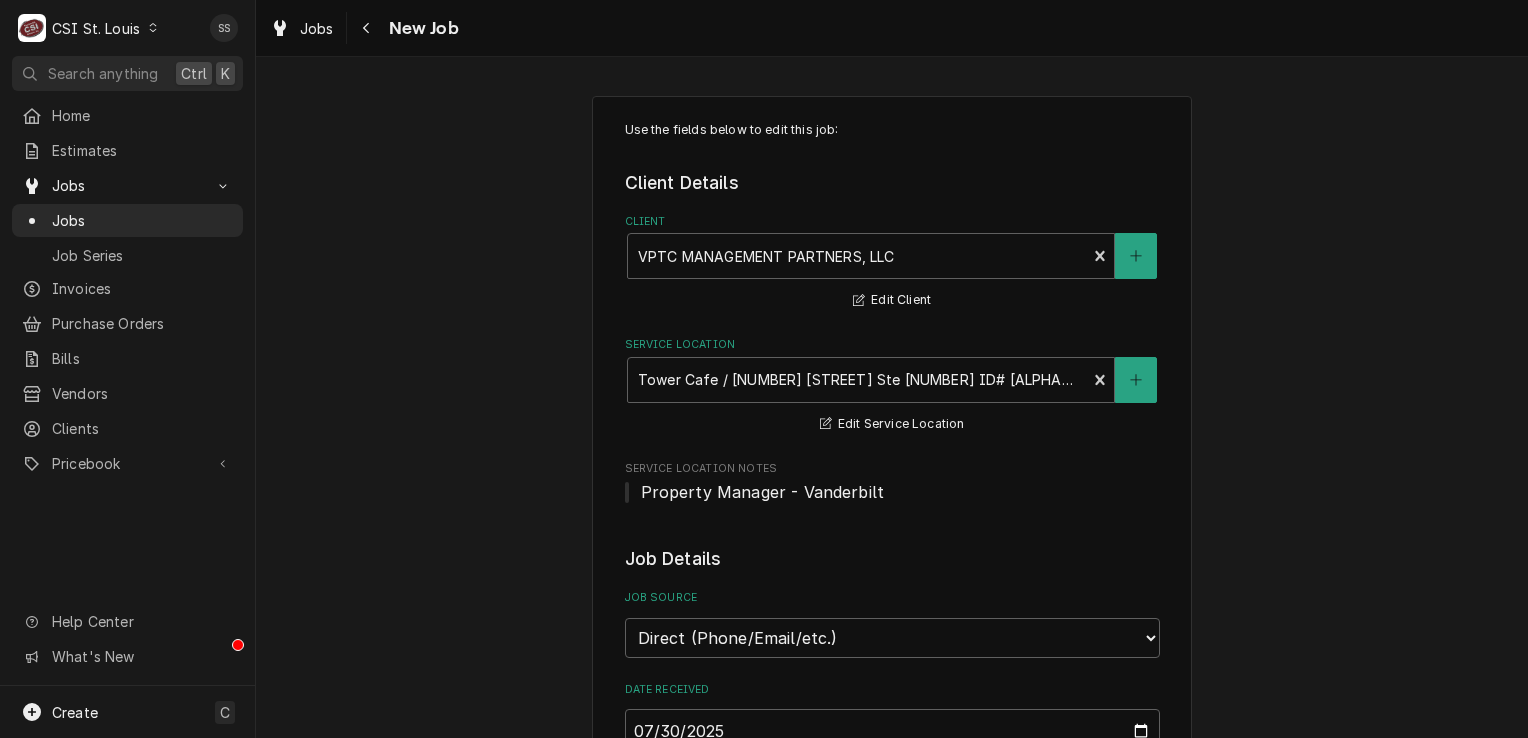 type on "x" 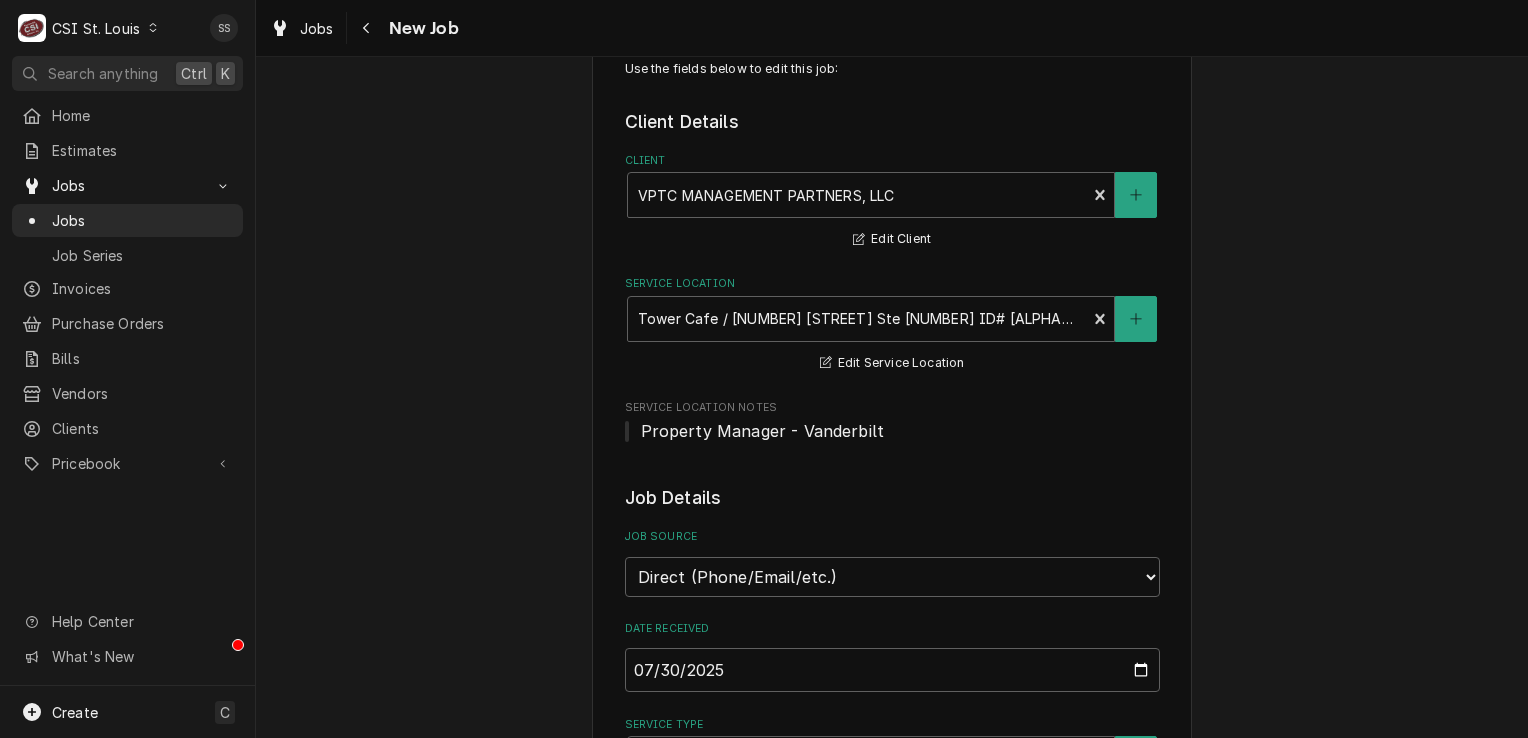 scroll, scrollTop: 0, scrollLeft: 0, axis: both 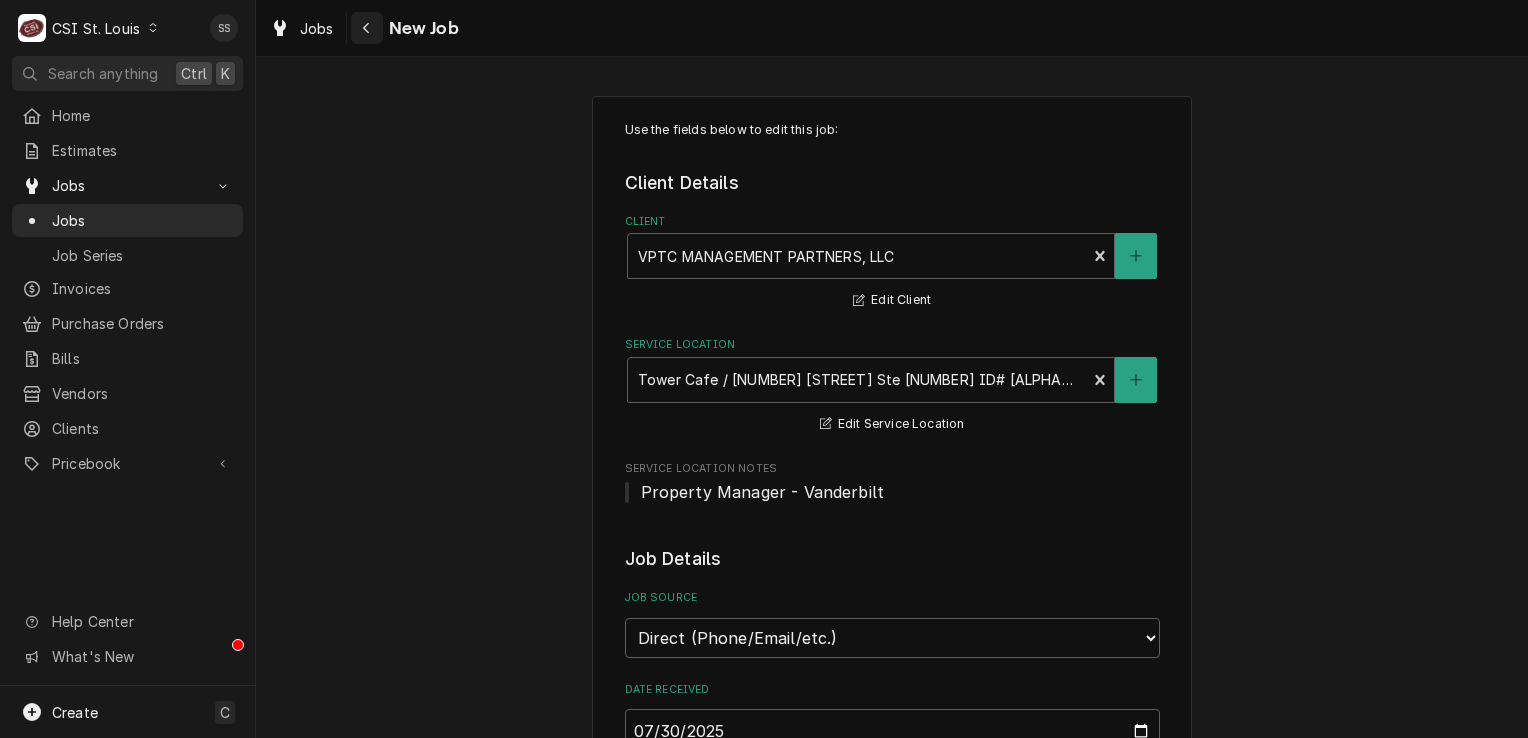 click 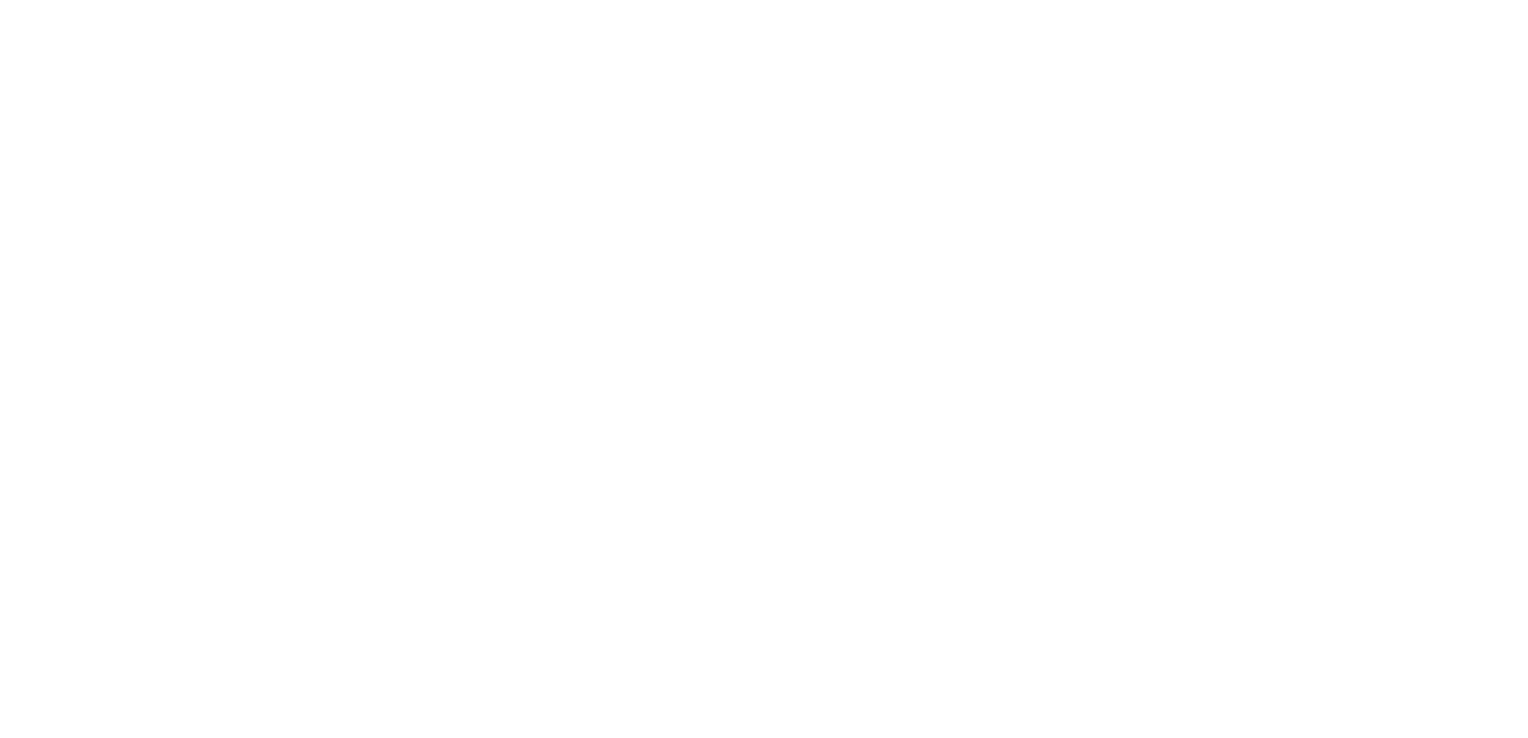 scroll, scrollTop: 0, scrollLeft: 0, axis: both 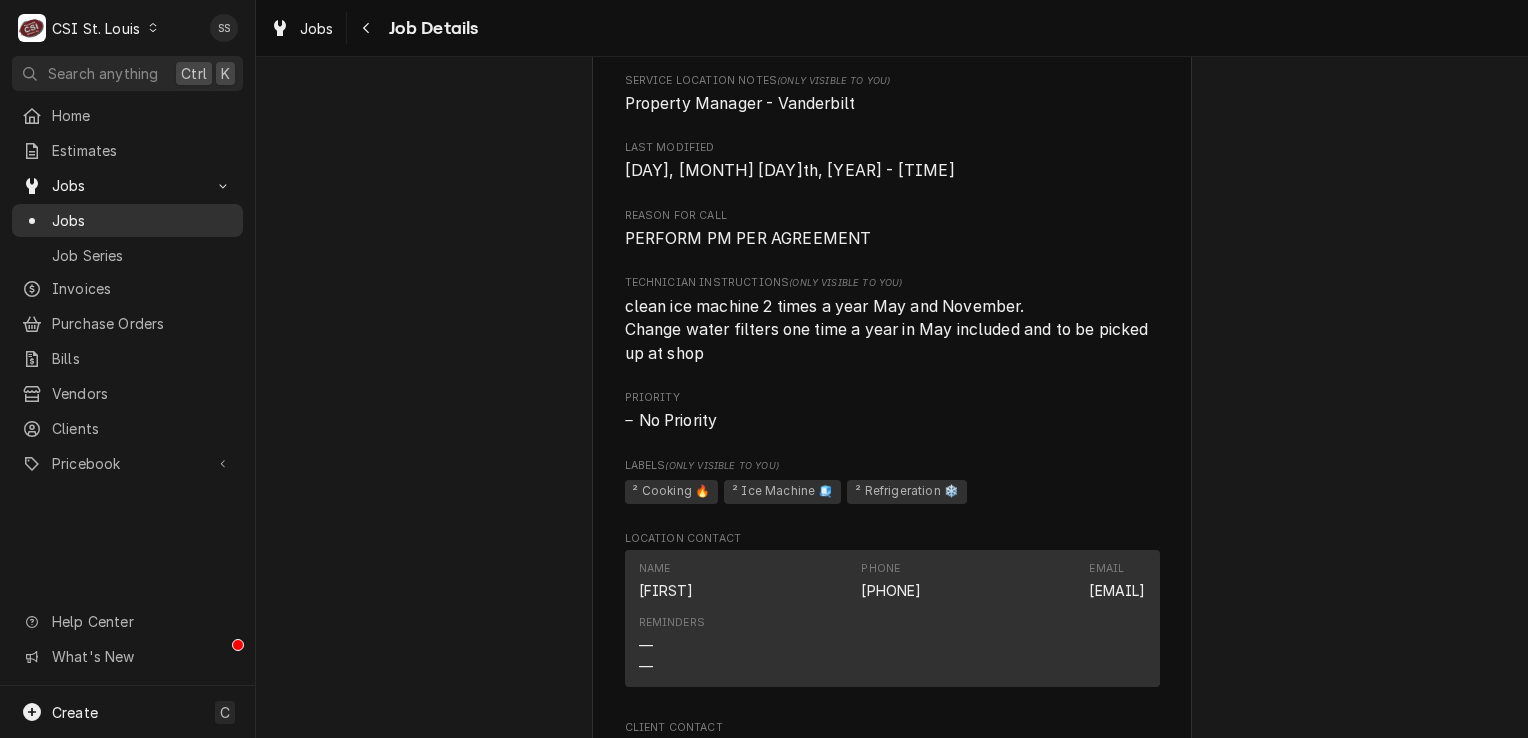 click on "Jobs" at bounding box center [127, 220] 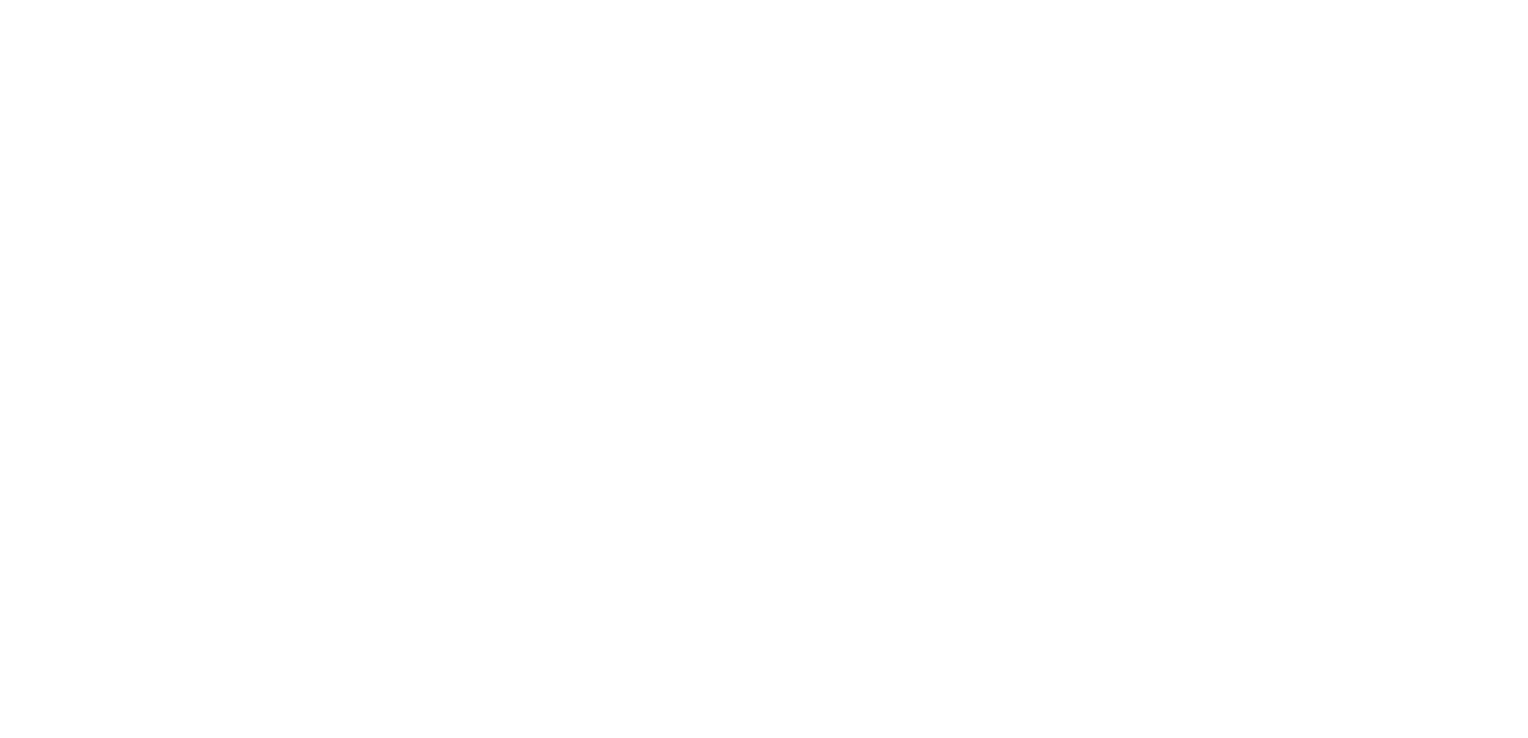 scroll, scrollTop: 0, scrollLeft: 0, axis: both 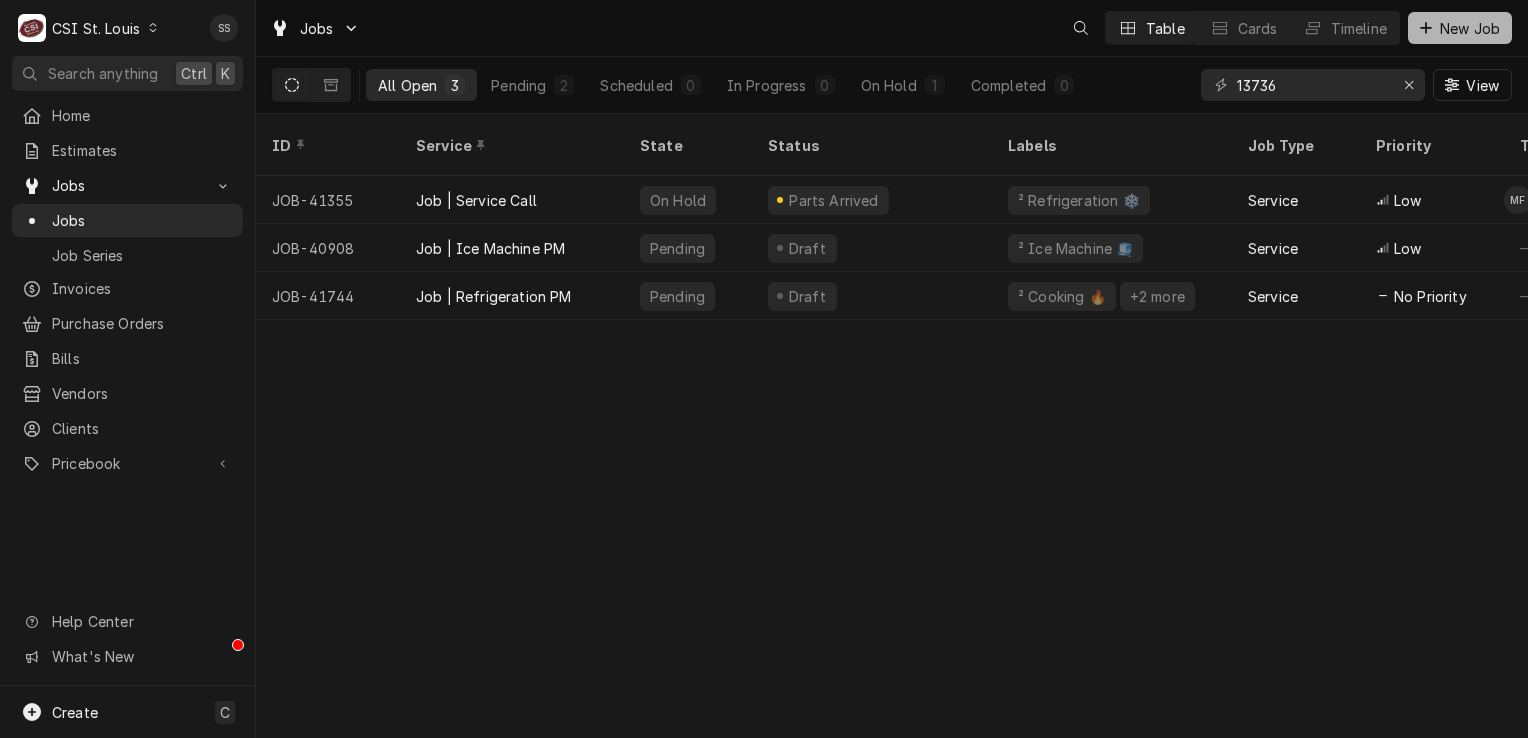 click on "New Job" at bounding box center (1460, 28) 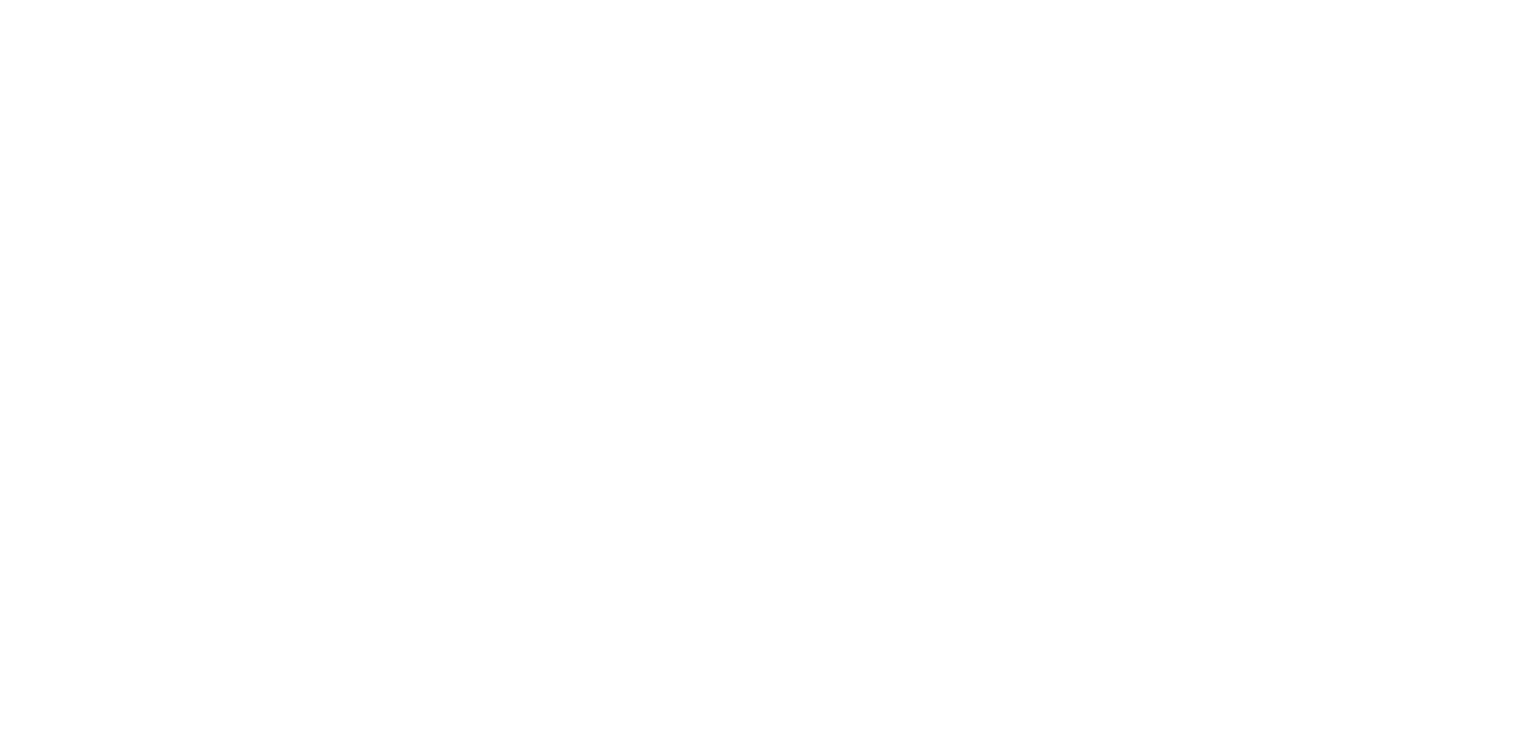 scroll, scrollTop: 0, scrollLeft: 0, axis: both 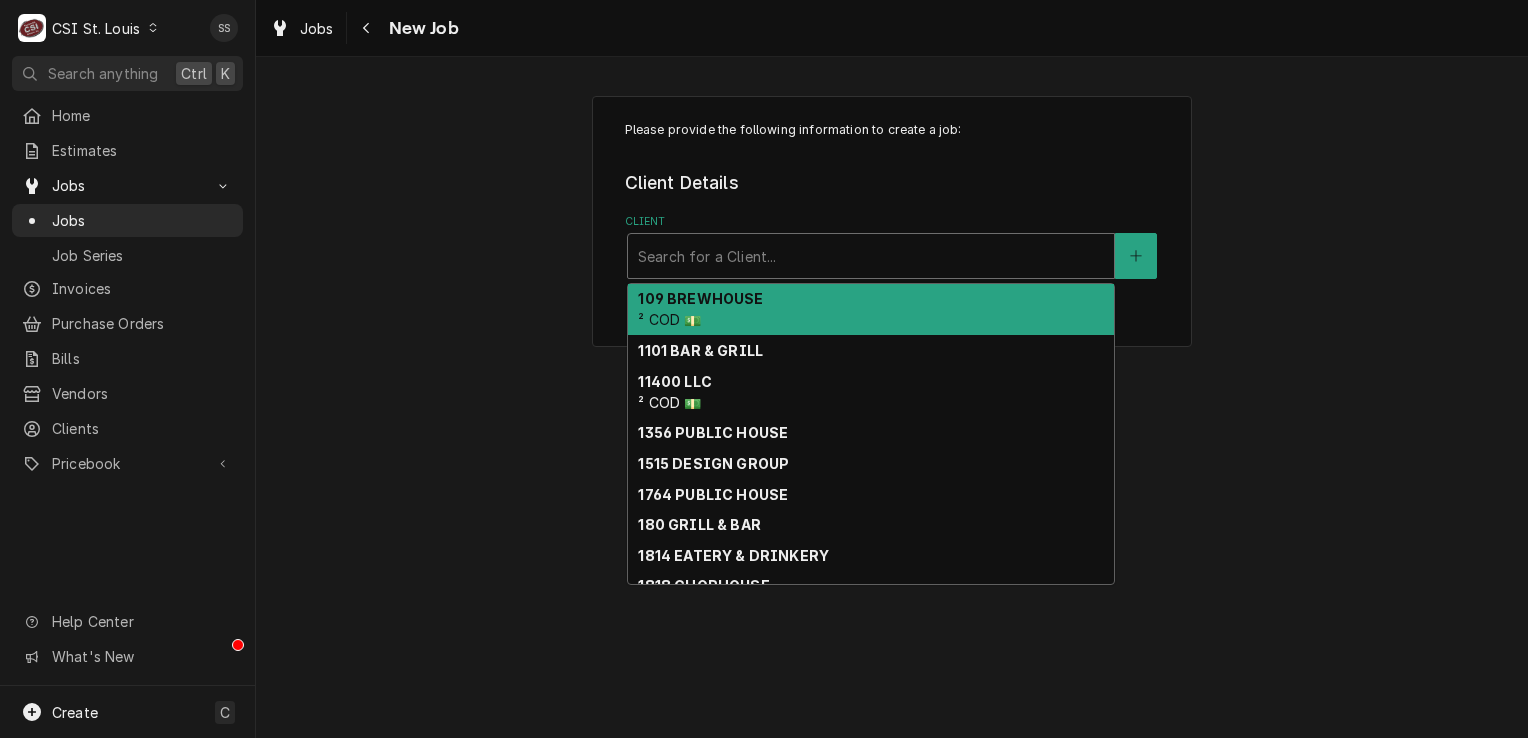 click at bounding box center (871, 256) 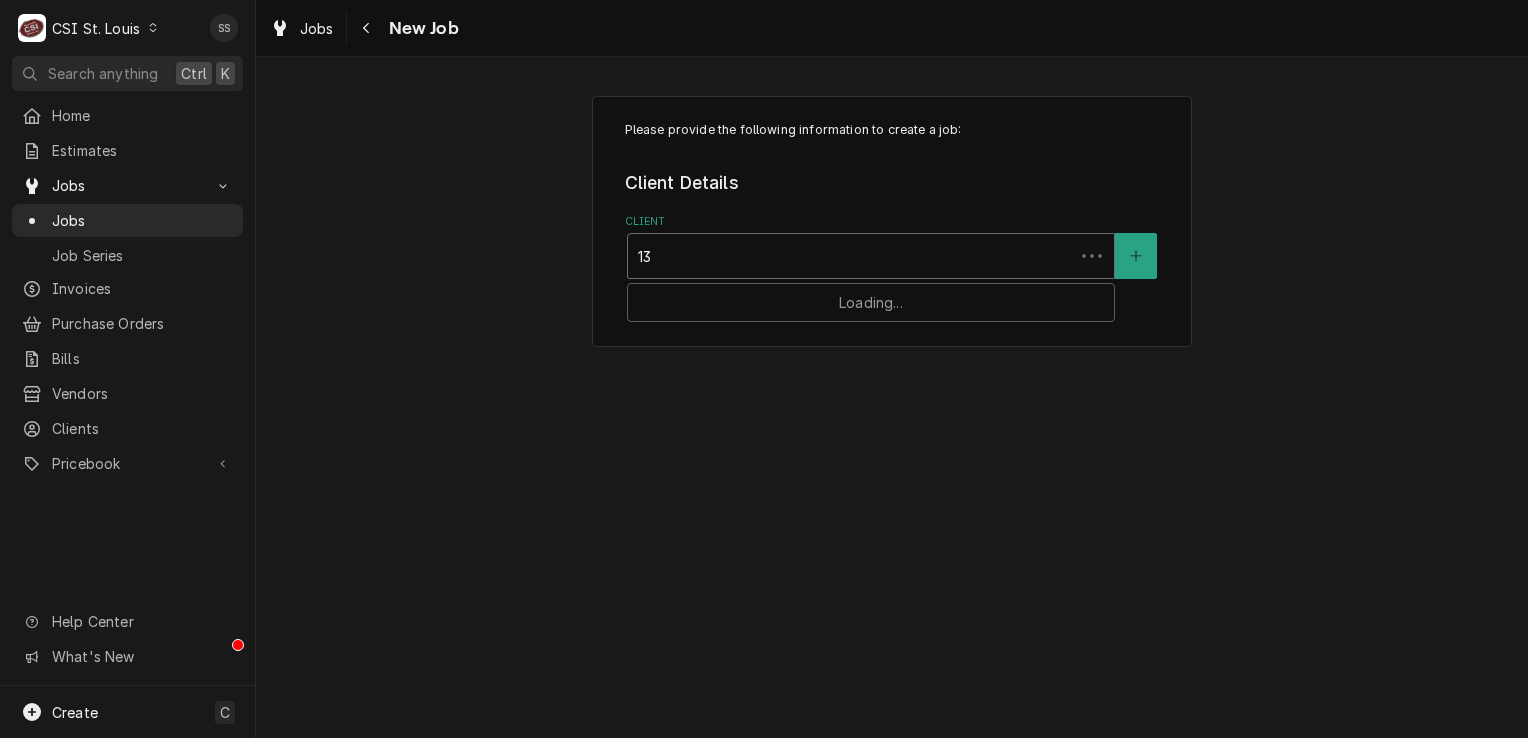 type on "1" 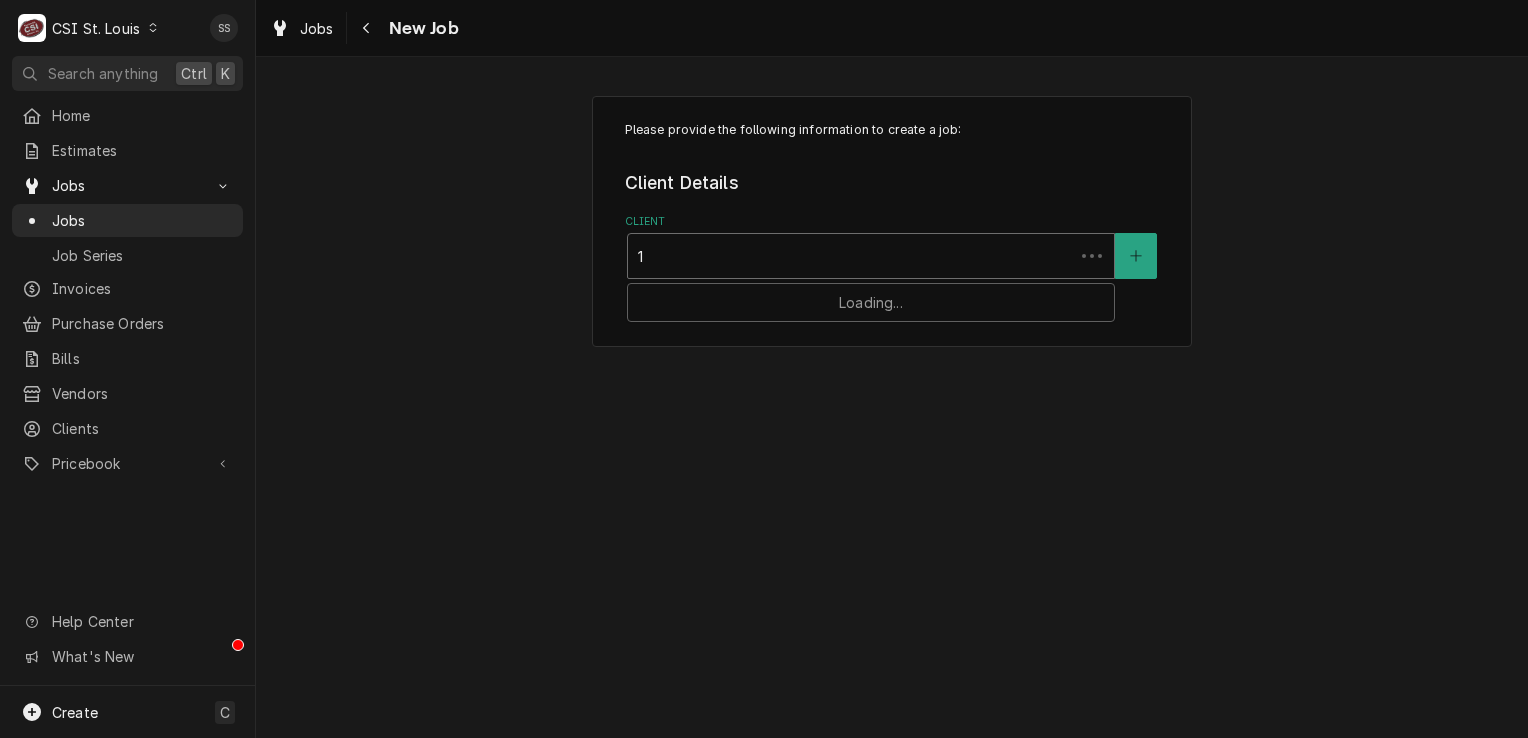 type 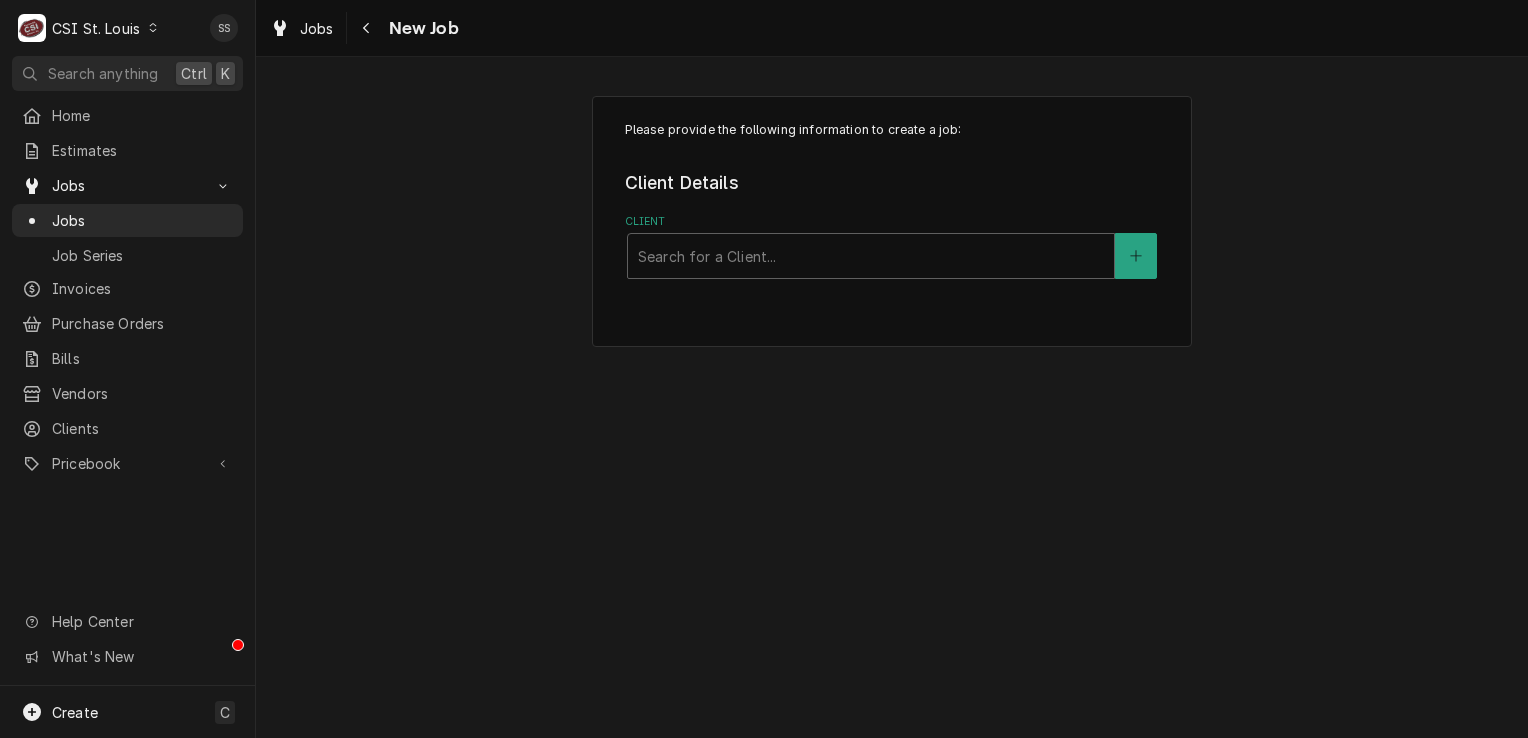 click at bounding box center (153, 28) 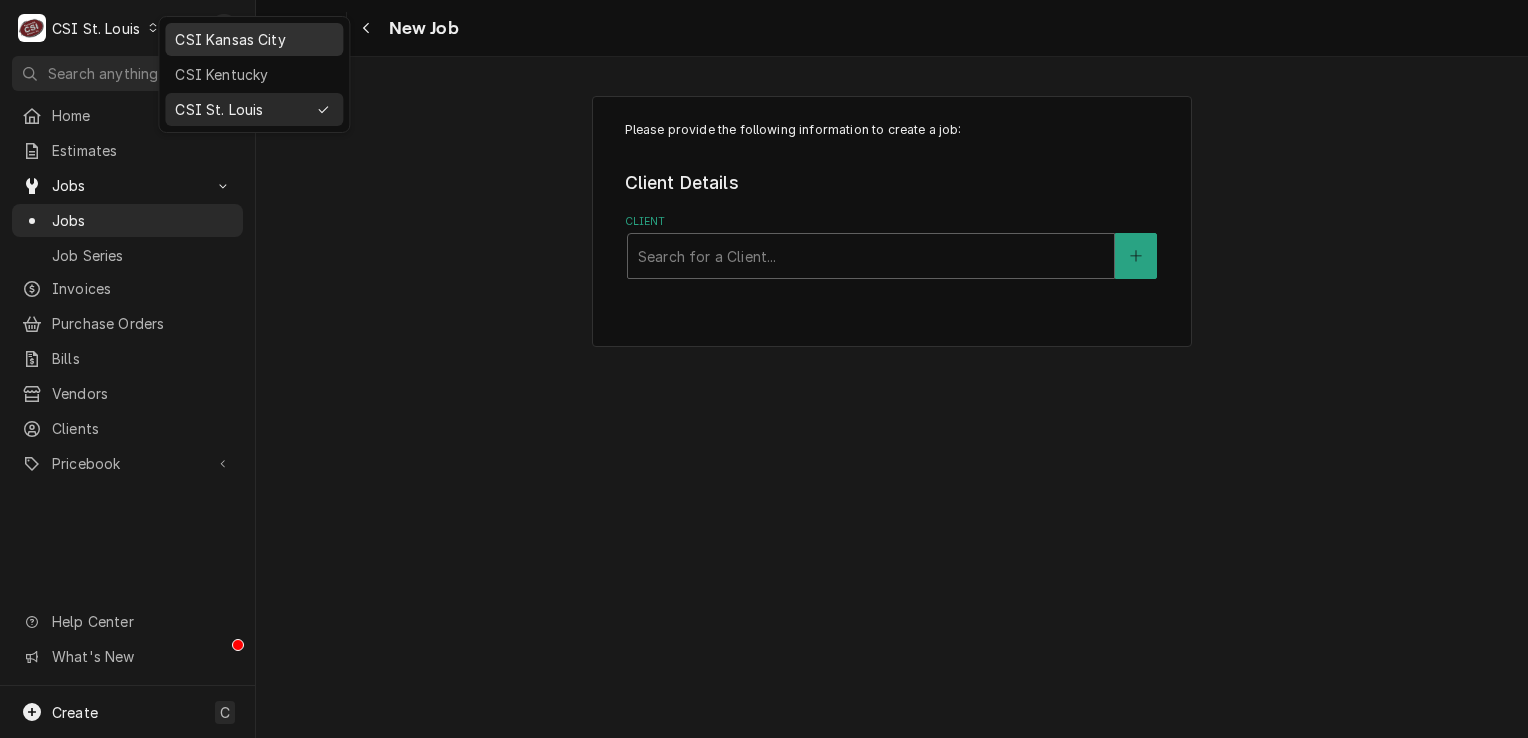click on "CSI Kansas City" at bounding box center (254, 39) 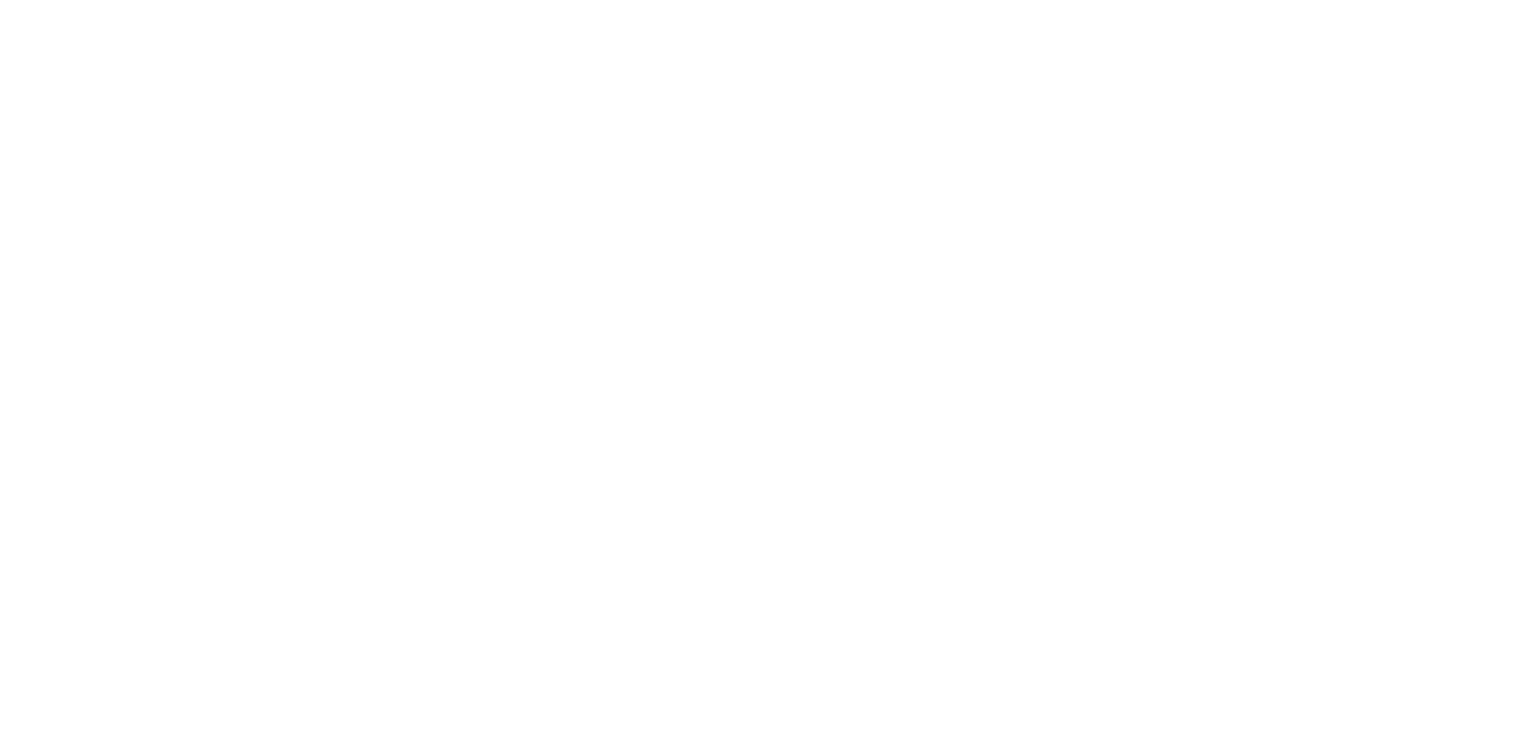 scroll, scrollTop: 0, scrollLeft: 0, axis: both 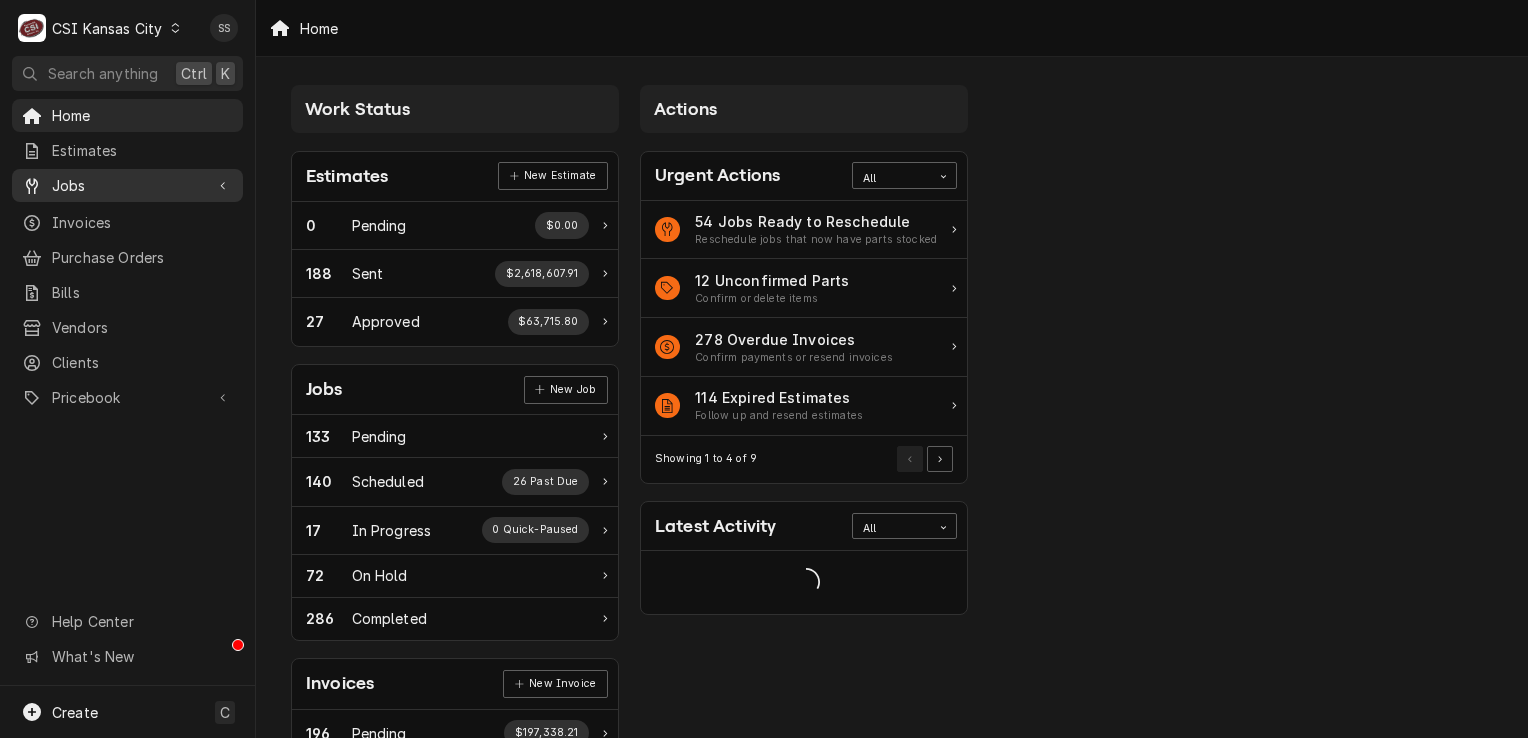 click on "Jobs" at bounding box center (127, 185) 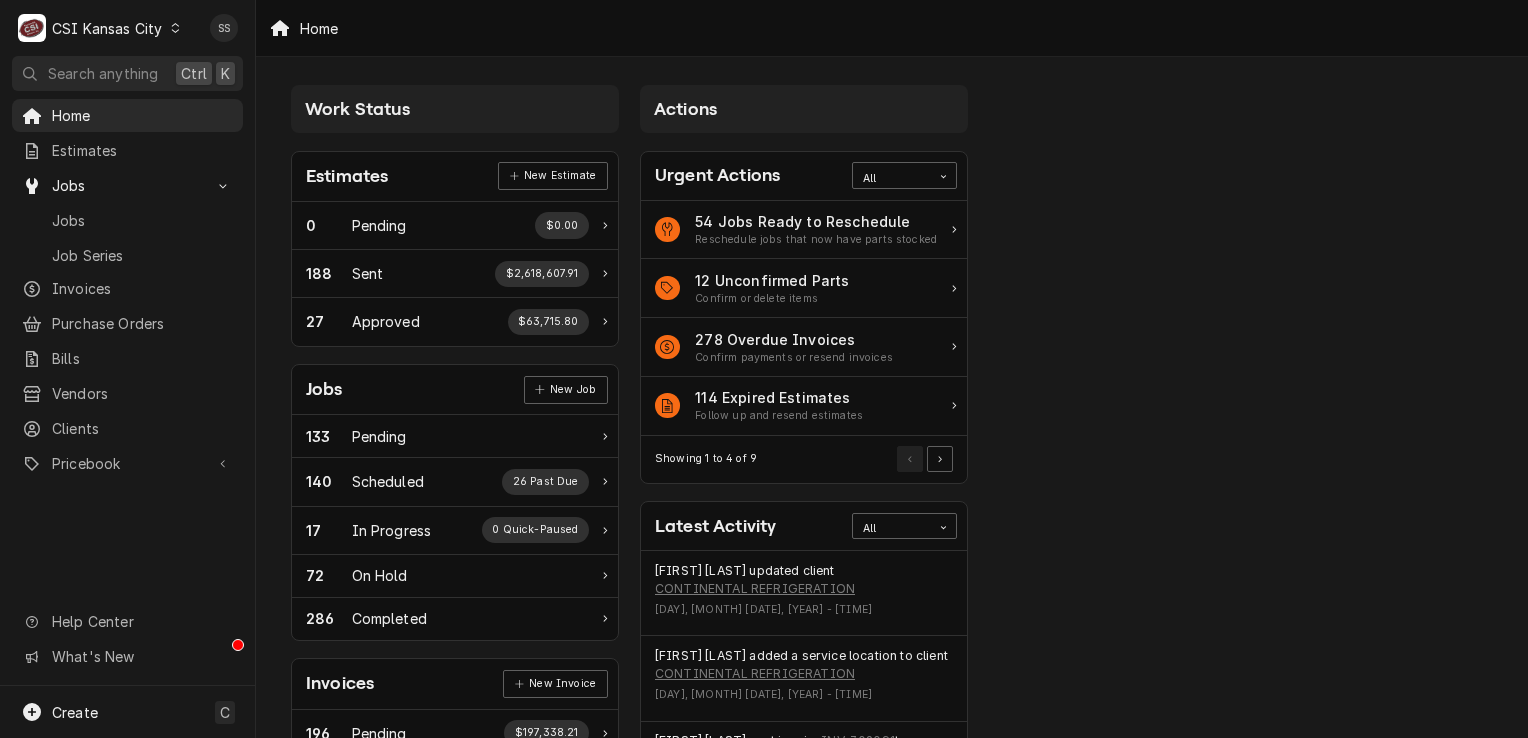 click on "Jobs Job Series" at bounding box center [127, 237] 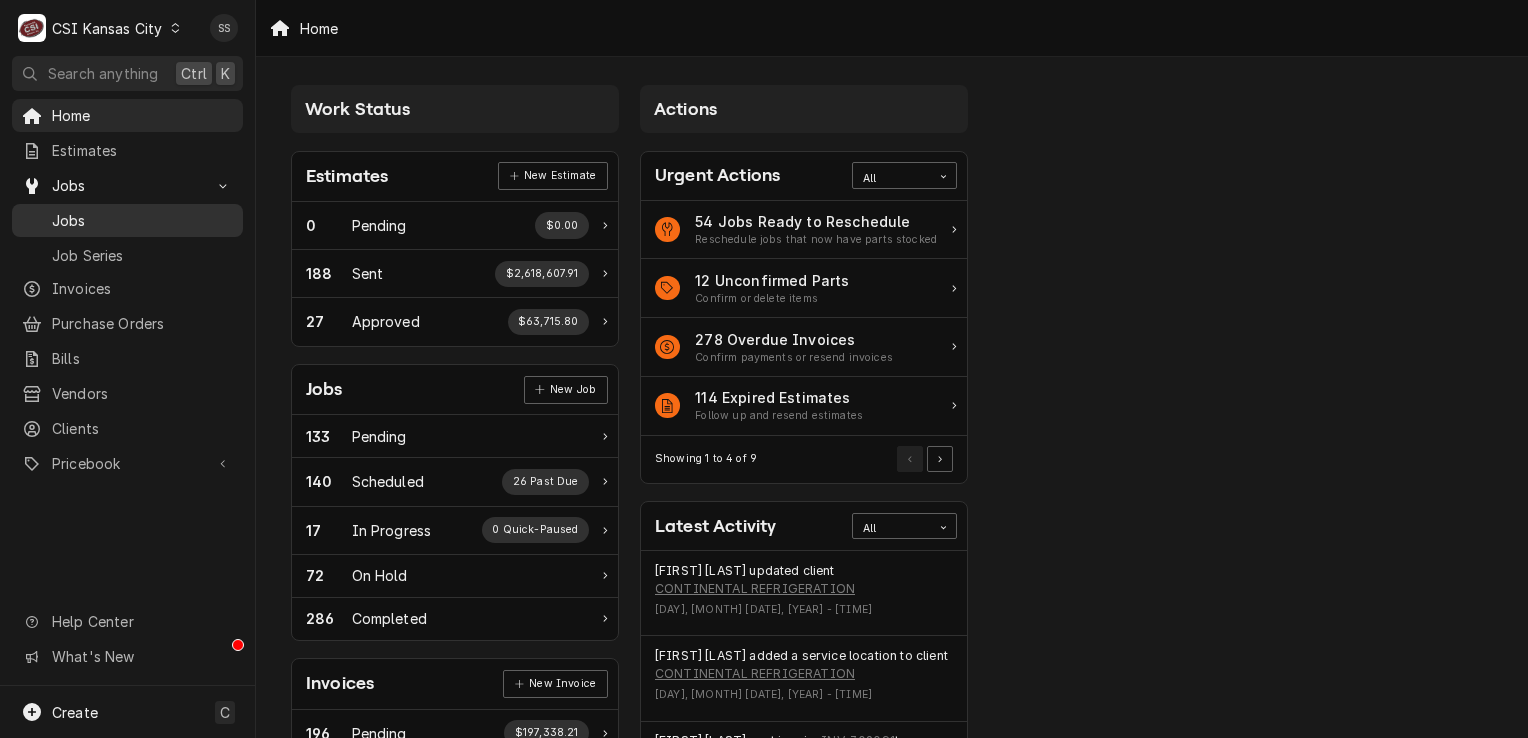 click on "Jobs" at bounding box center [142, 220] 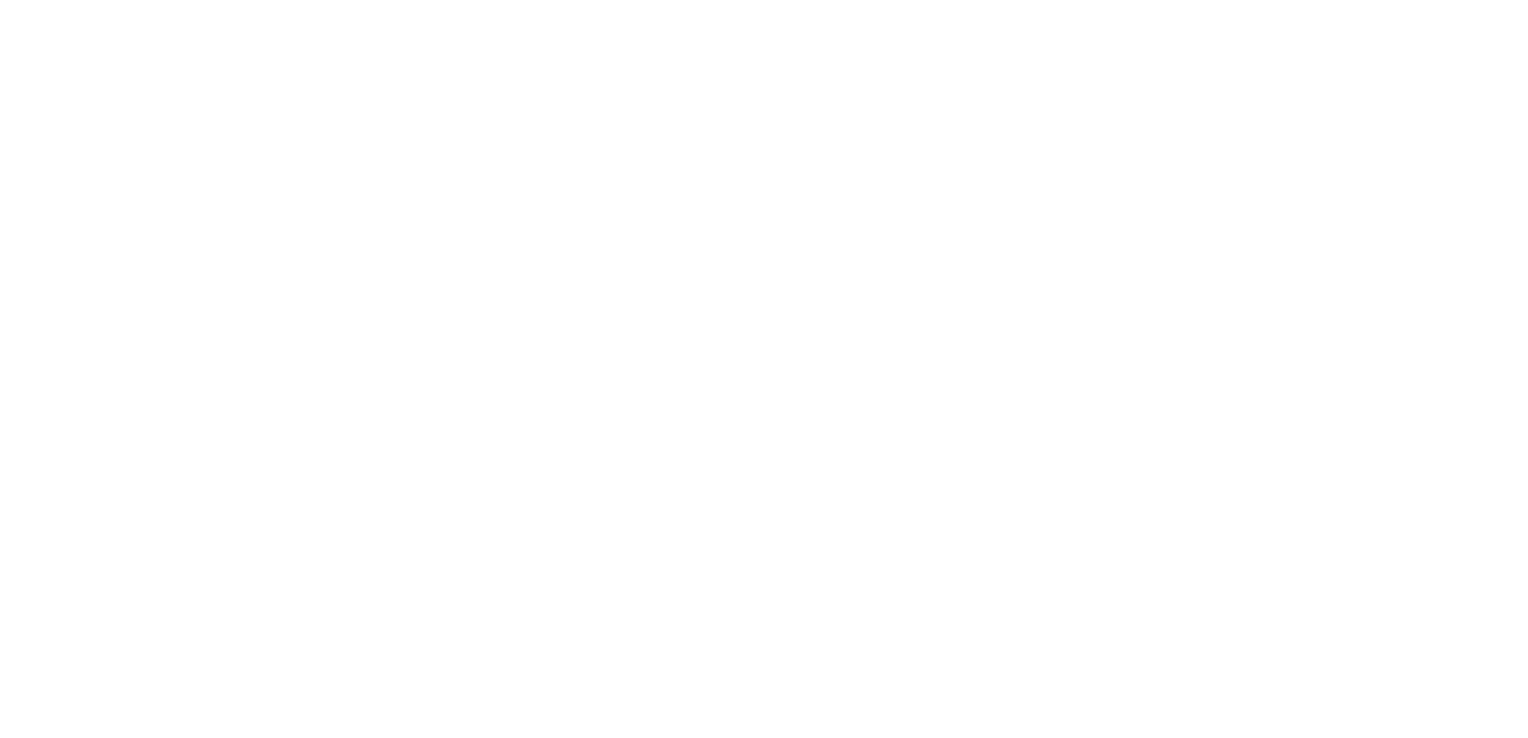 scroll, scrollTop: 0, scrollLeft: 0, axis: both 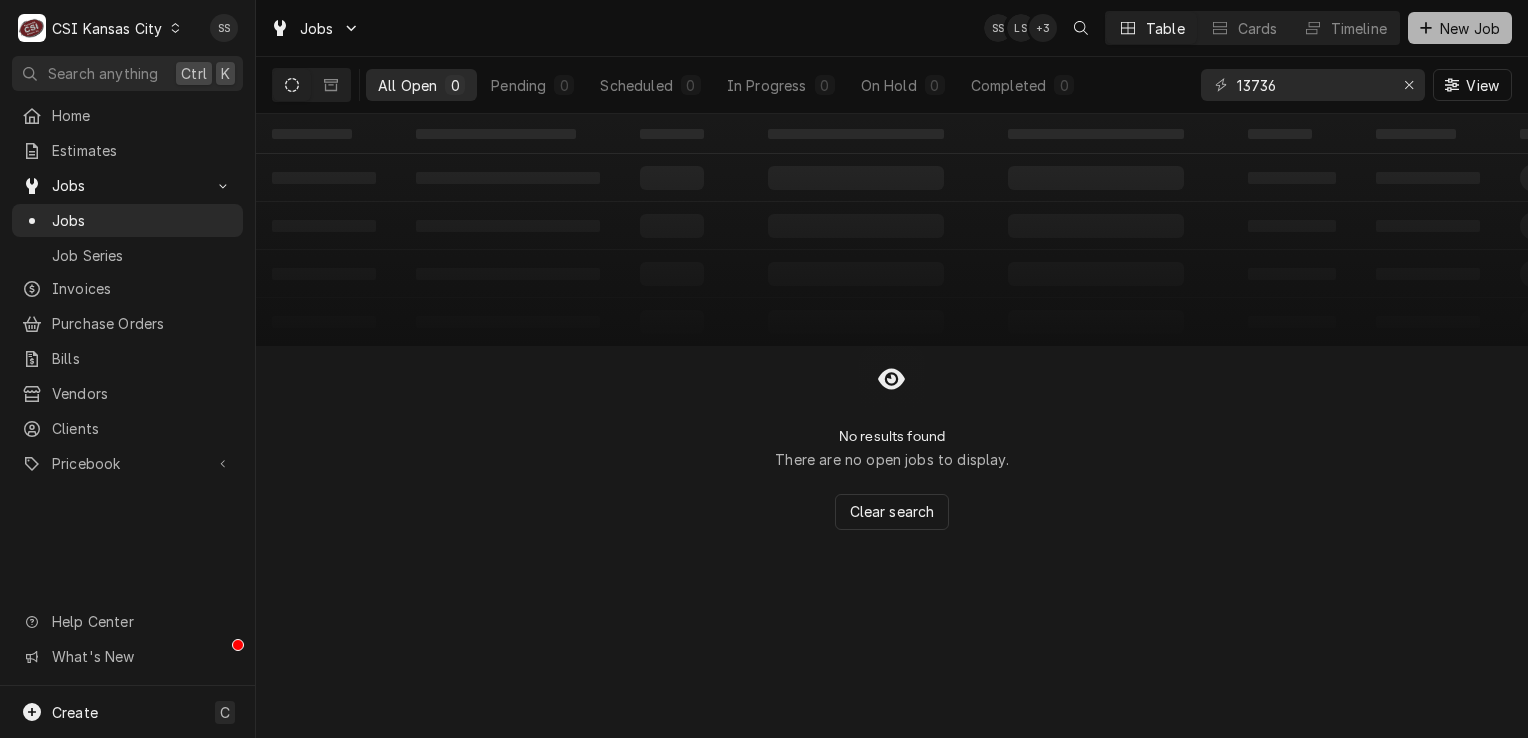 click on "New Job" at bounding box center (1470, 28) 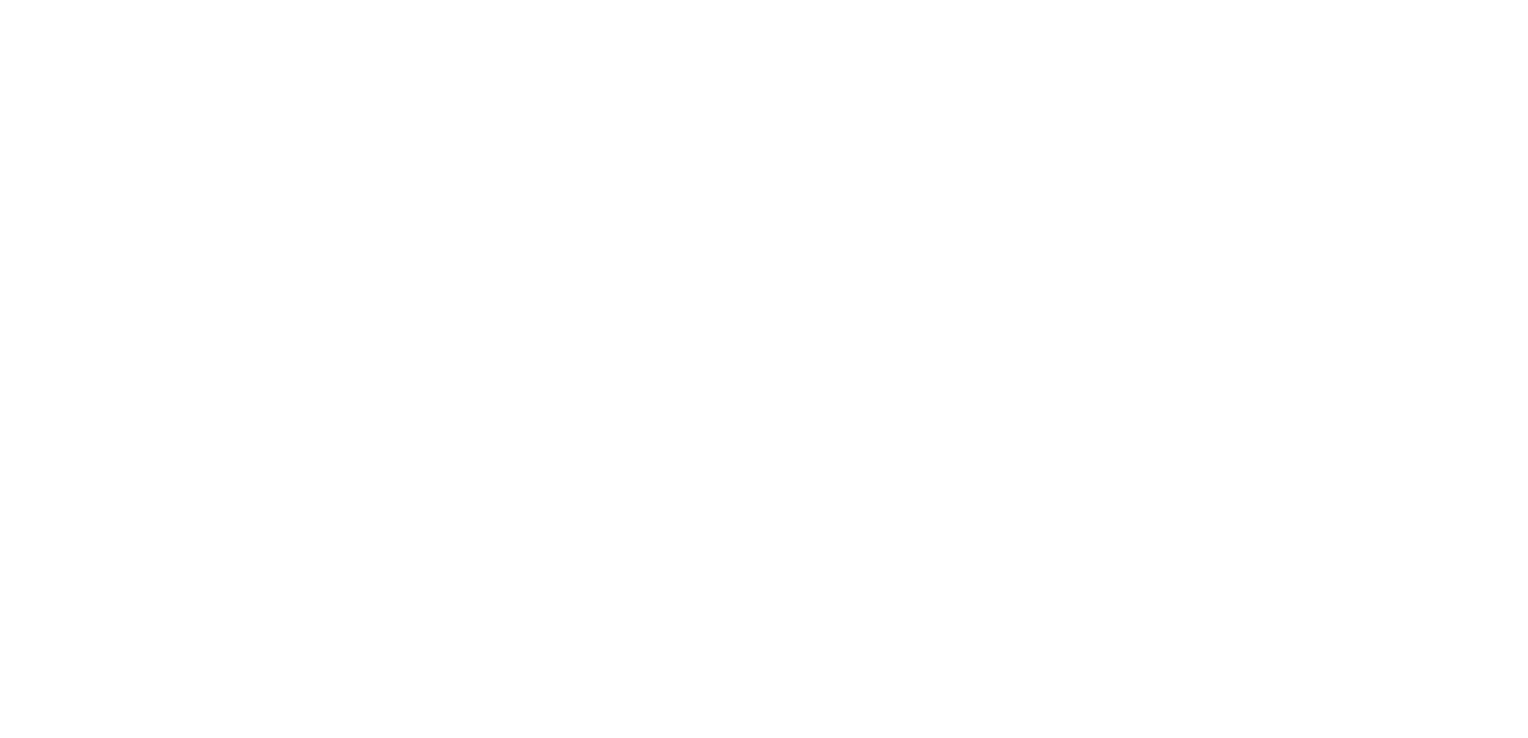 scroll, scrollTop: 0, scrollLeft: 0, axis: both 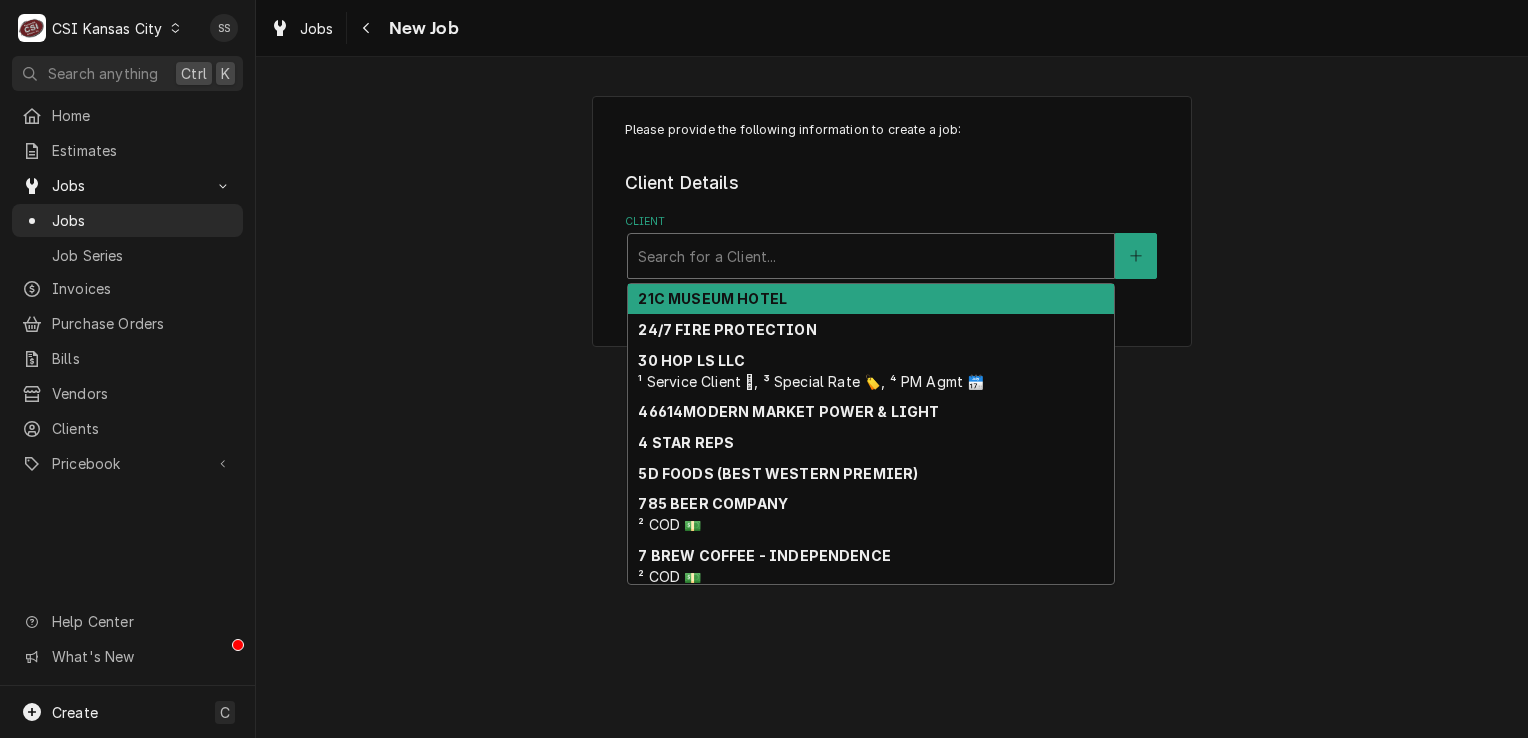click at bounding box center (871, 256) 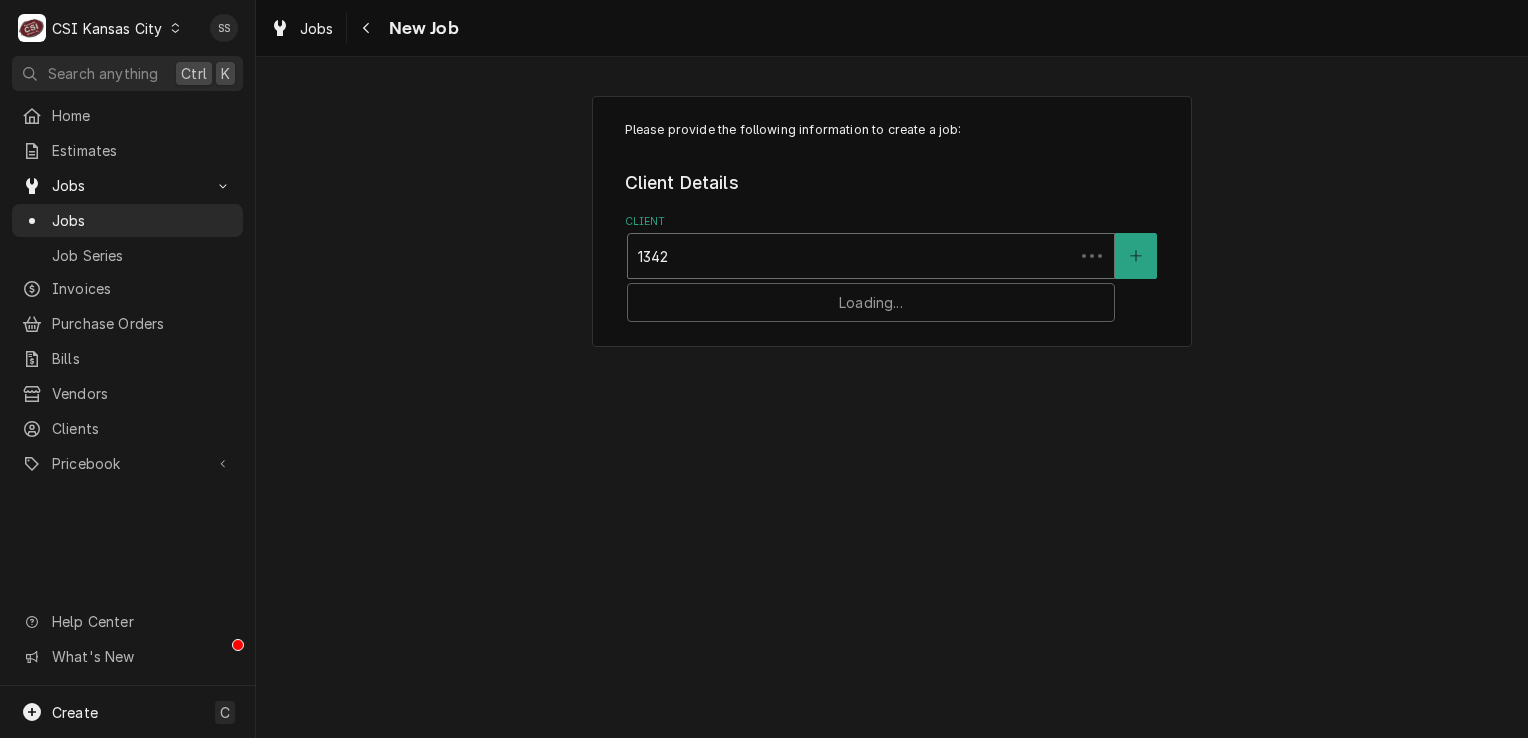 type on "13420" 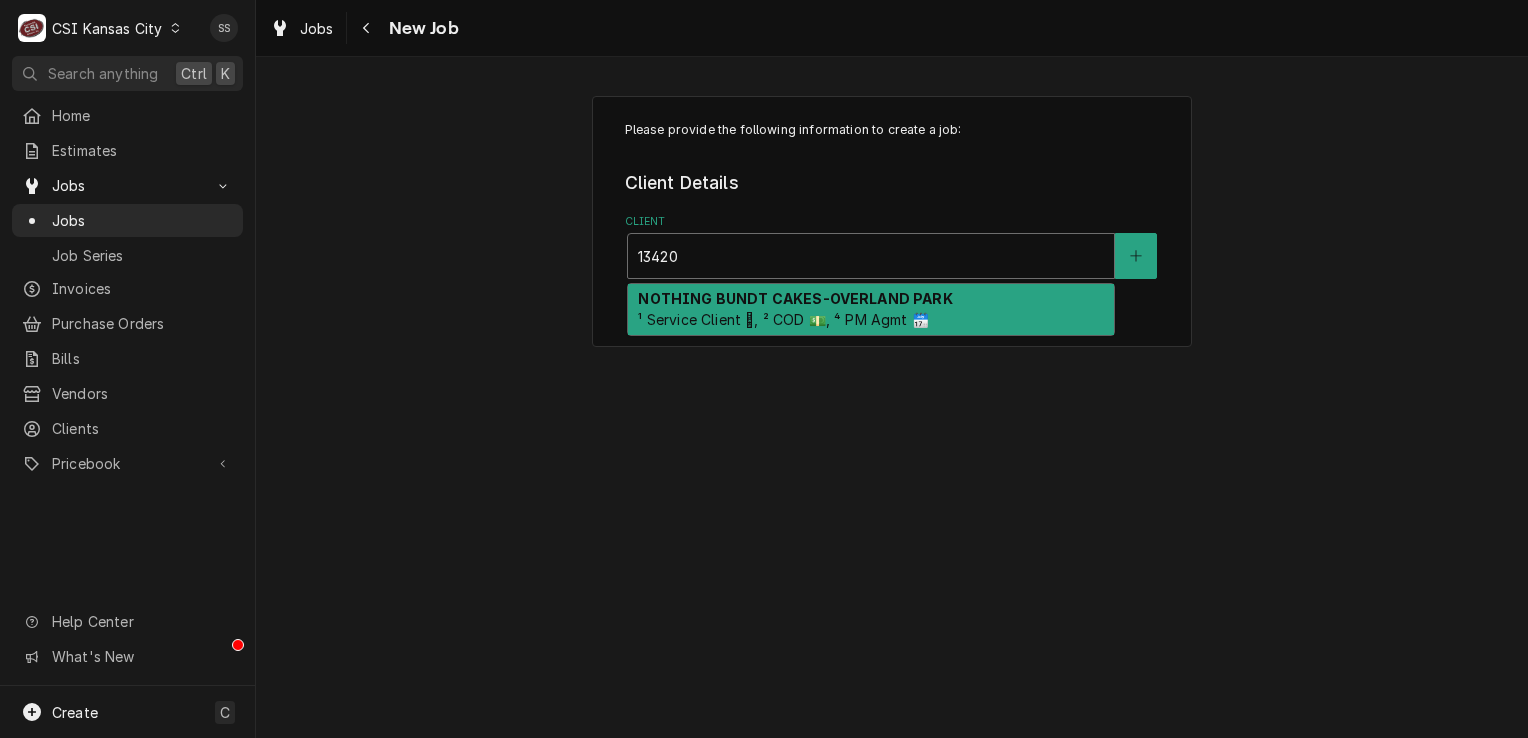 click on "¹ Service Client 🛟, ² COD 💵, ⁴ PM Agmt 🗓️" at bounding box center [783, 319] 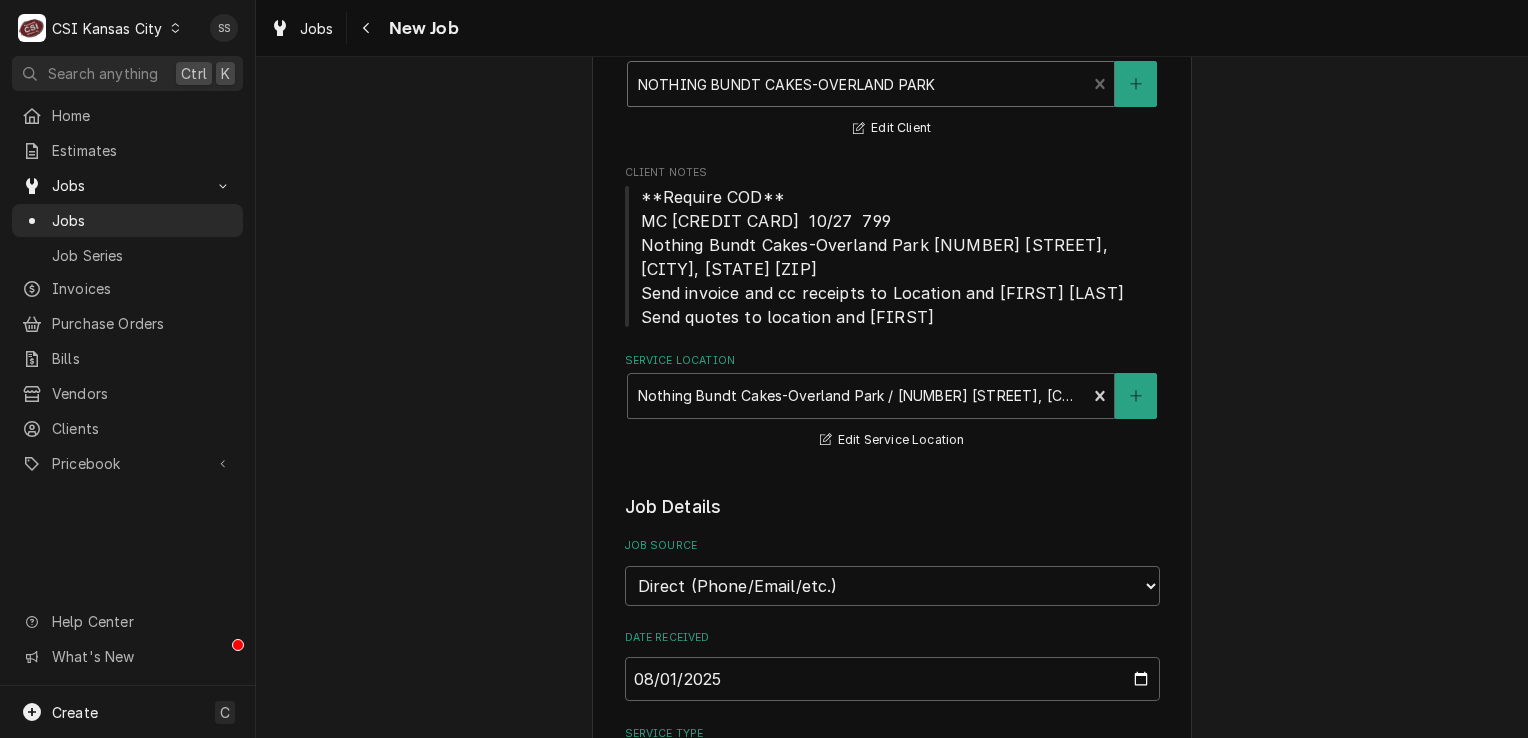 scroll, scrollTop: 400, scrollLeft: 0, axis: vertical 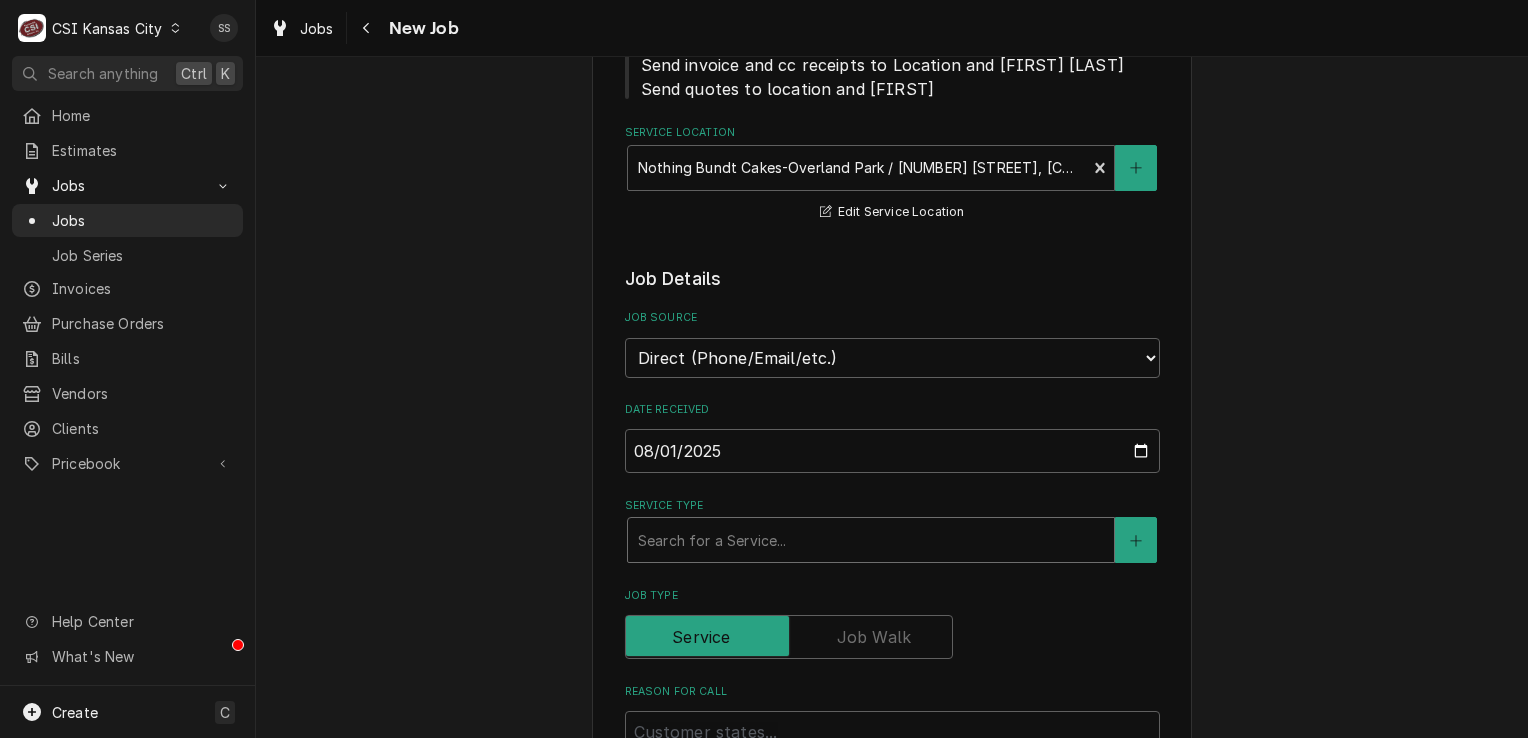click at bounding box center (871, 540) 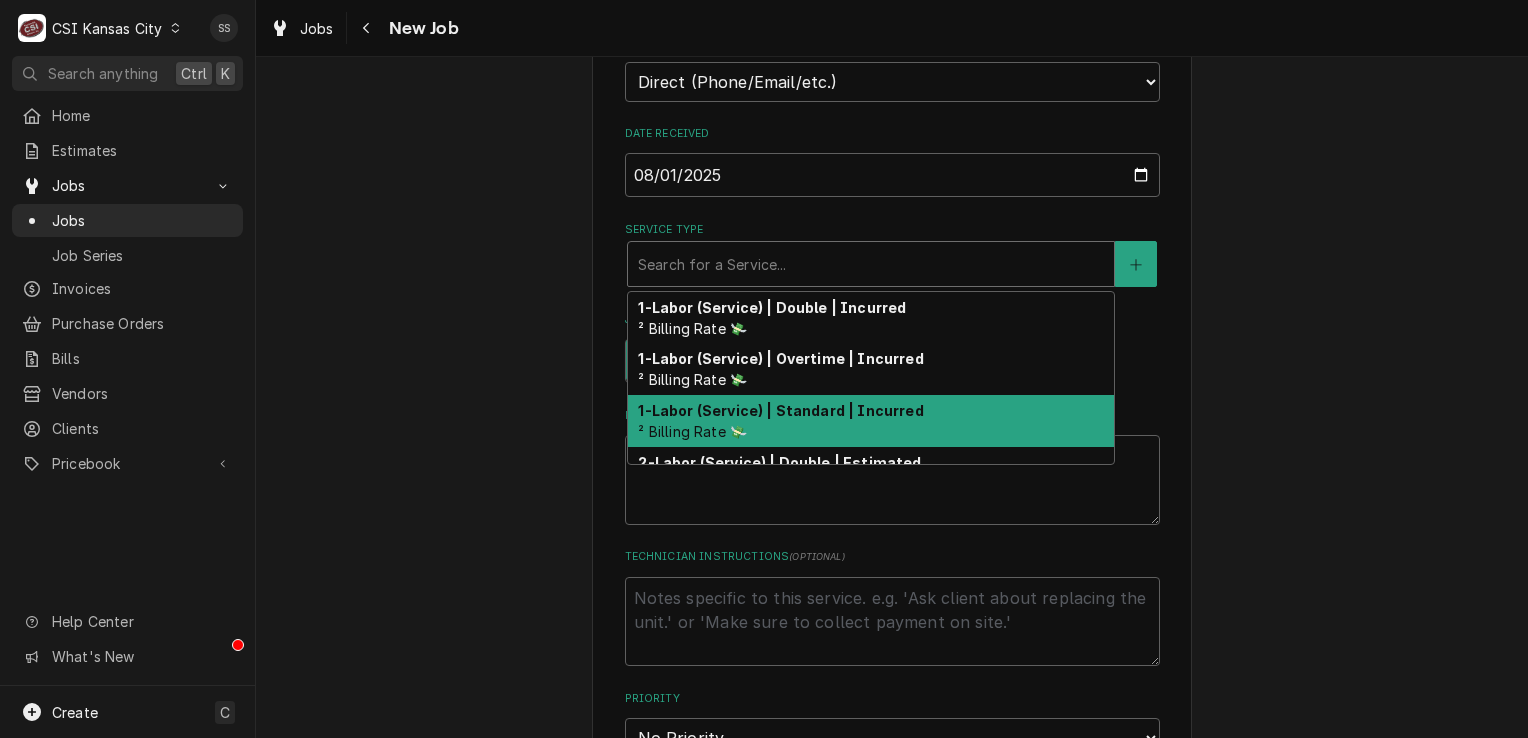 scroll, scrollTop: 700, scrollLeft: 0, axis: vertical 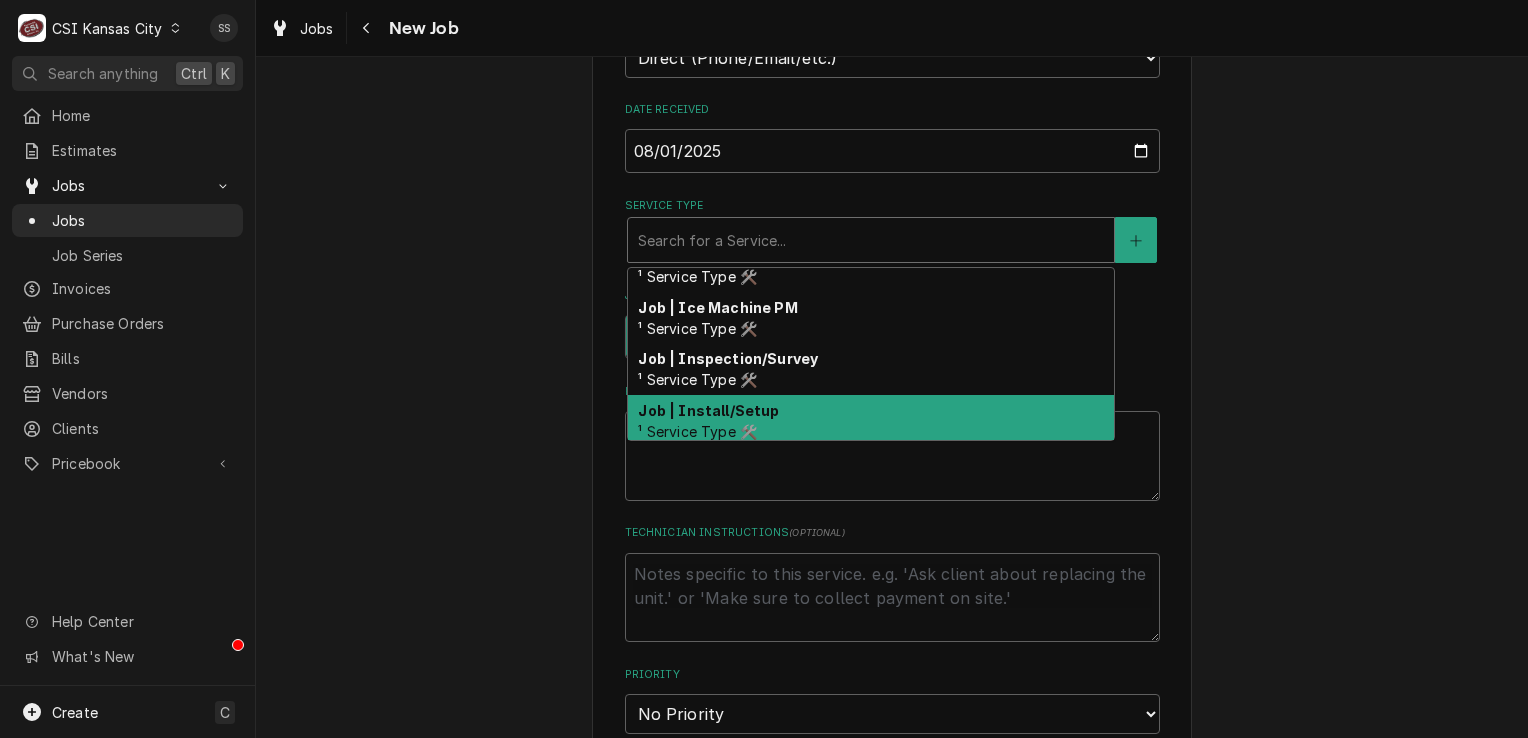 click on "Job | Install/Setup ¹ Service Type 🛠️" at bounding box center (871, 421) 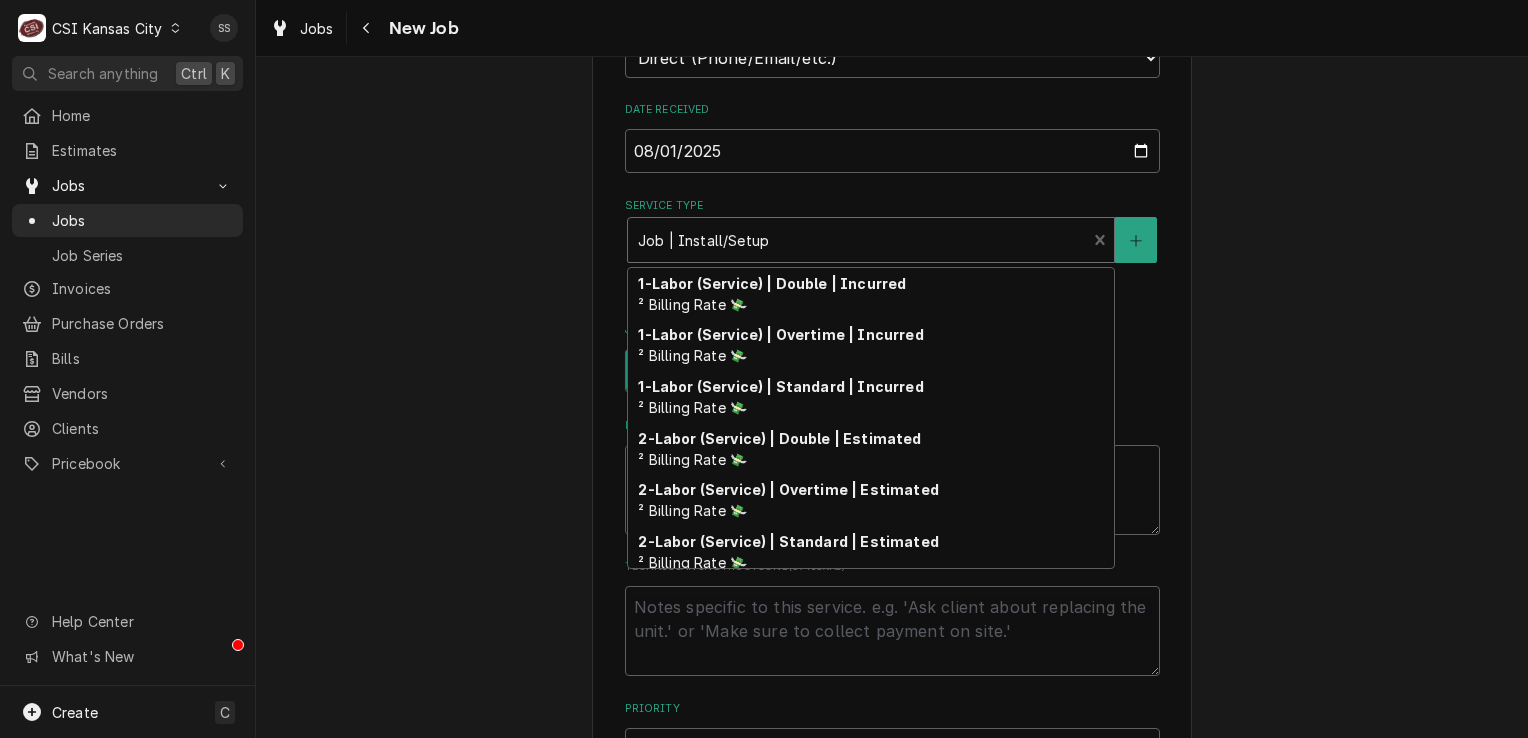 click at bounding box center [857, 240] 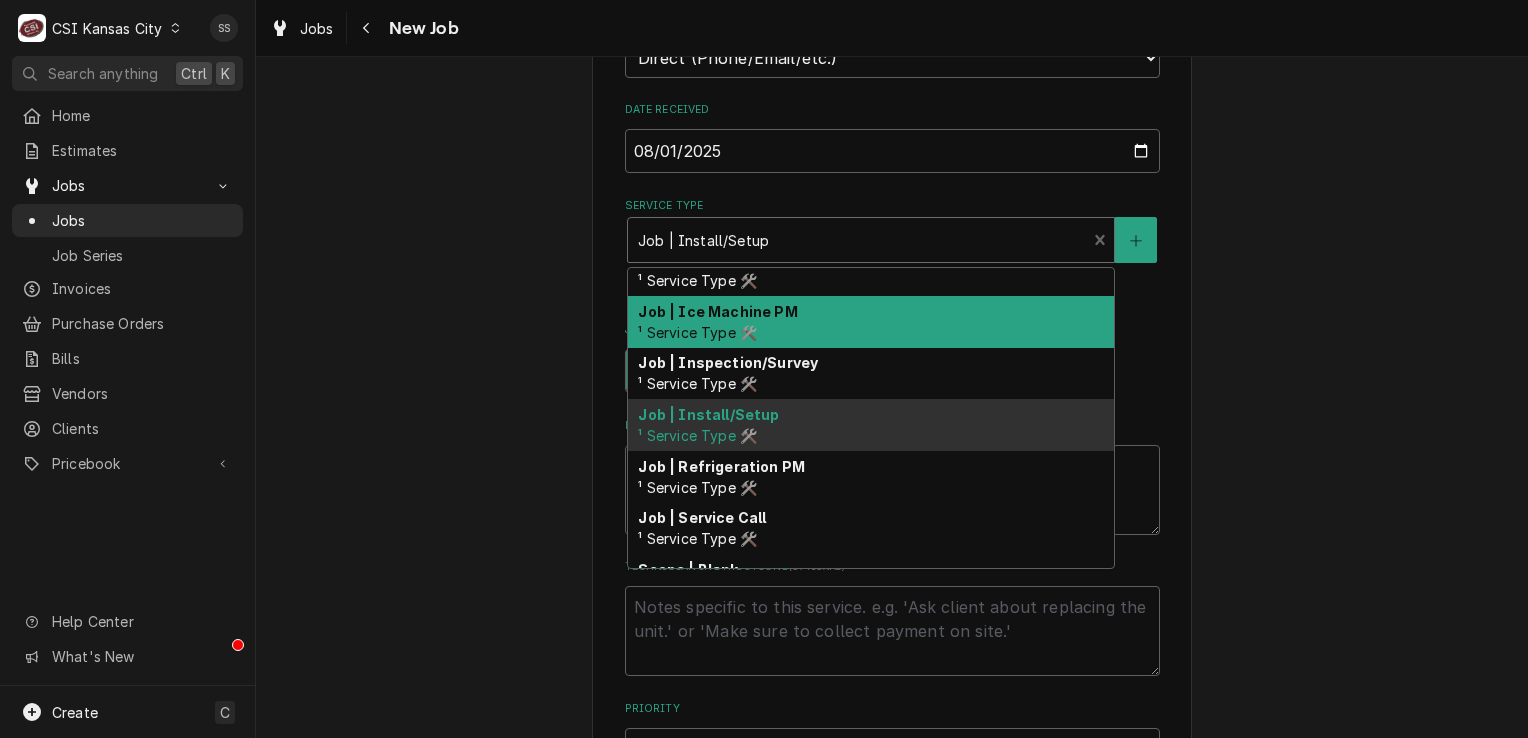 scroll, scrollTop: 1156, scrollLeft: 0, axis: vertical 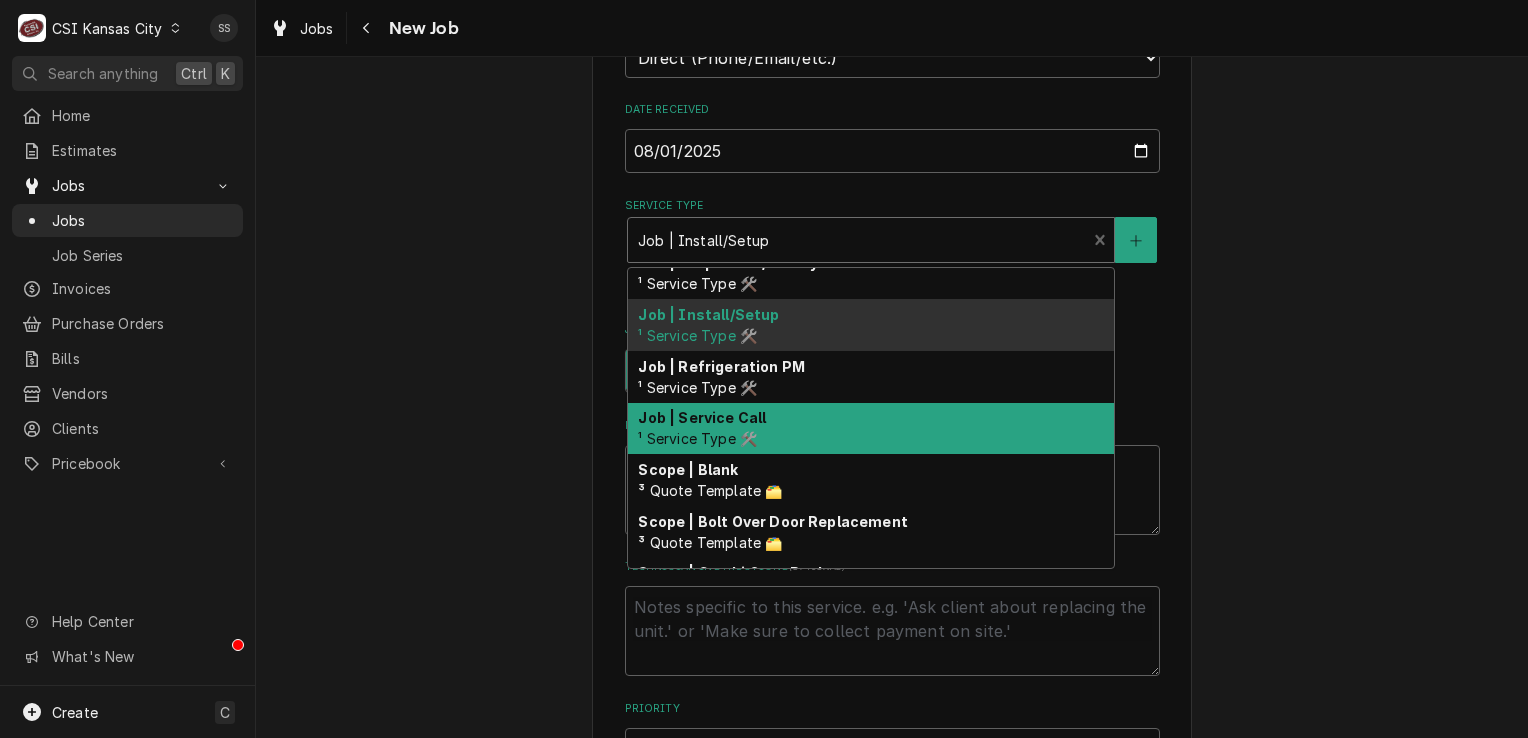 click on "Job | Service Call ¹ Service Type 🛠️" at bounding box center [871, 429] 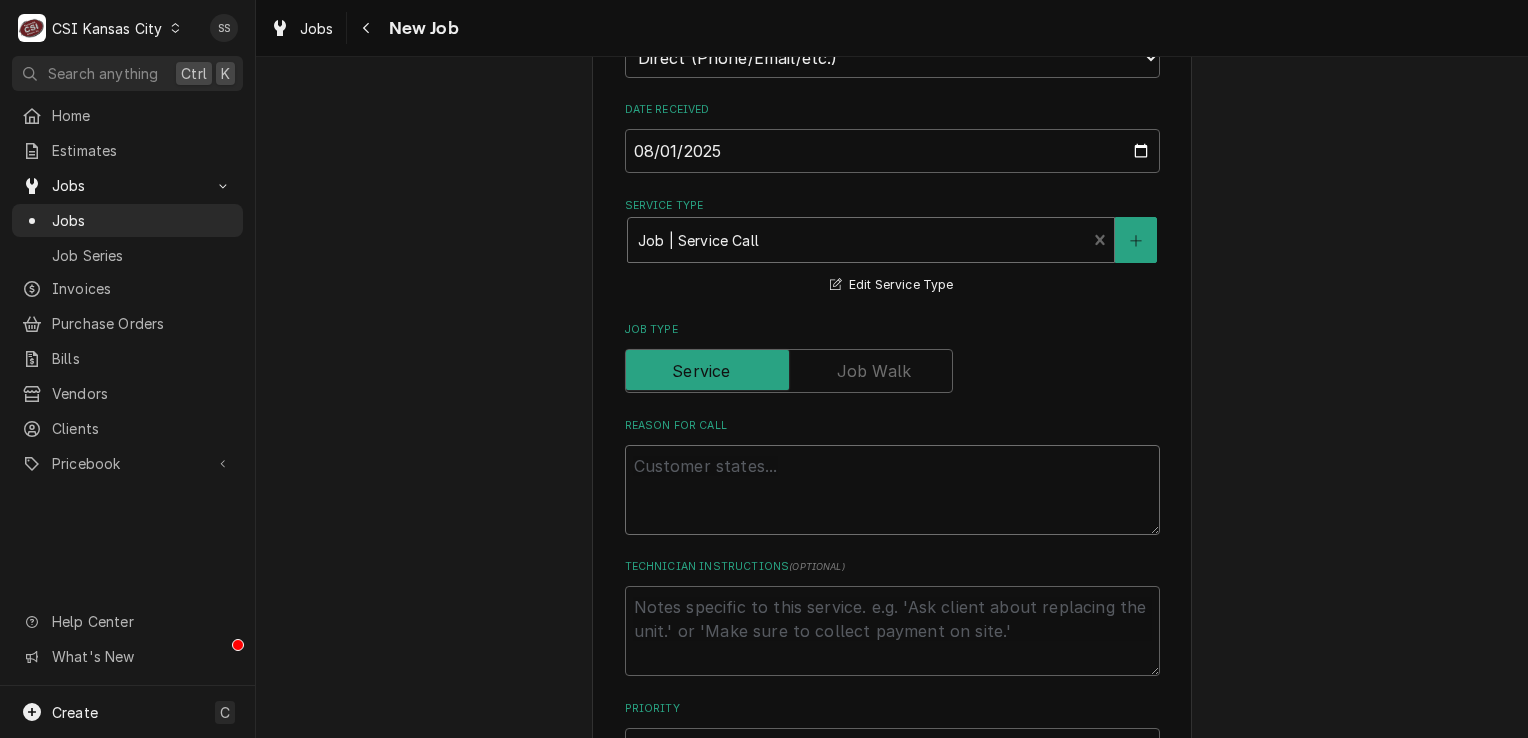 click on "Reason For Call" at bounding box center (892, 490) 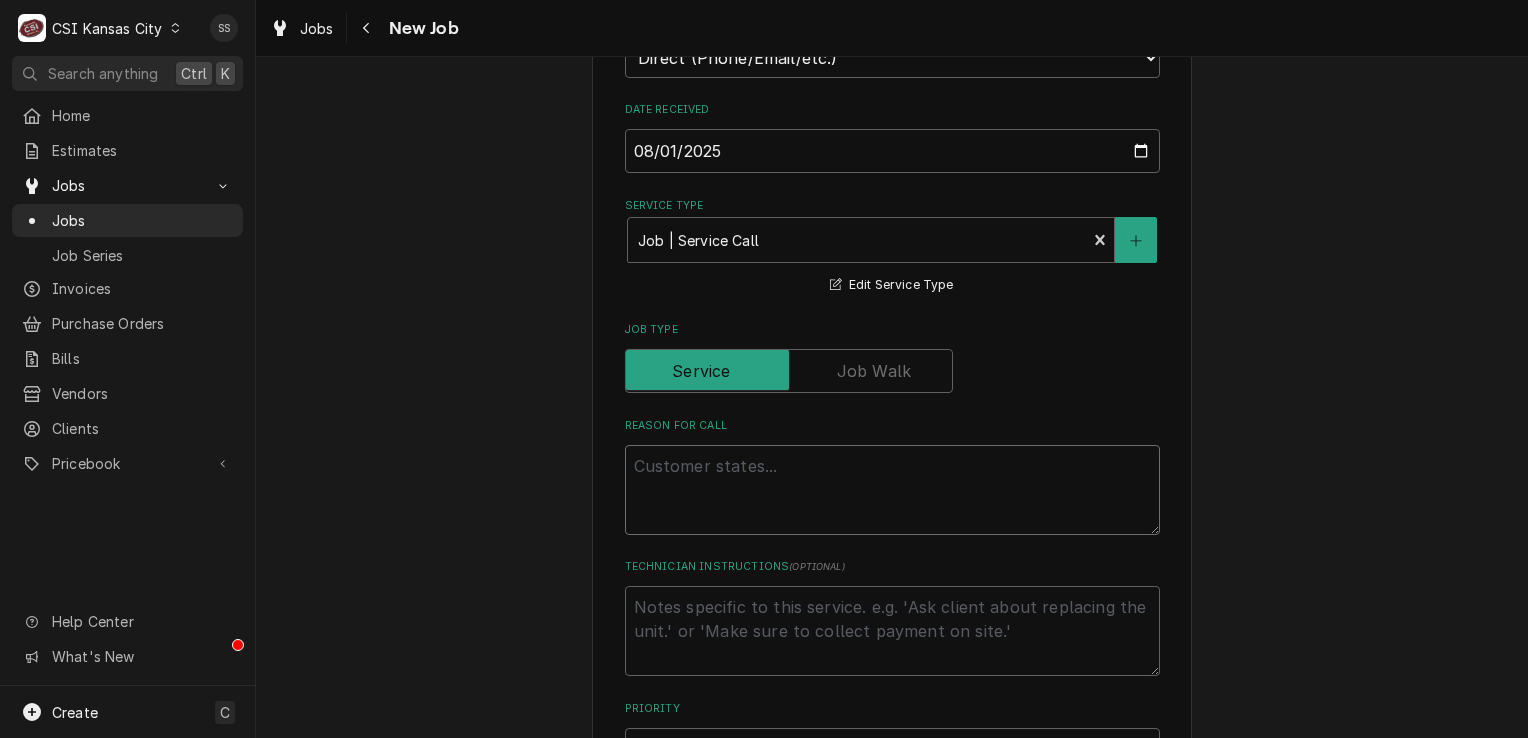 type on "x" 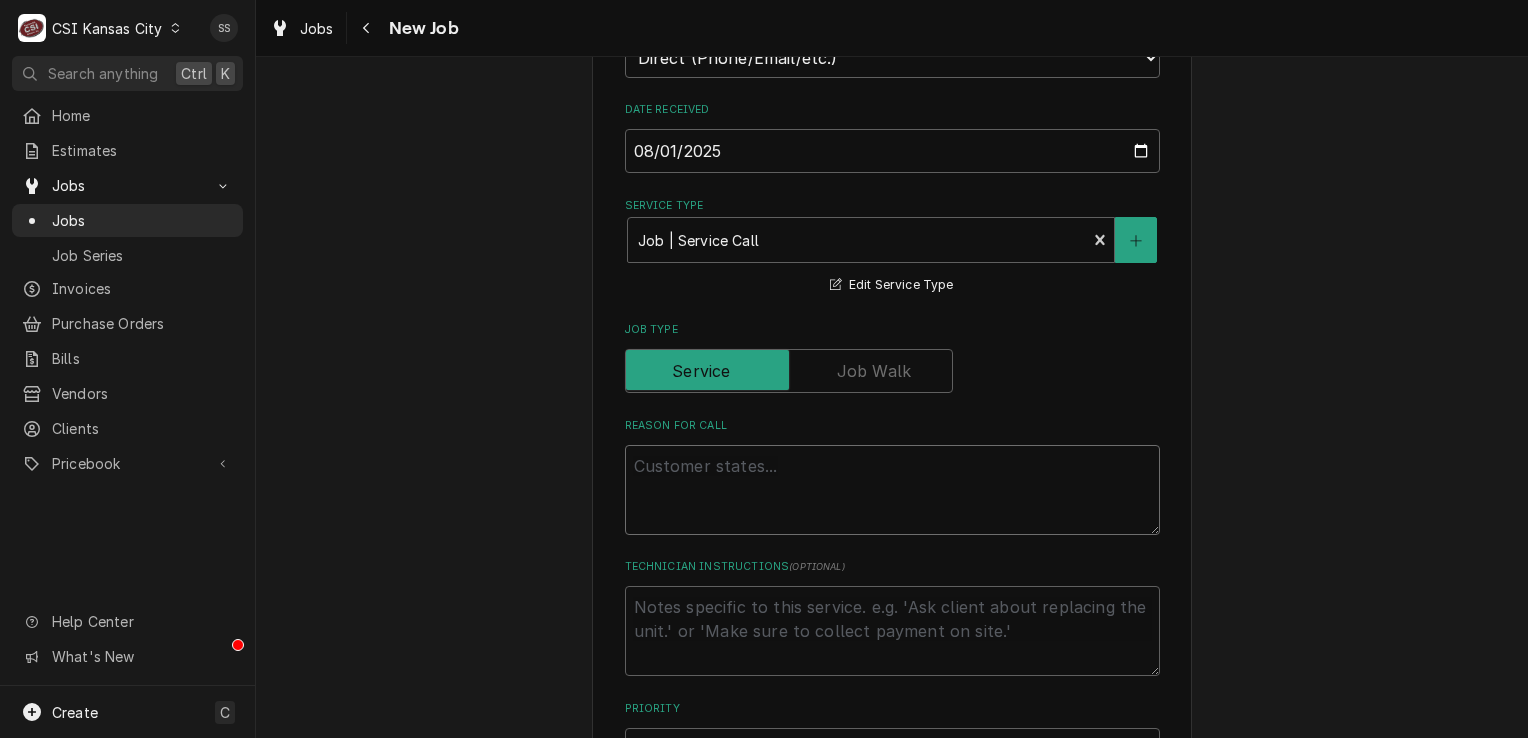 type on "*" 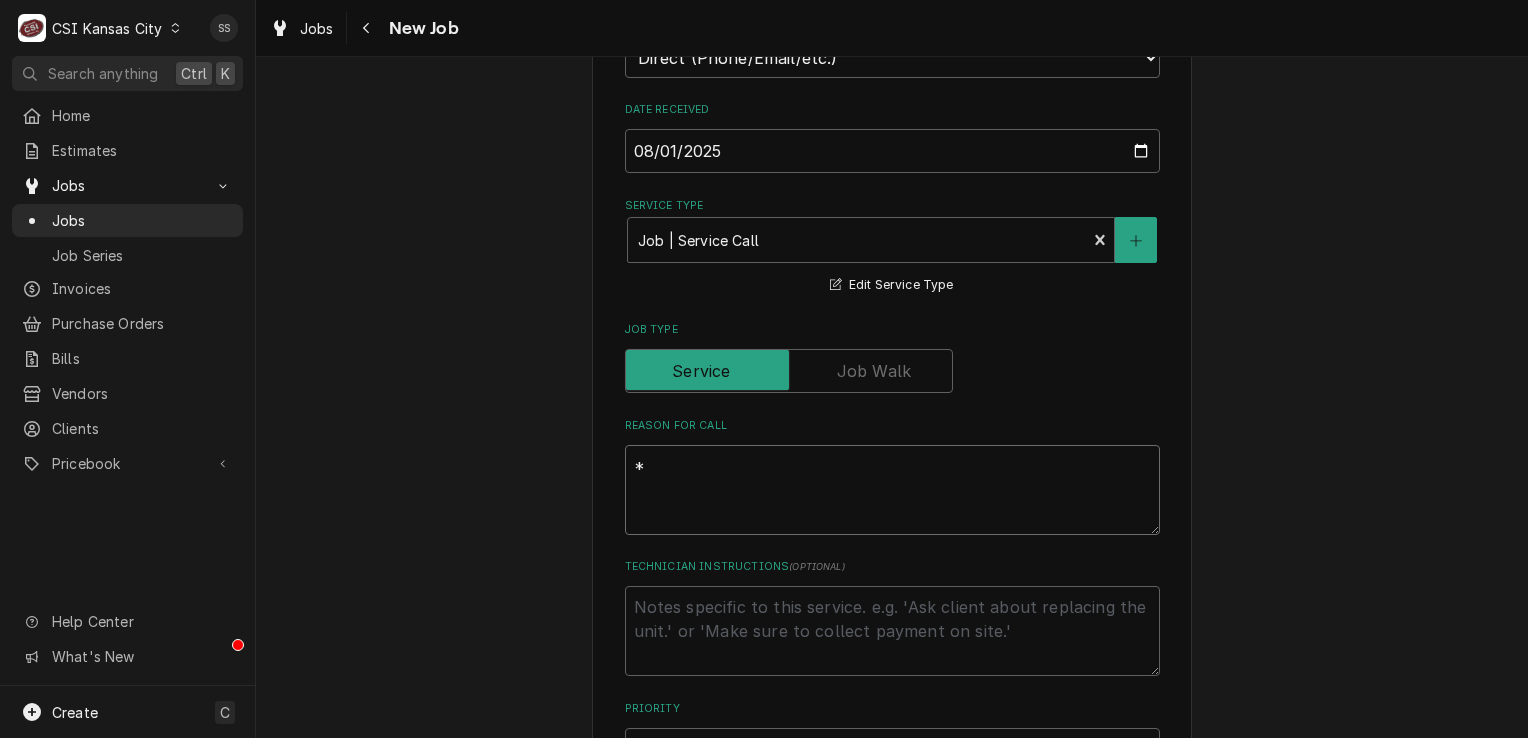 type on "x" 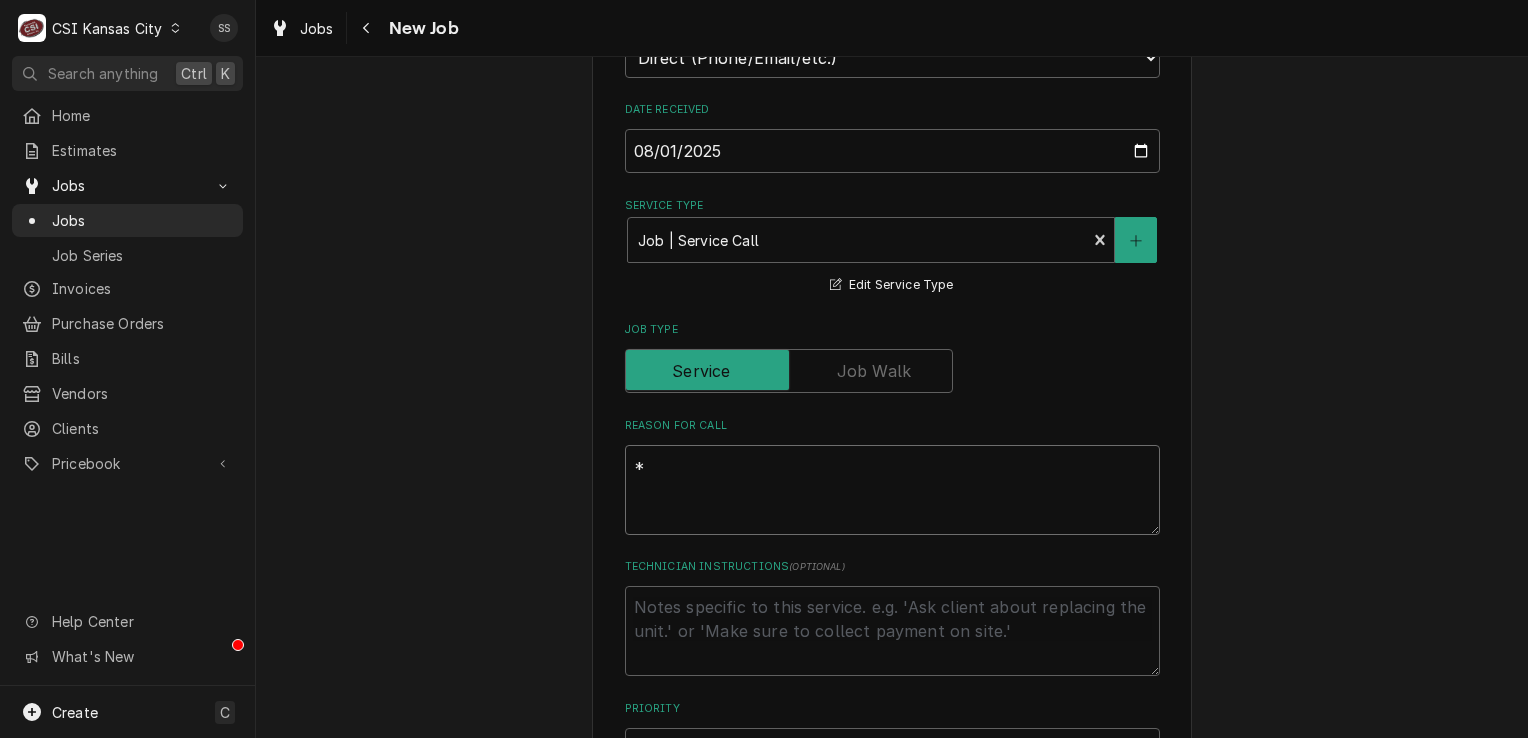 type on "**" 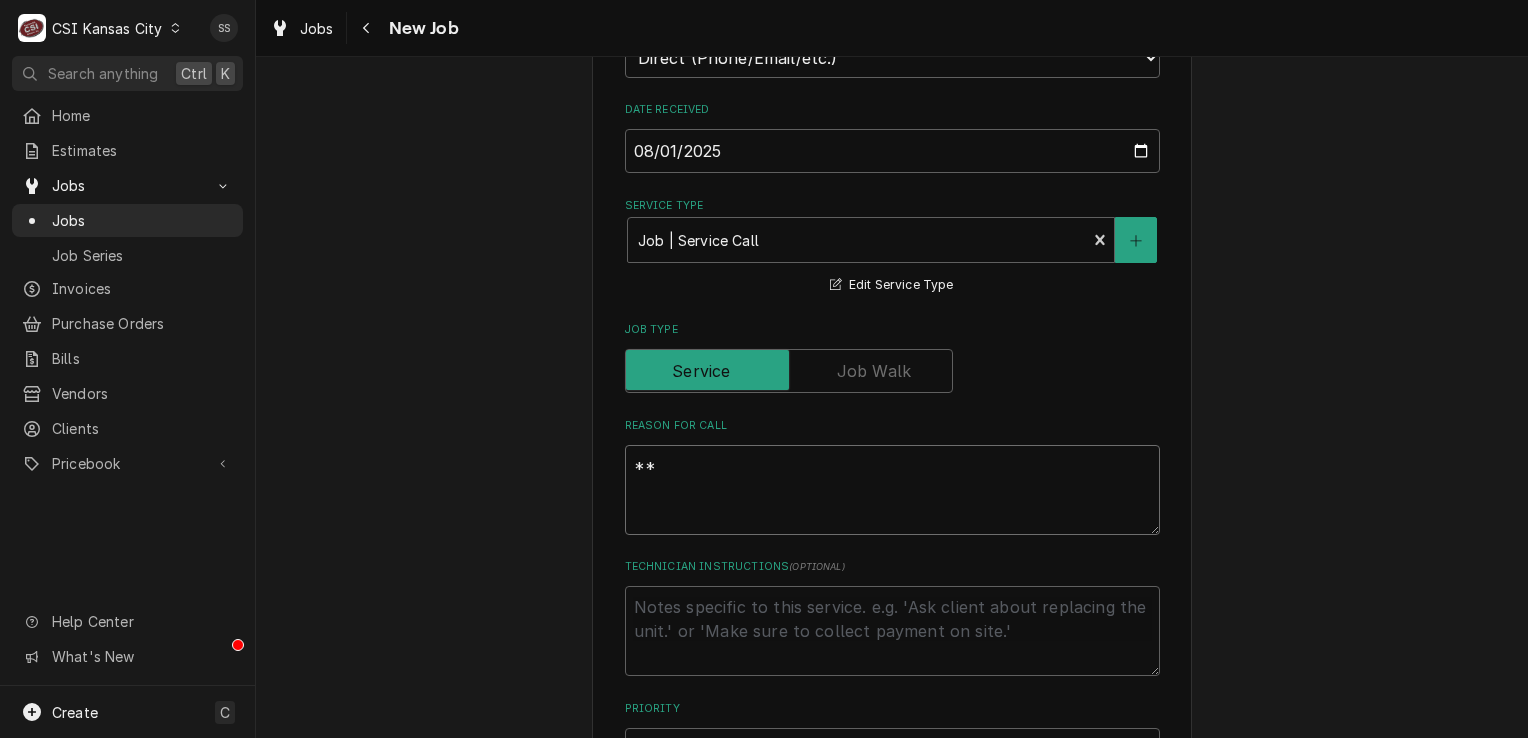 type on "x" 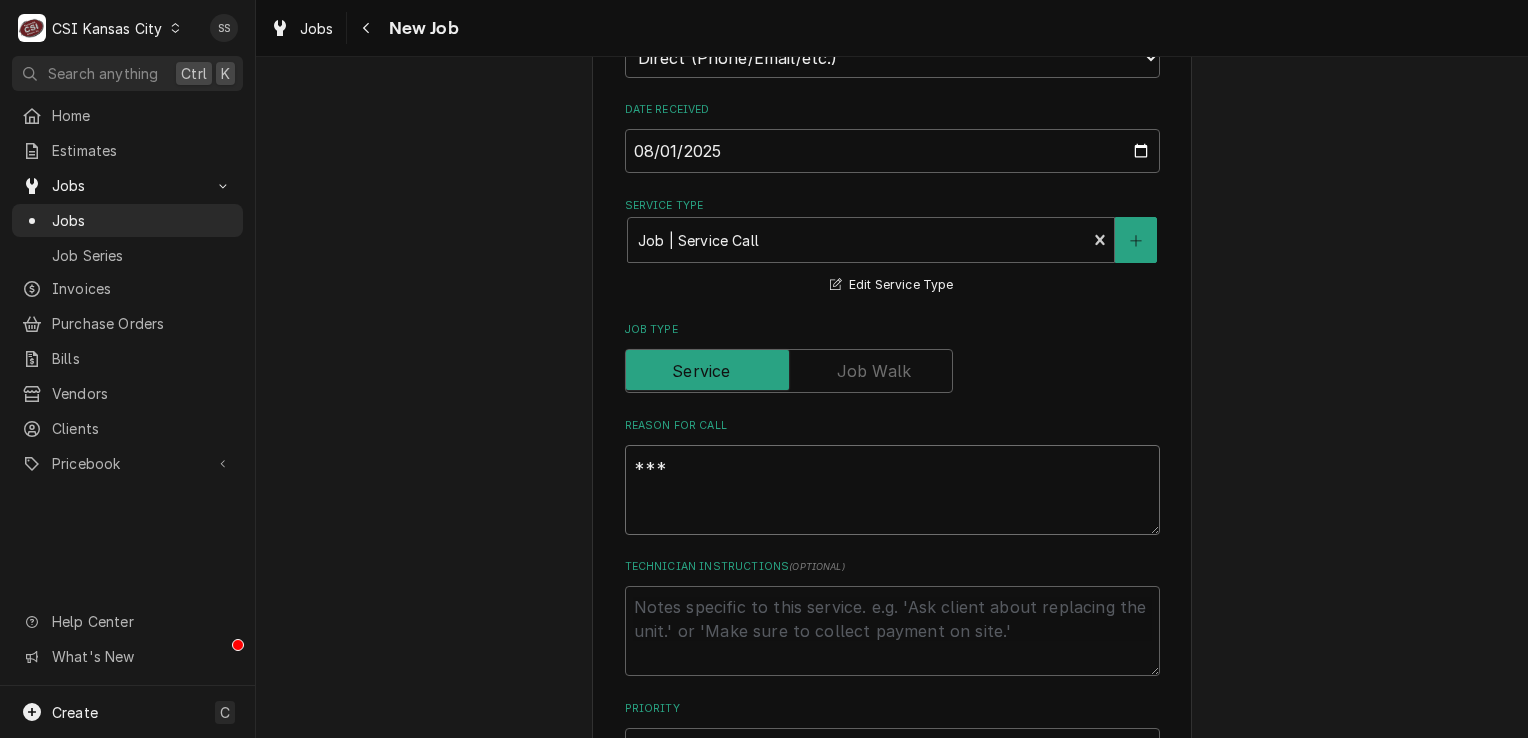type on "x" 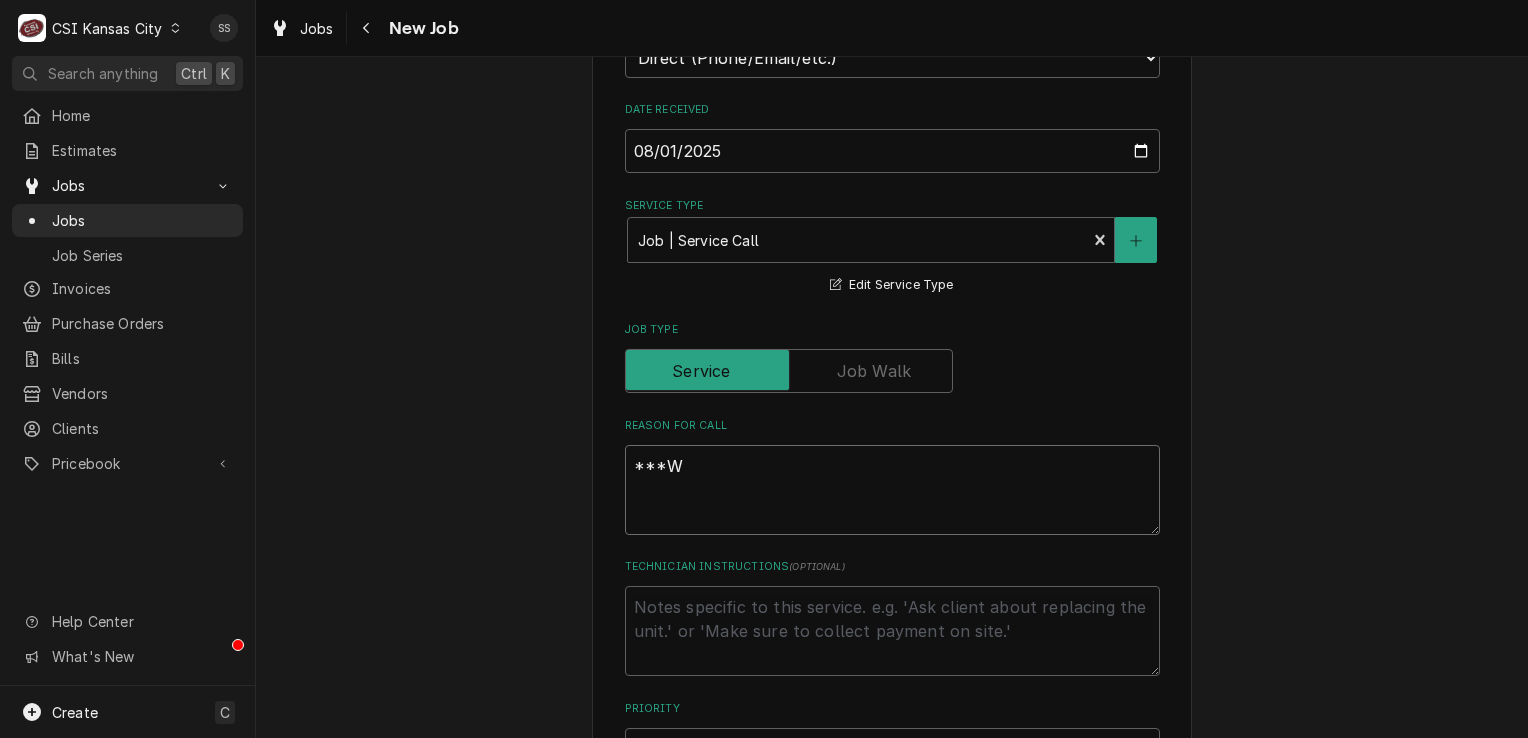 type on "x" 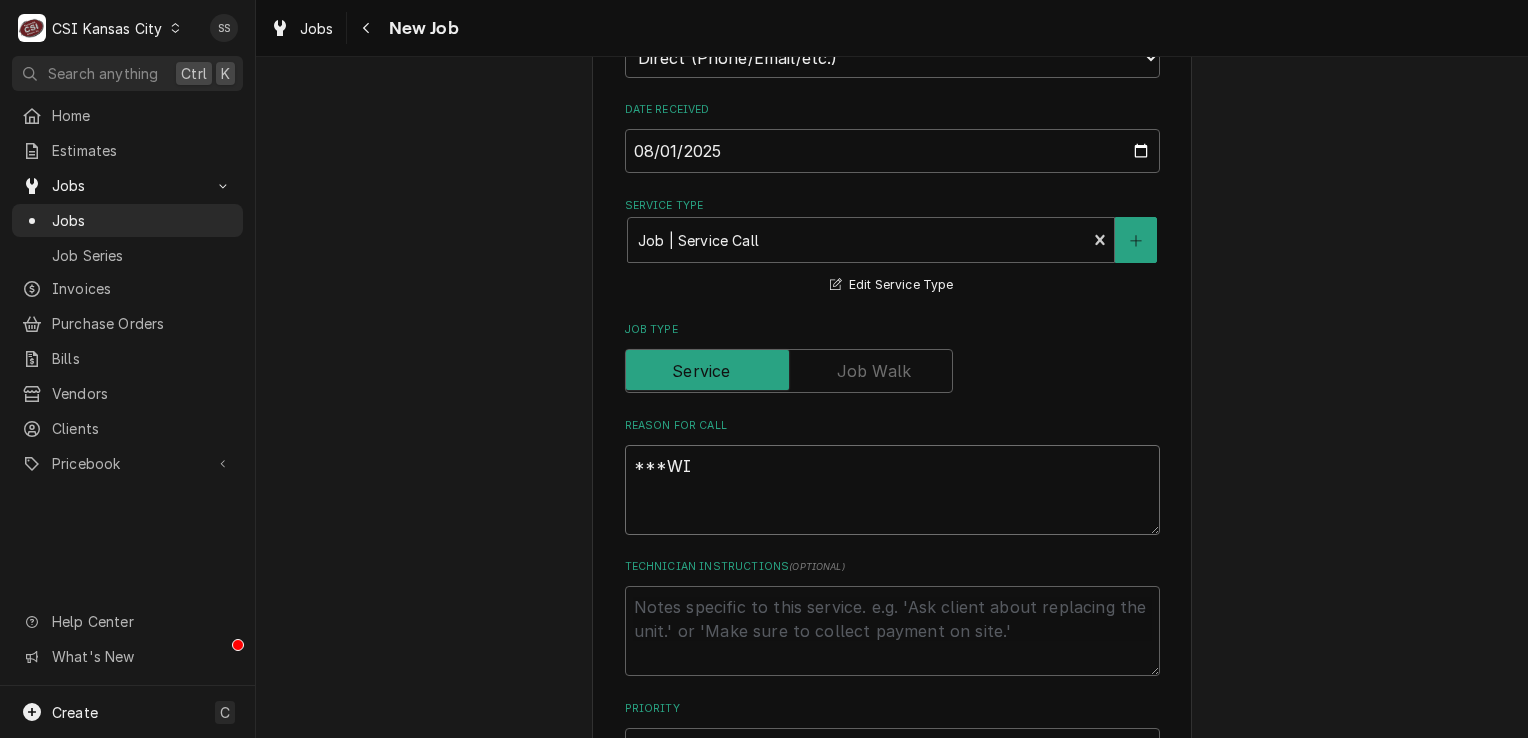 type on "x" 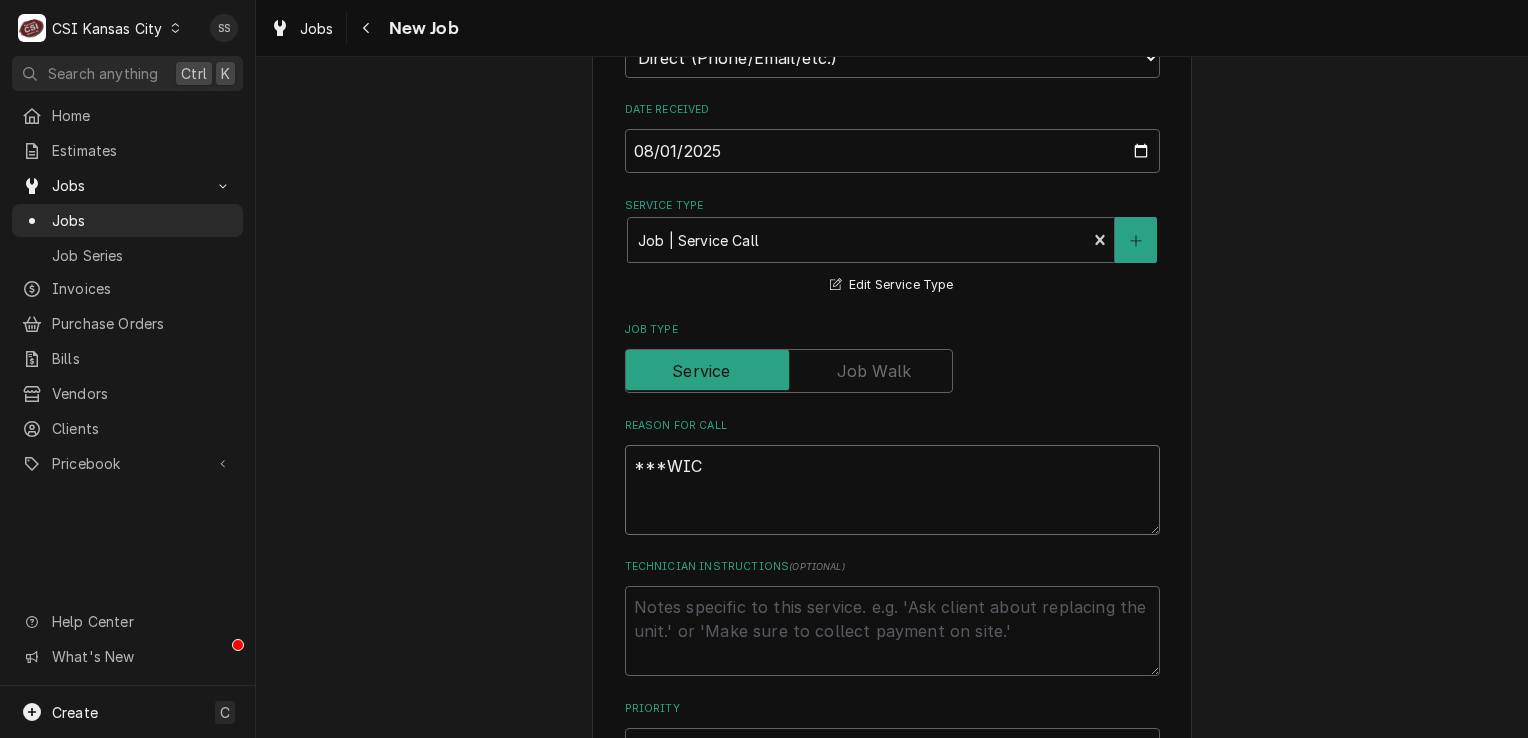 type on "x" 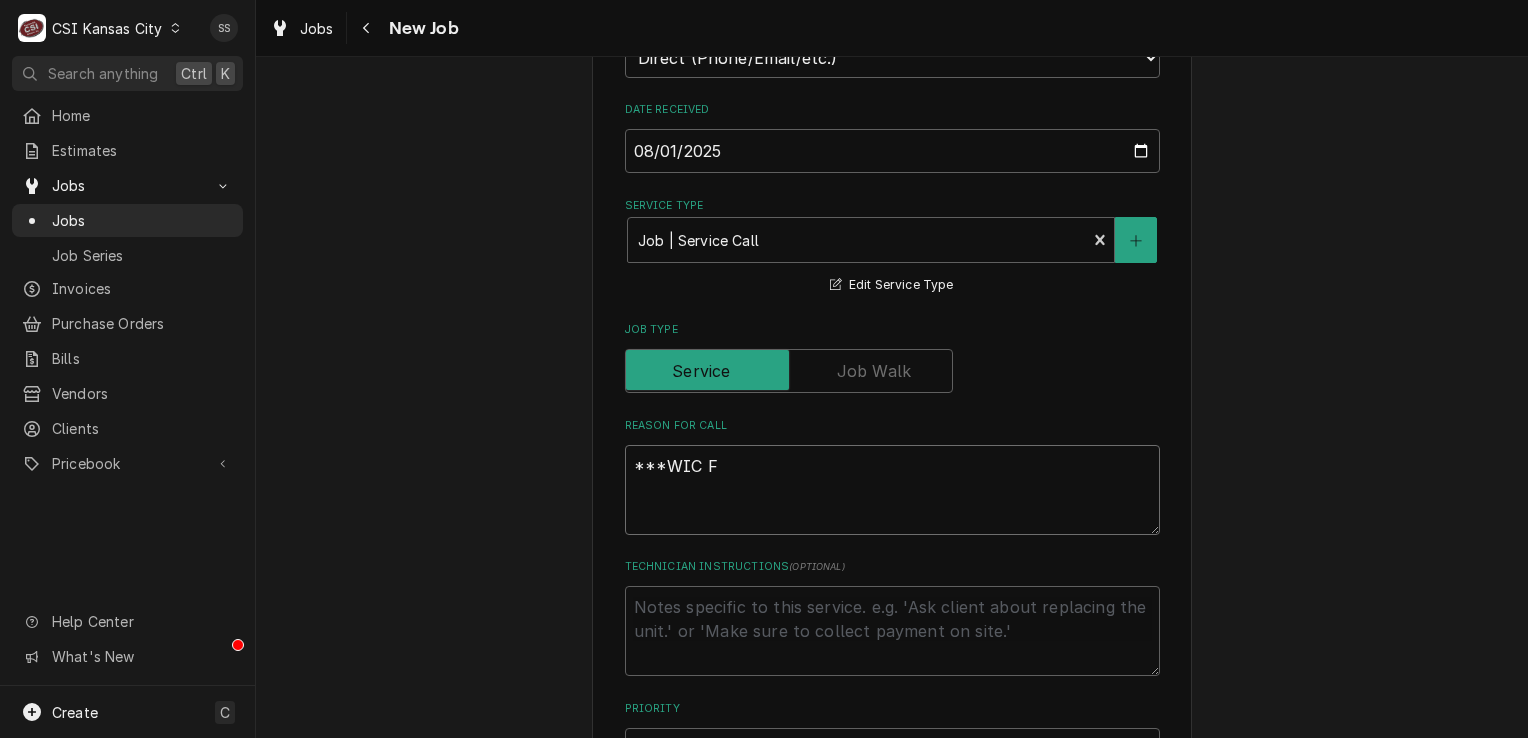 type on "x" 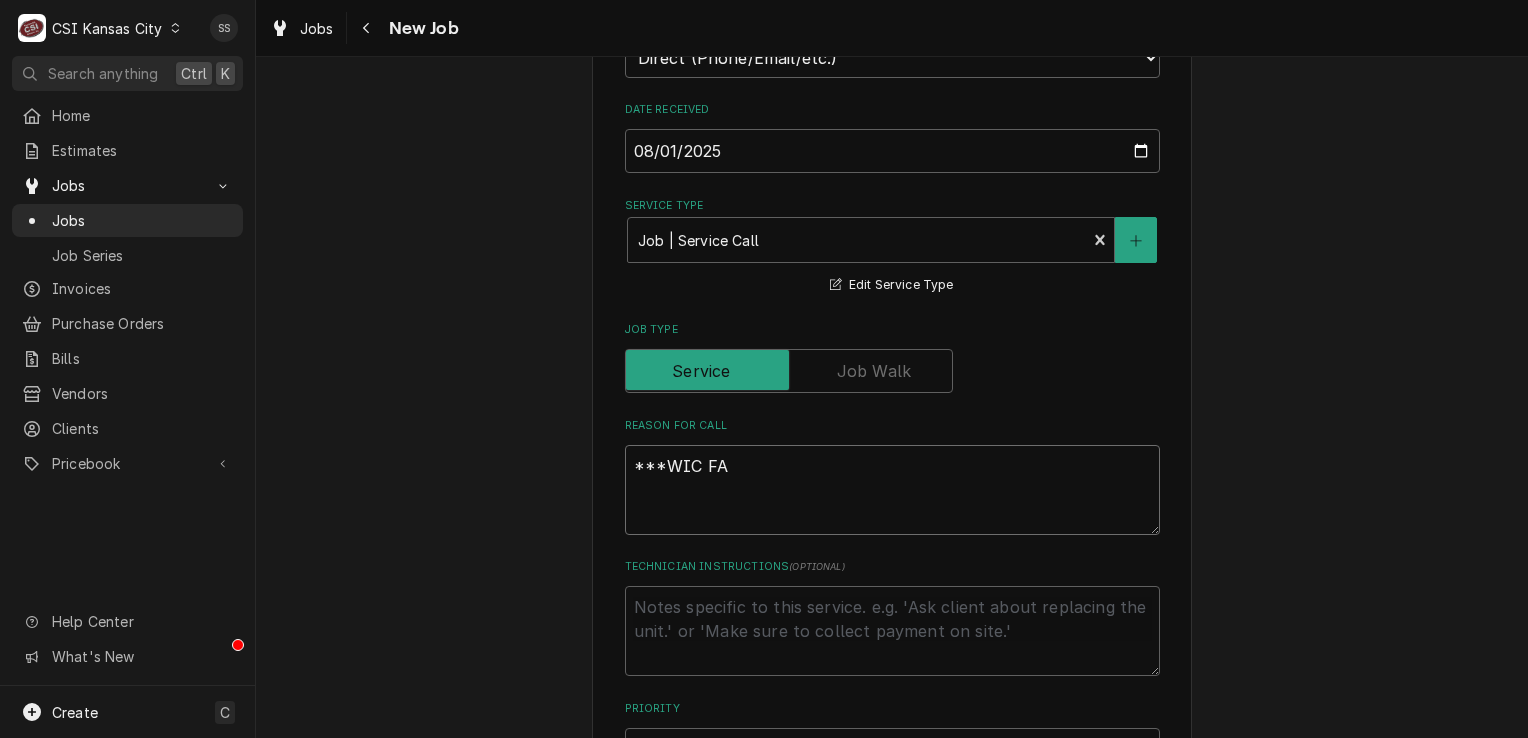 type on "x" 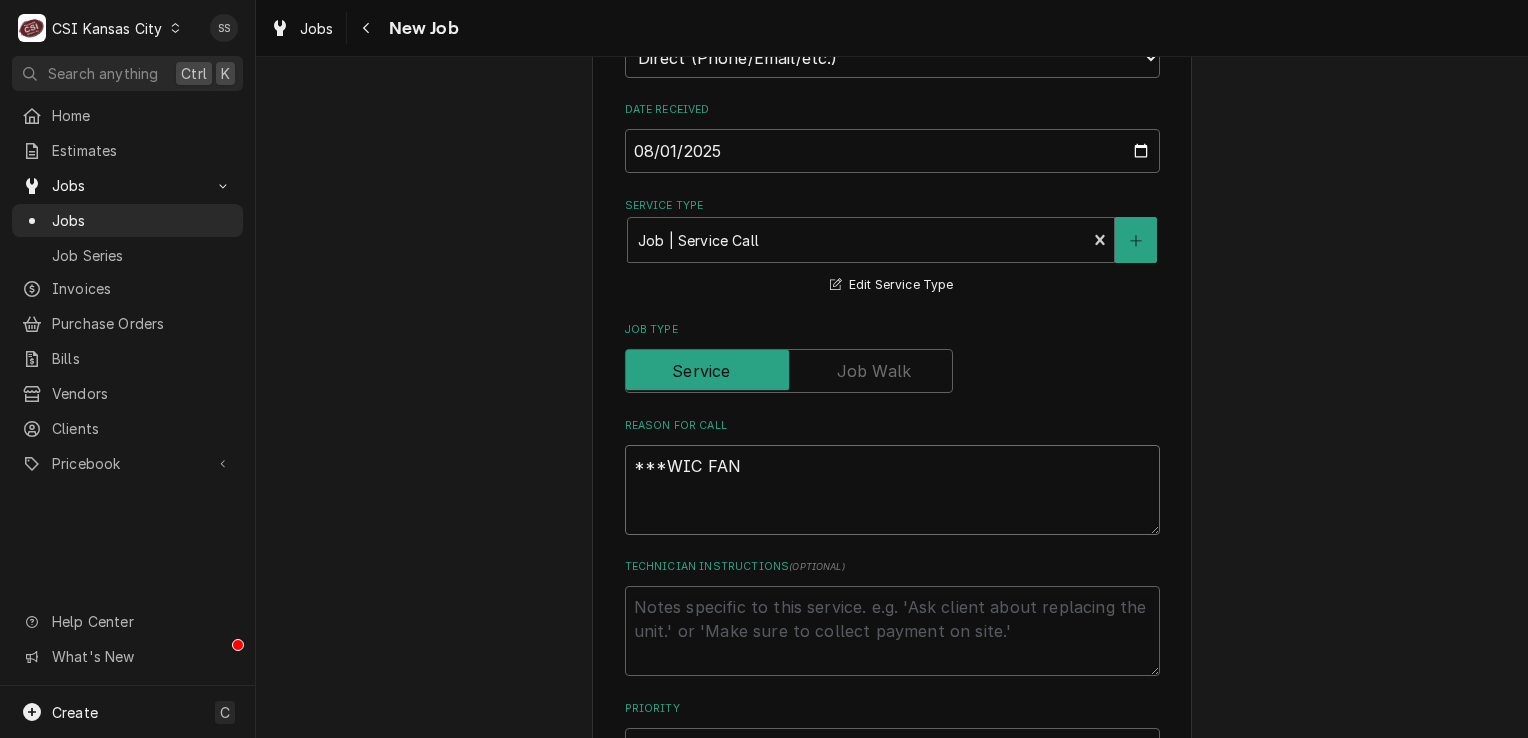 type on "x" 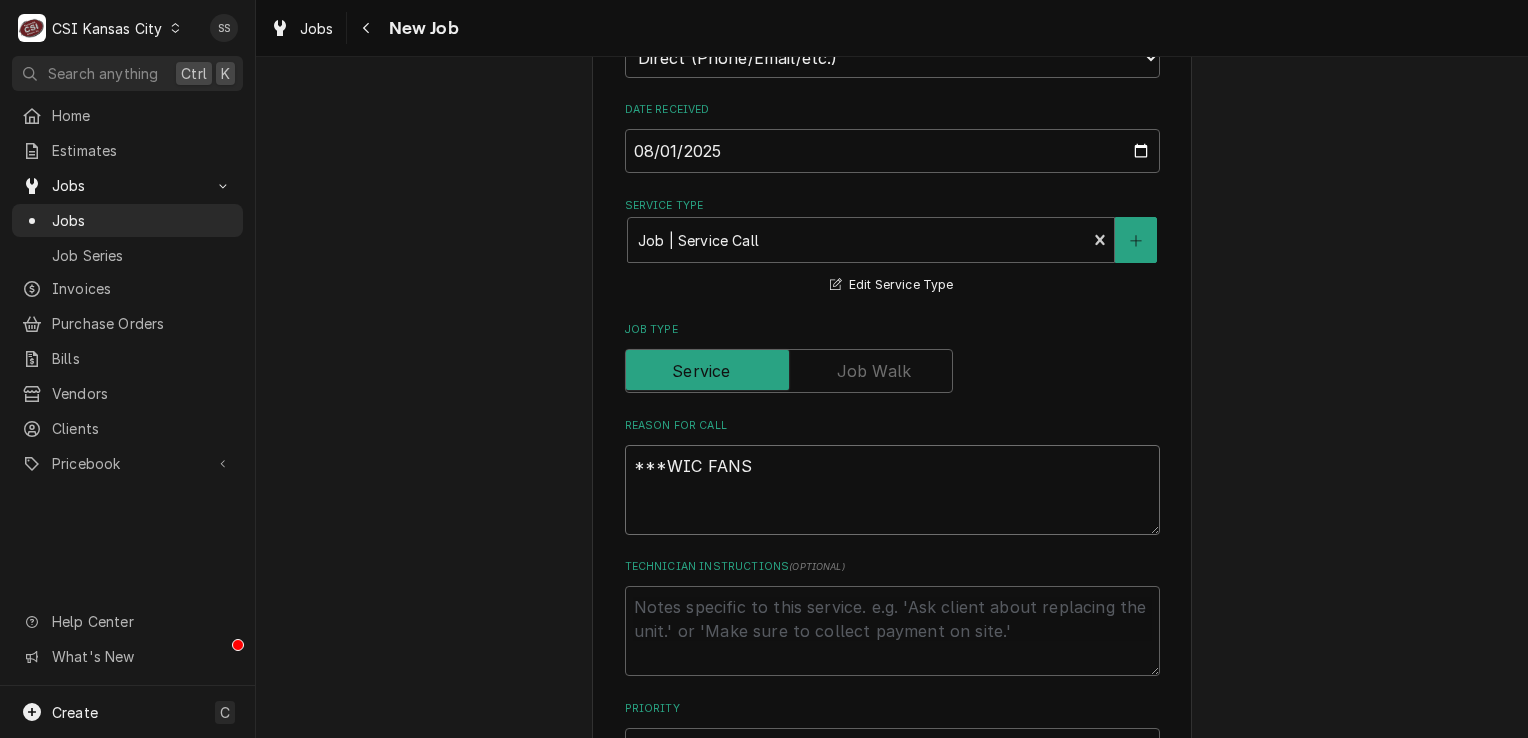 type on "x" 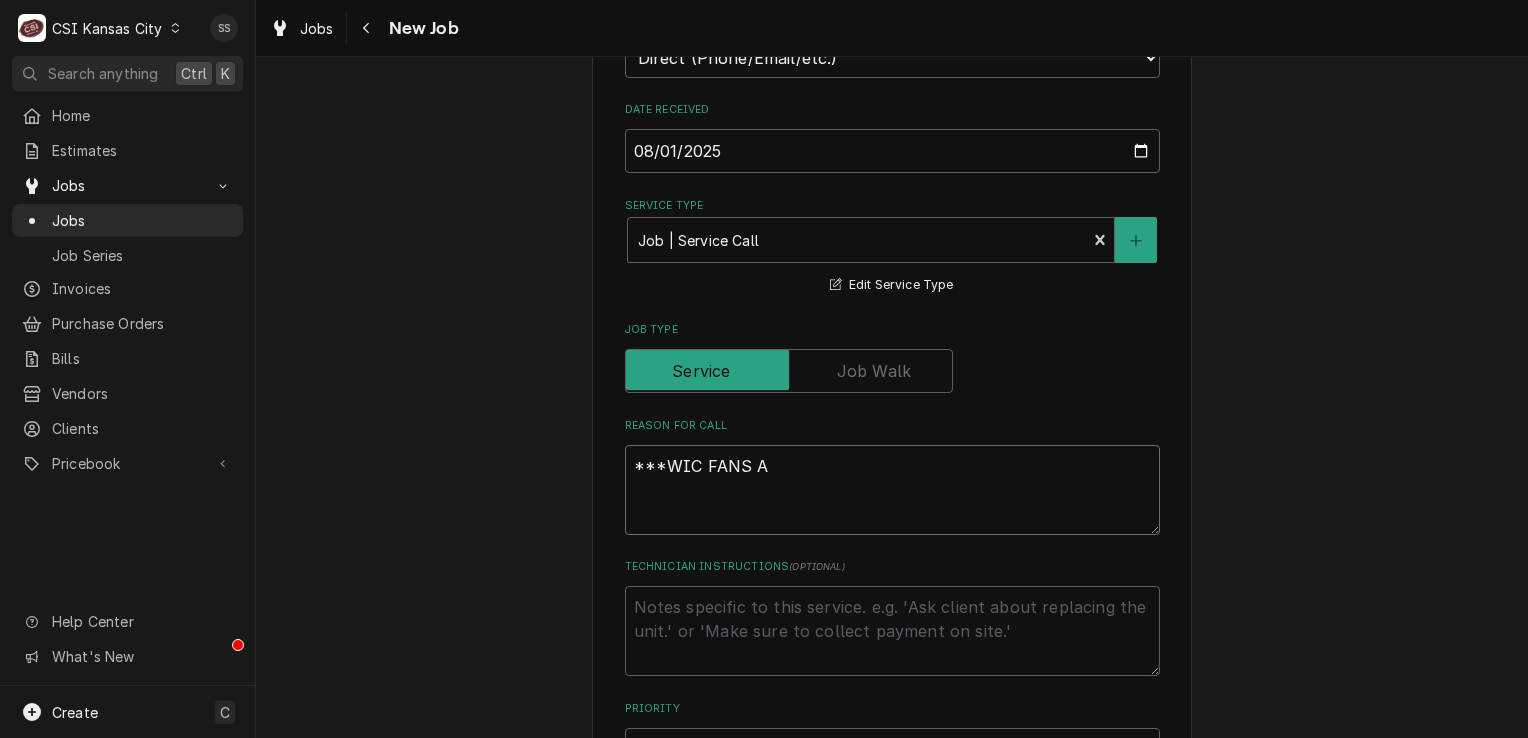 type on "x" 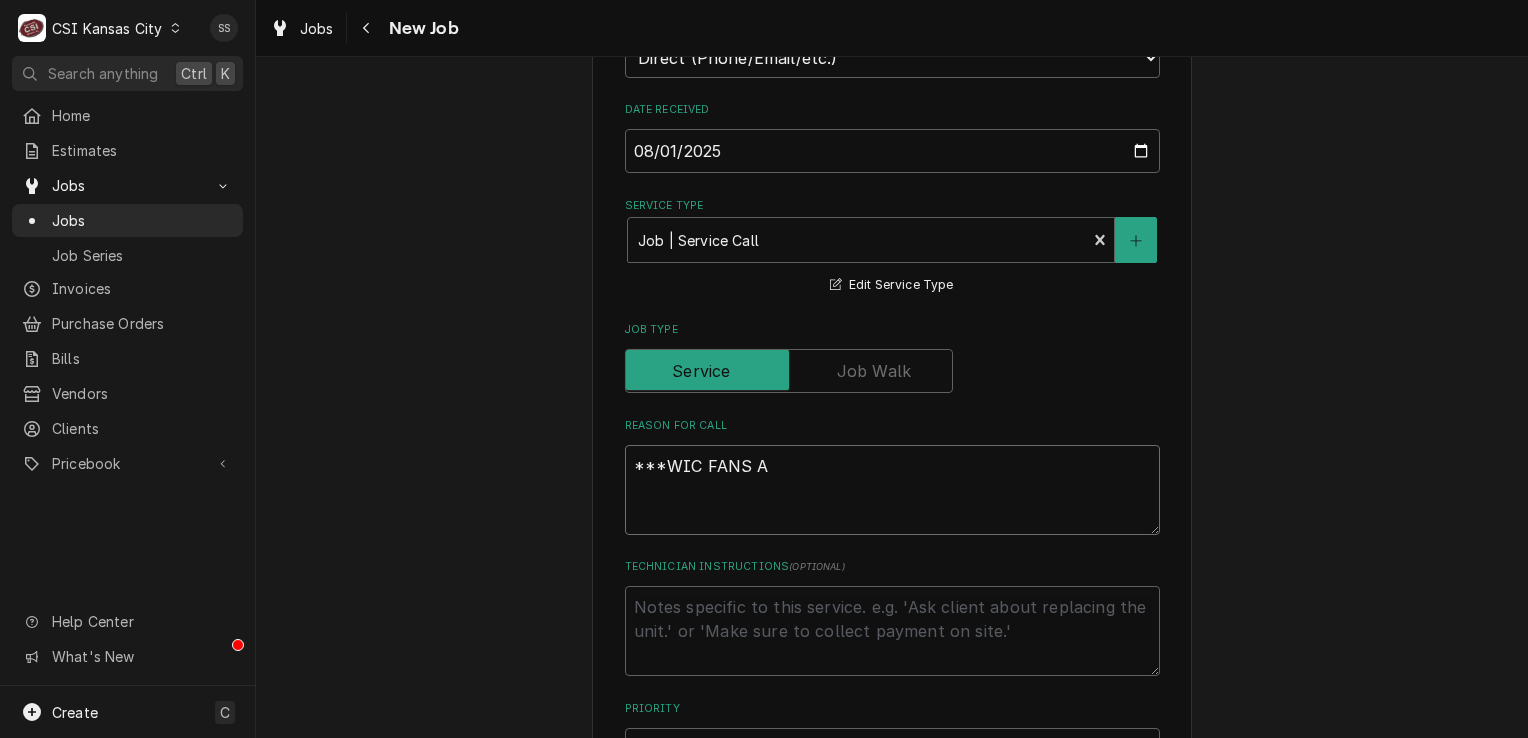 type on "***WIC FANS AR" 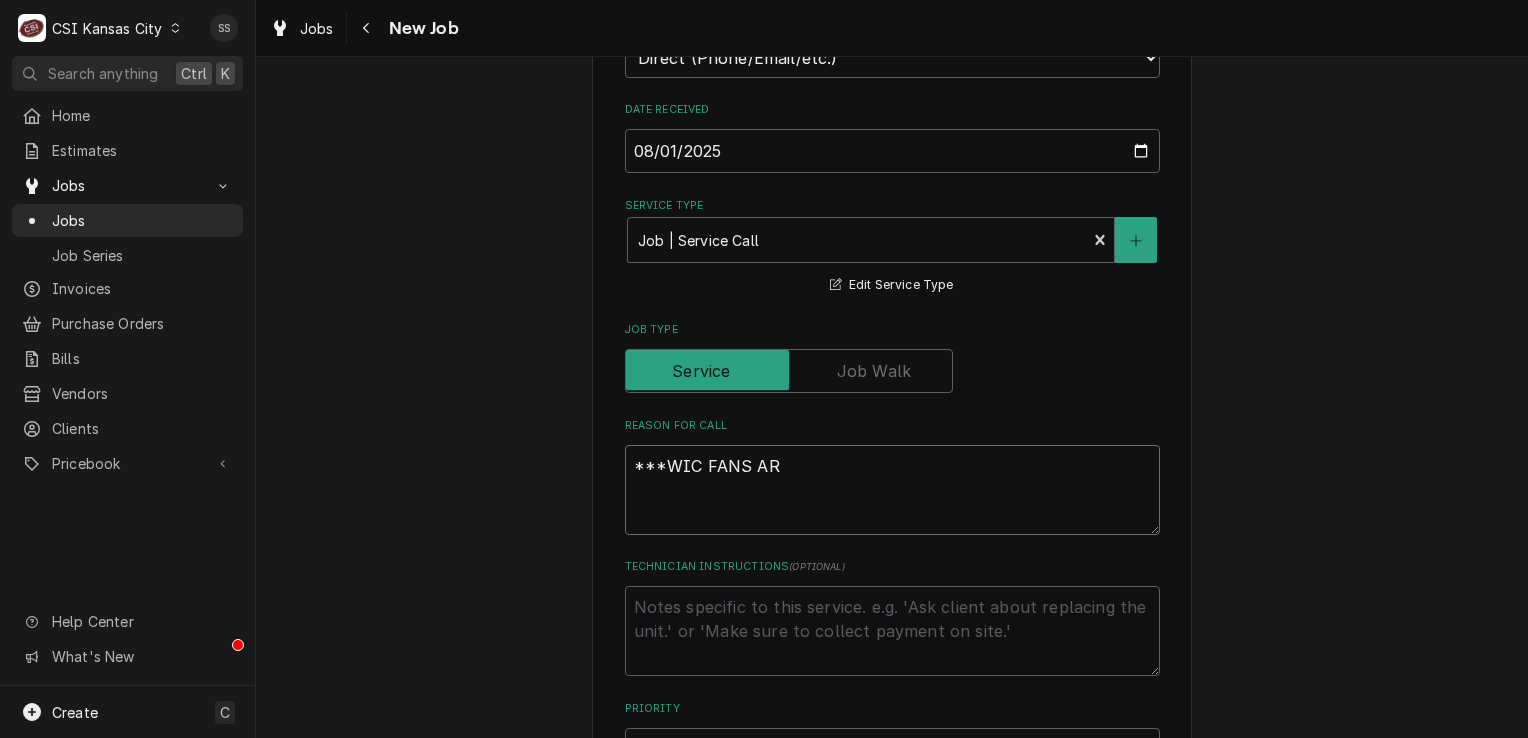 type on "x" 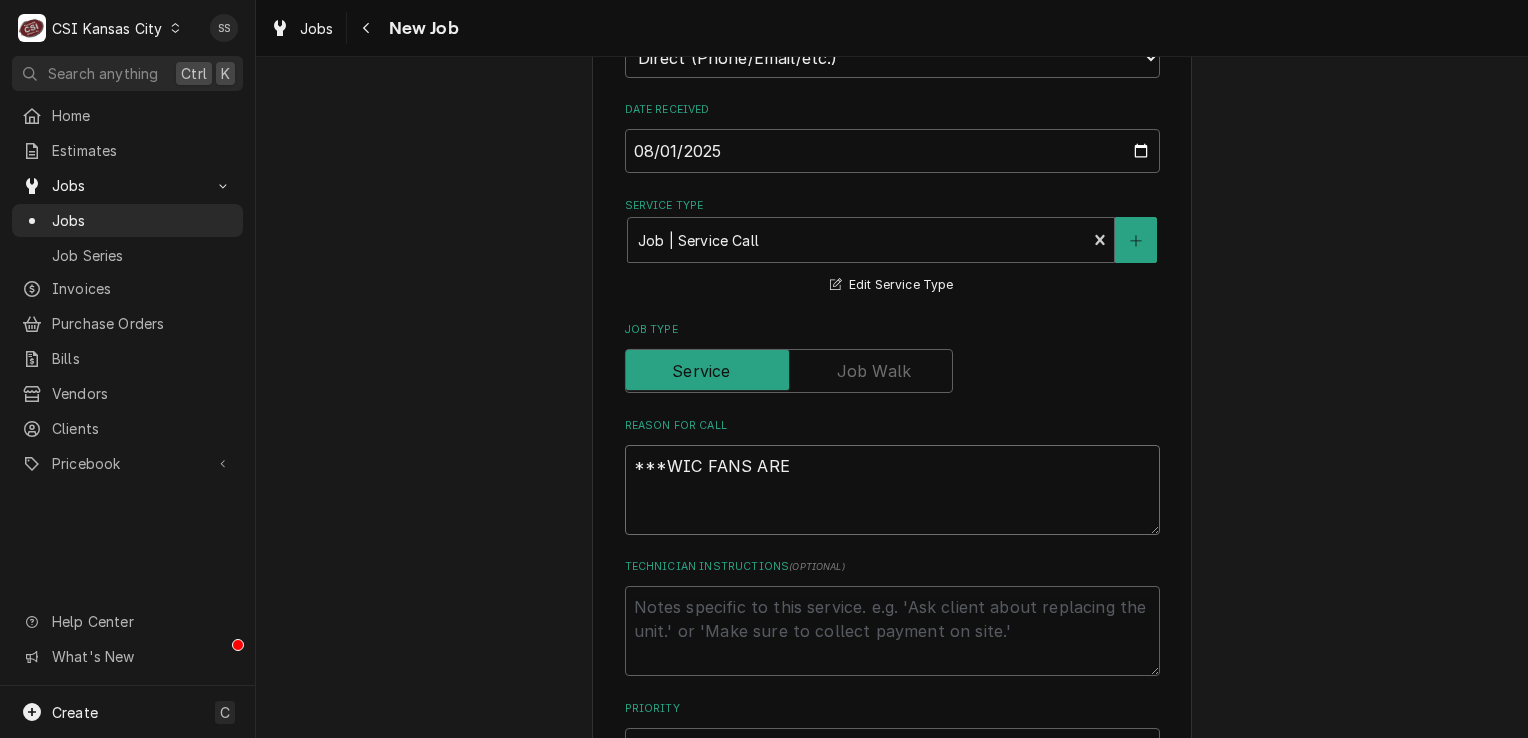 type on "x" 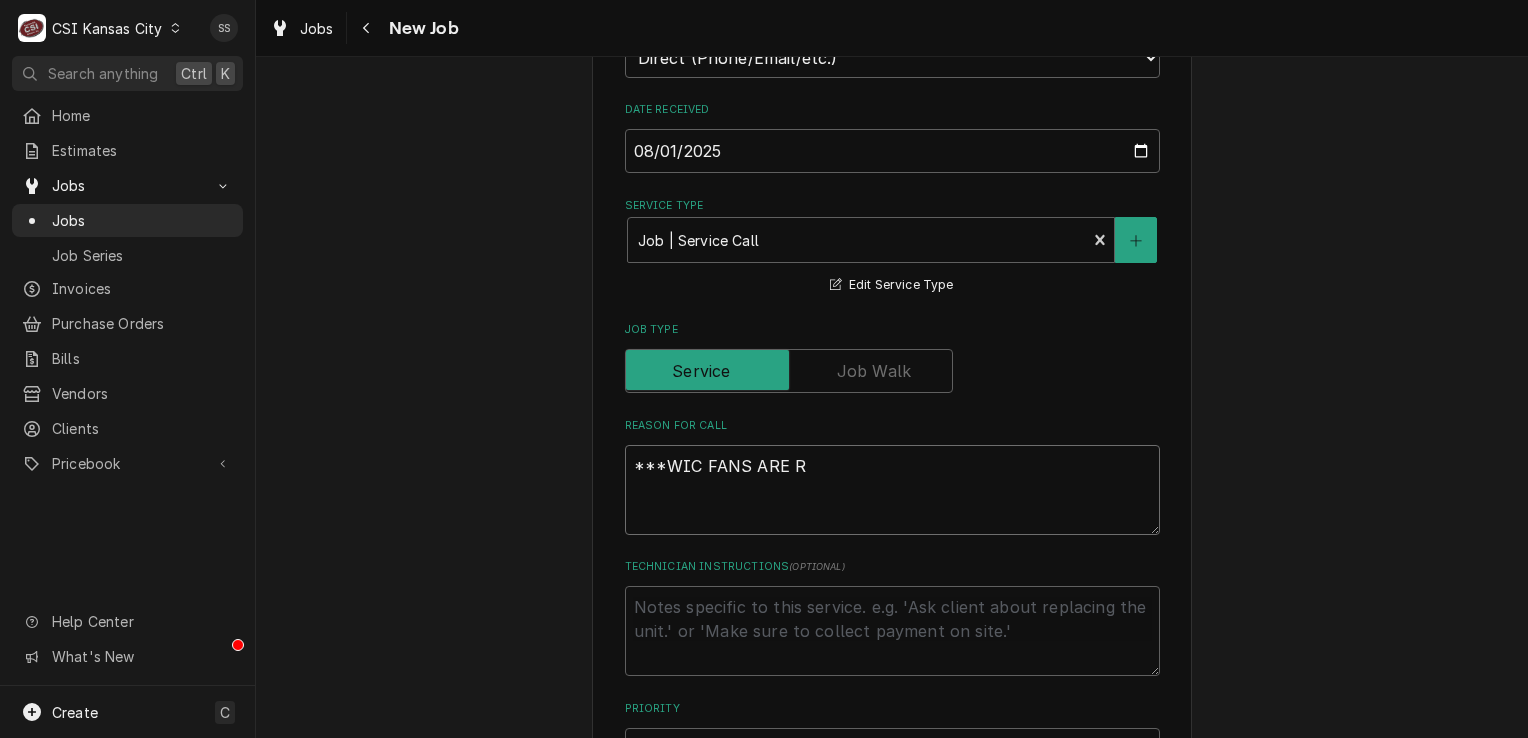 type on "x" 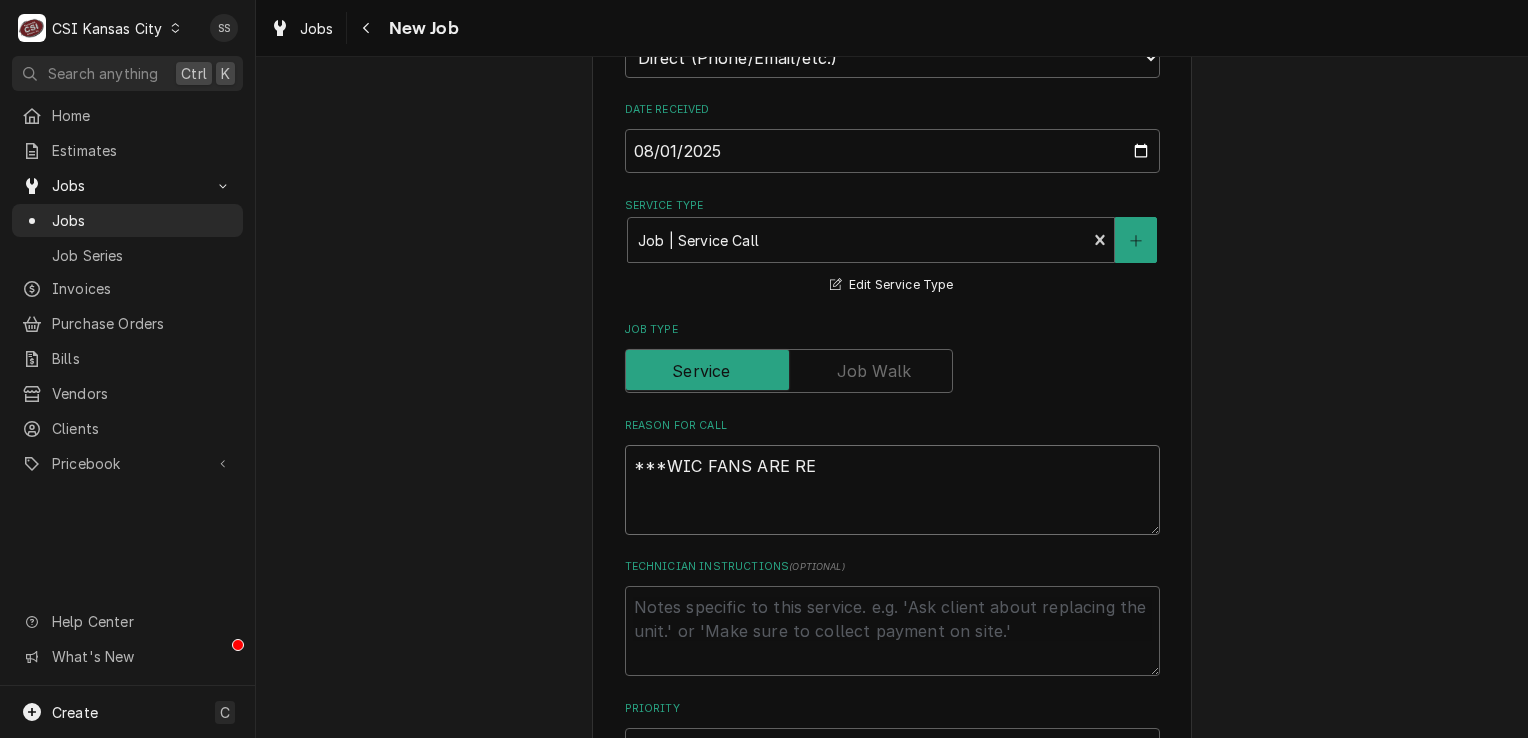 type on "x" 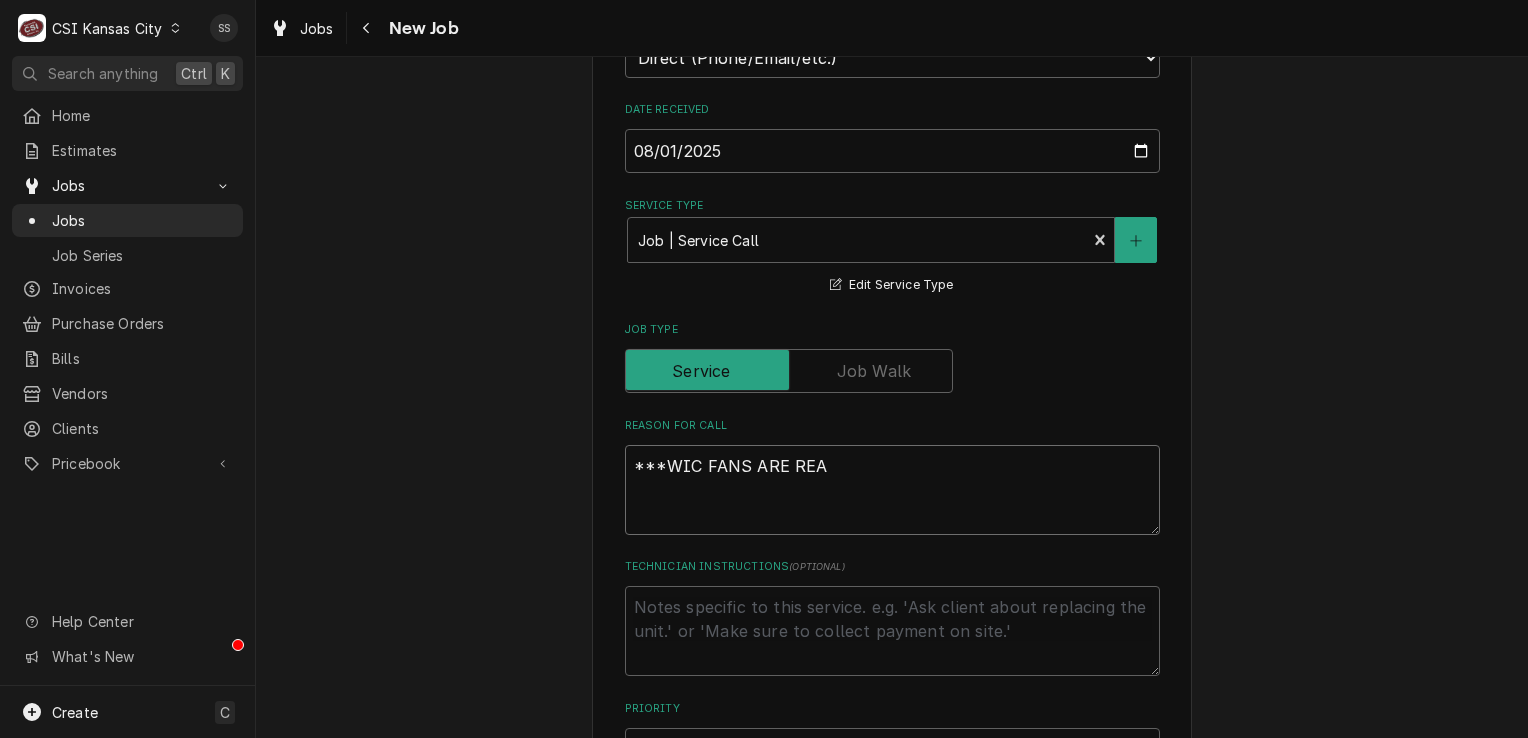 type on "***WIC FANS ARE REAL" 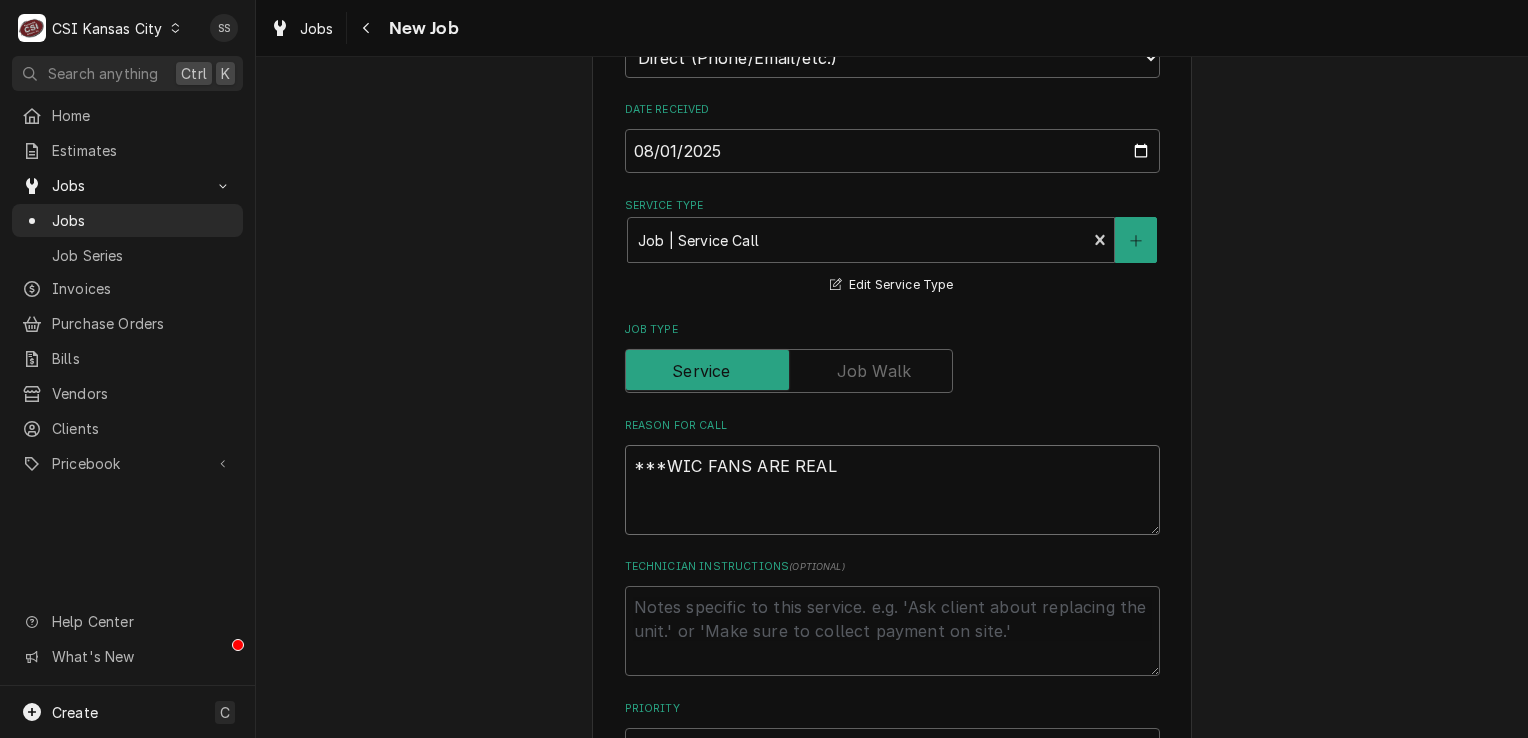 type on "x" 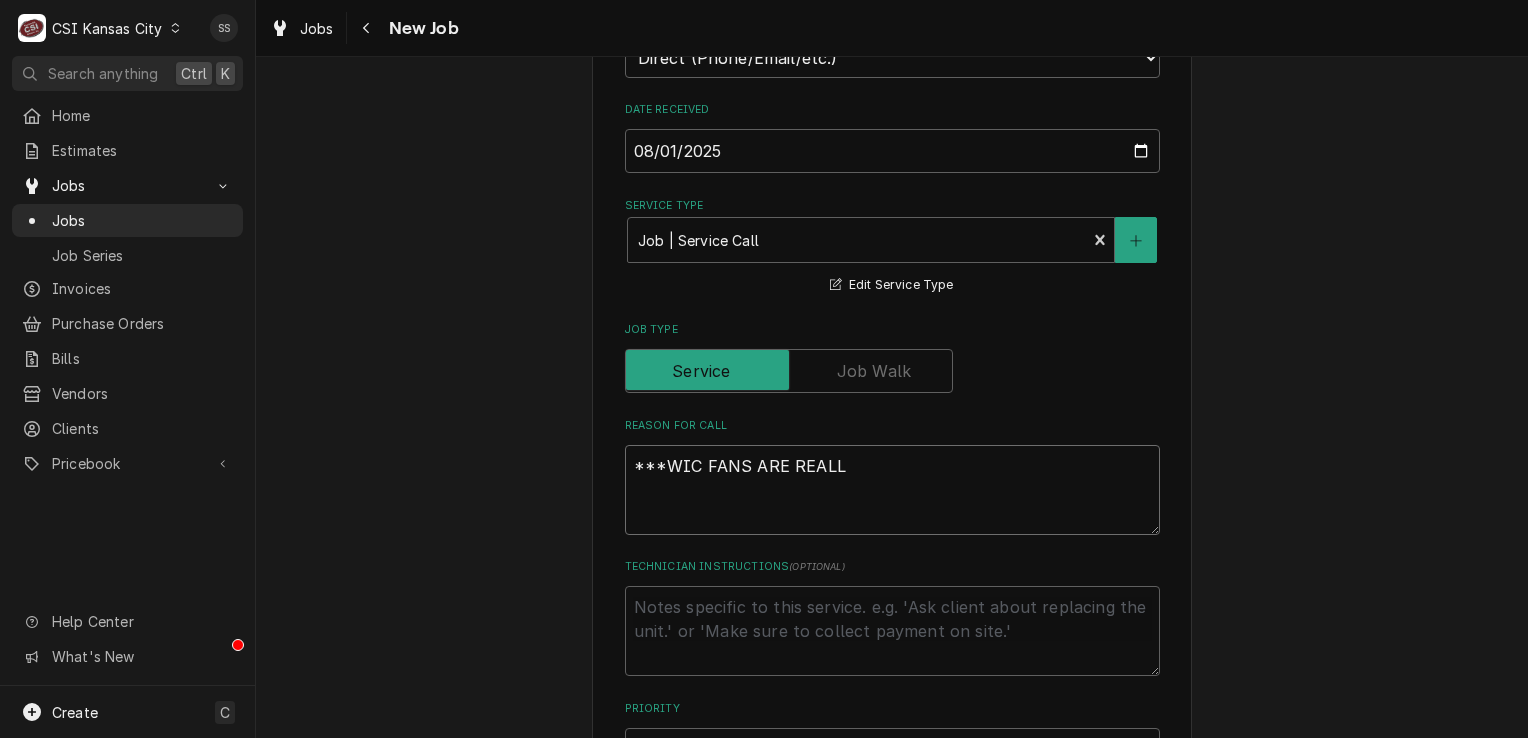 type on "x" 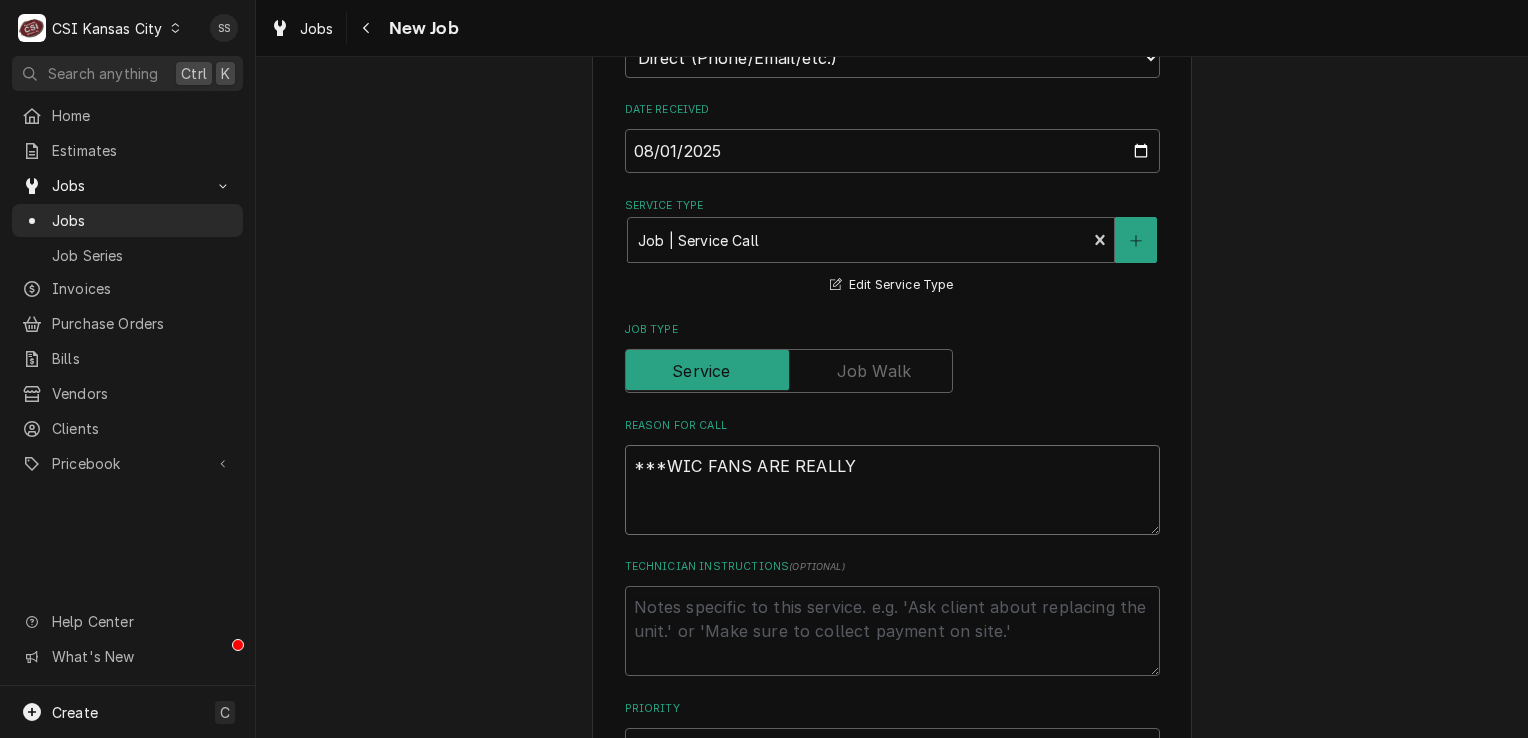 type on "***WIC FANS ARE REALLY" 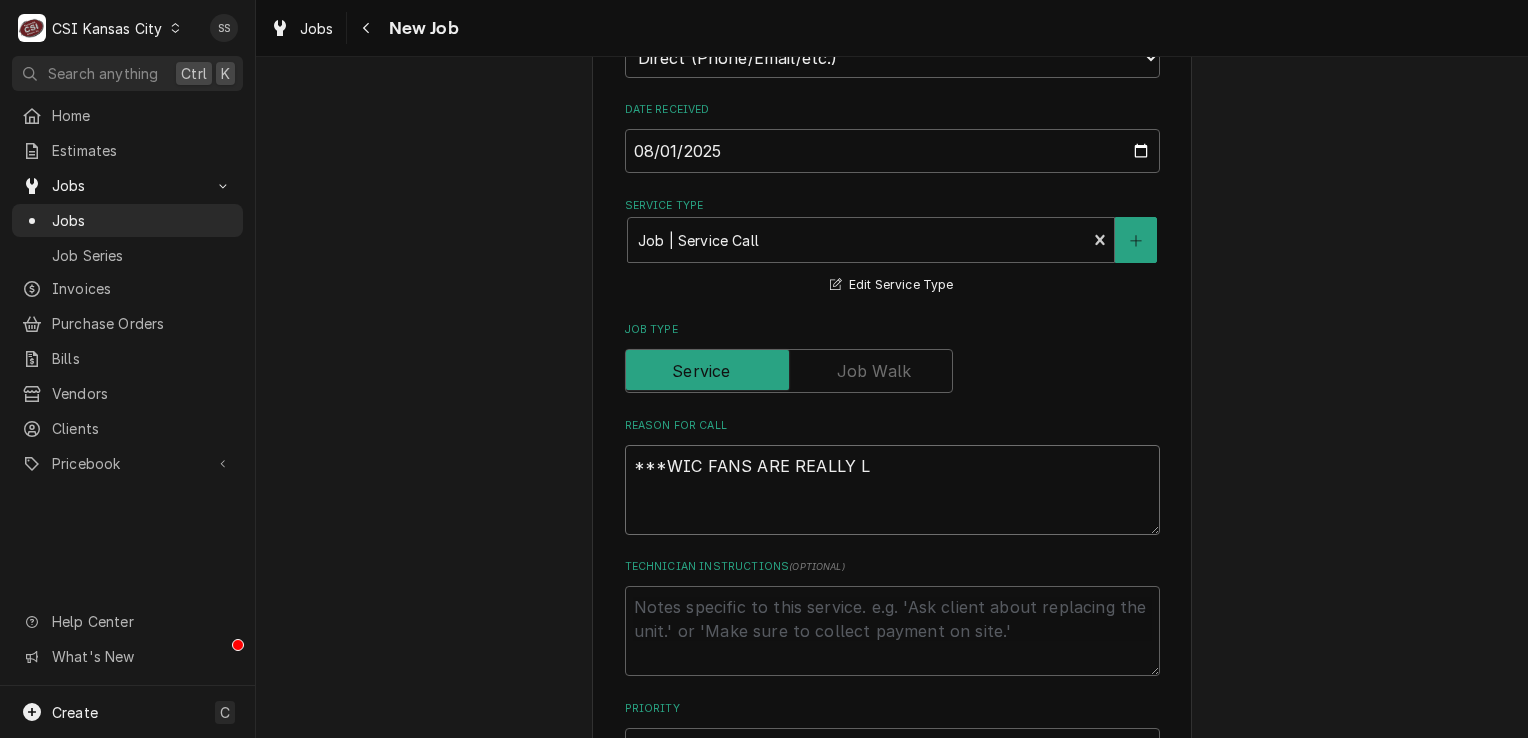 type on "x" 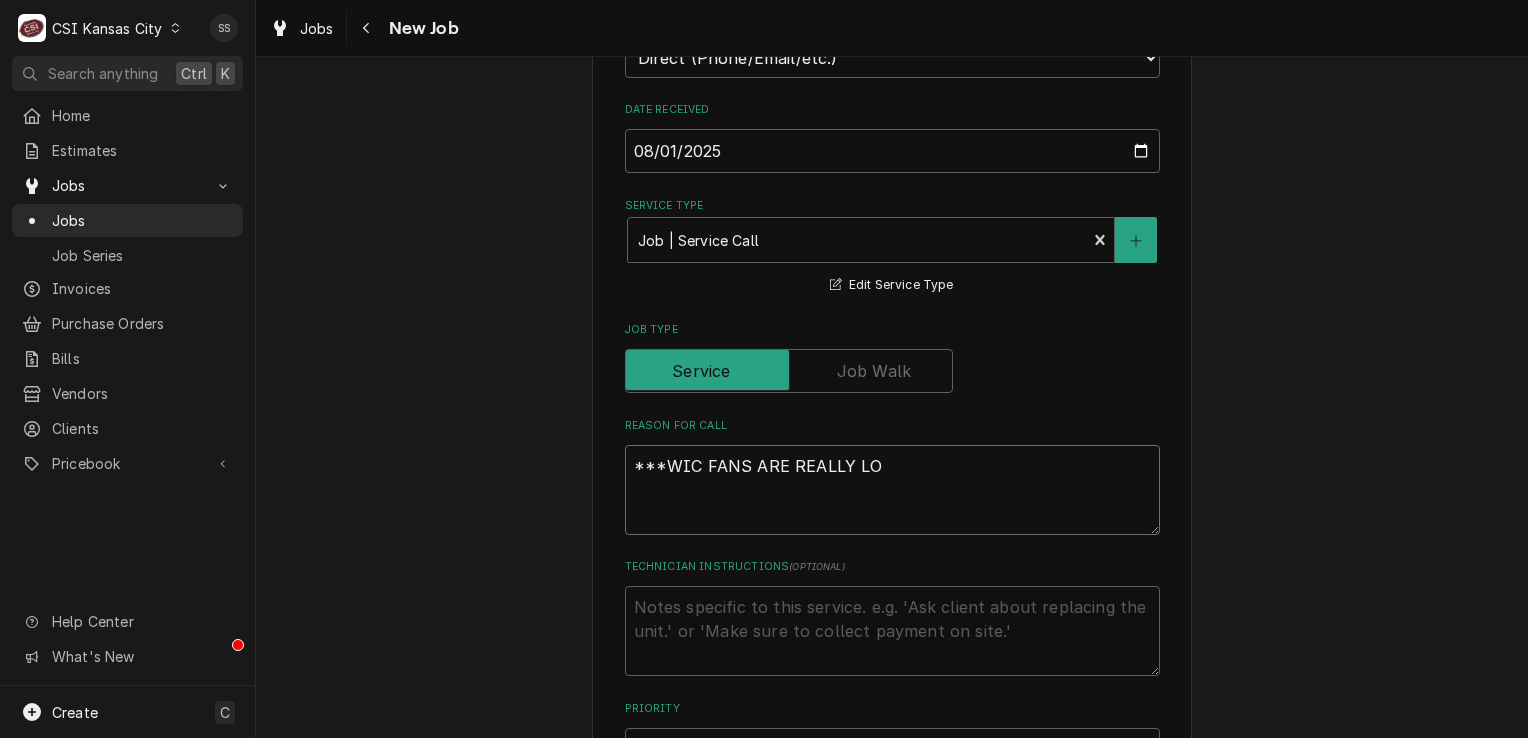 type on "x" 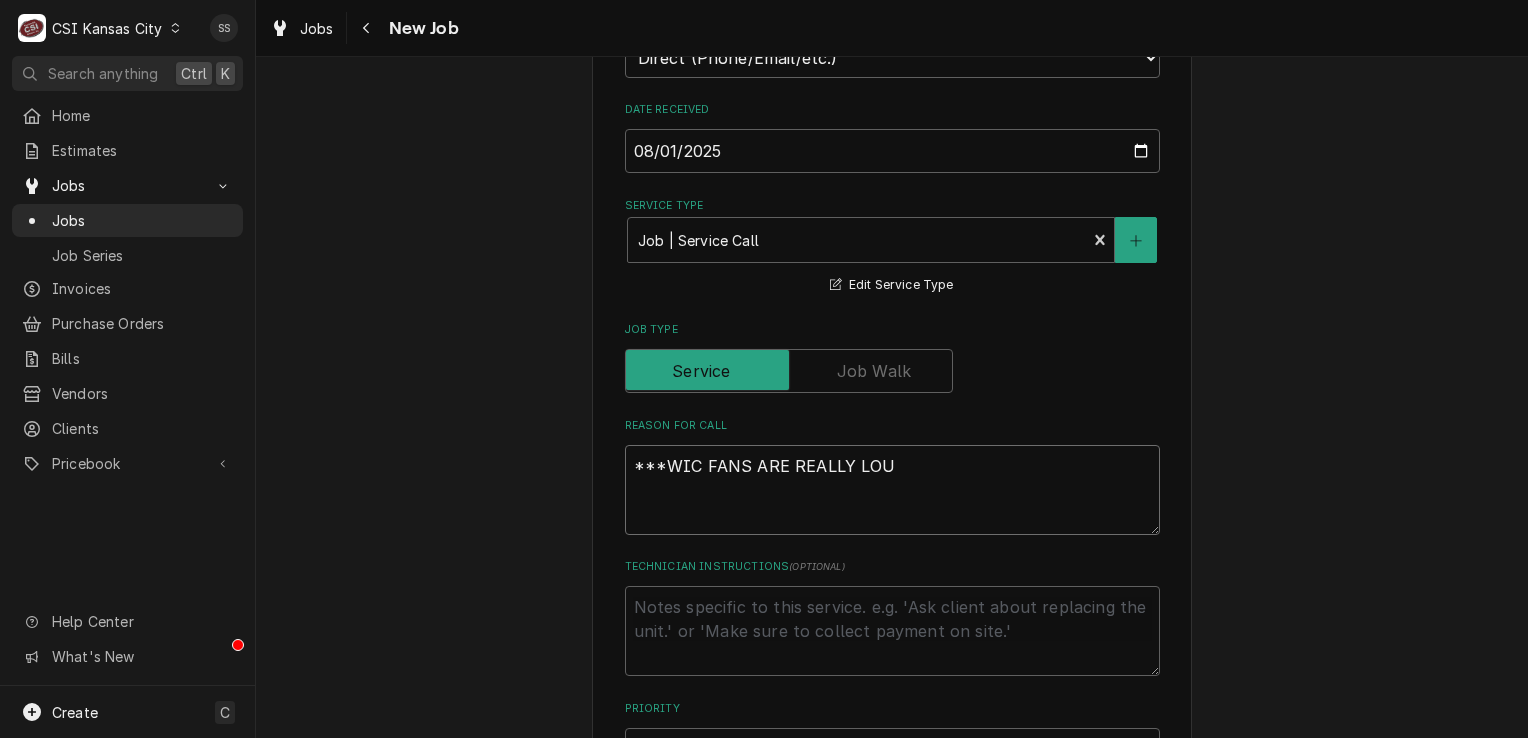 type on "x" 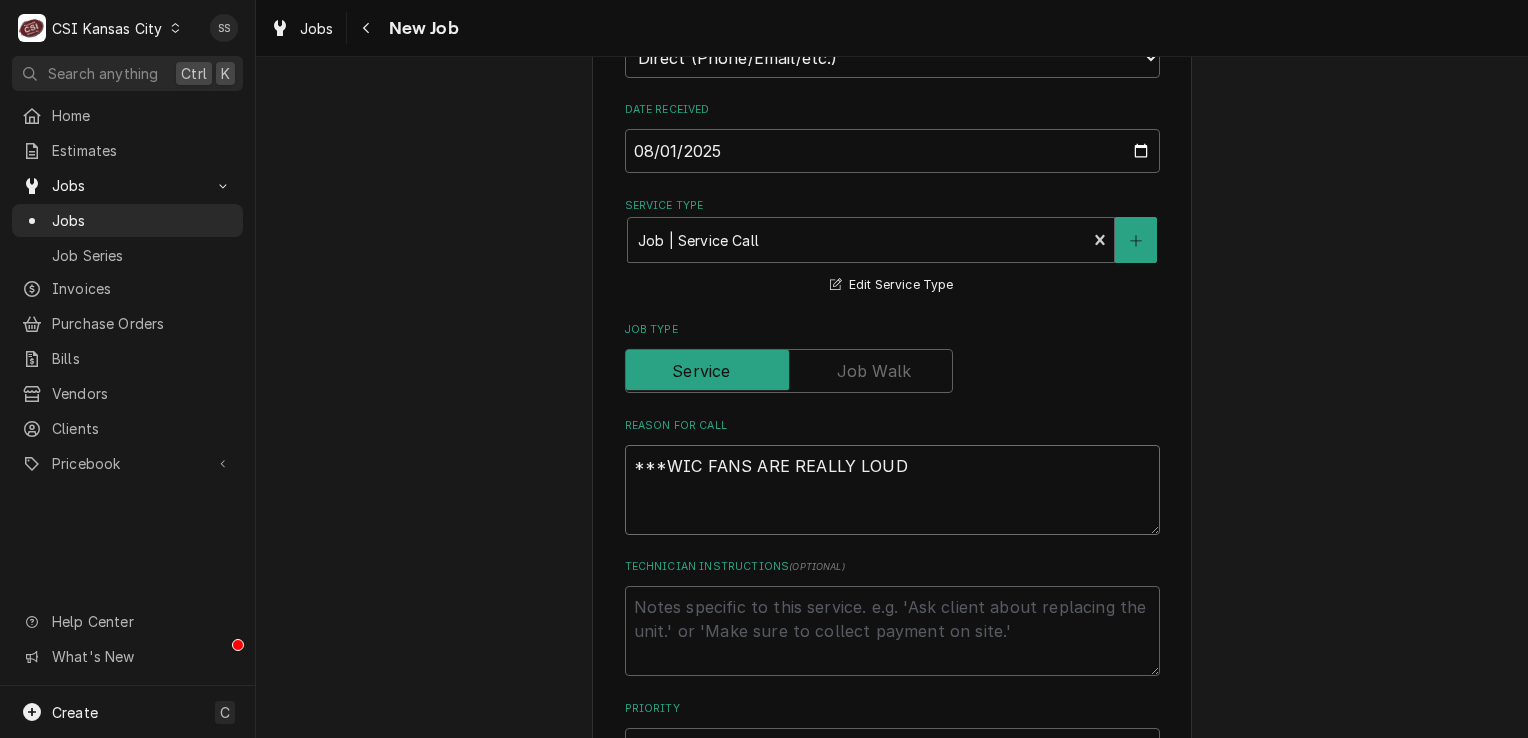 type on "x" 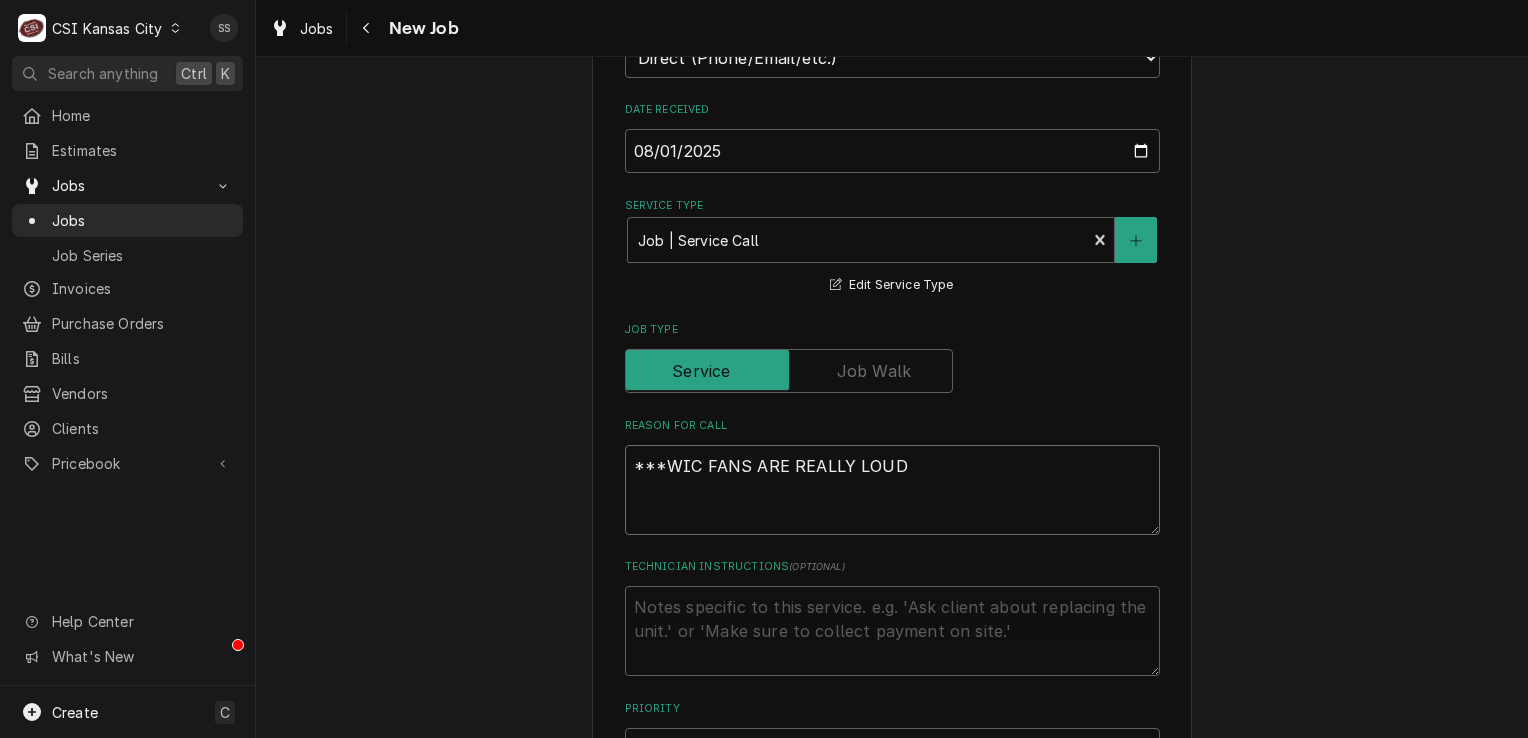 type on "***WIC FANS ARE REALLY LOUD*" 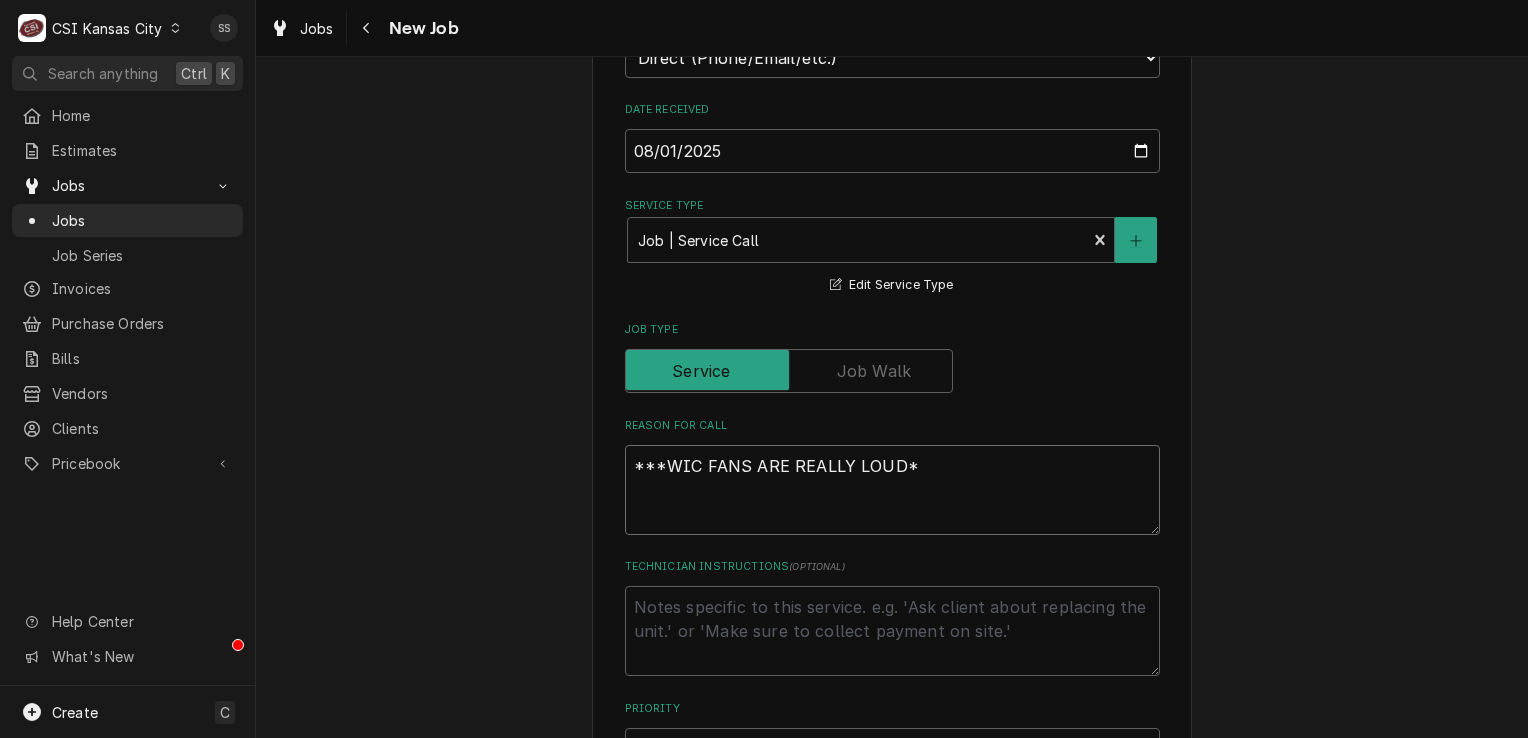 type on "x" 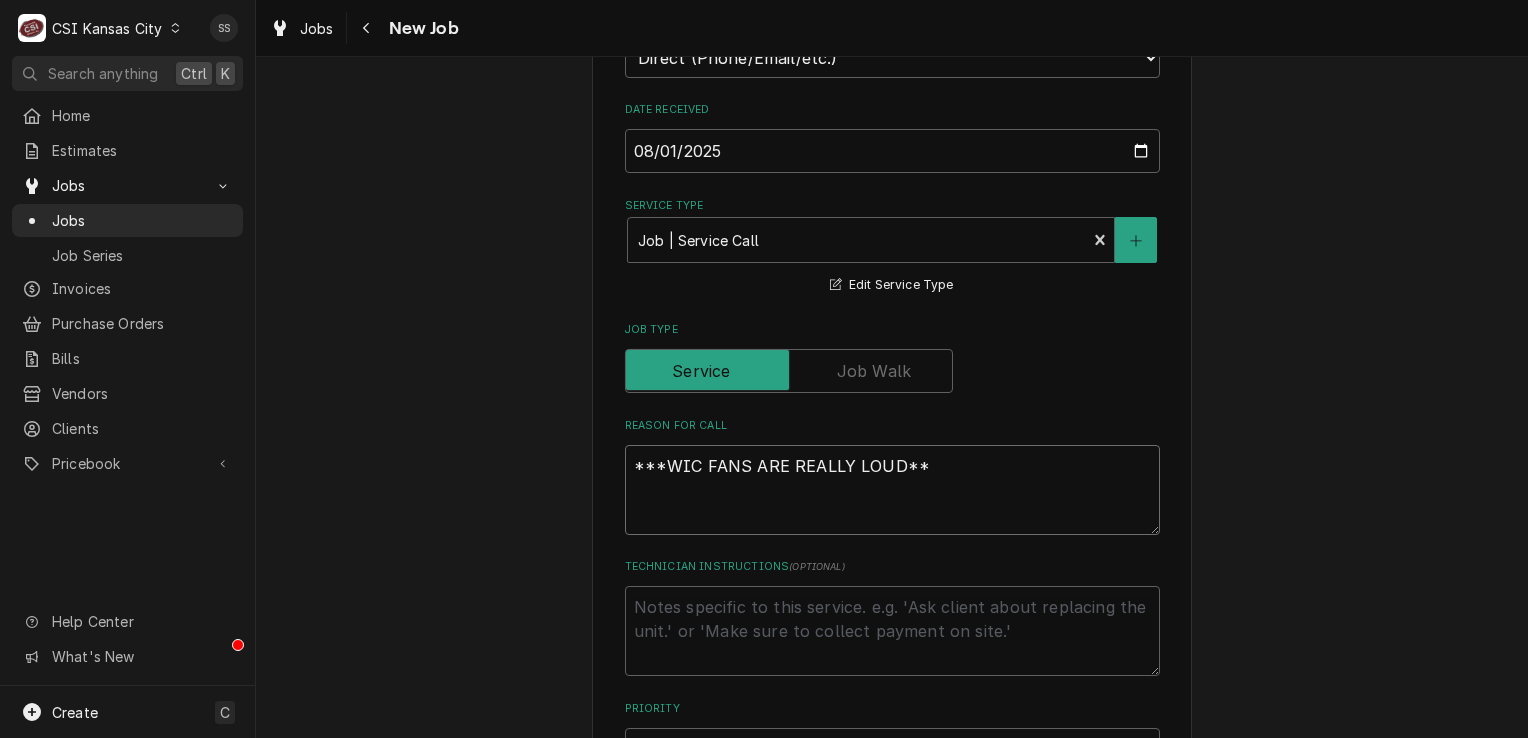 type on "x" 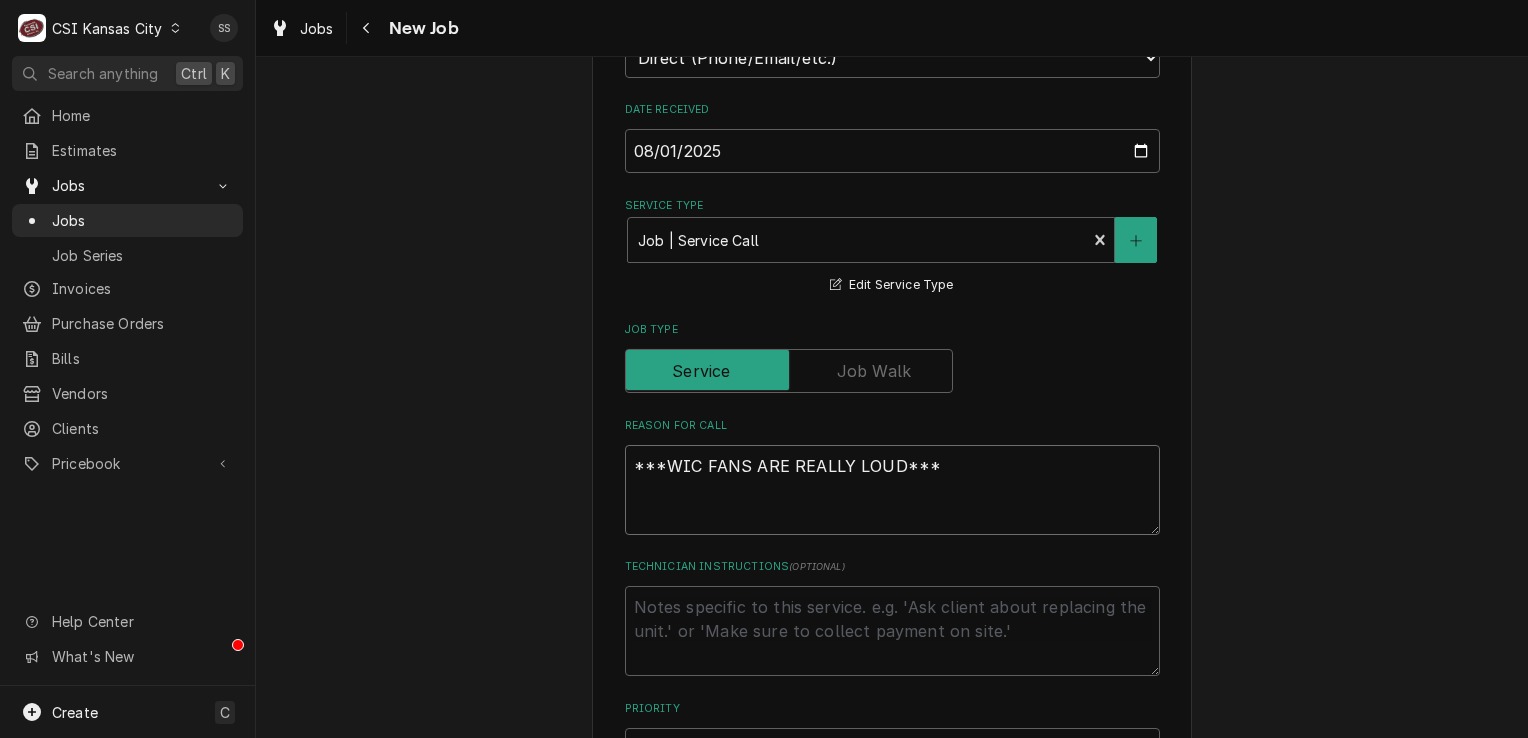 type on "***WIC FANS ARE REALLY LOUD***+" 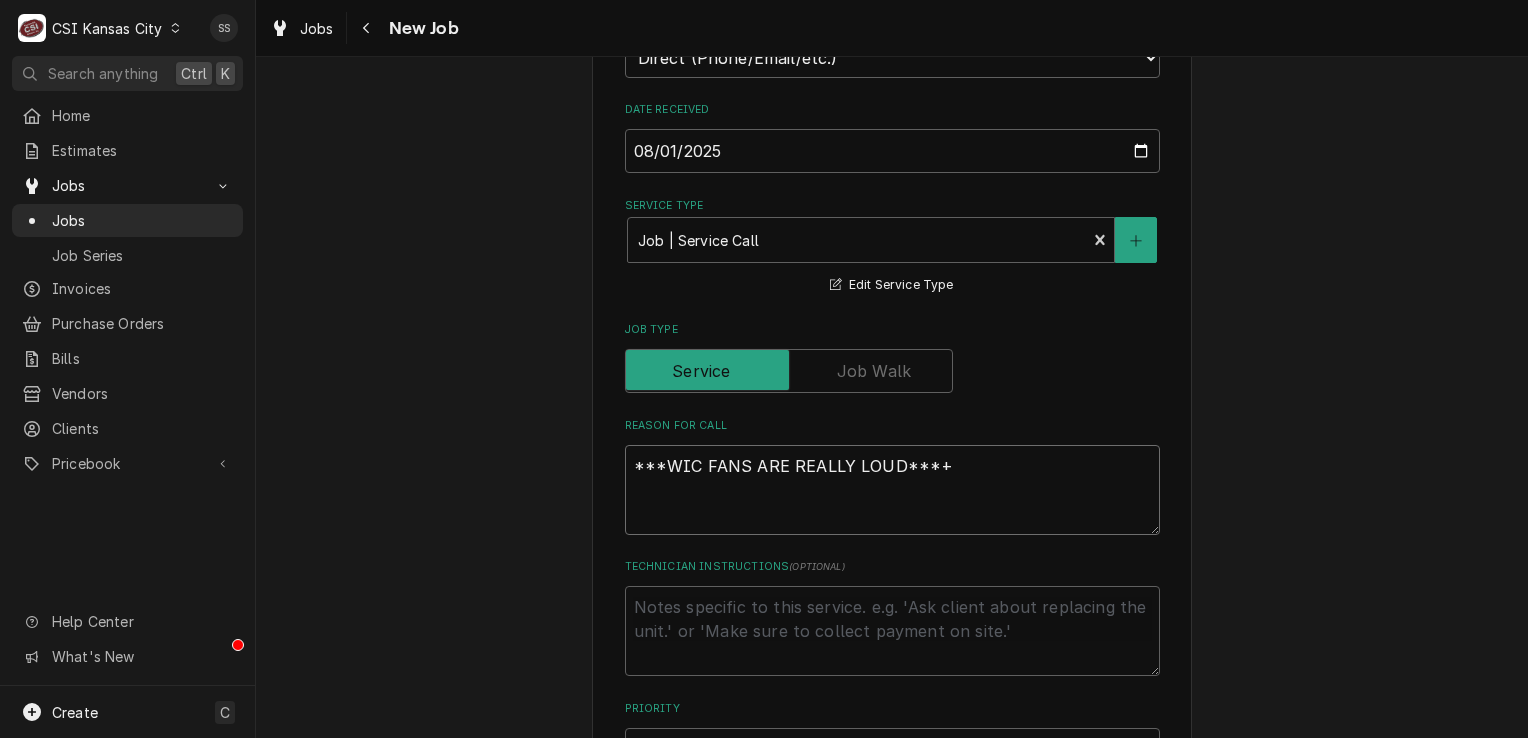 type on "x" 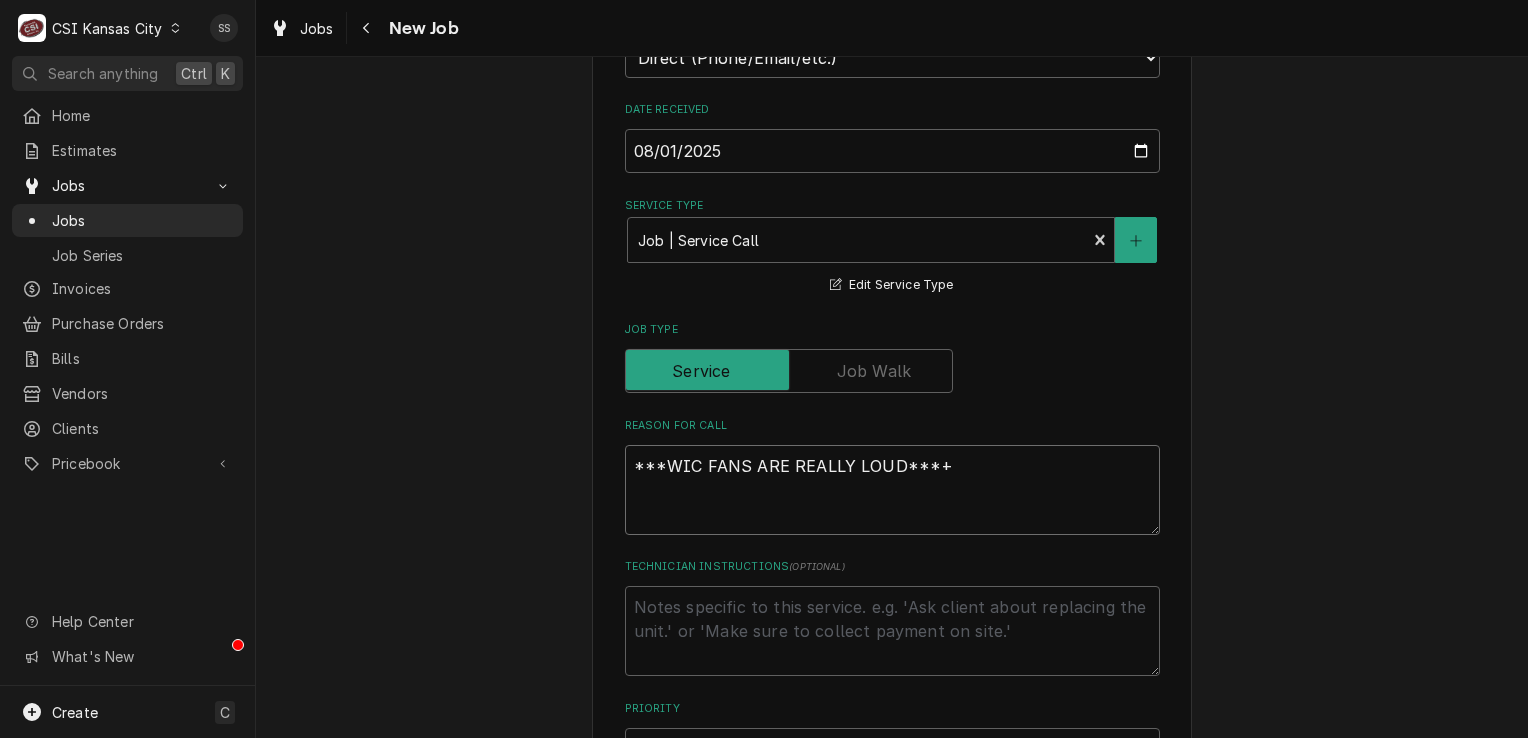 type on "x" 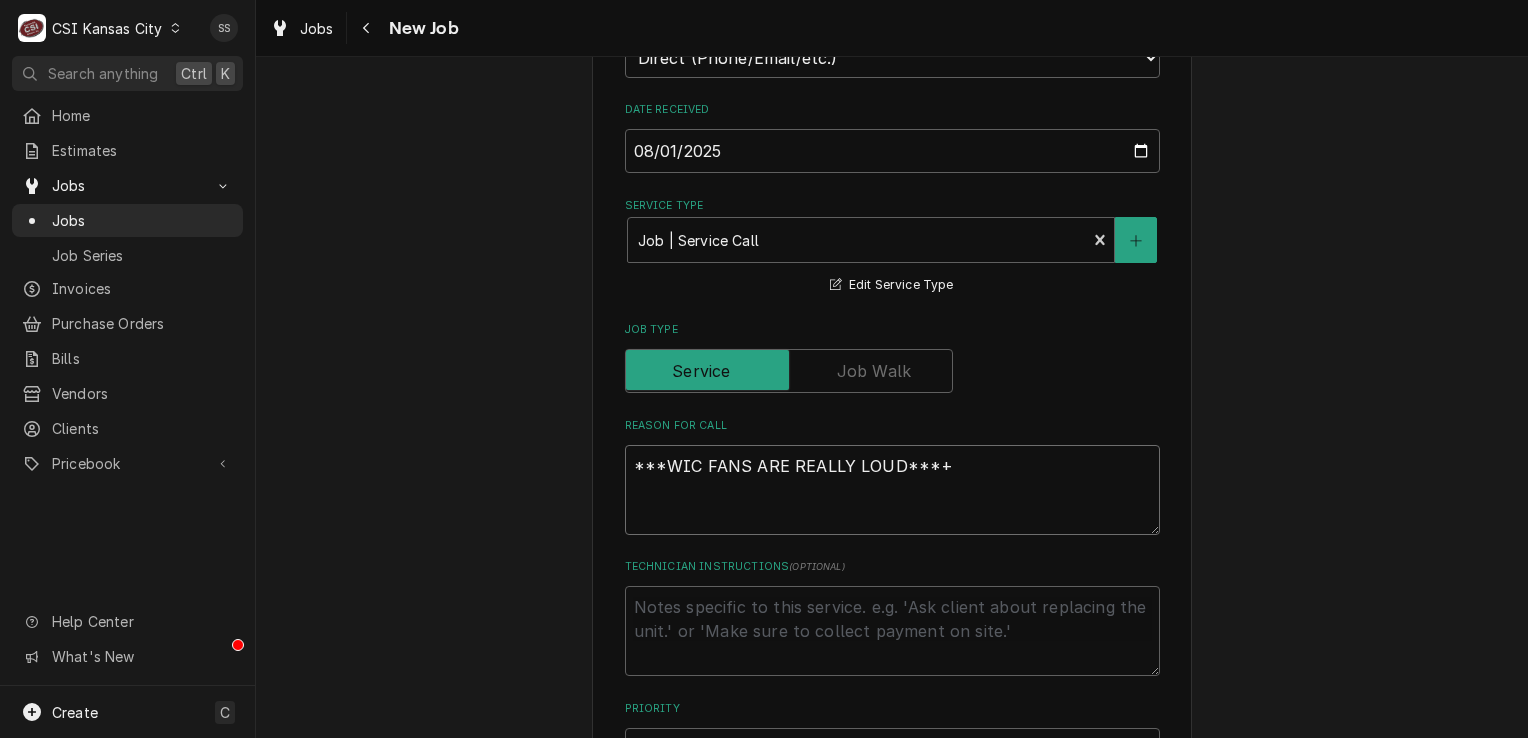 type on "***WIC FANS ARE REALLY LOUD***+
B" 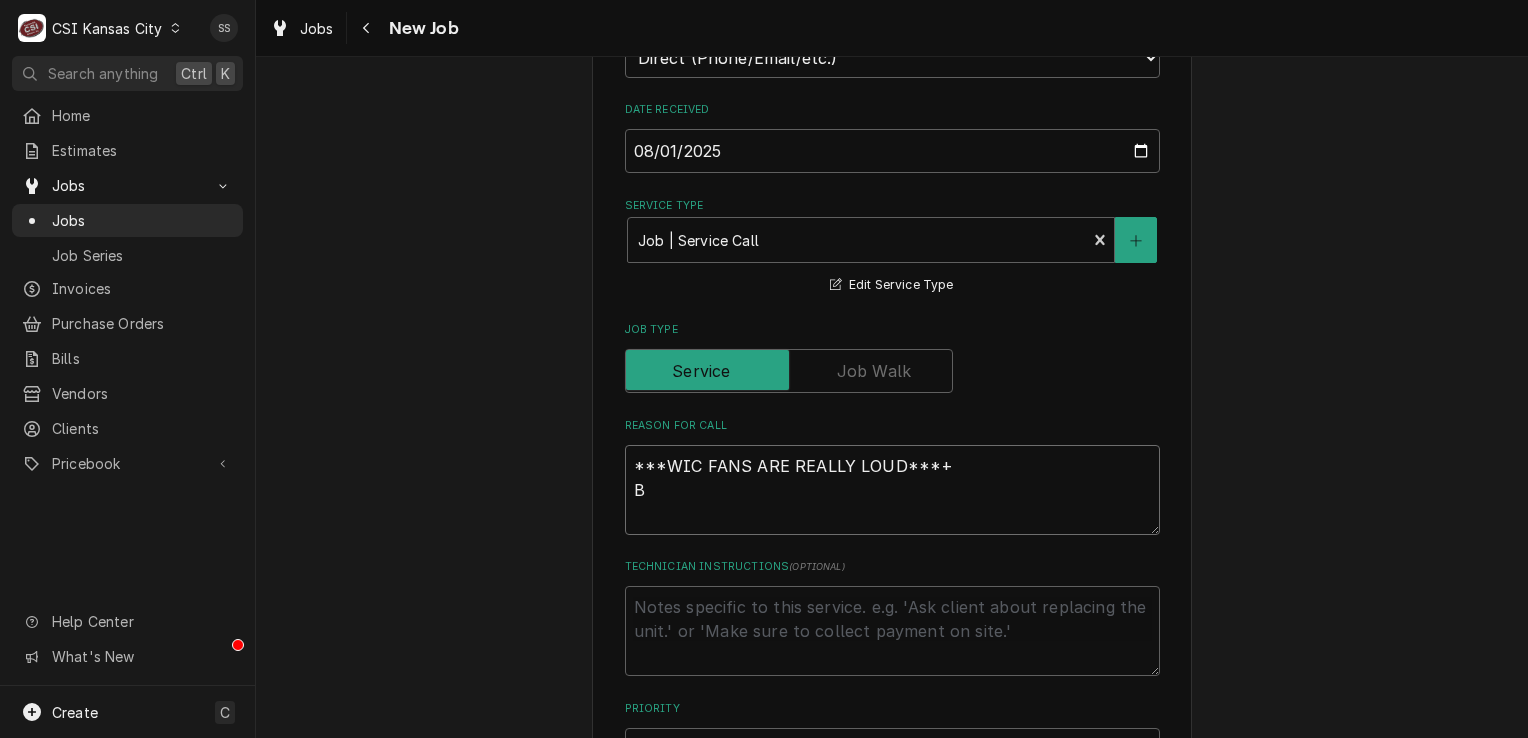 type on "x" 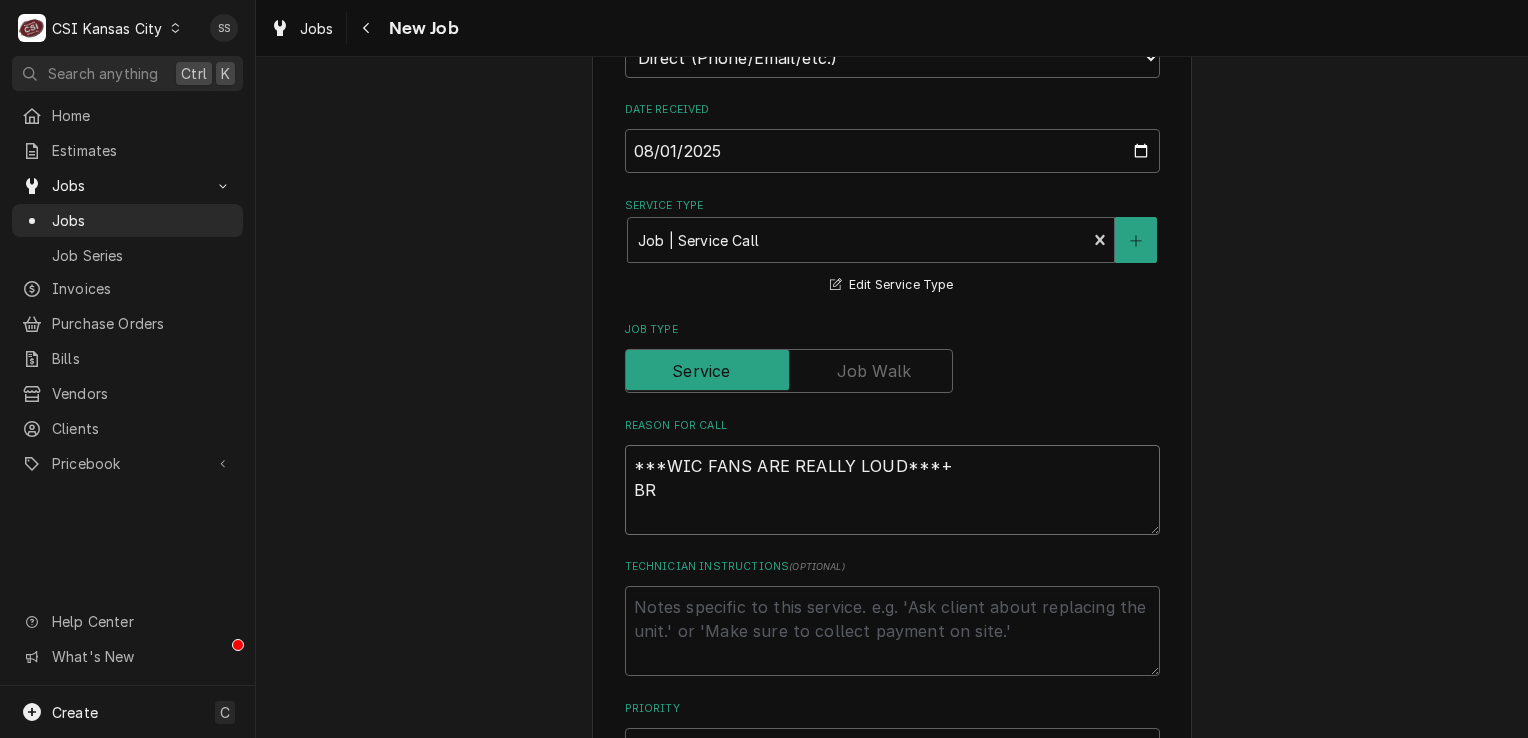 type on "x" 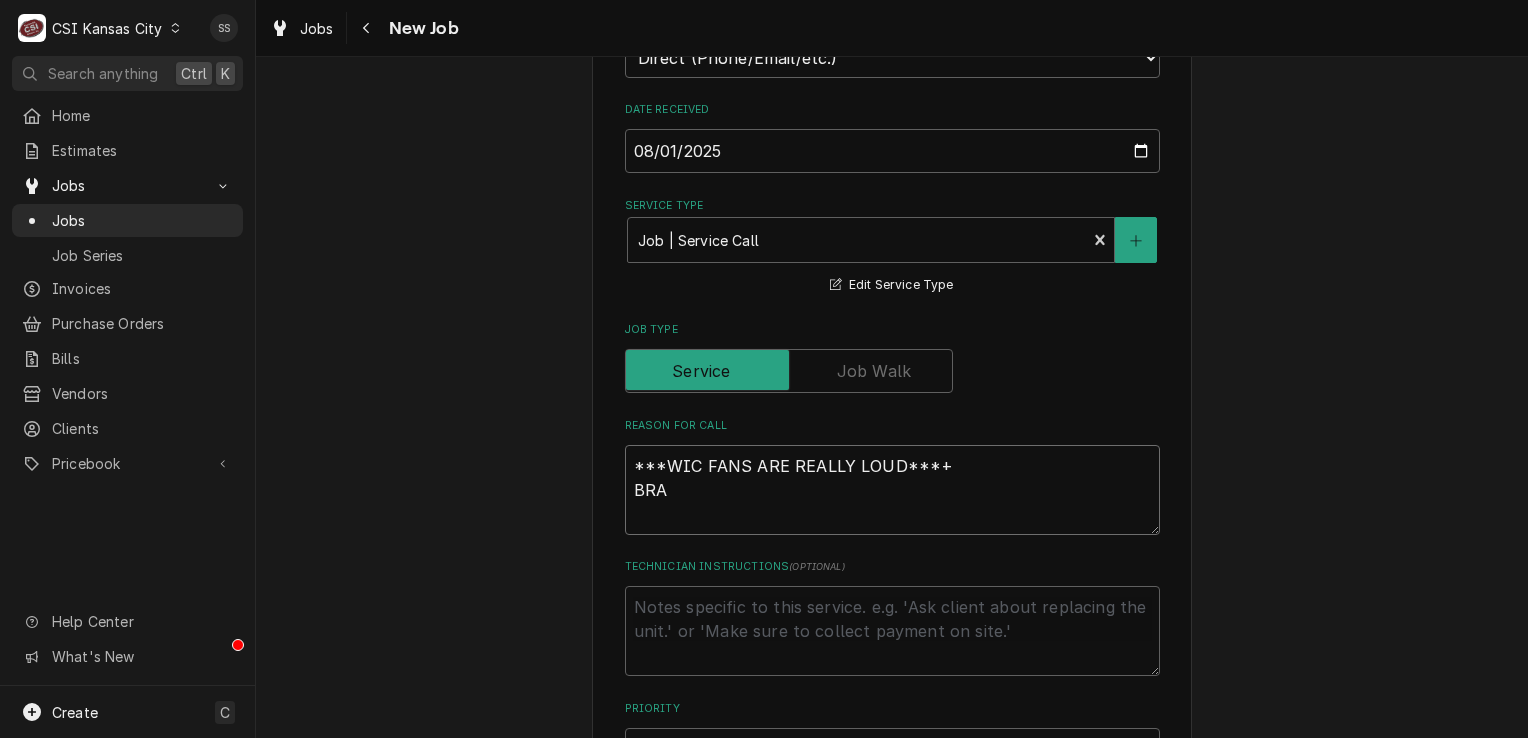 type on "x" 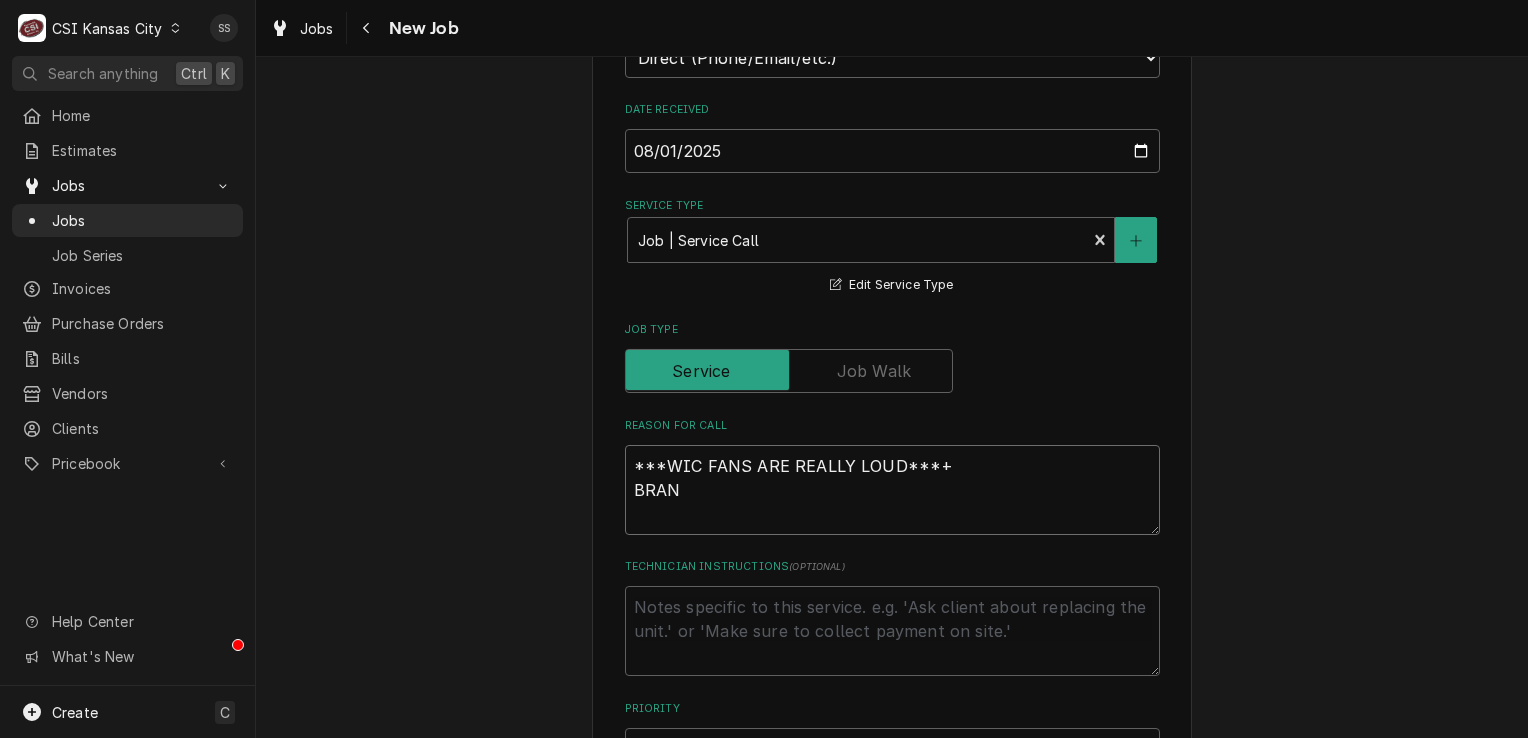 type on "x" 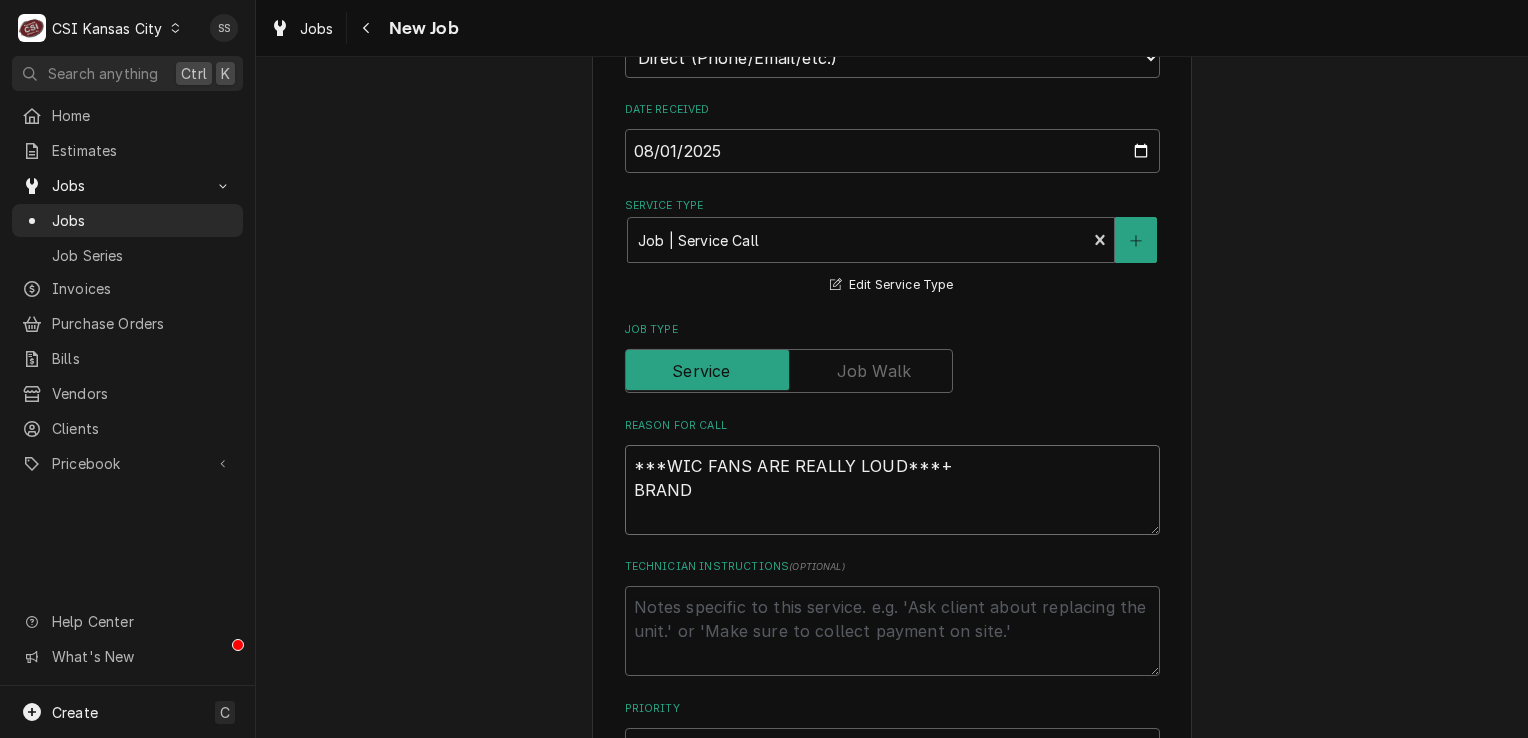 type on "x" 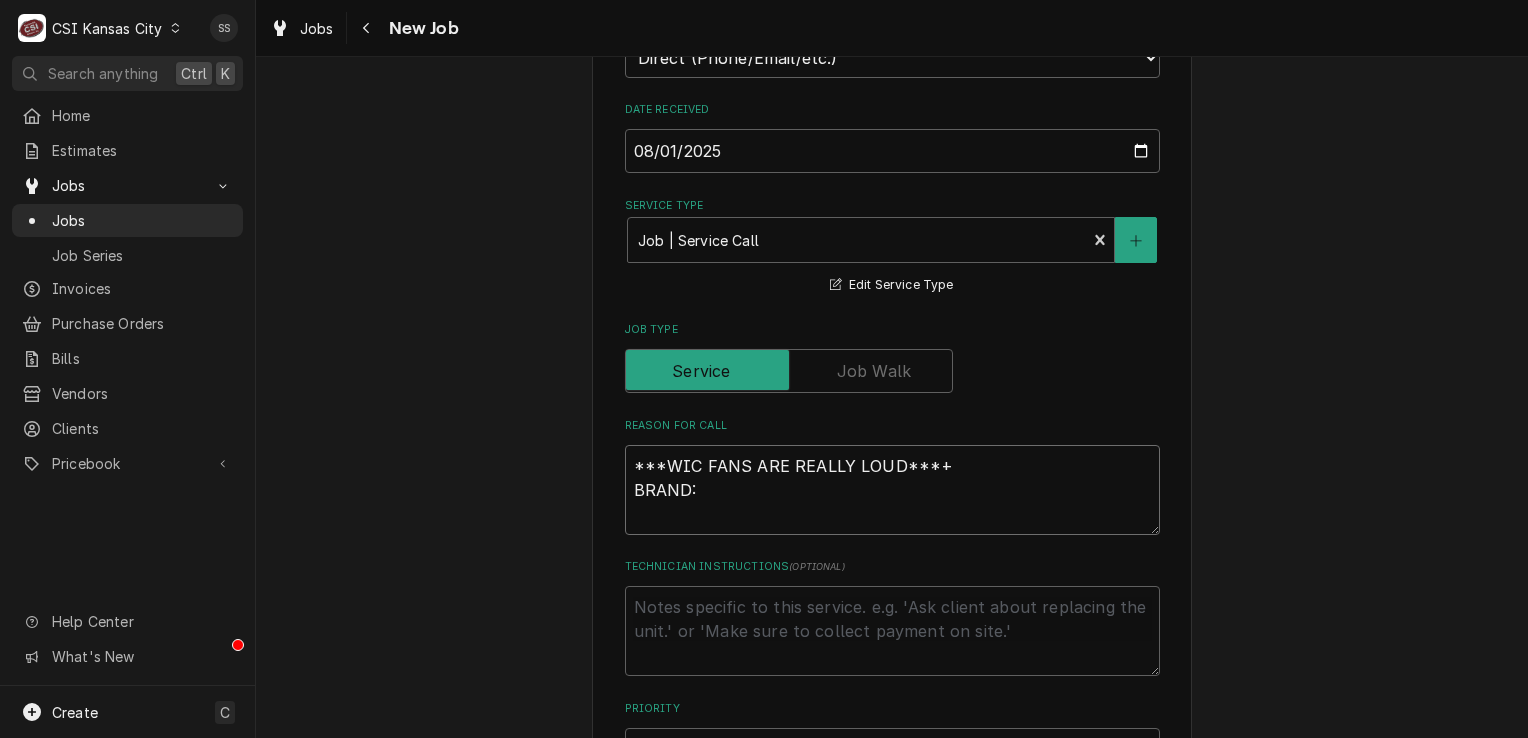 type on "x" 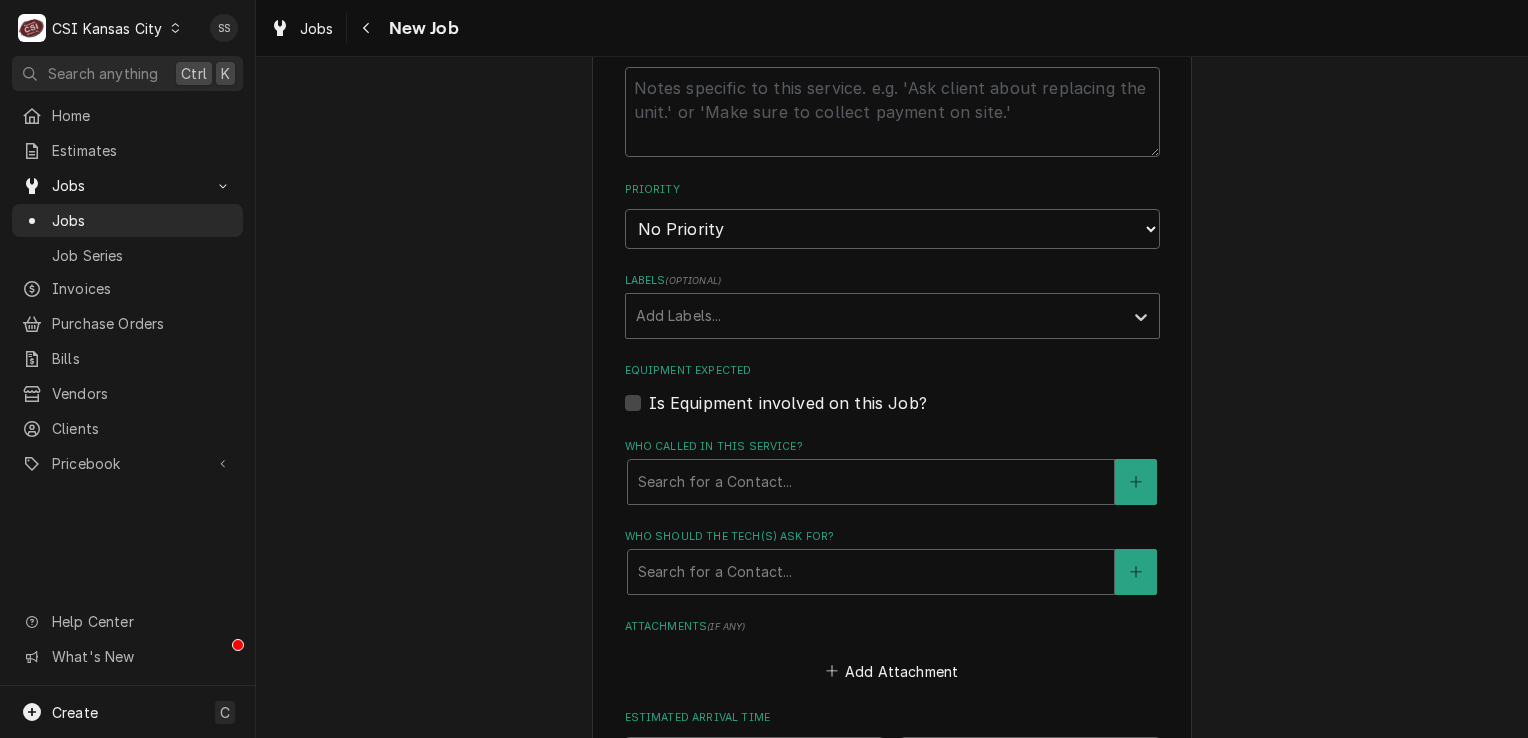 scroll, scrollTop: 1300, scrollLeft: 0, axis: vertical 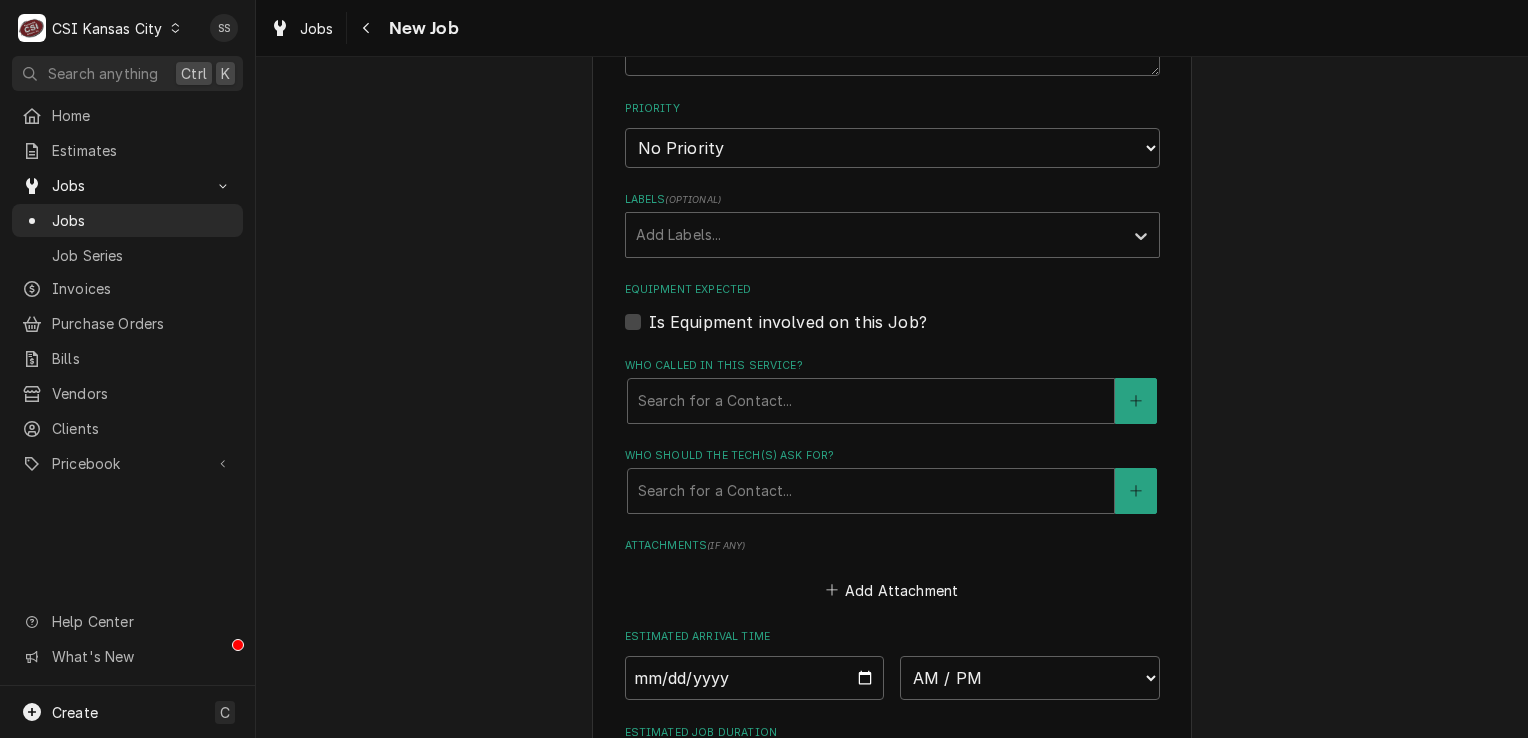 type on "***WIC FANS ARE REALLY LOUD***+
BRAND:" 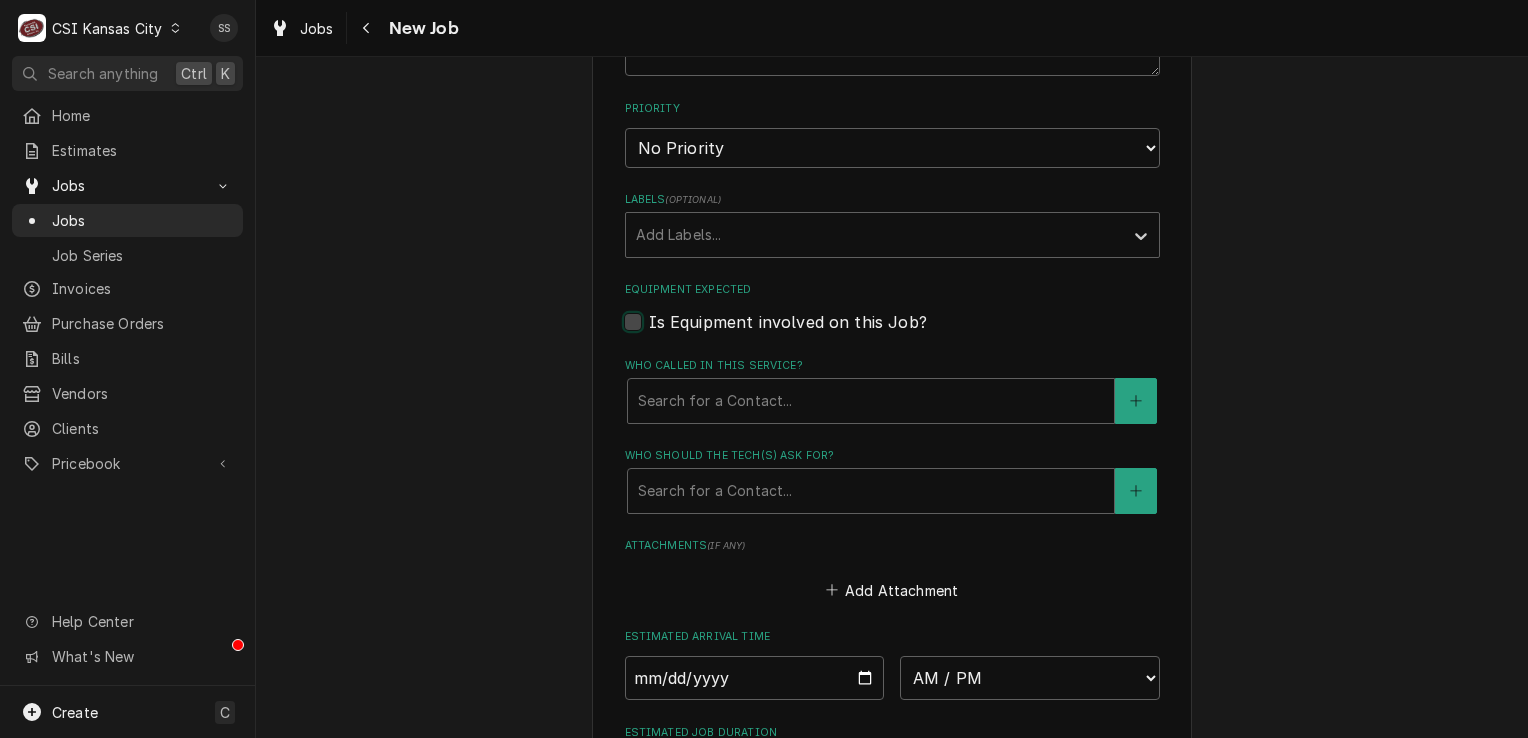click on "Equipment Expected" at bounding box center (916, 332) 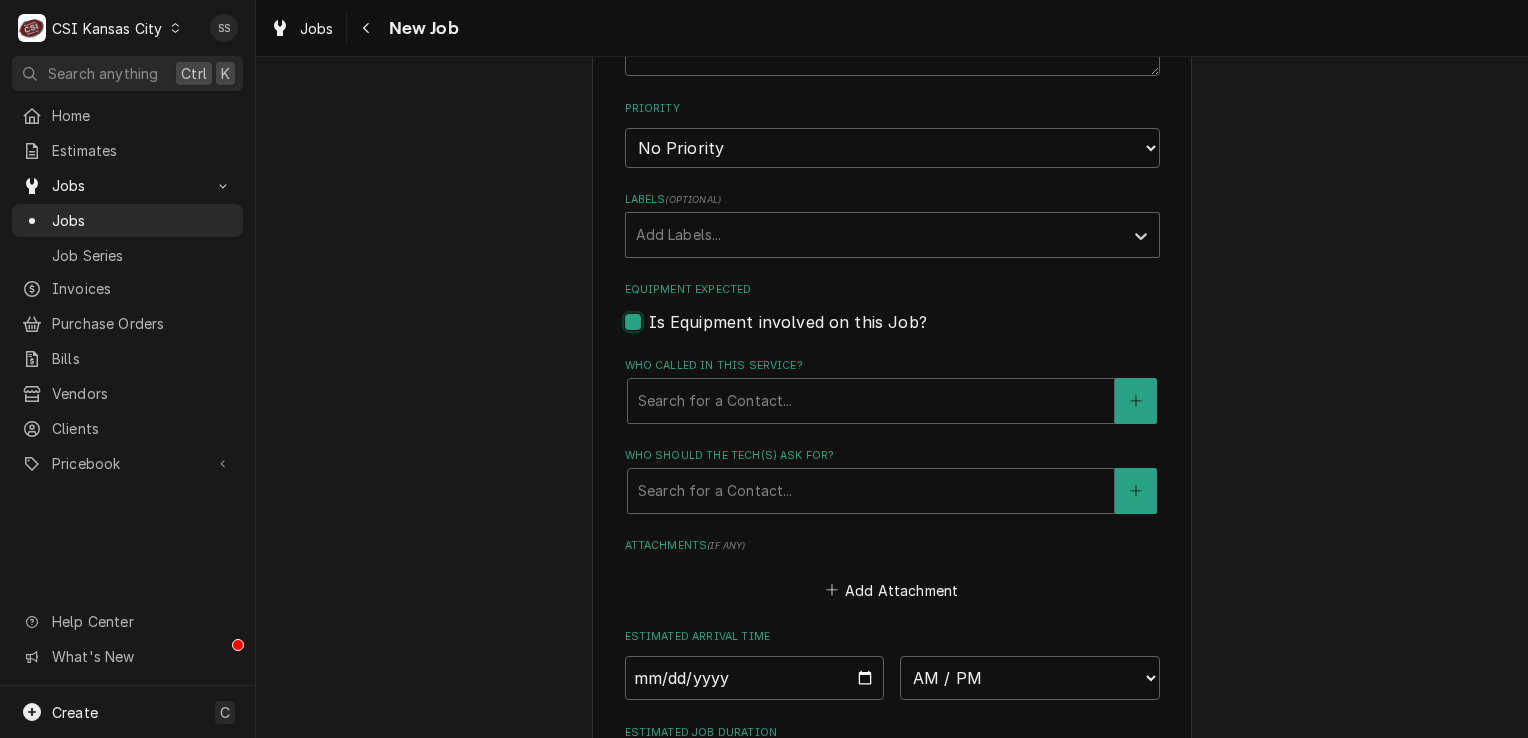 checkbox on "true" 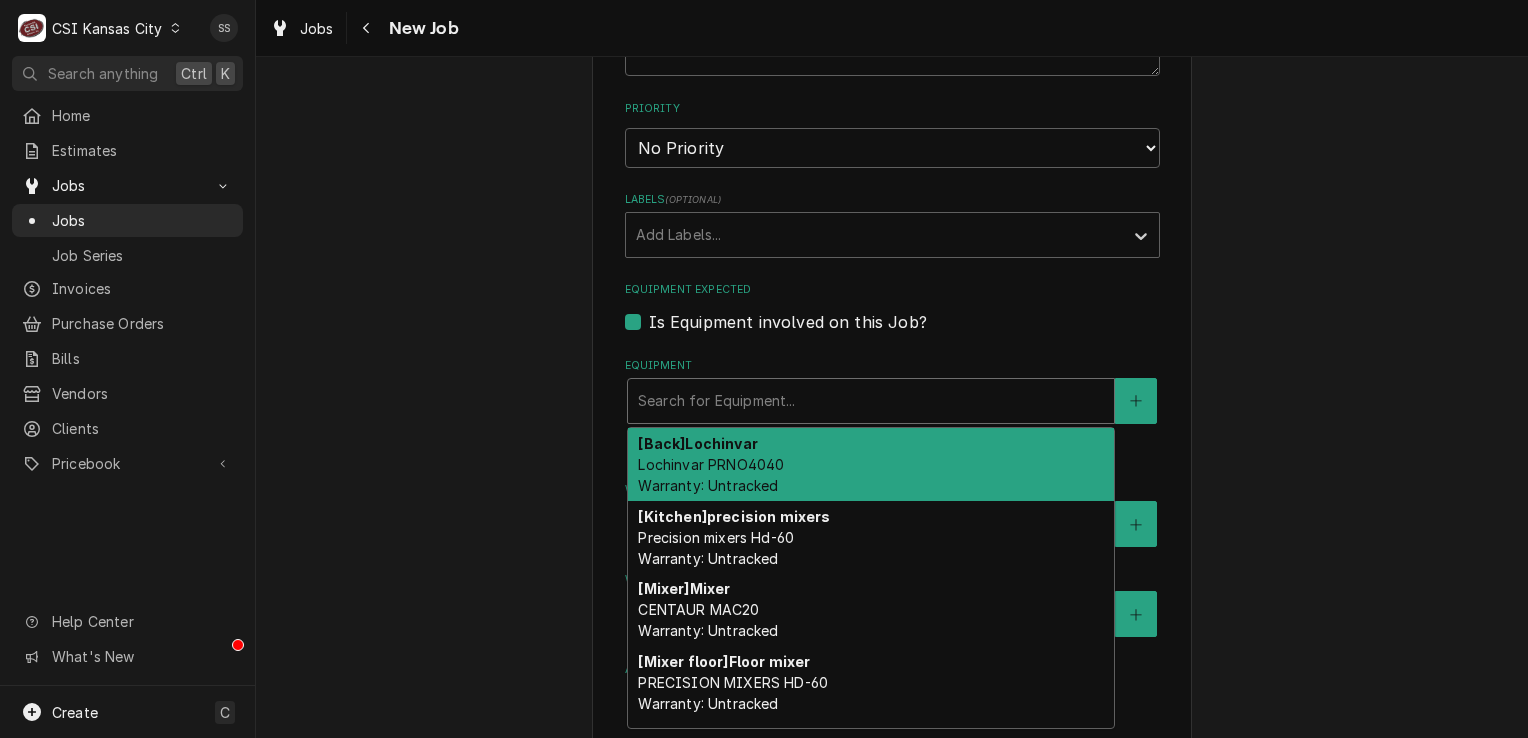 click at bounding box center [871, 401] 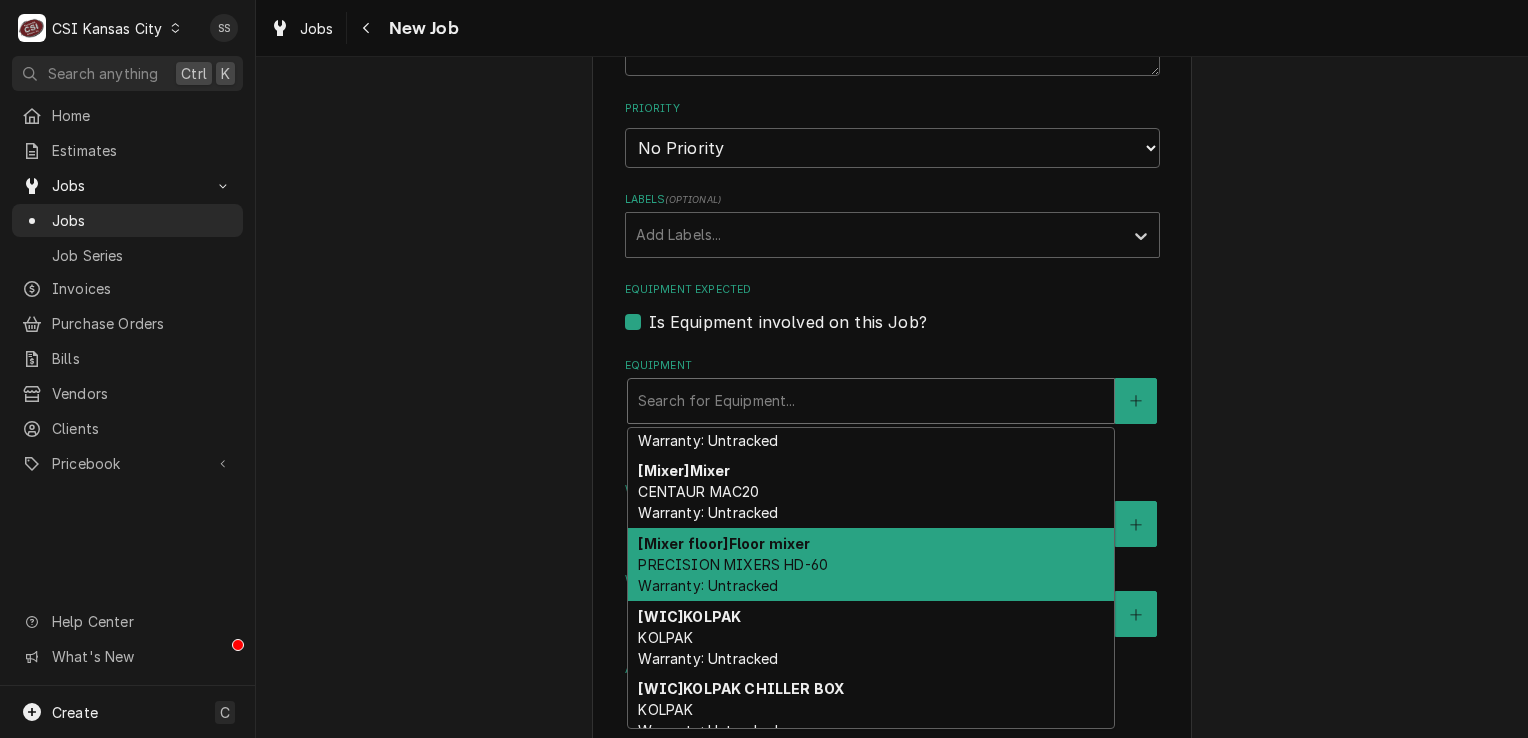 scroll, scrollTop: 136, scrollLeft: 0, axis: vertical 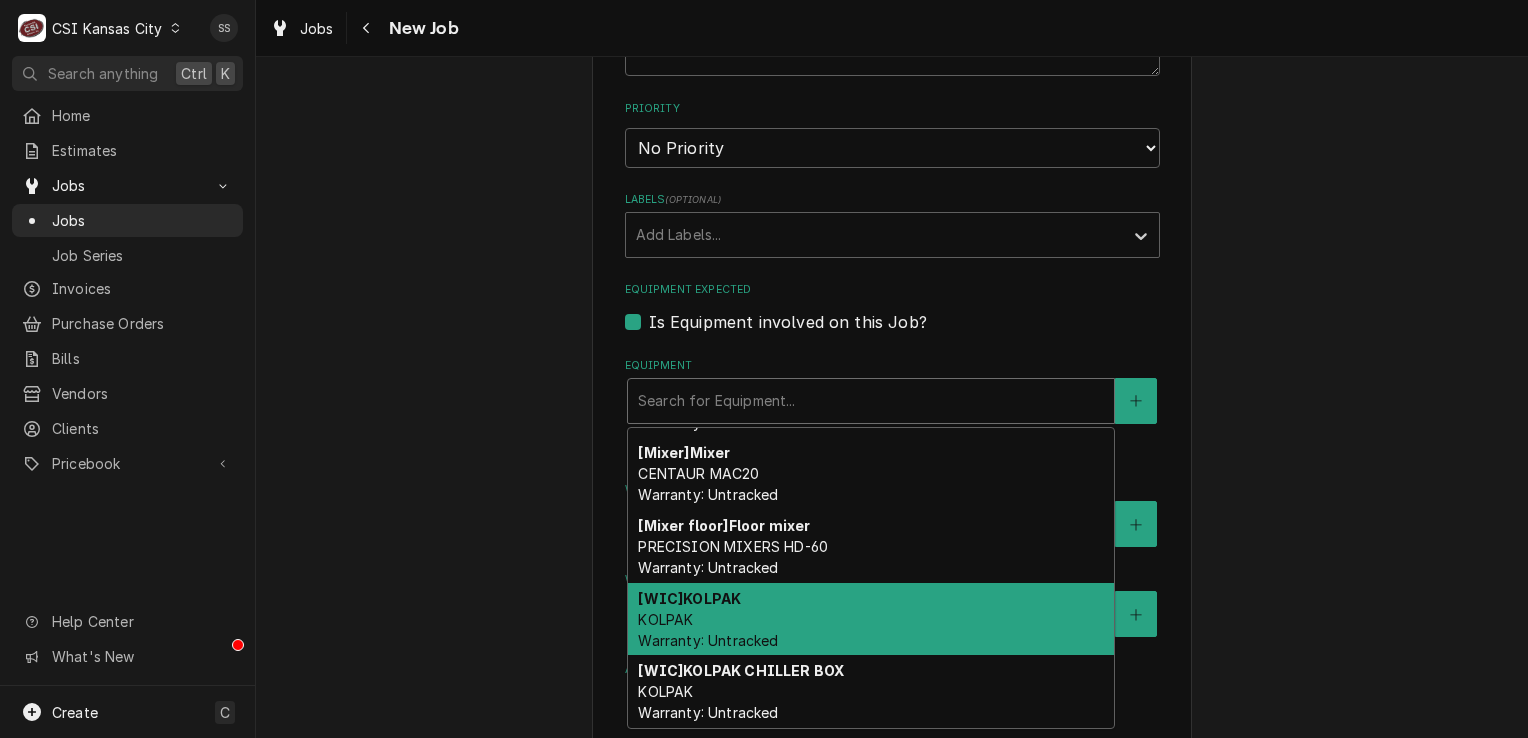 click on "[WIC]  KOLPAK KOLPAK  Warranty: Untracked" at bounding box center (871, 619) 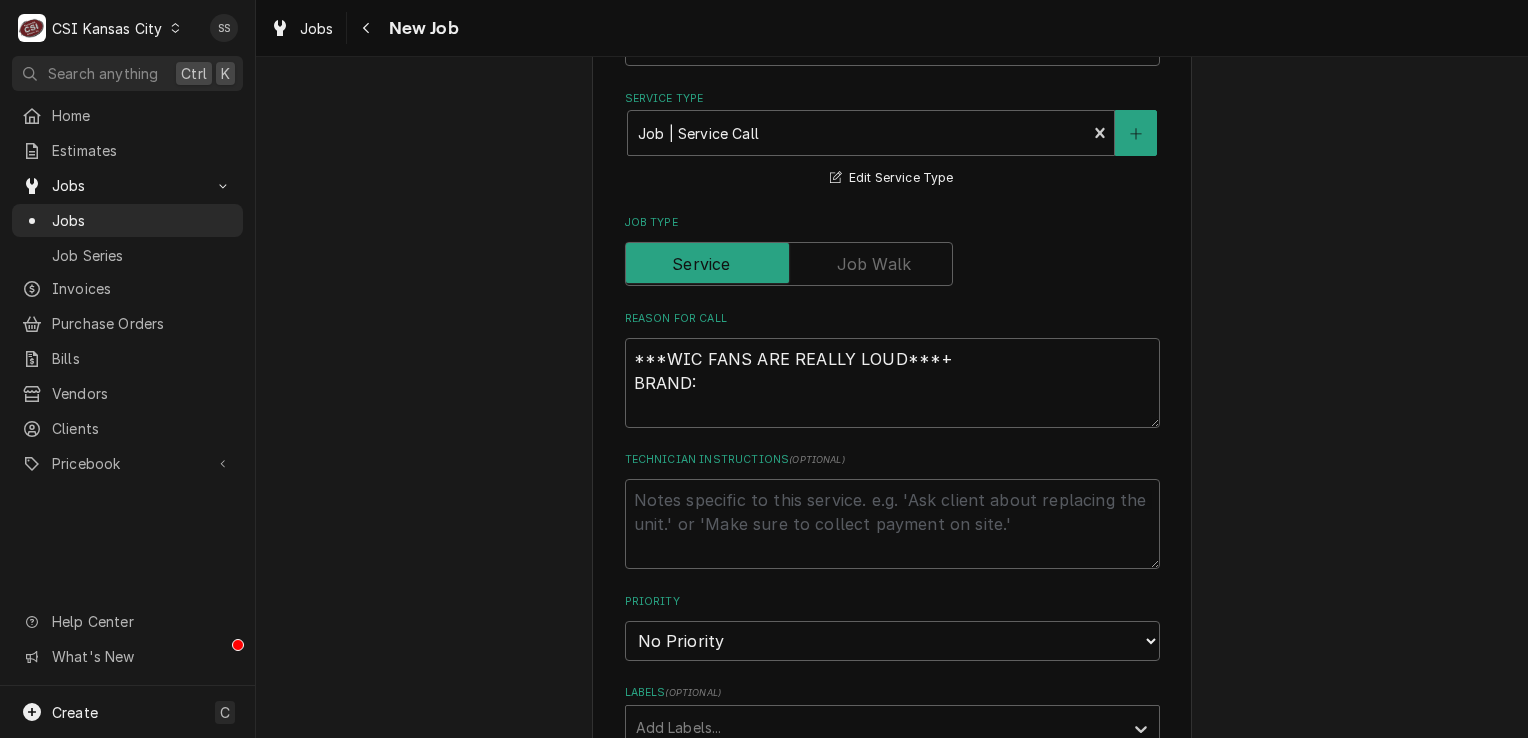 scroll, scrollTop: 800, scrollLeft: 0, axis: vertical 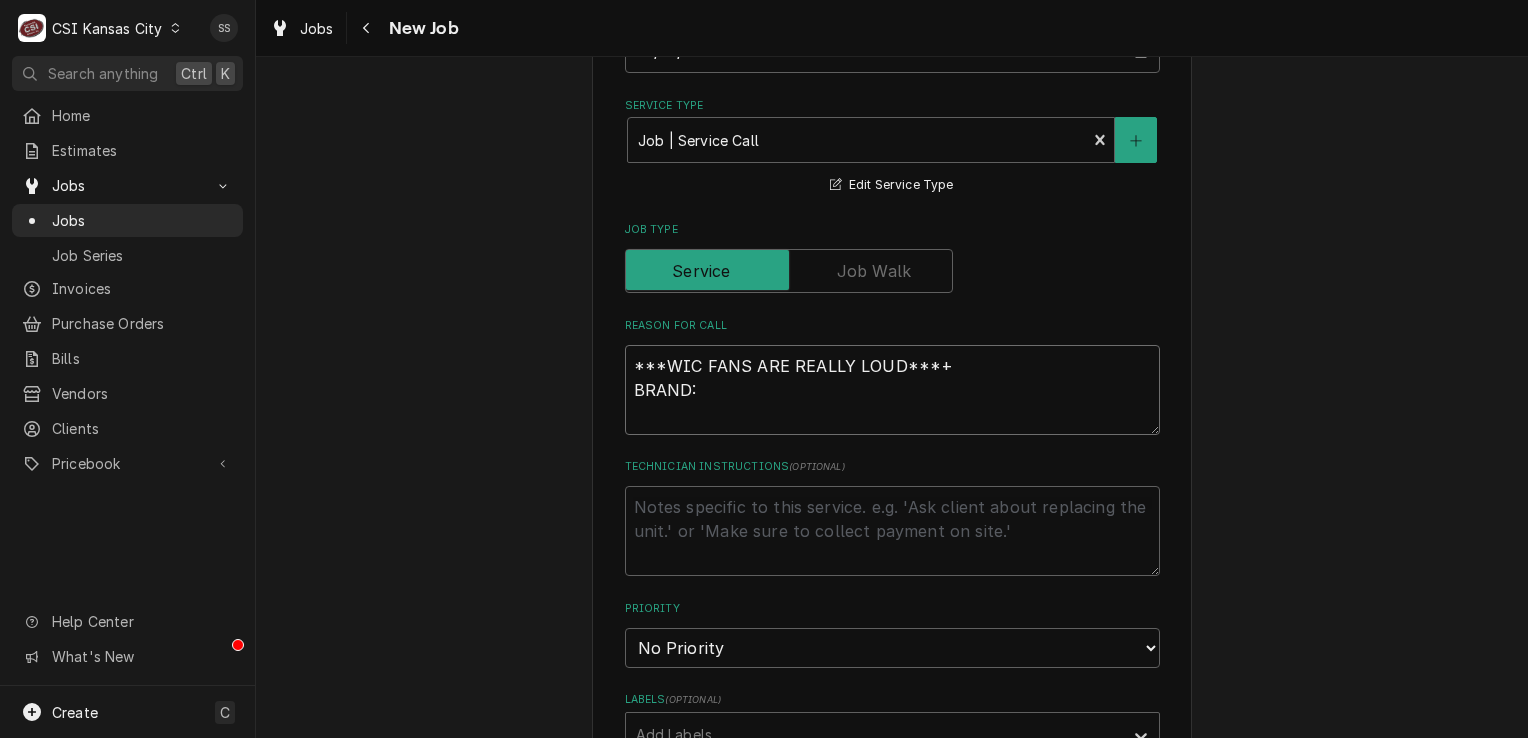 click on "***WIC FANS ARE REALLY LOUD***+
BRAND:" at bounding box center (892, 390) 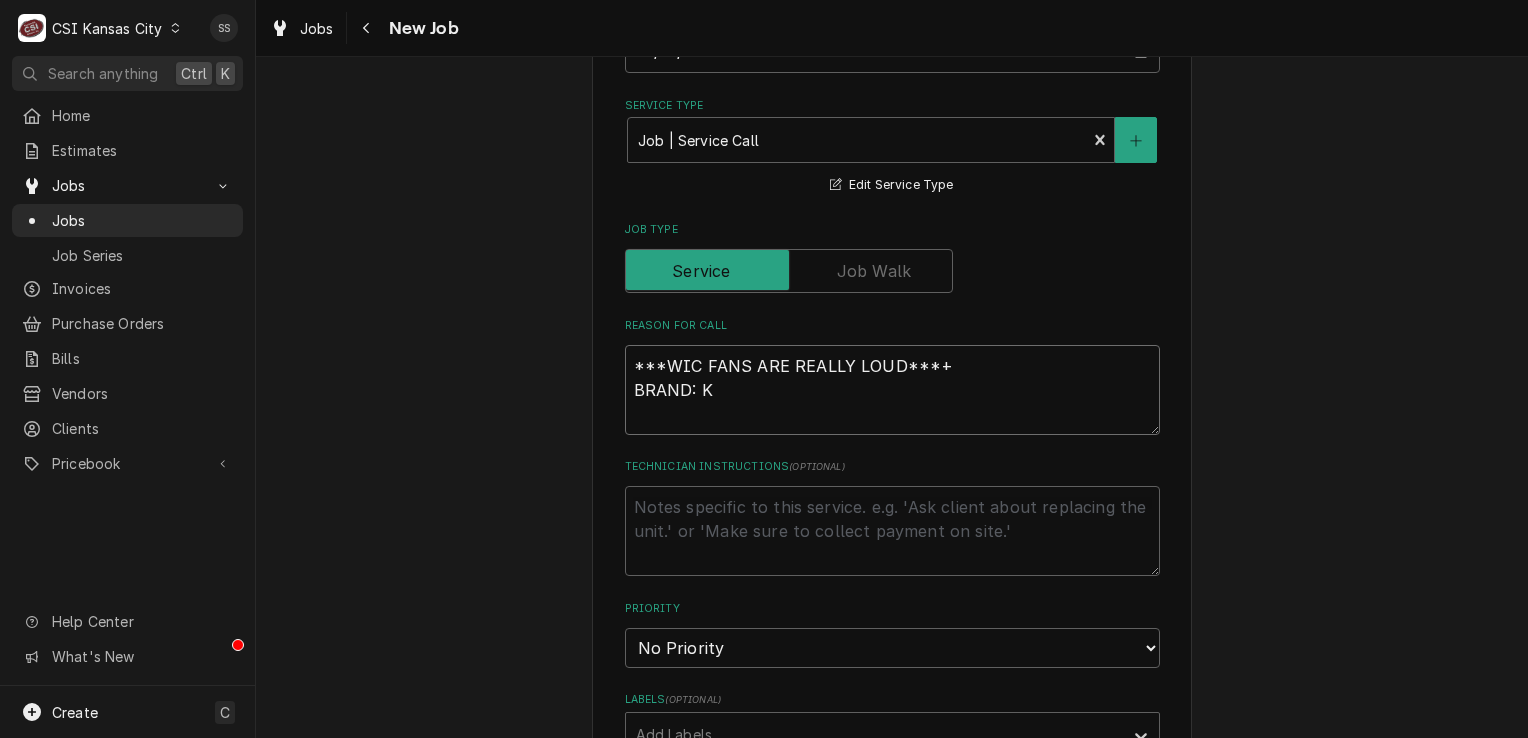 type on "x" 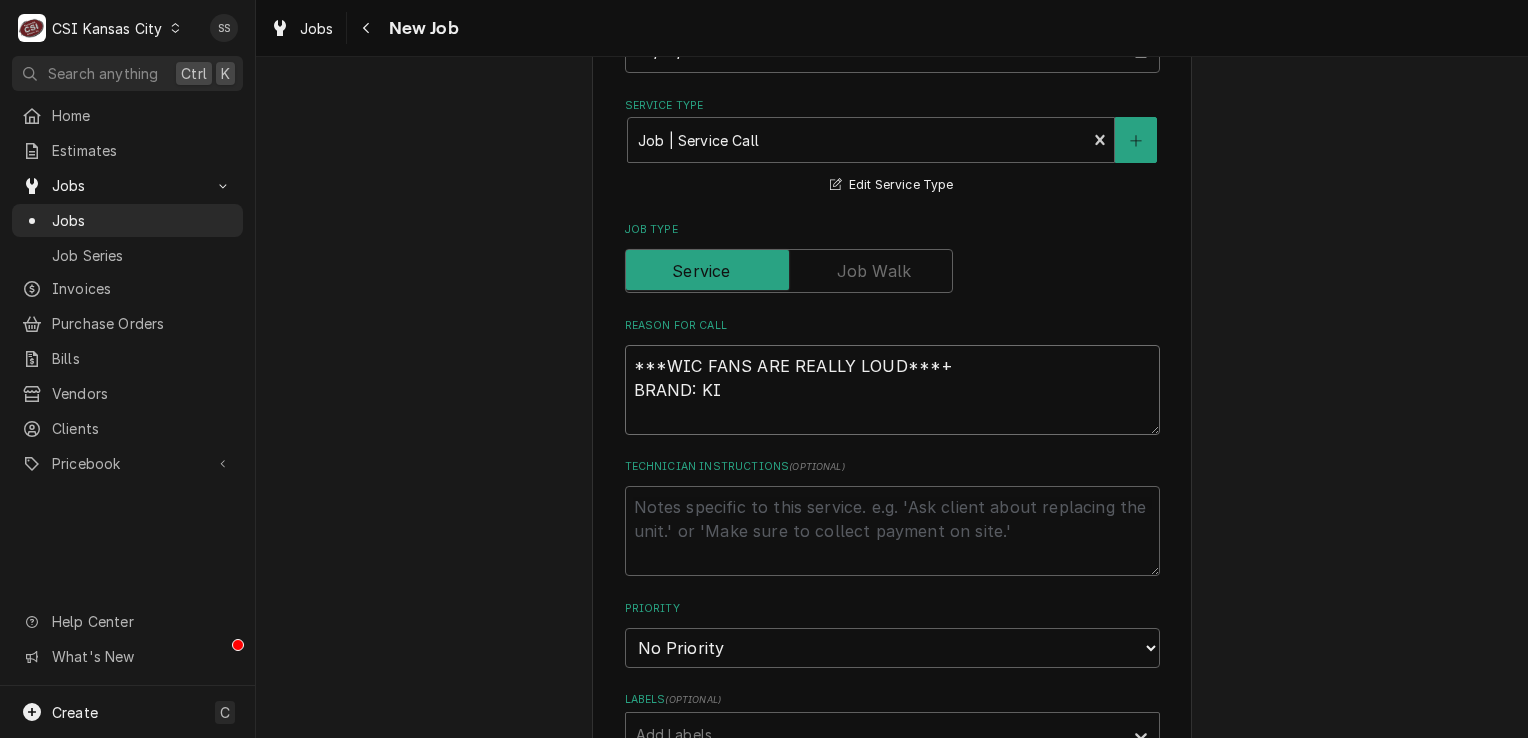 type on "x" 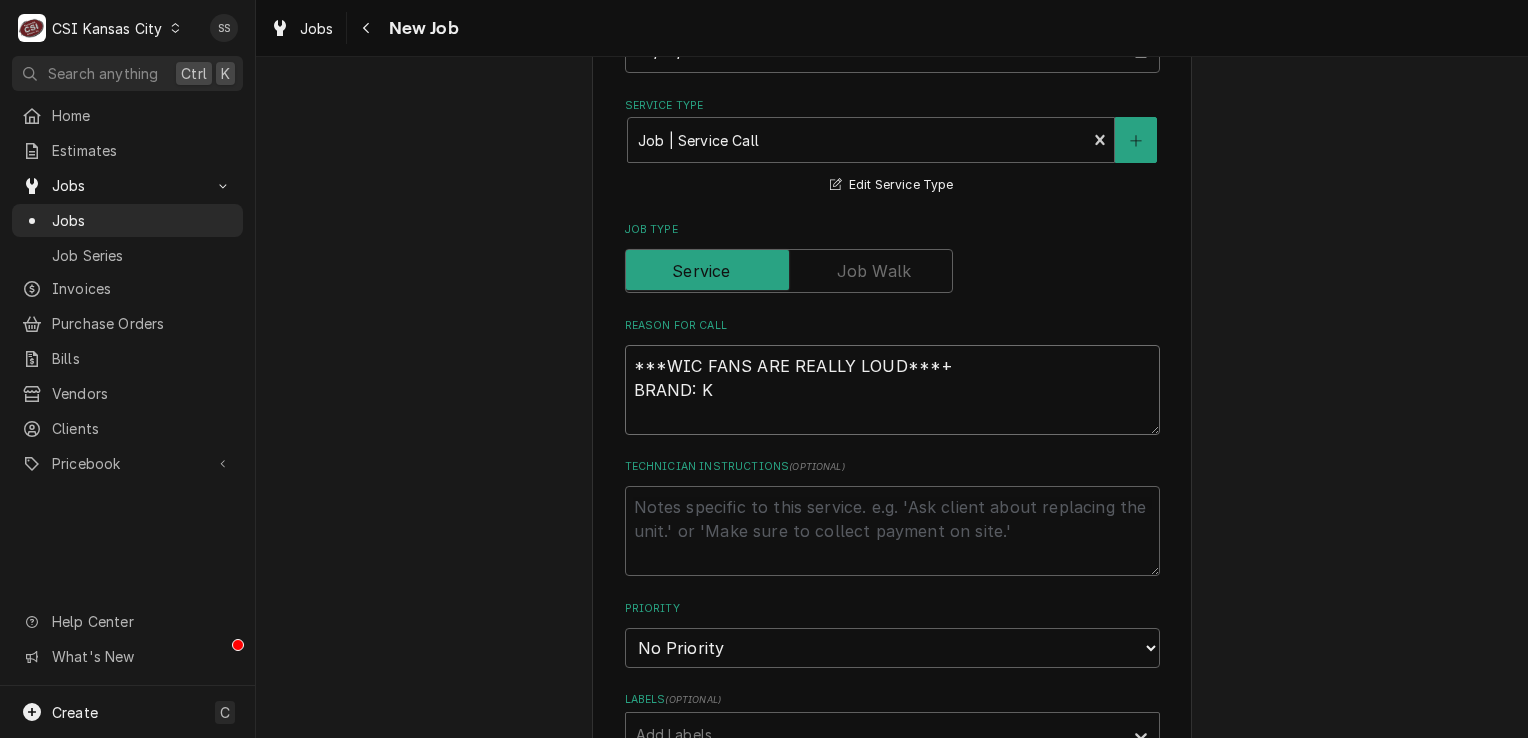 type on "x" 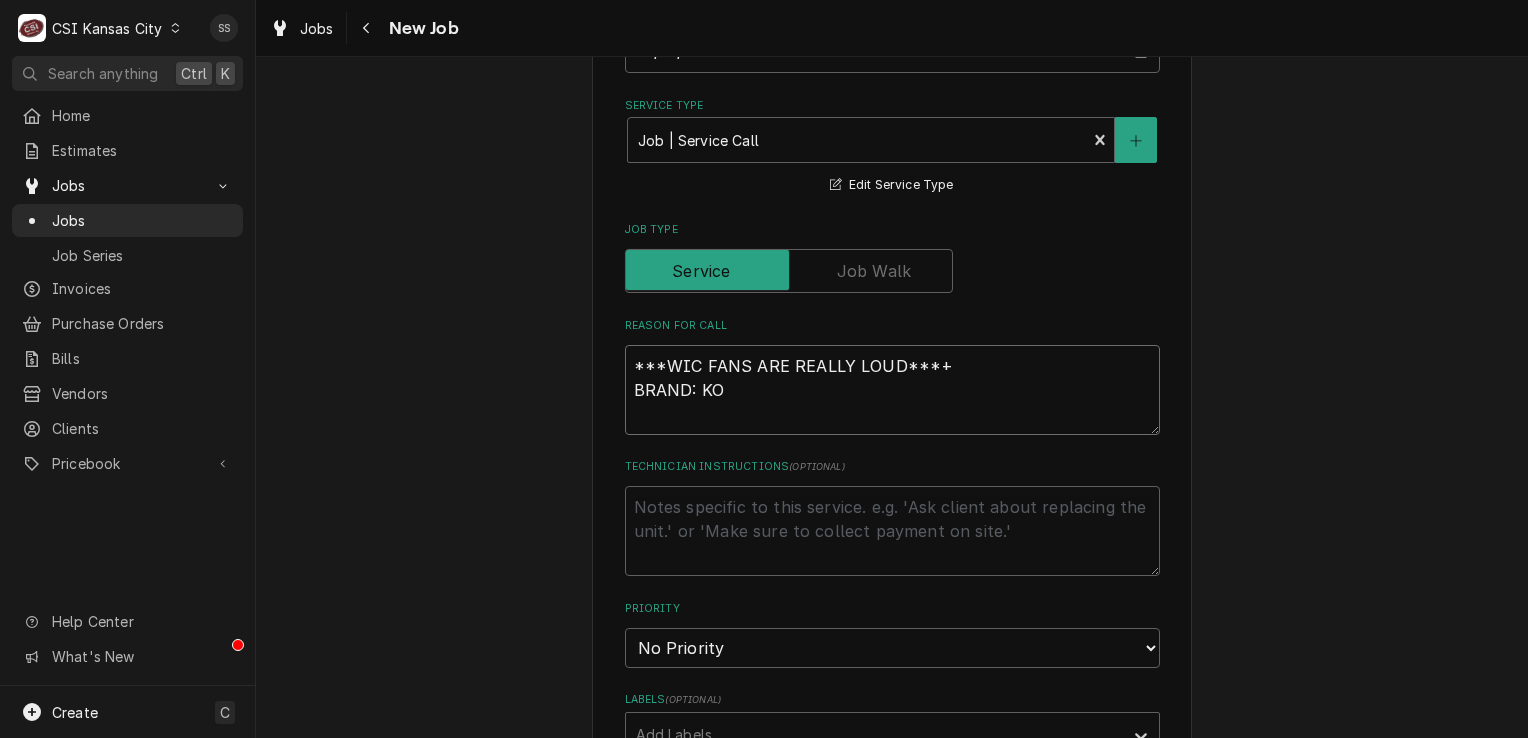 type on "x" 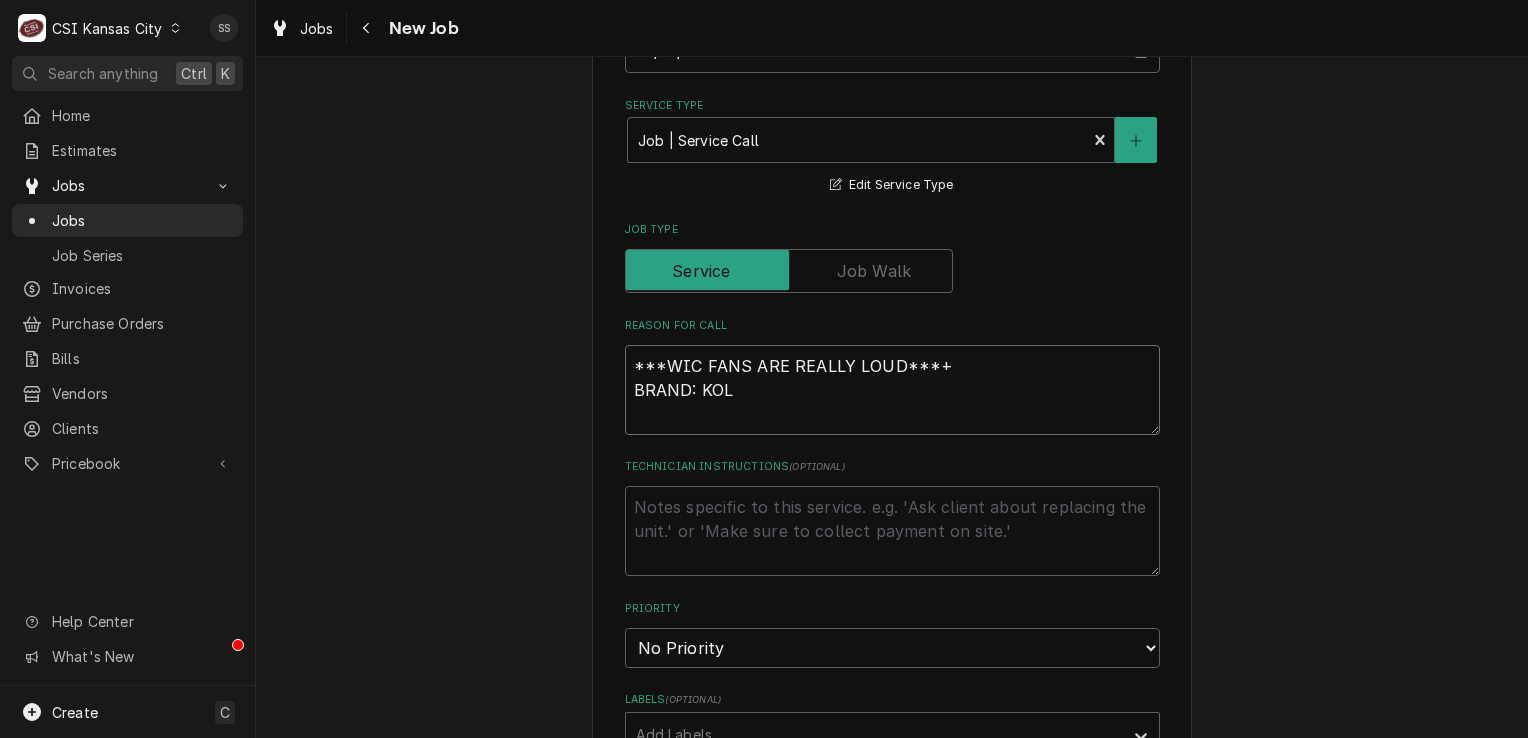 type on "x" 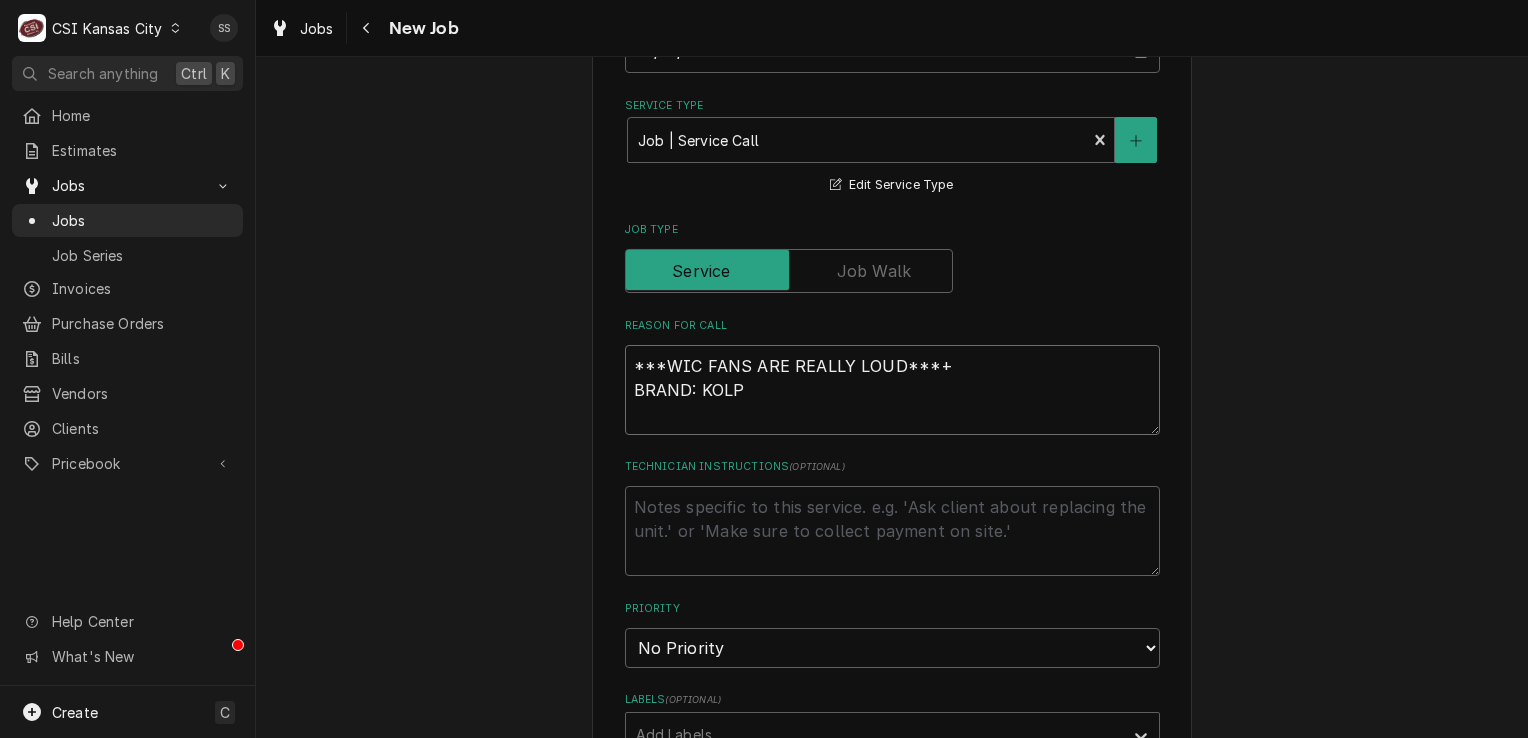 type on "x" 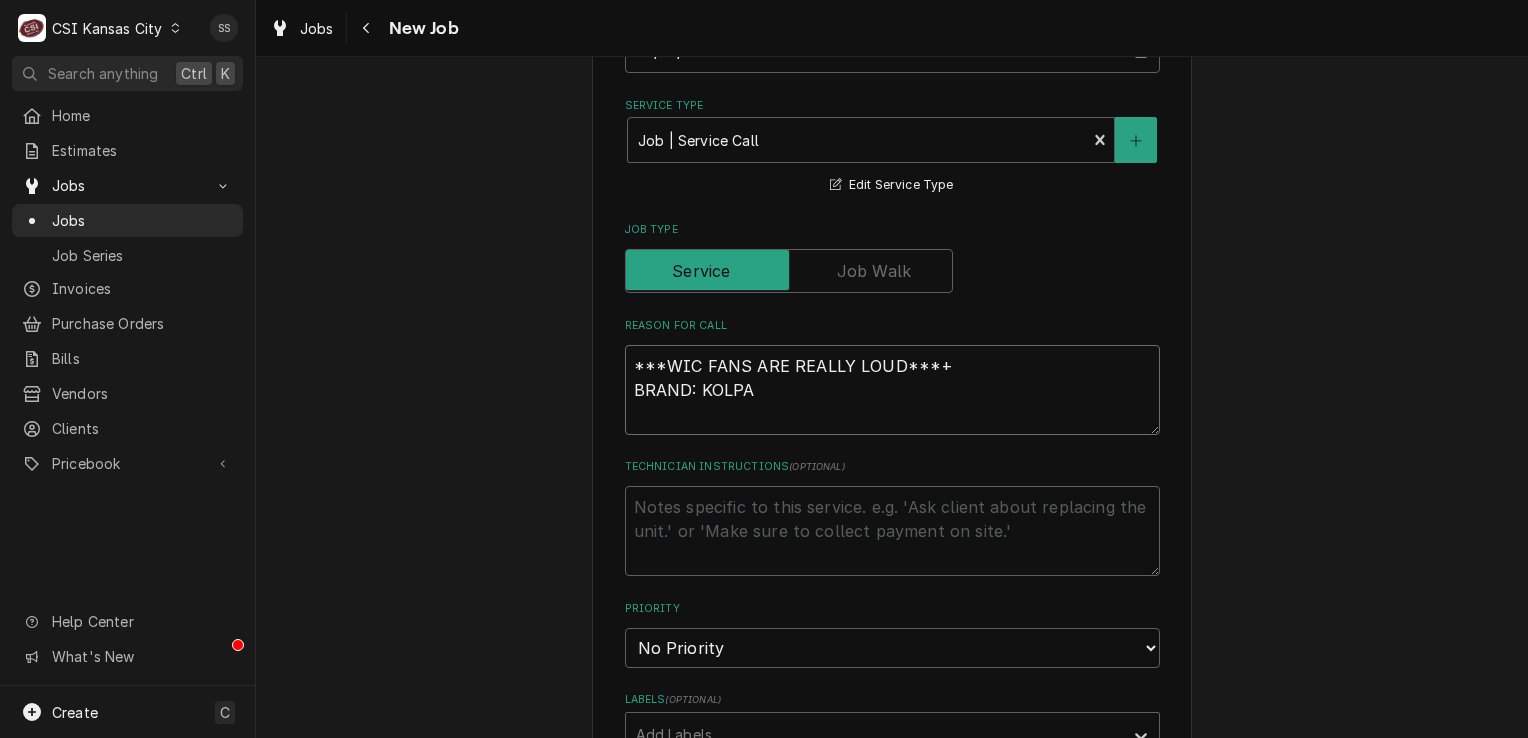 type on "x" 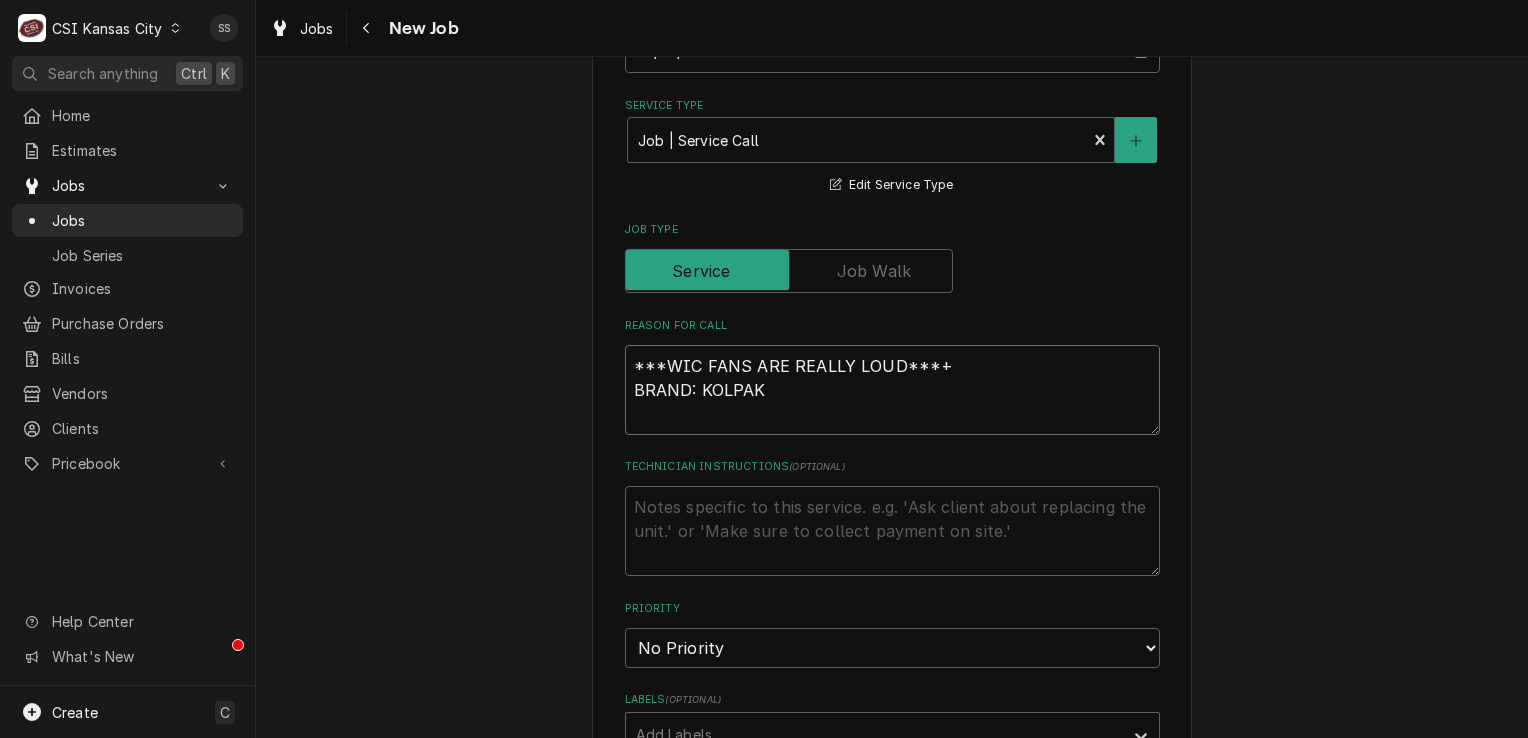 type on "x" 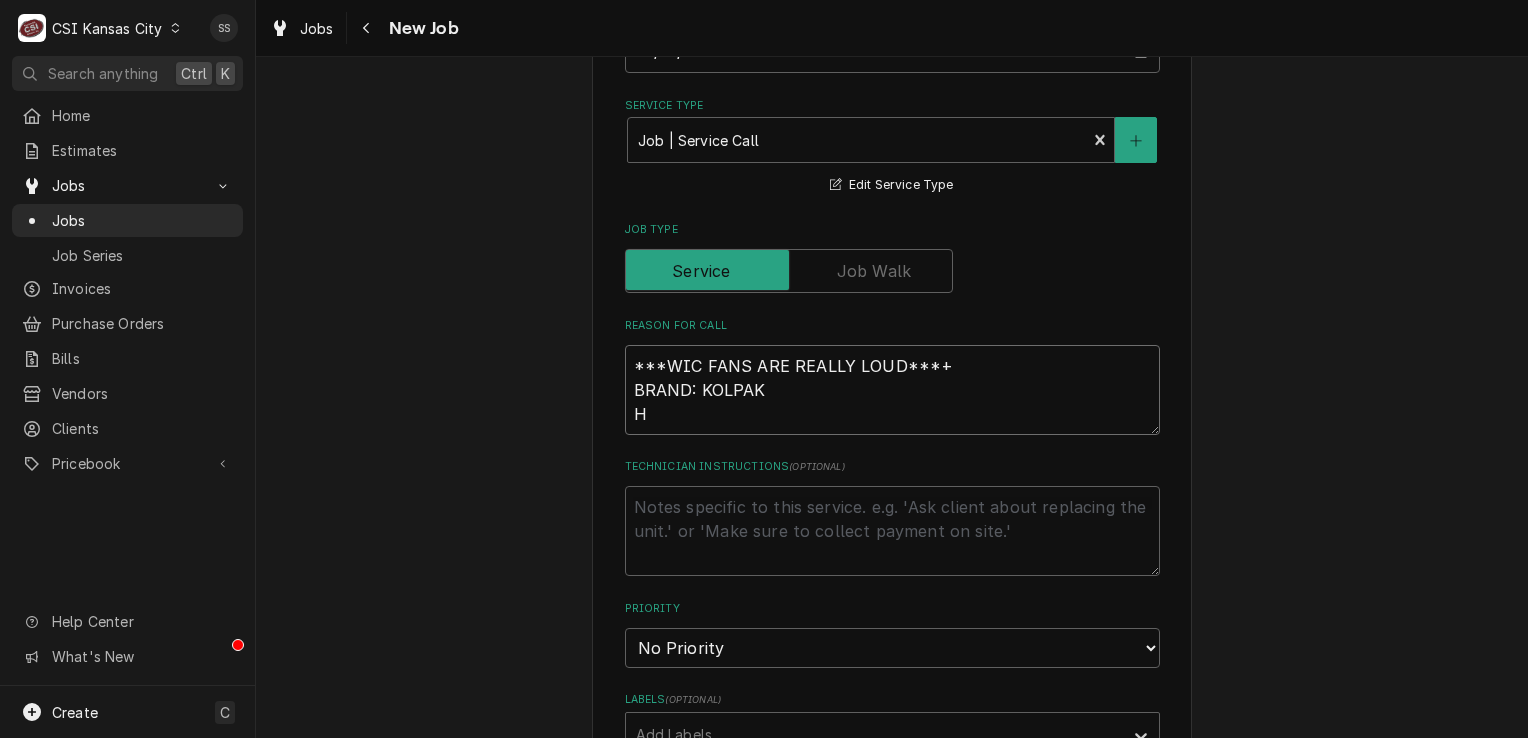 type on "x" 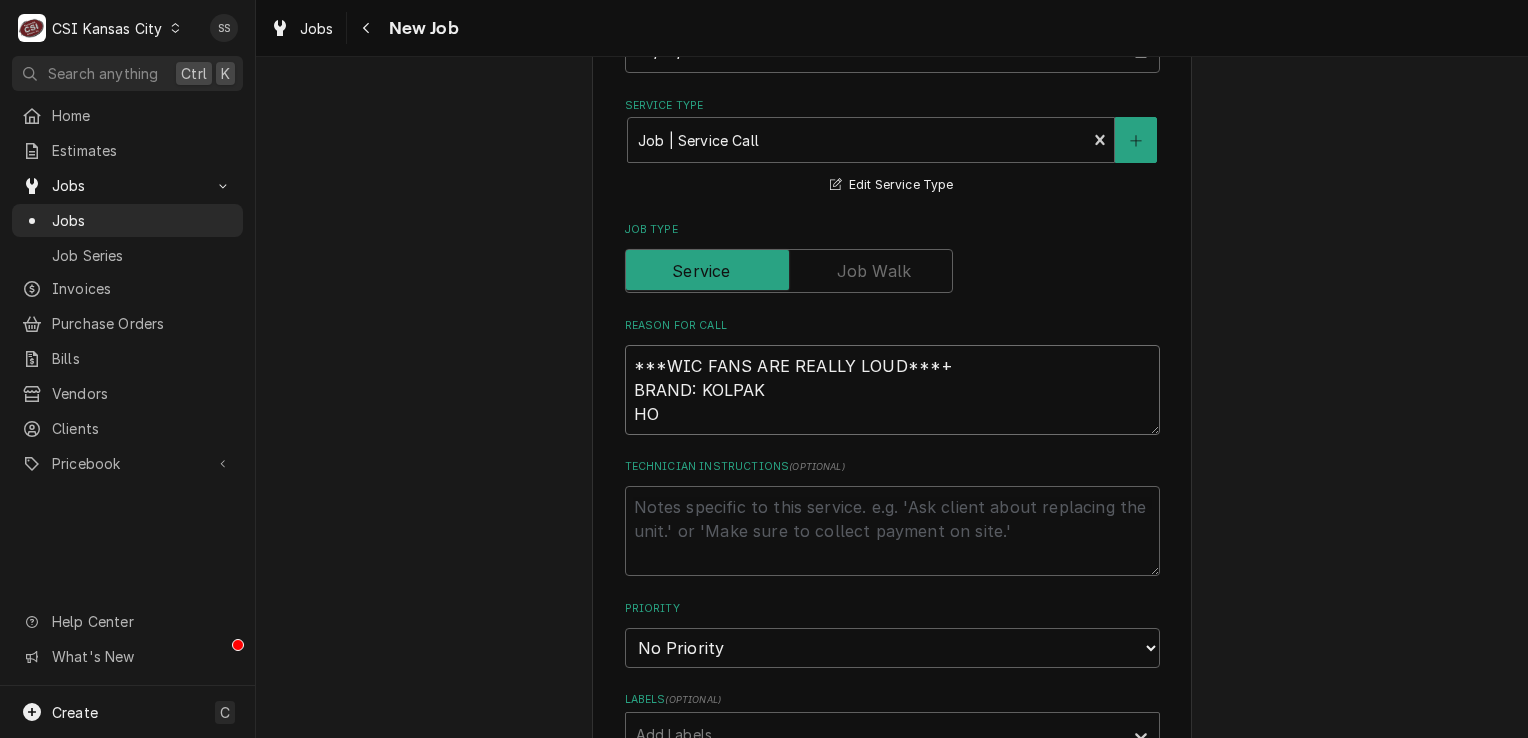 type on "x" 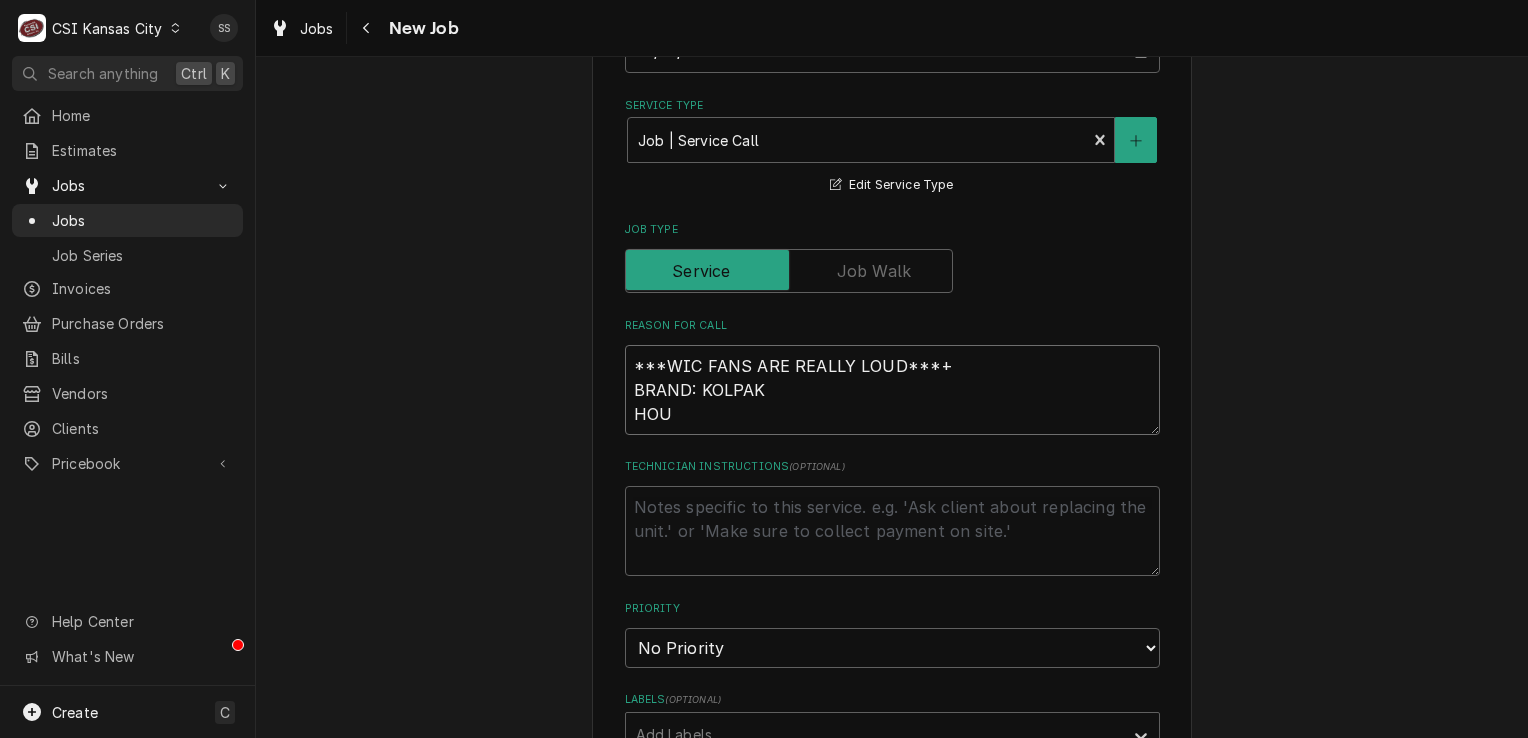 type on "x" 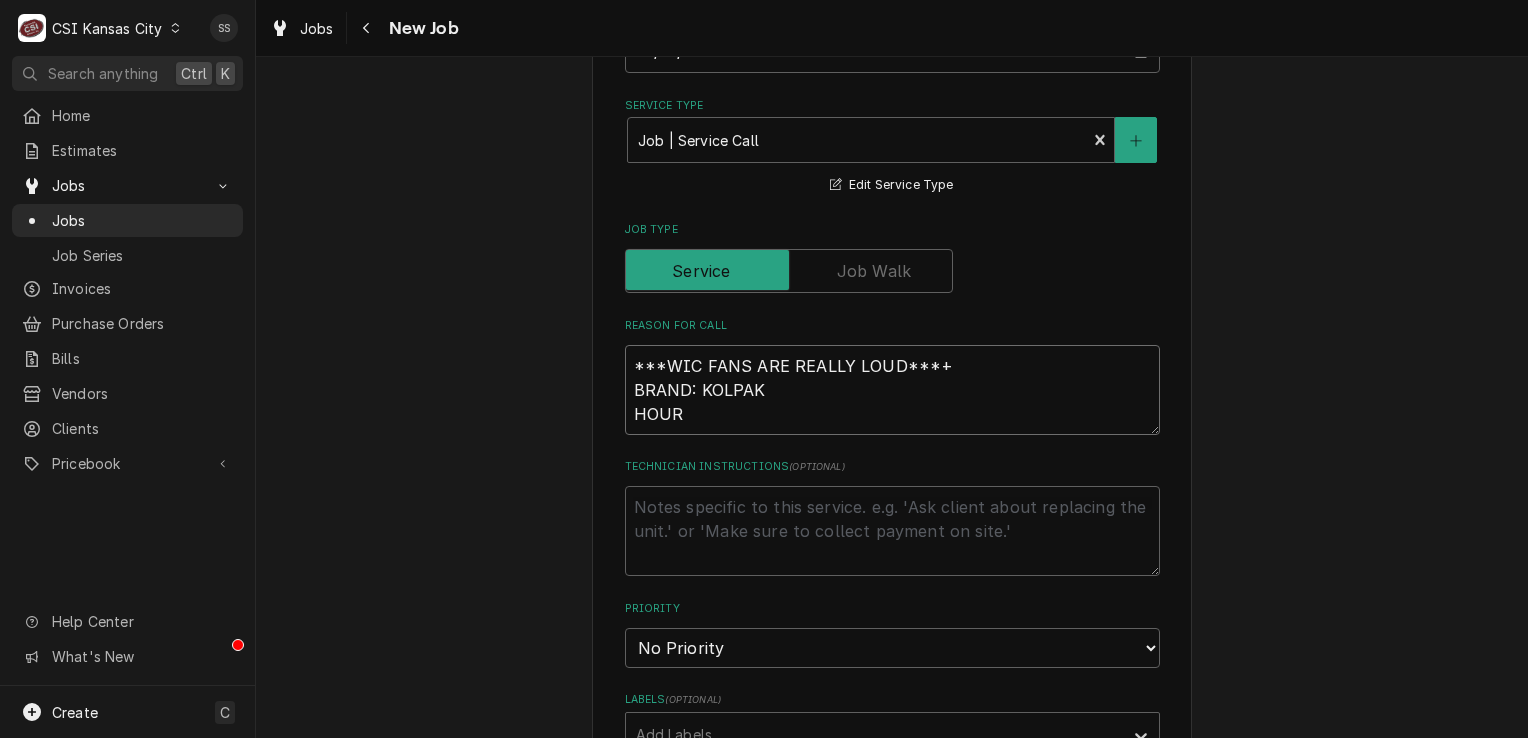 type on "x" 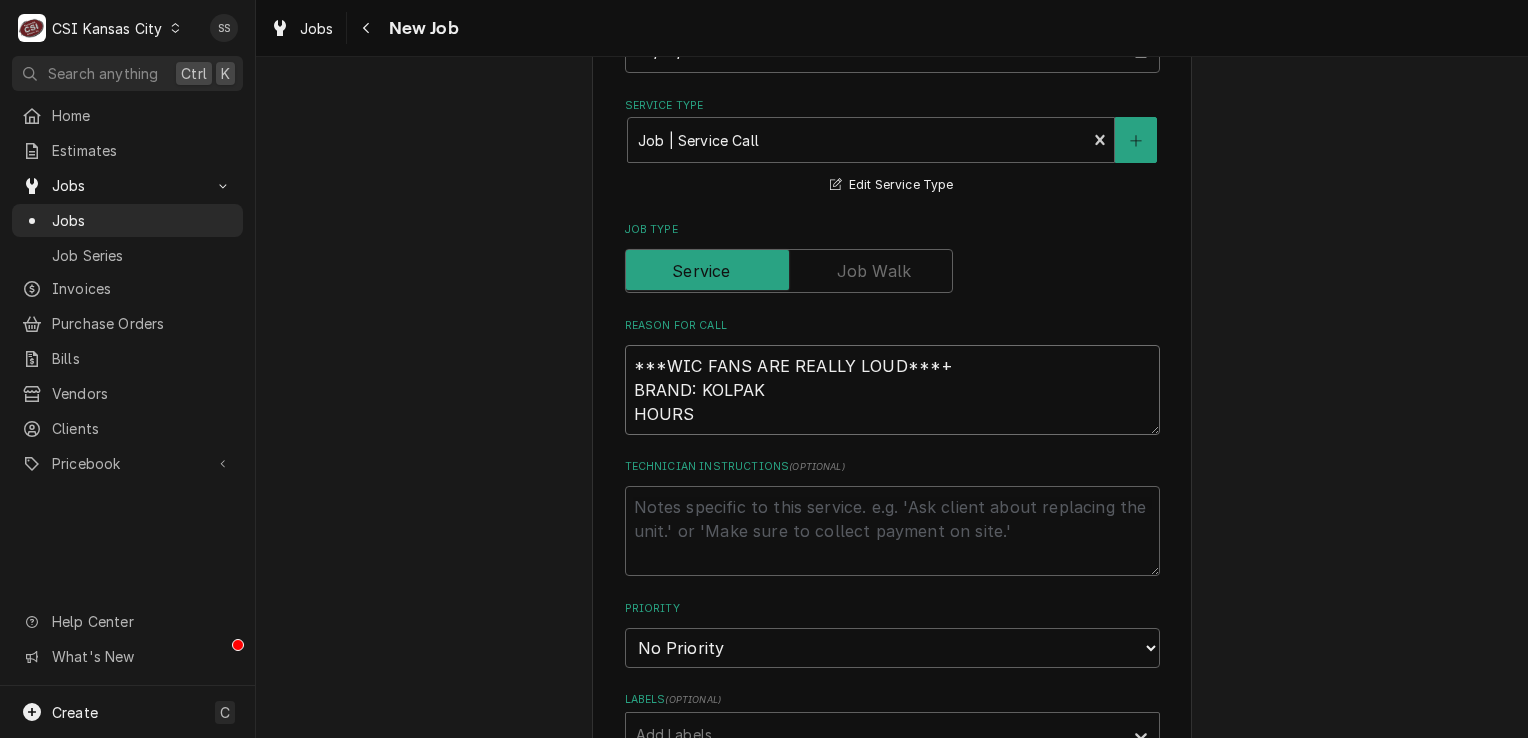 type on "x" 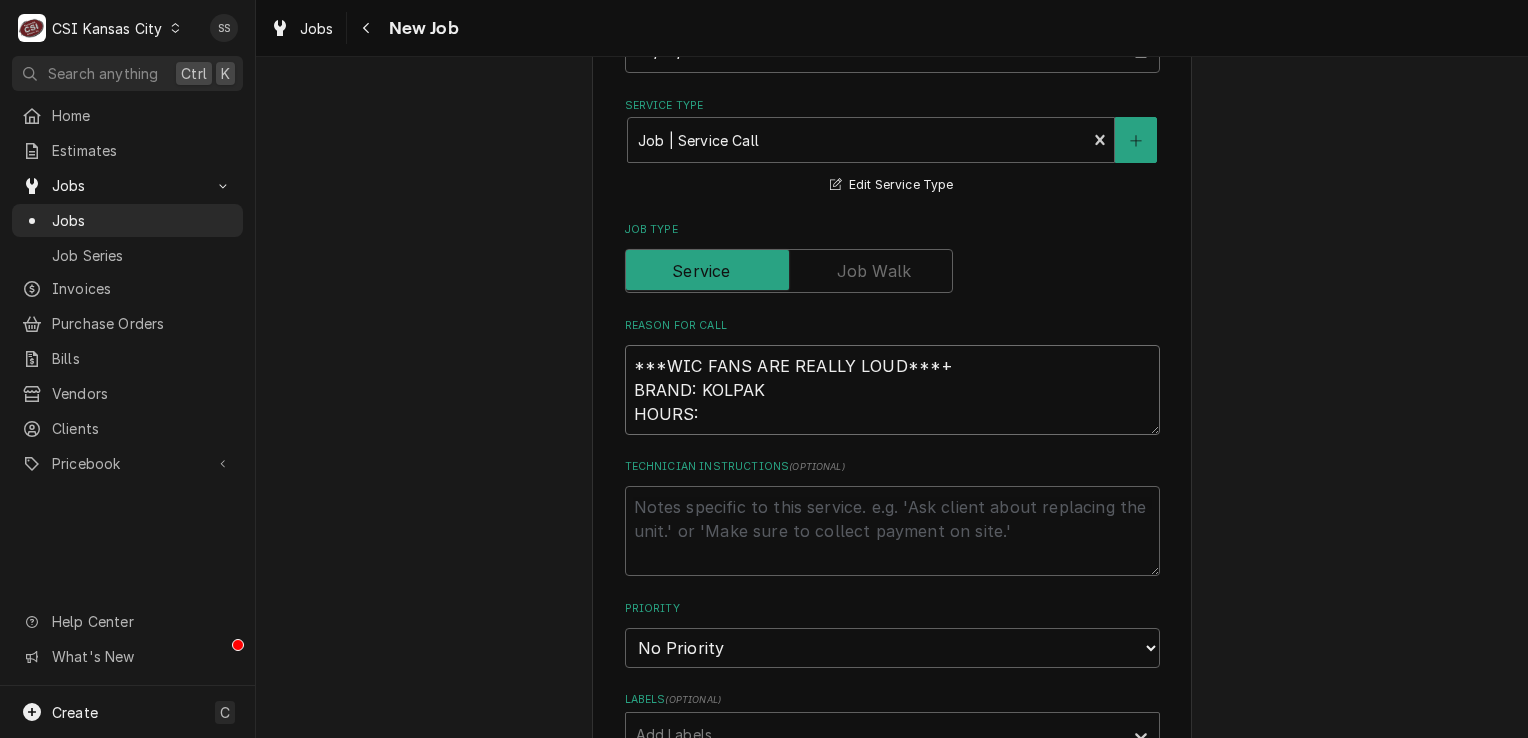 type on "x" 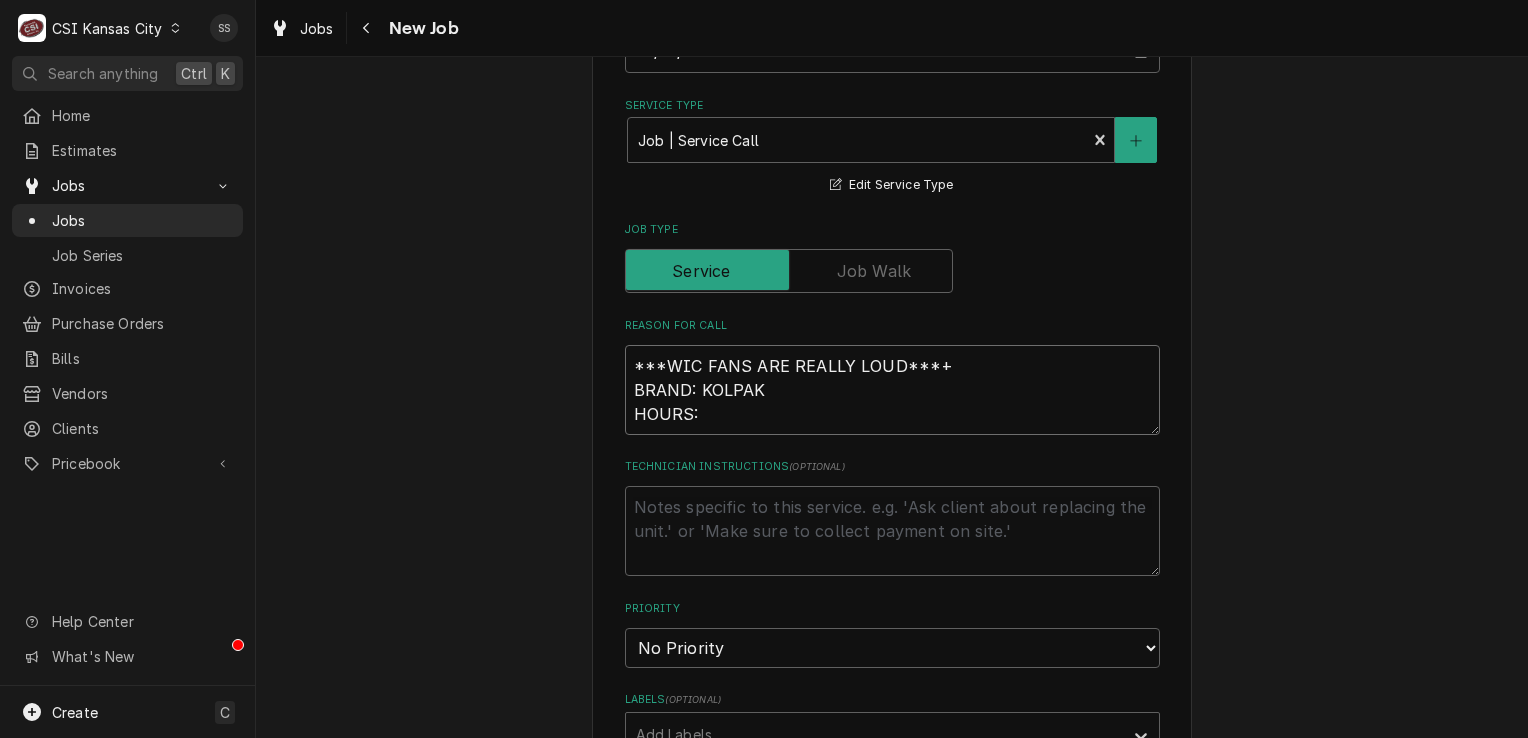type on "x" 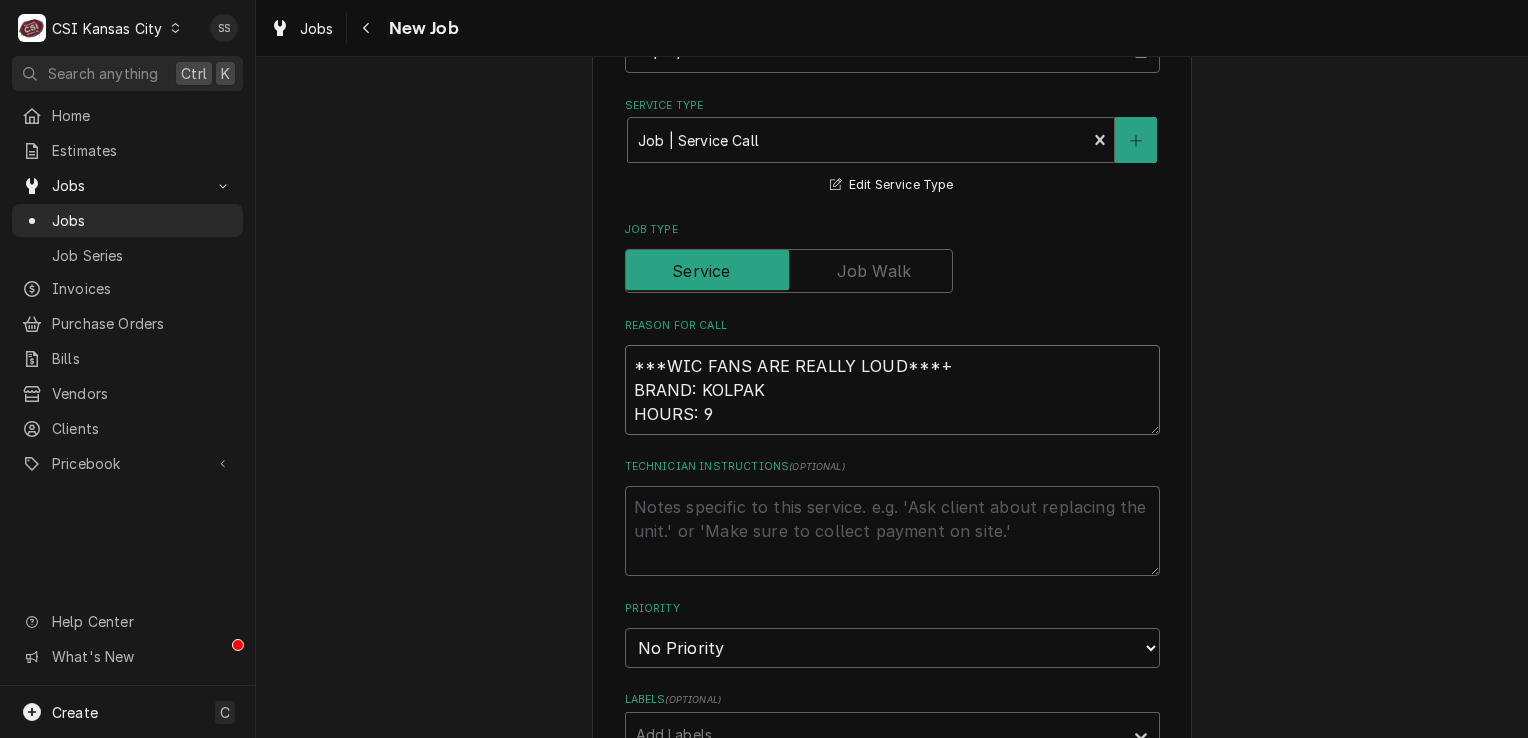 type on "x" 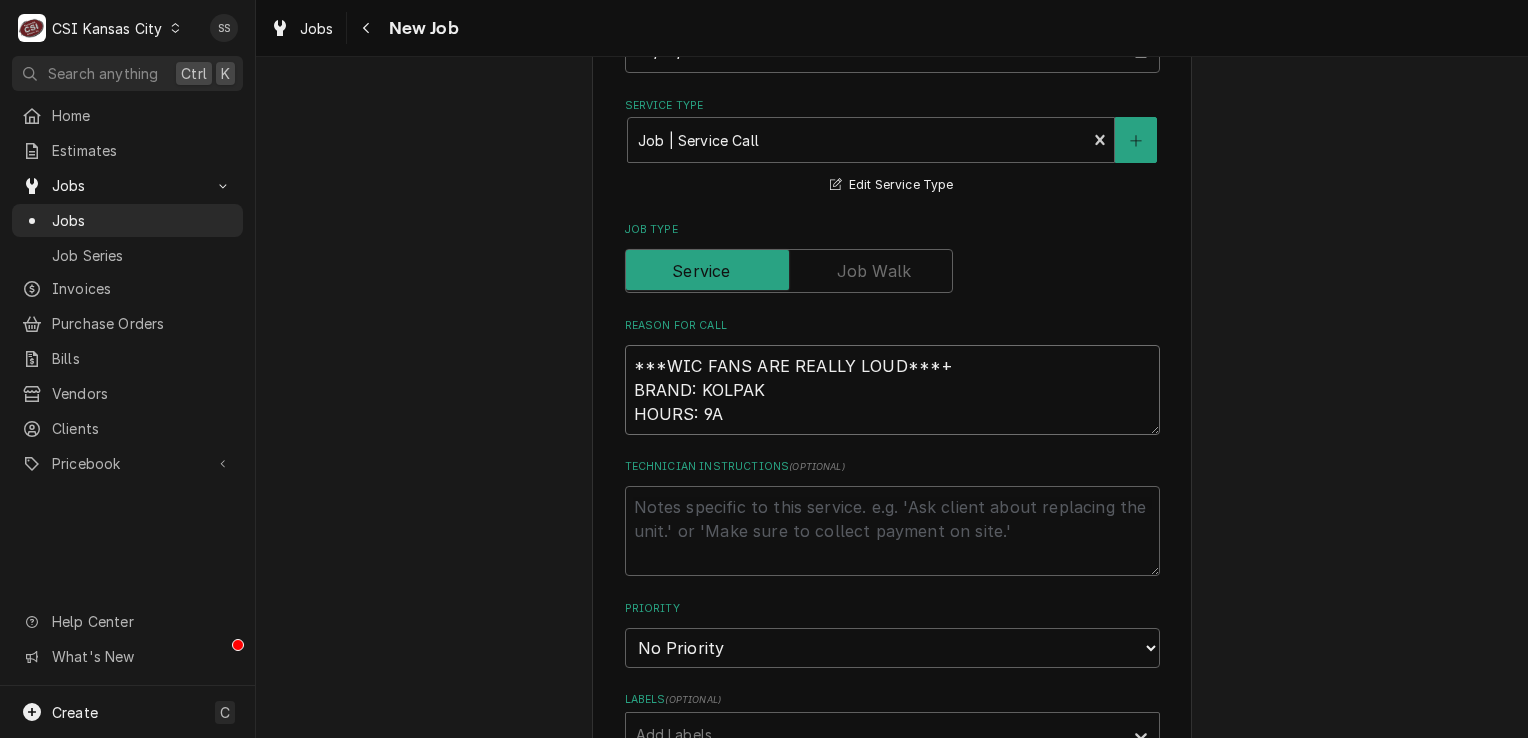 type on "***WIC FANS ARE REALLY LOUD***+
BRAND: KOLPAK
HOURS: 9AM" 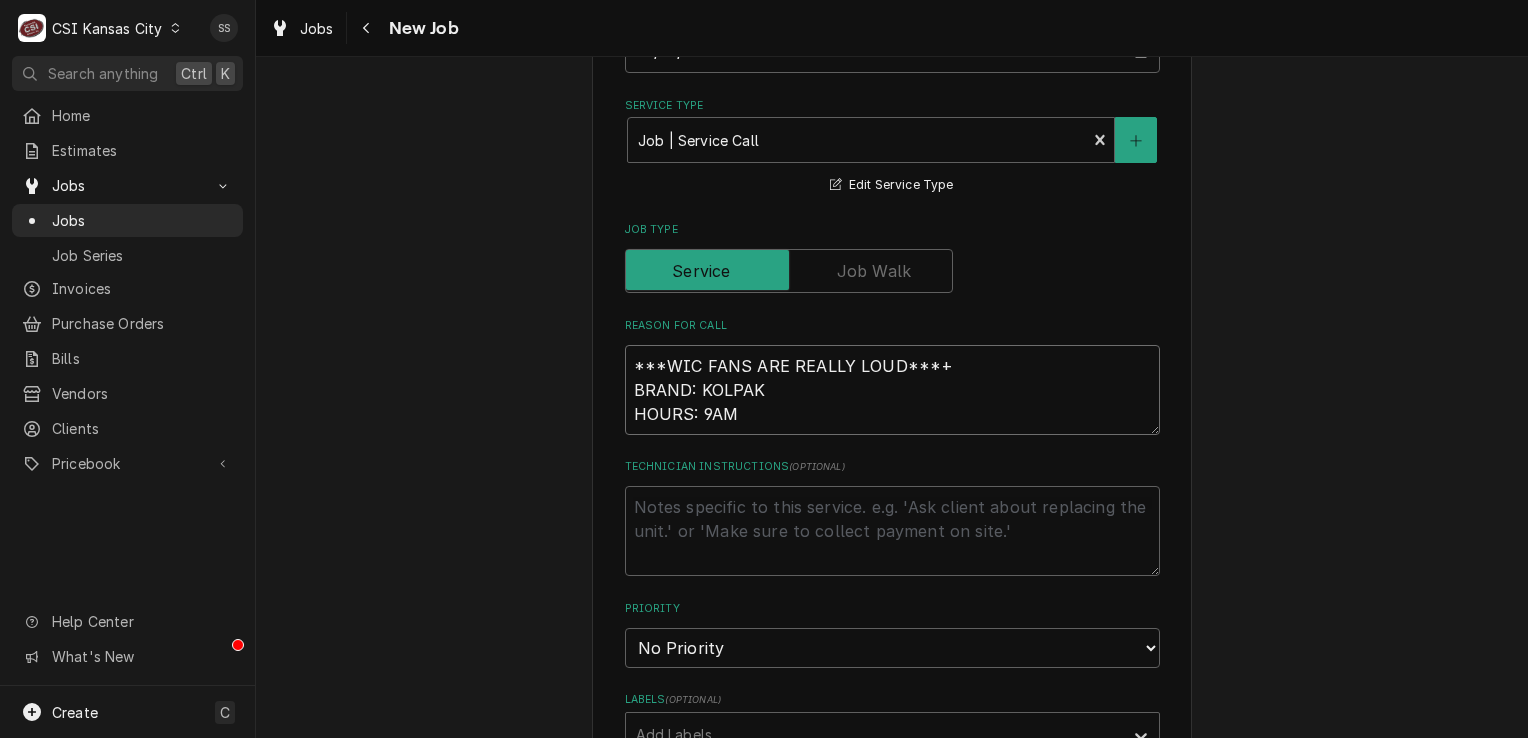 type on "x" 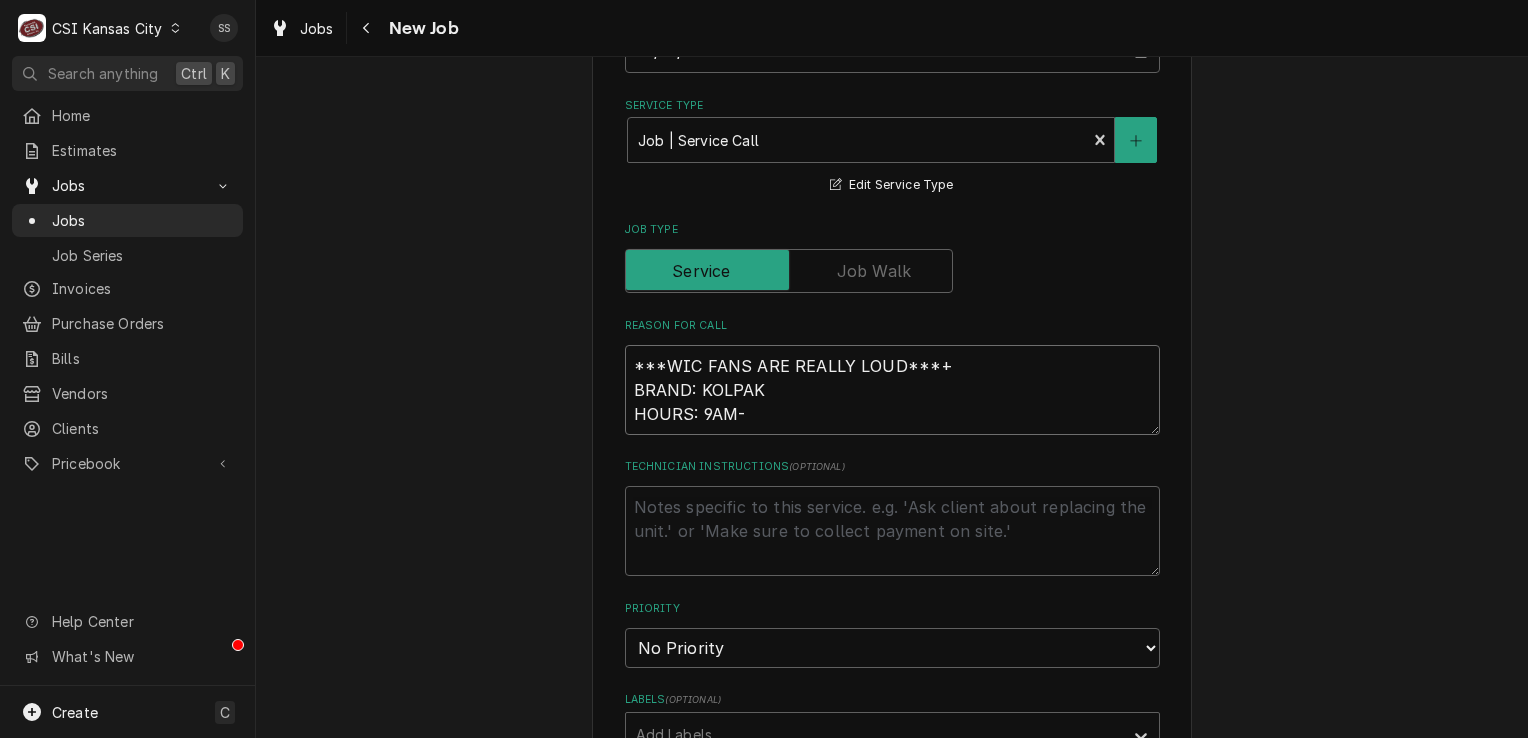type on "x" 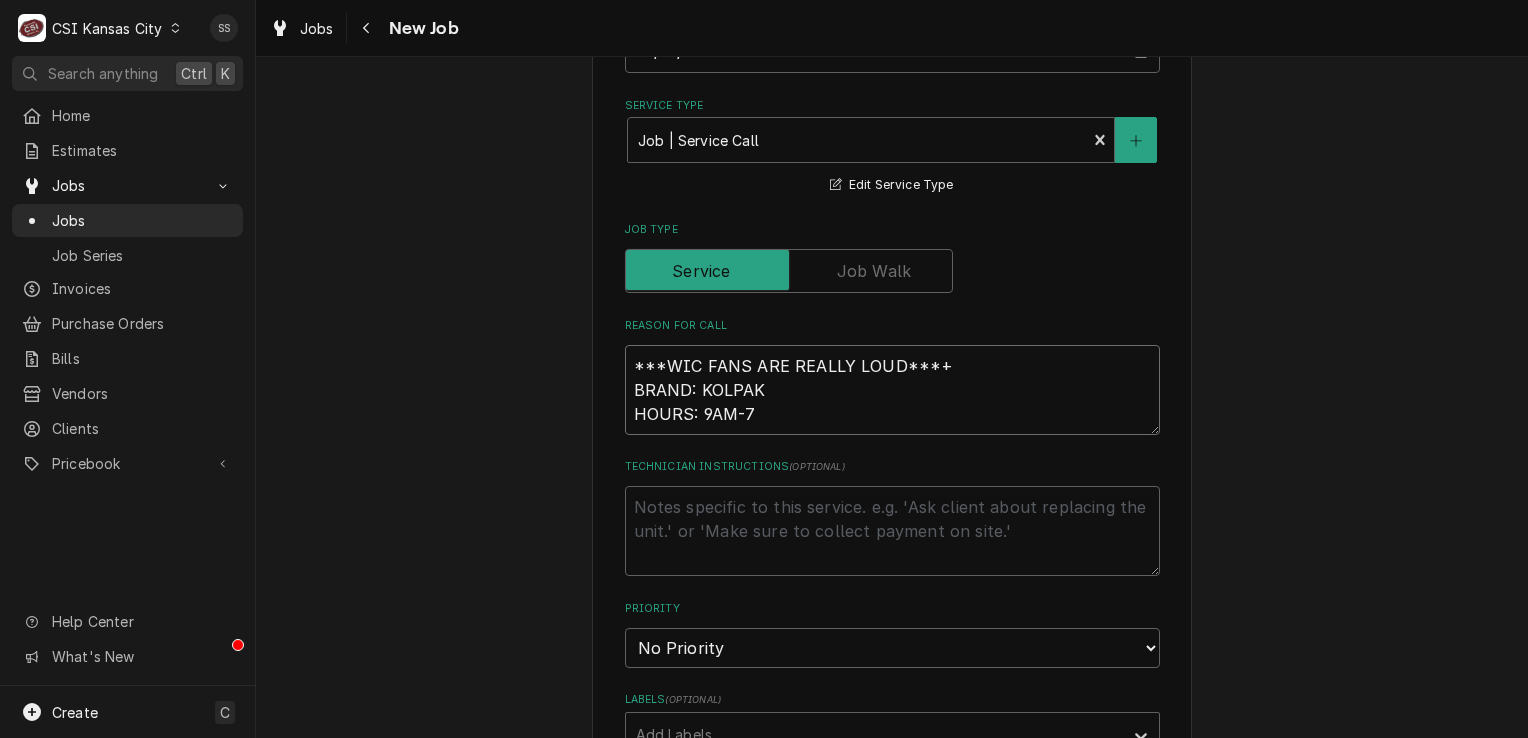 type on "x" 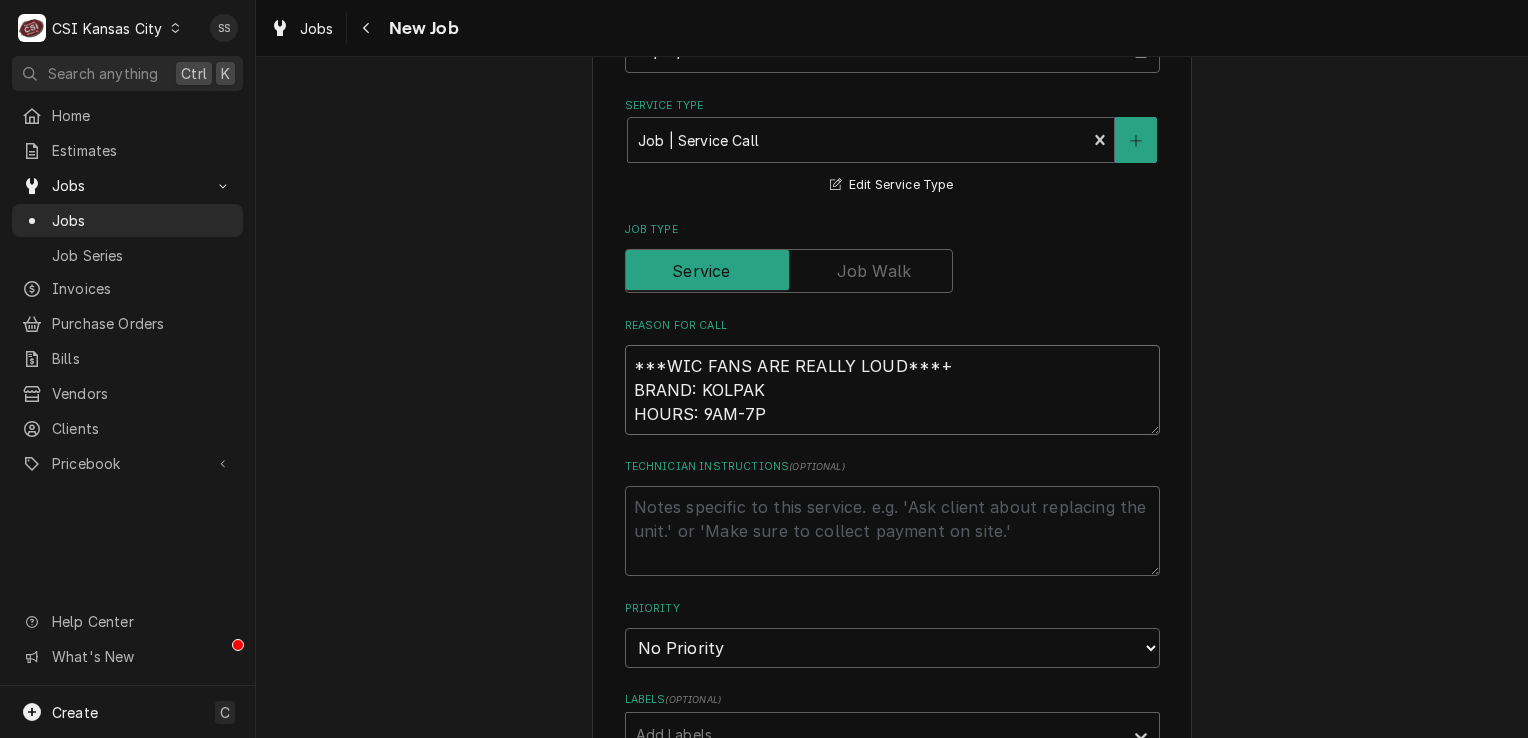 type on "x" 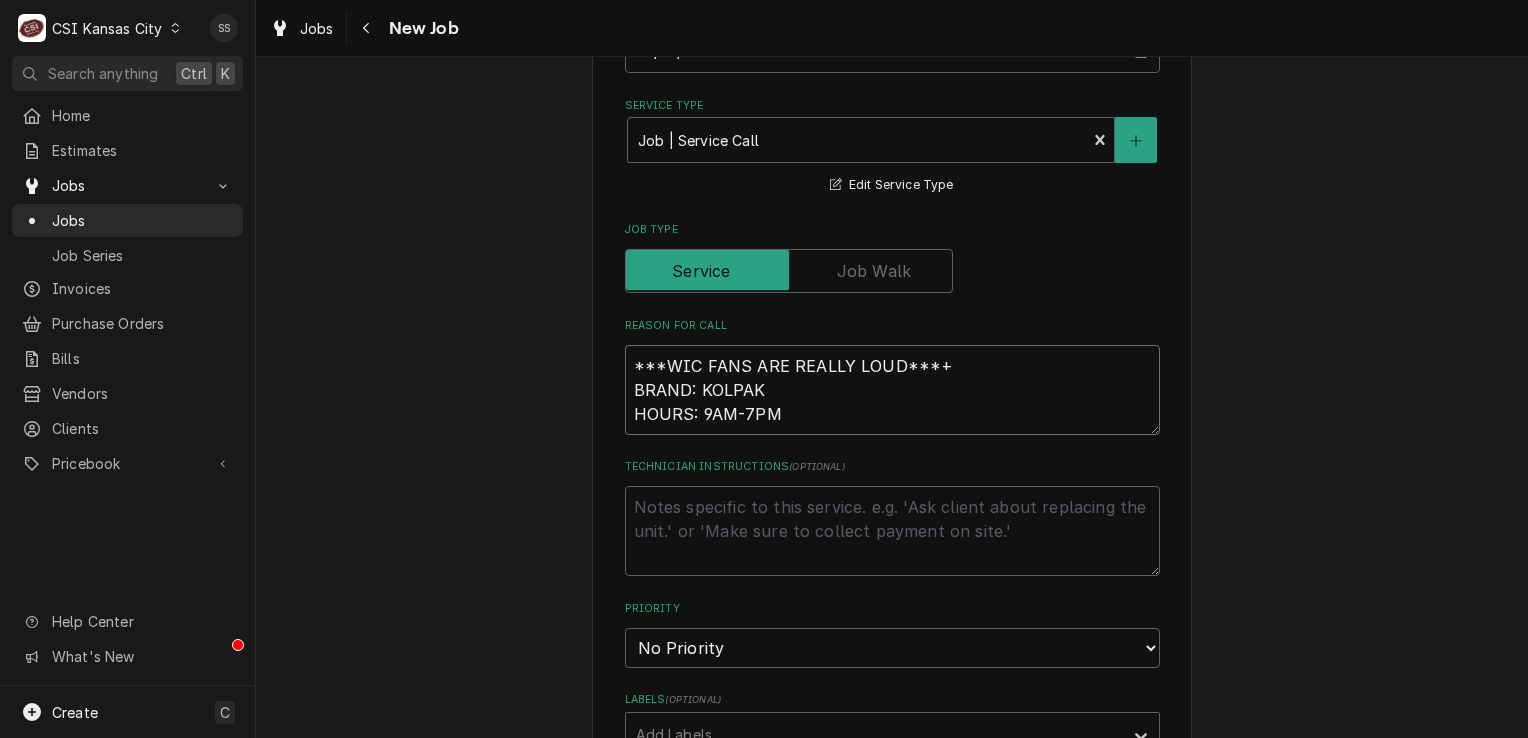 type on "x" 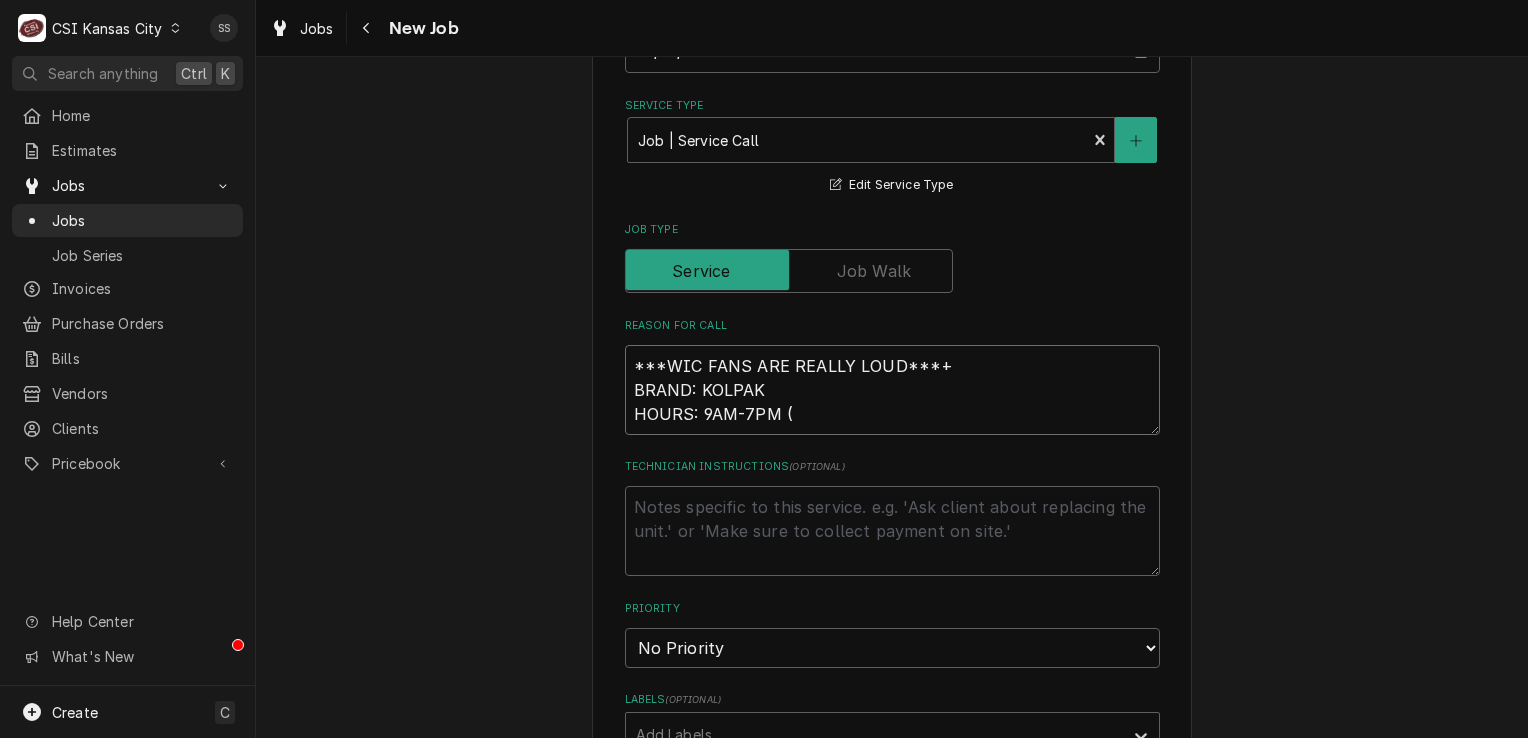 type on "x" 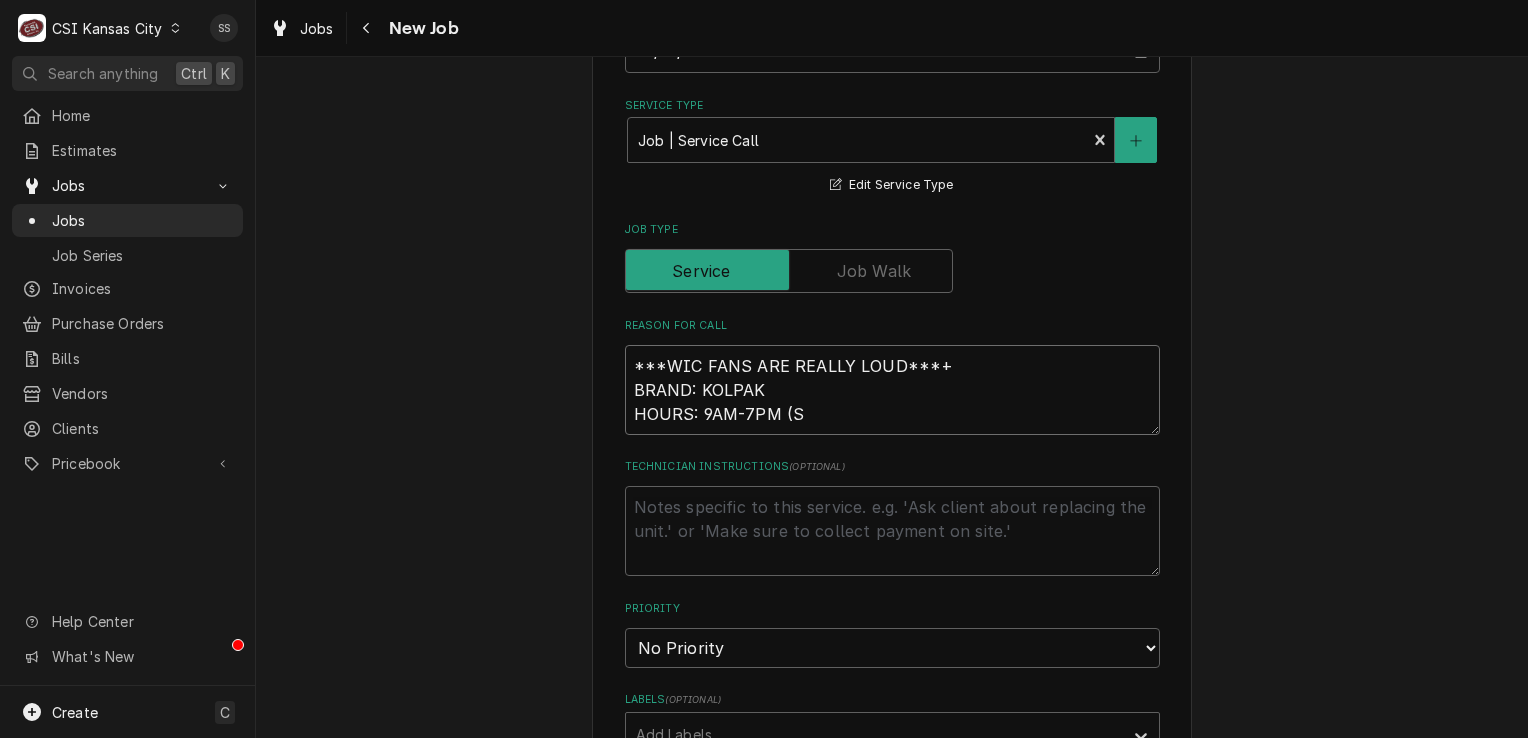 type on "x" 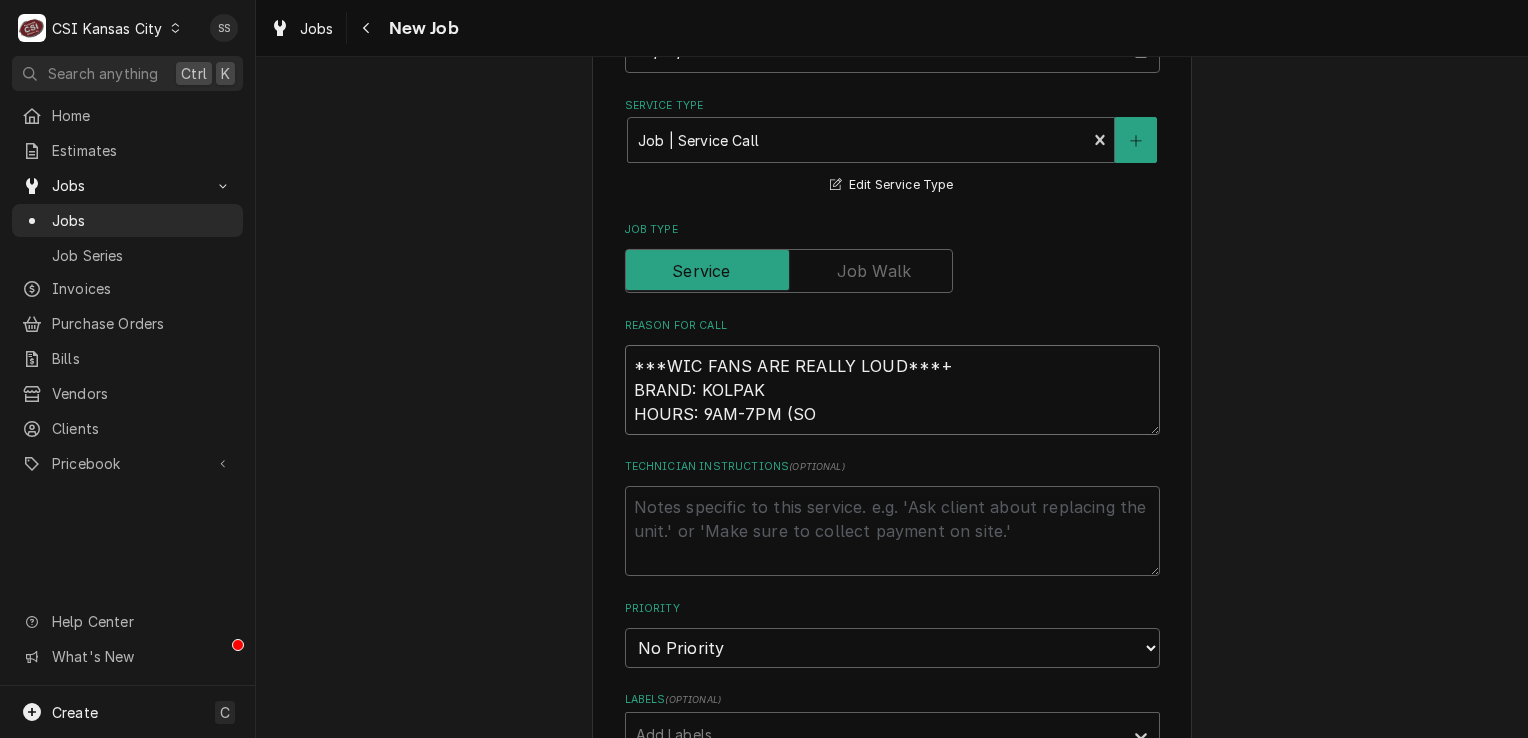 type on "x" 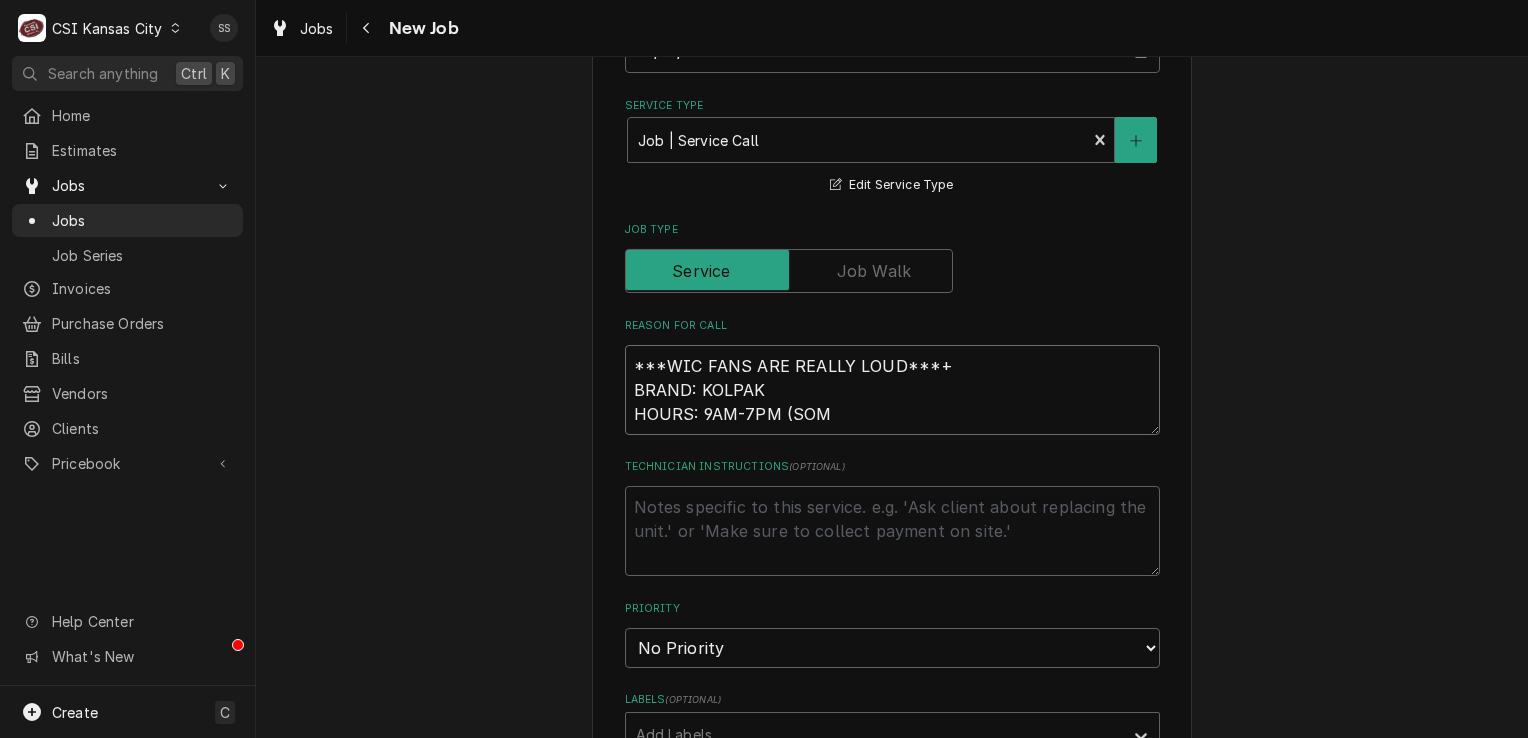 type on "x" 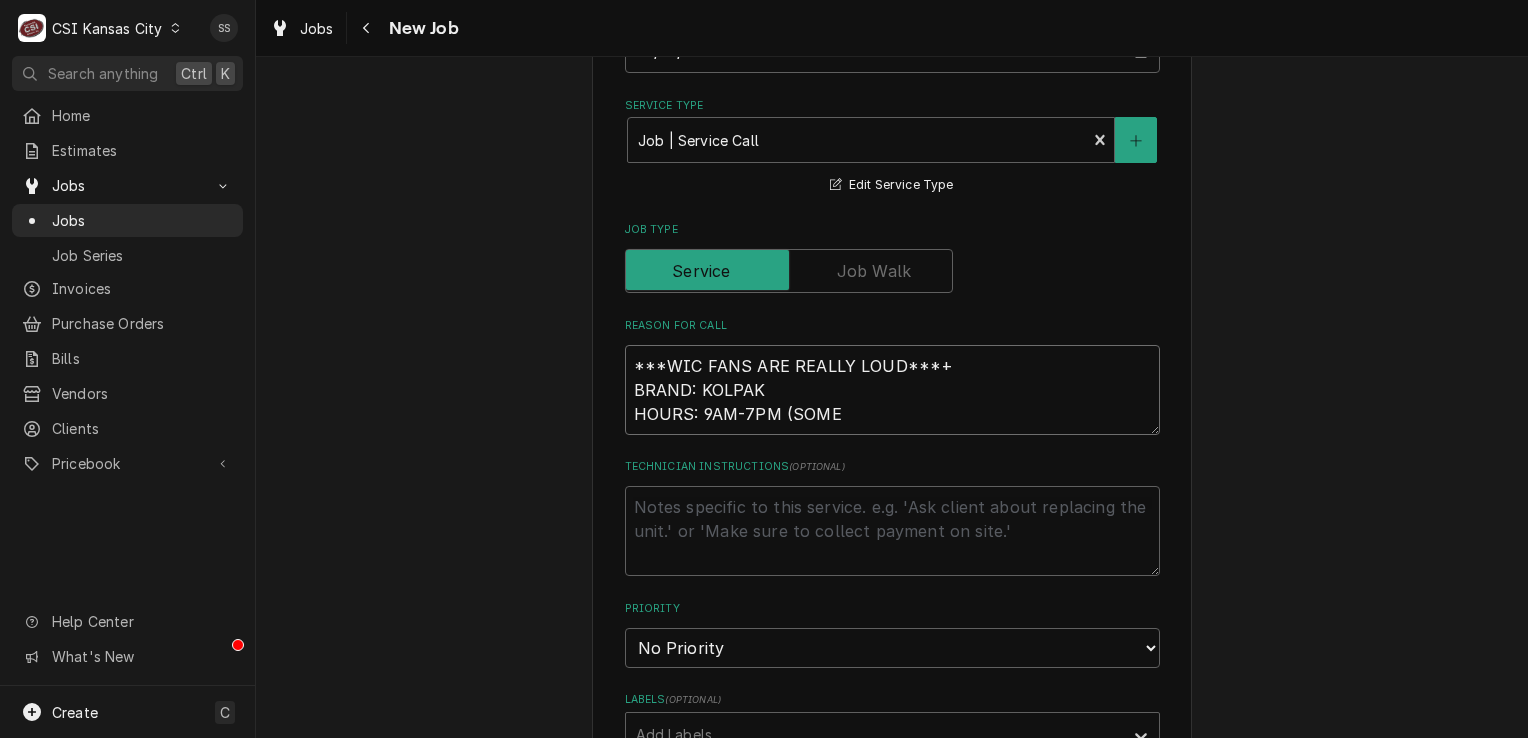 type on "x" 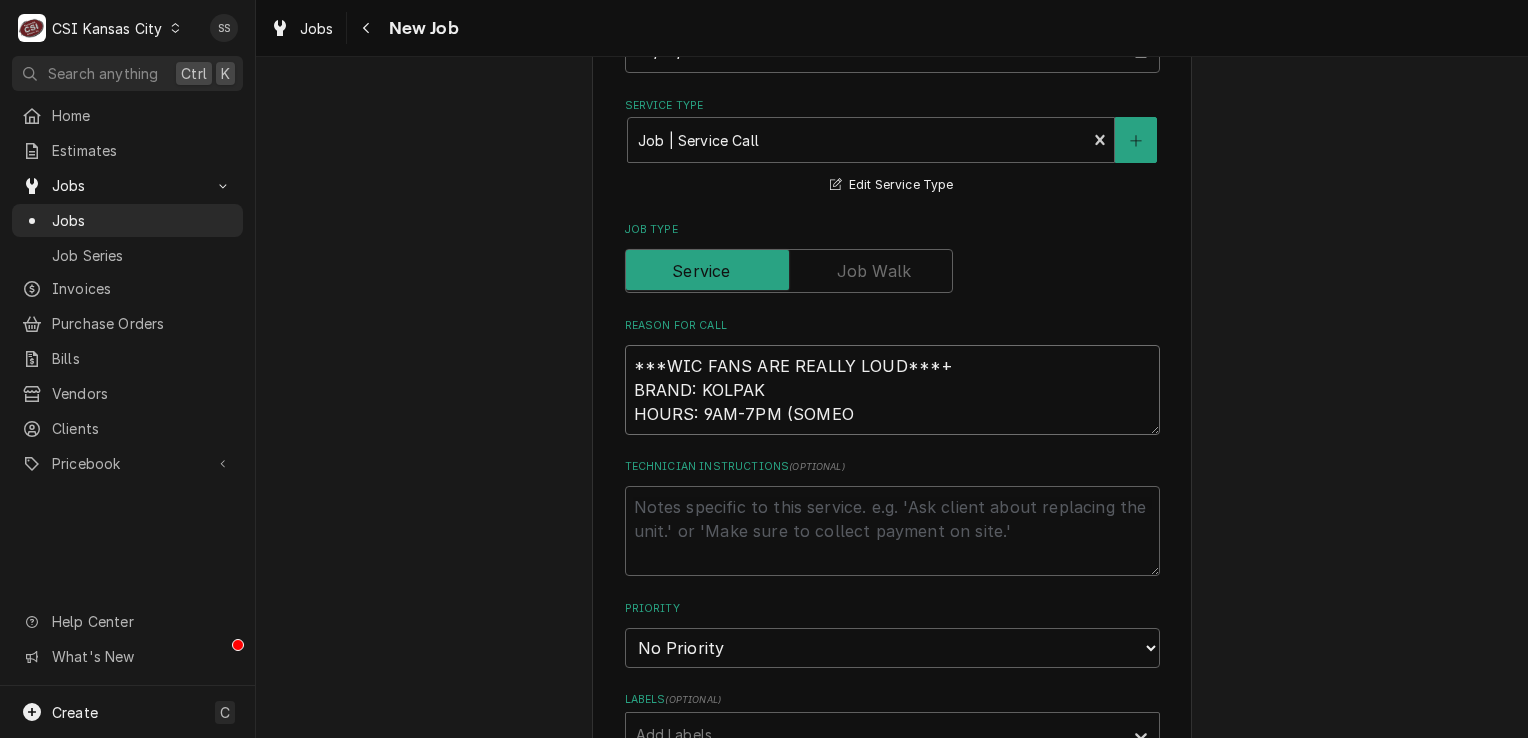 type on "x" 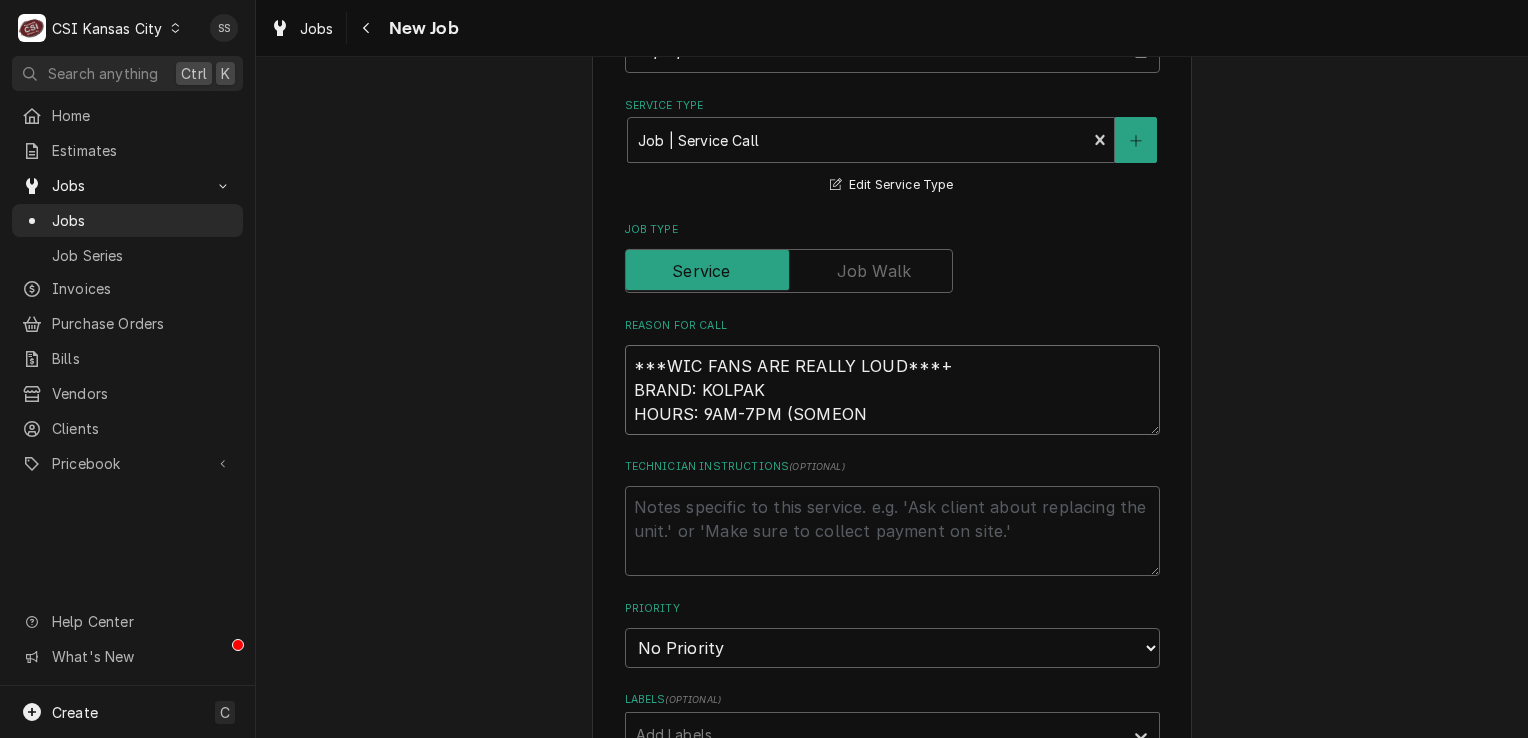 type on "x" 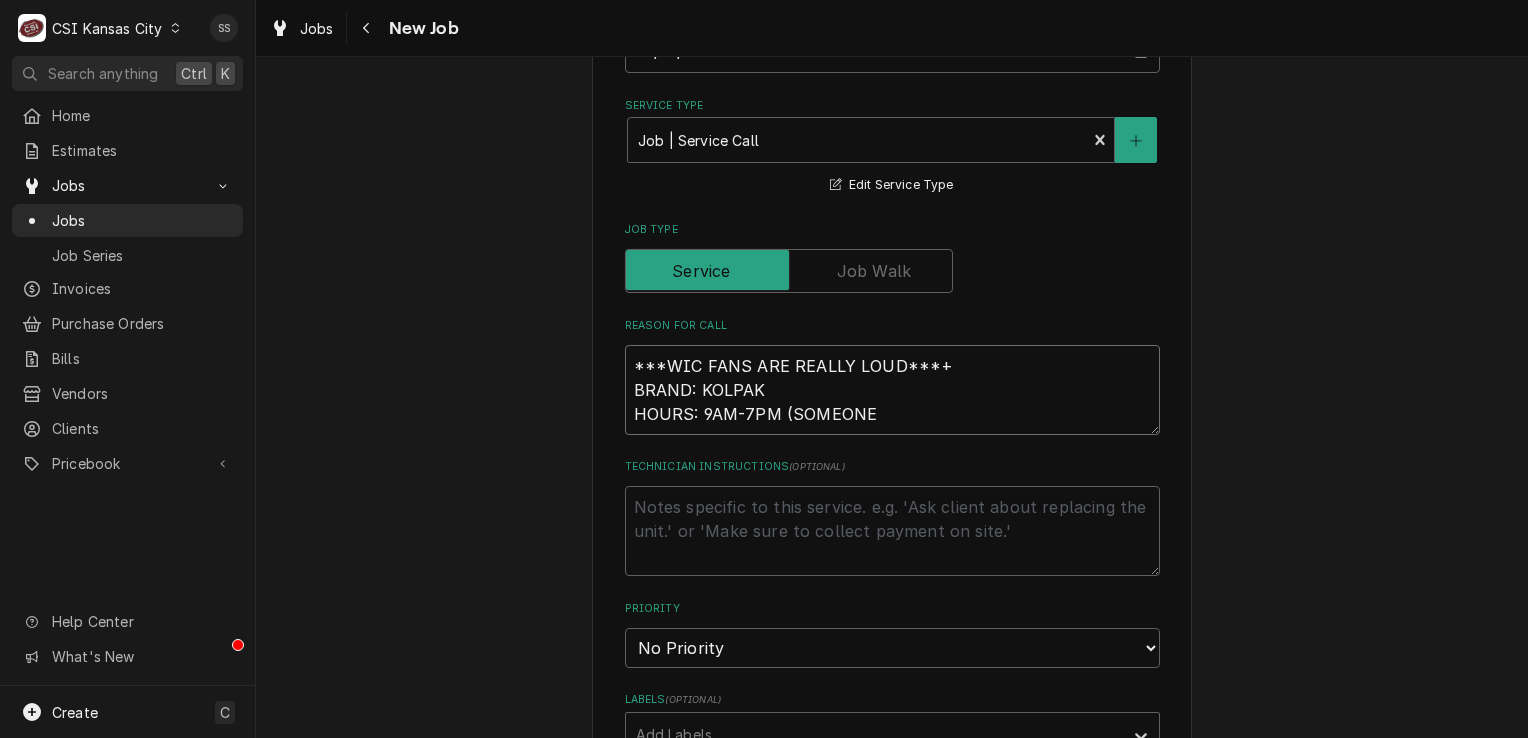 type on "***WIC FANS ARE REALLY LOUD***+
BRAND: KOLPAK
HOURS: 9AM-7PM (SOMEONE" 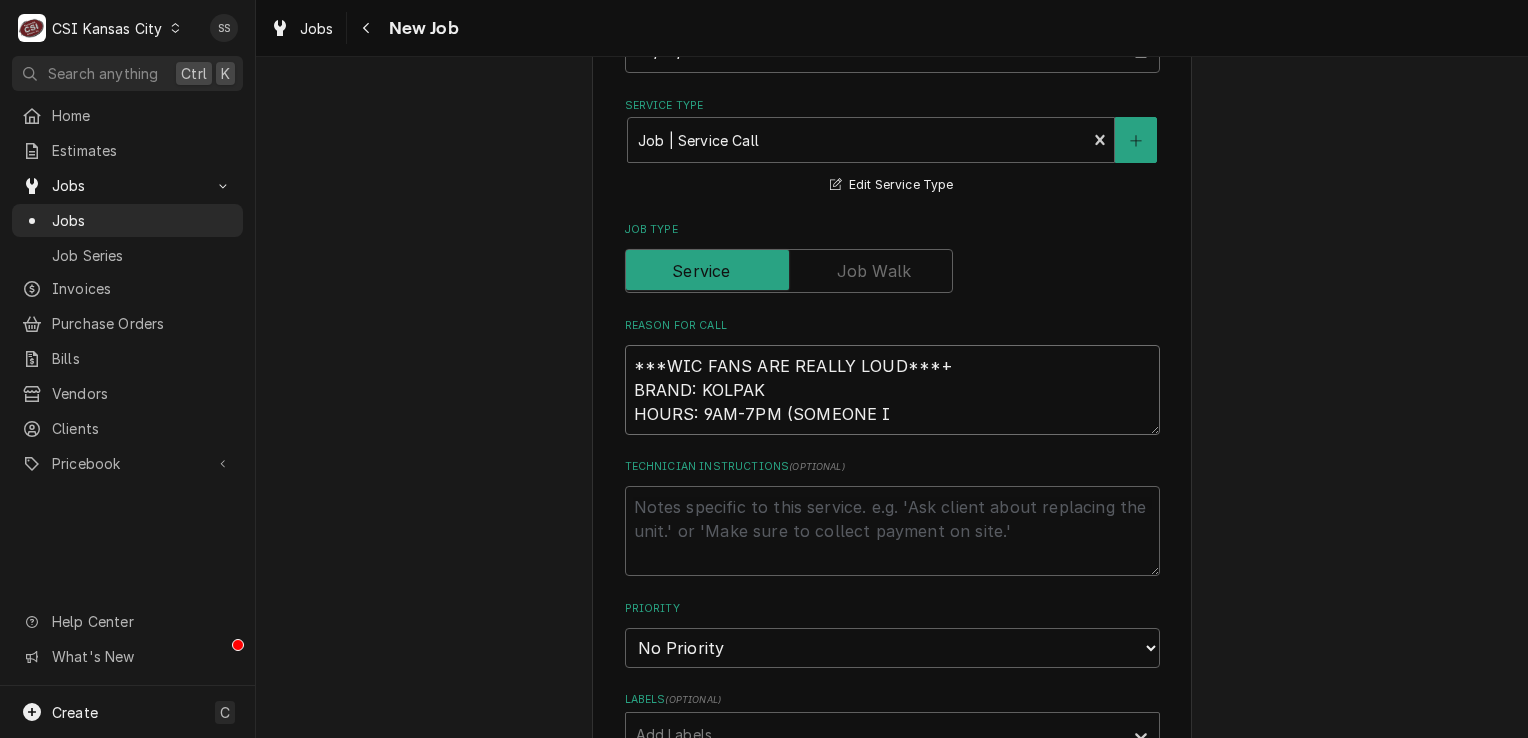 type on "x" 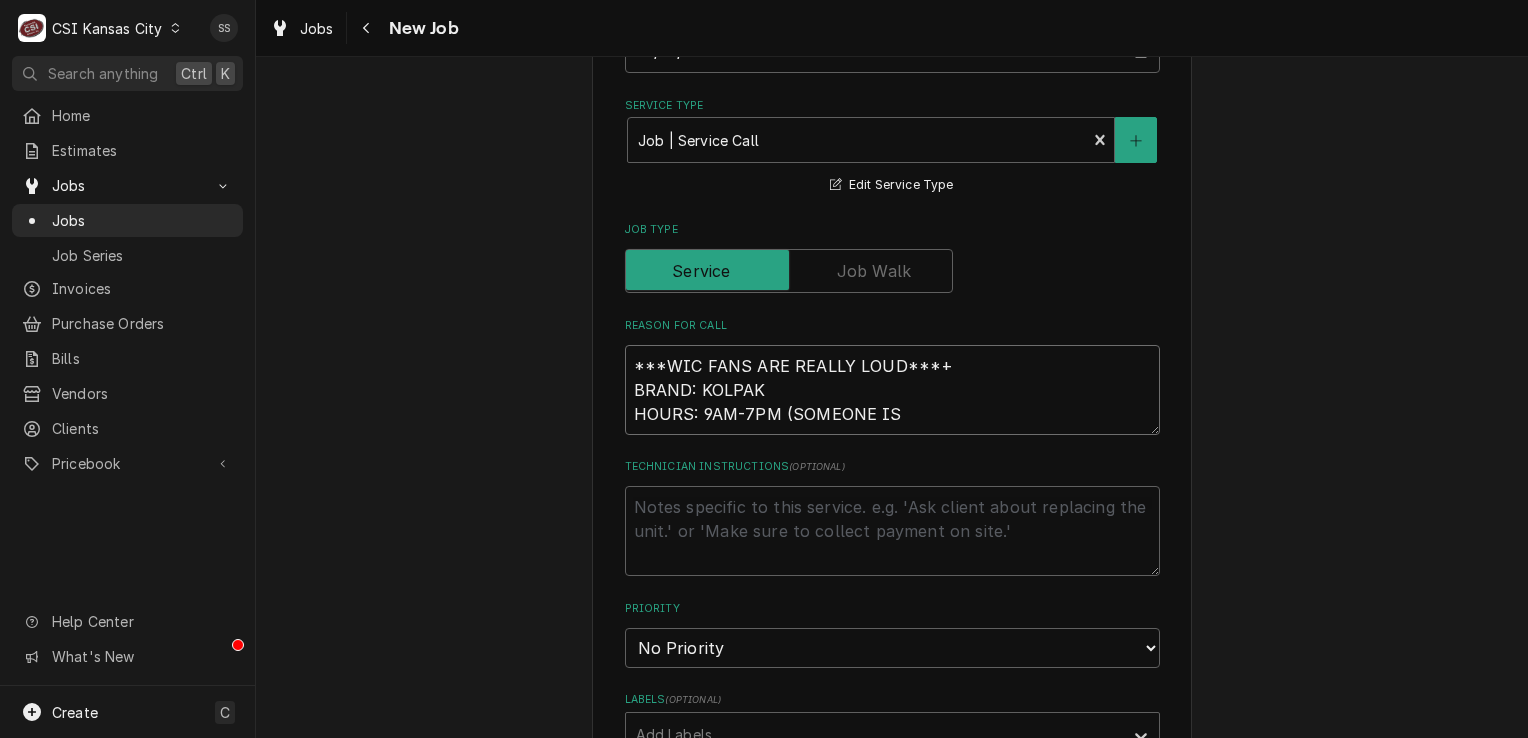 type on "x" 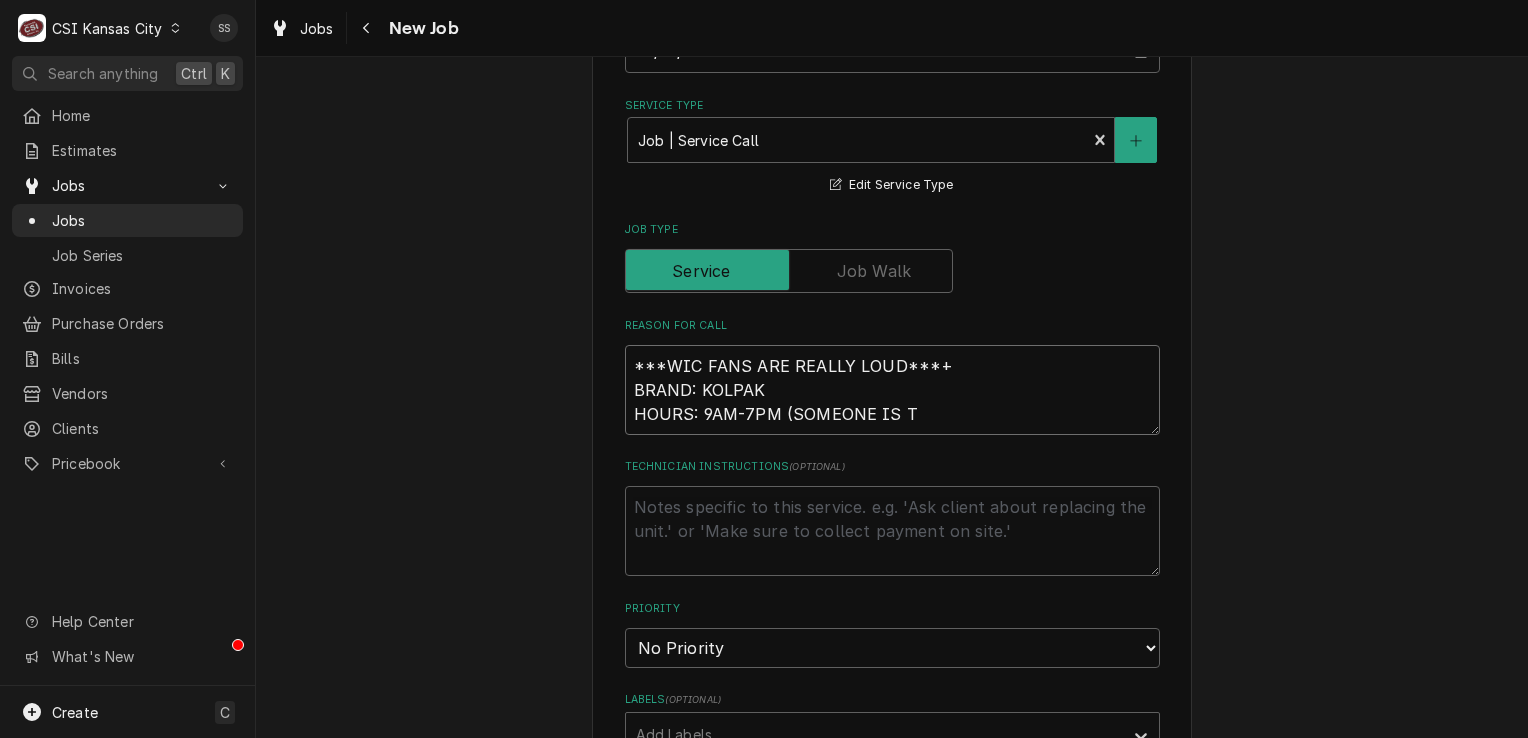 type on "x" 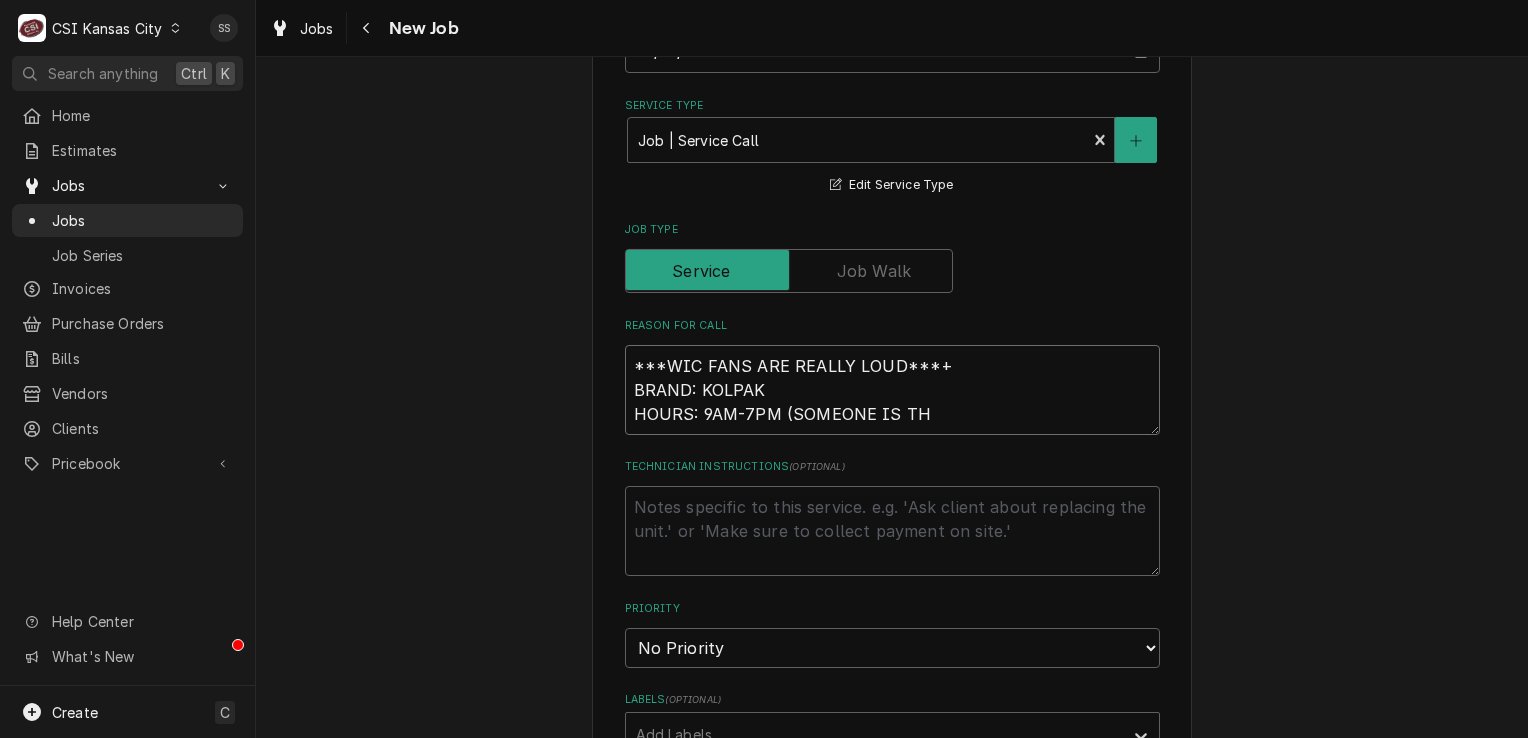 type on "x" 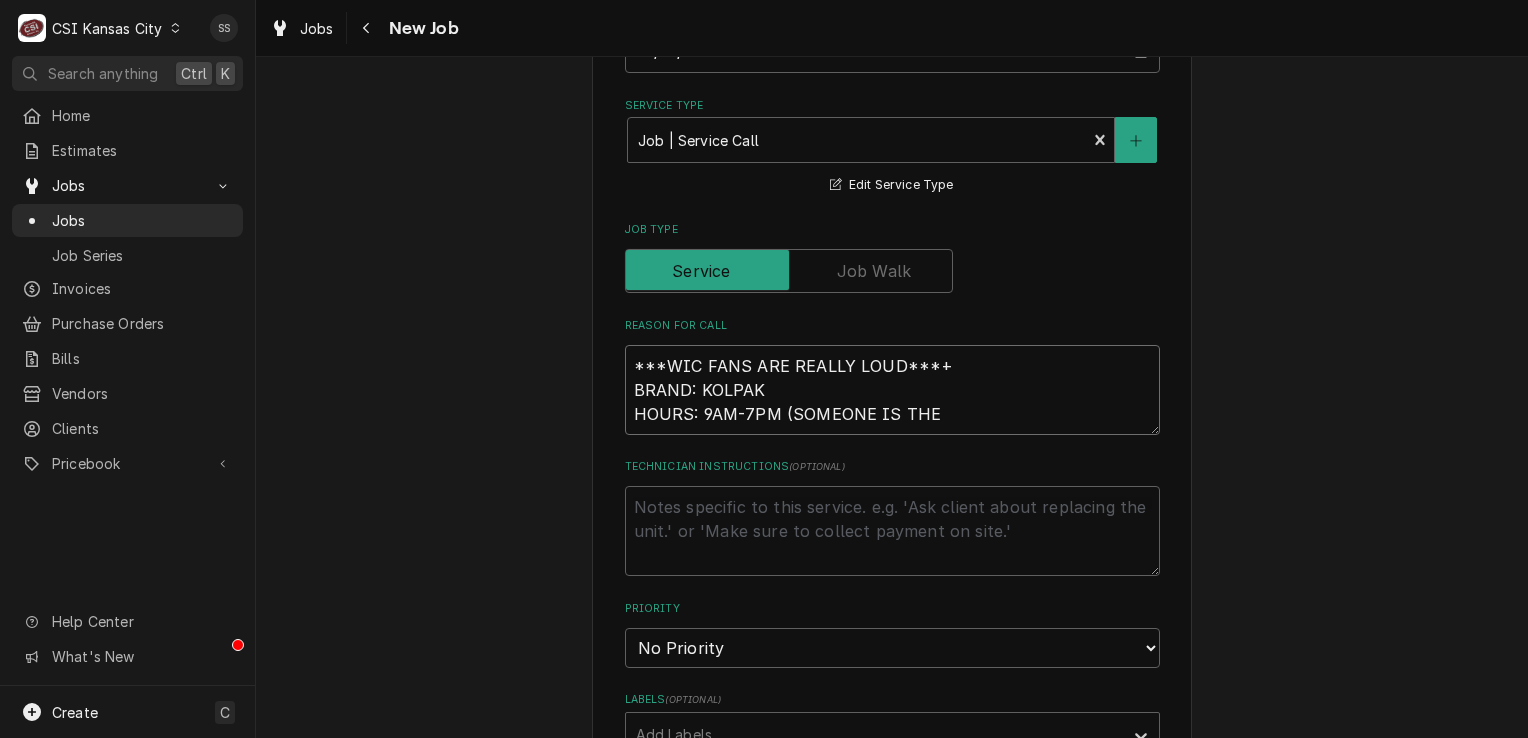 type on "x" 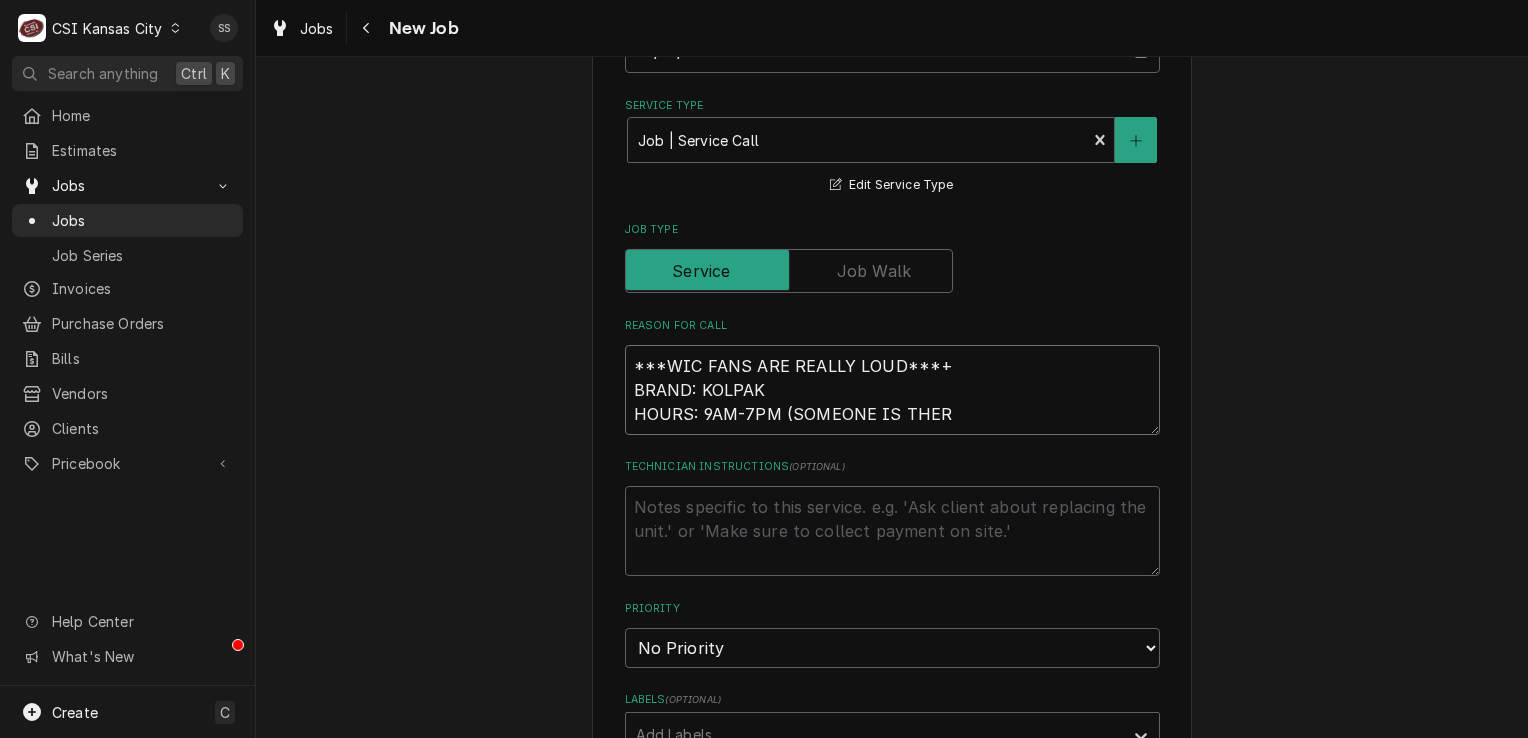 type on "x" 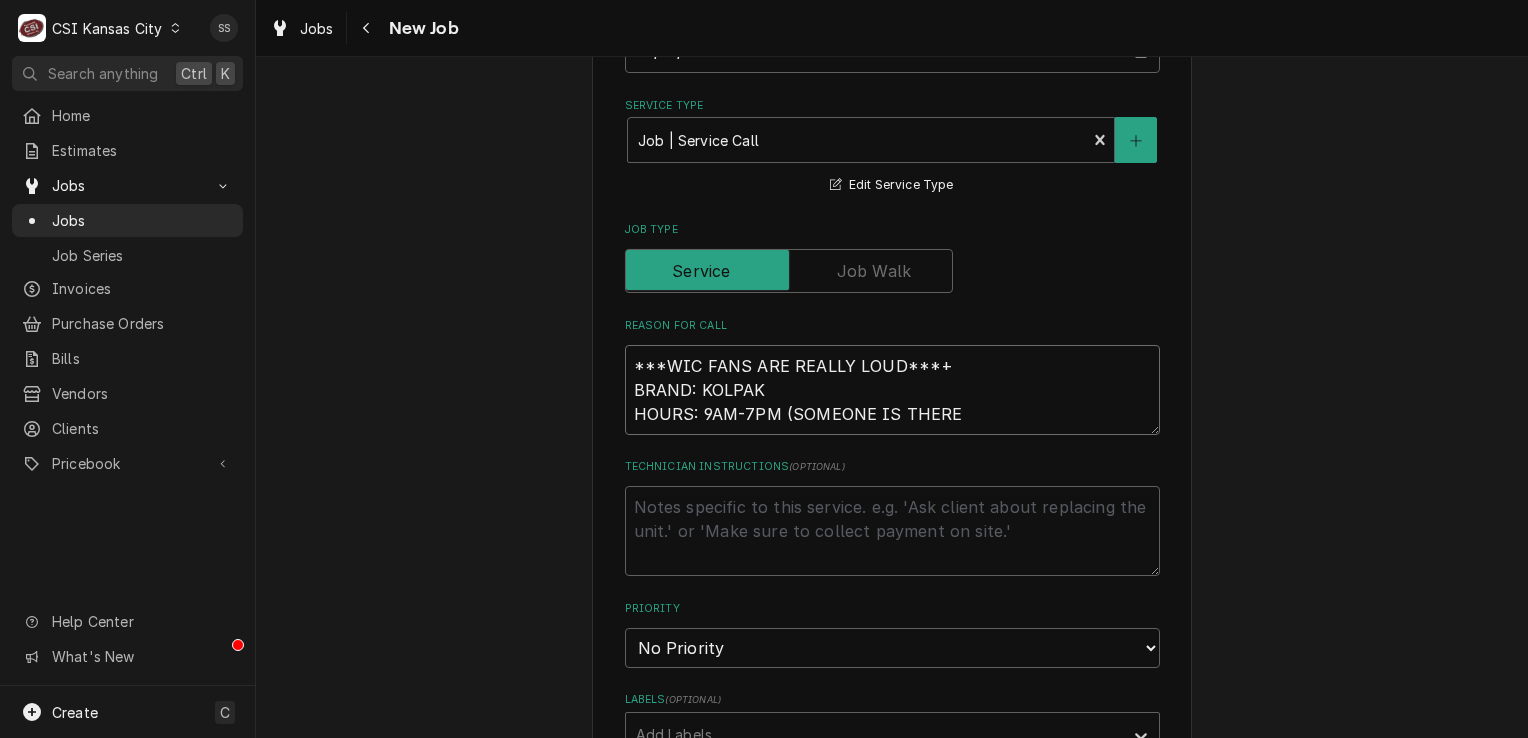 type on "x" 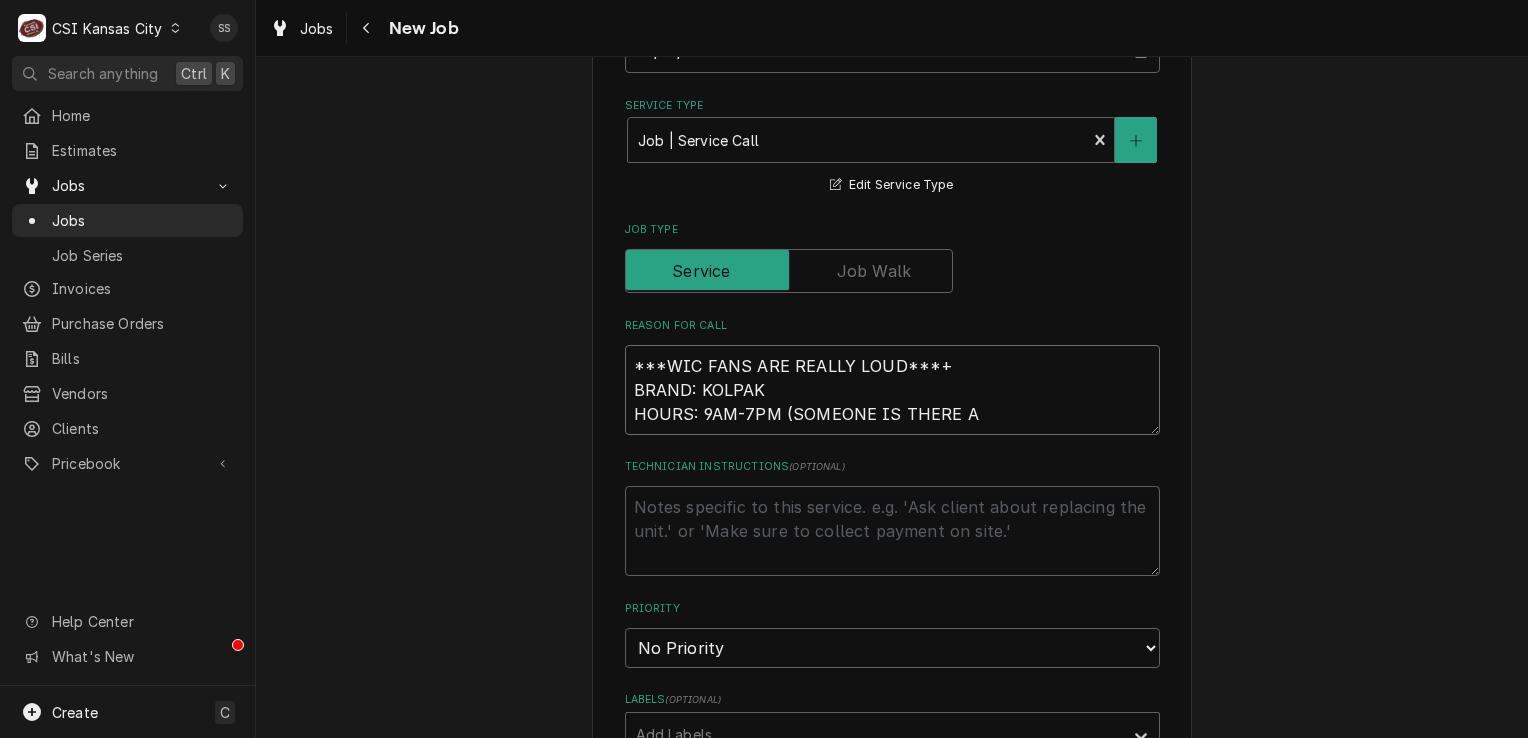 type on "x" 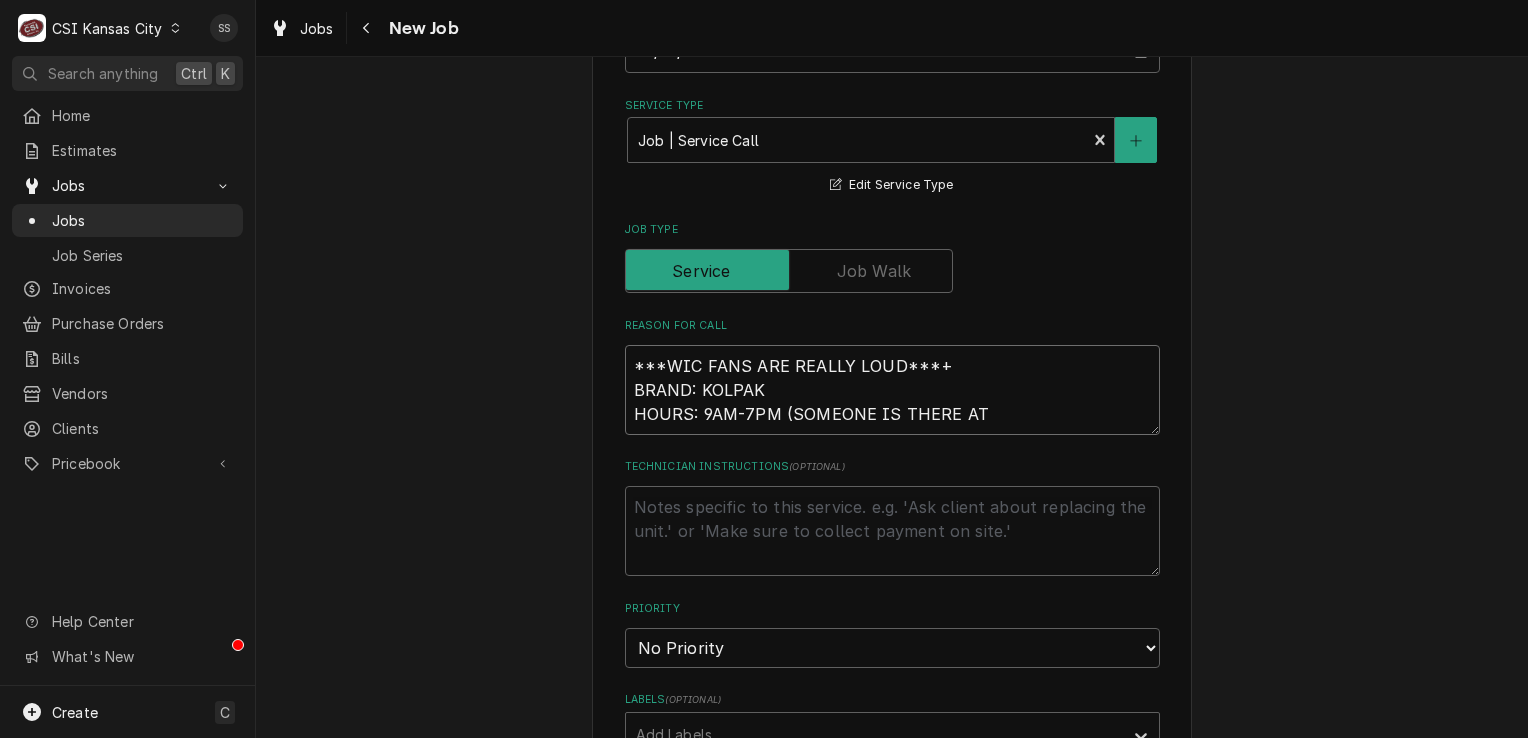 type on "x" 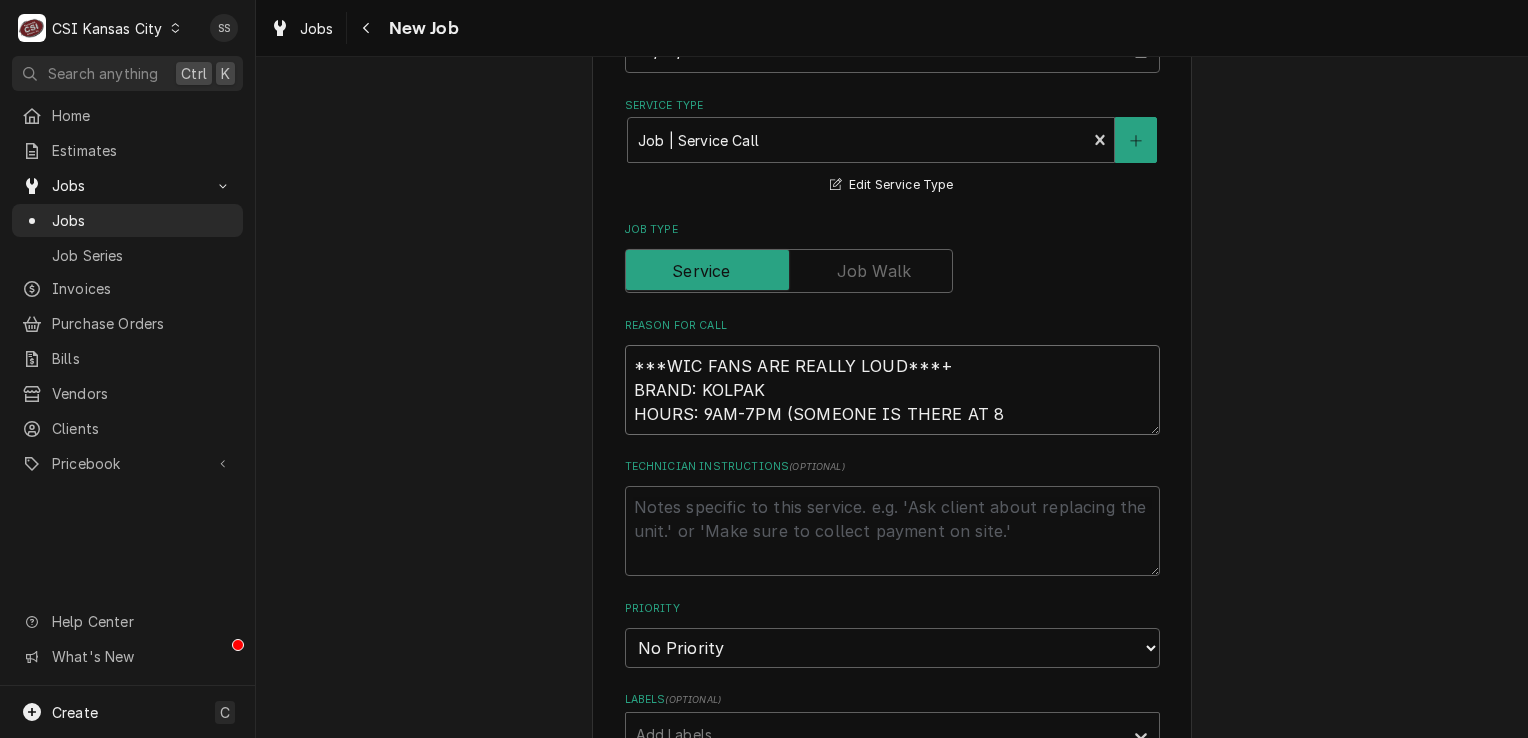 type on "x" 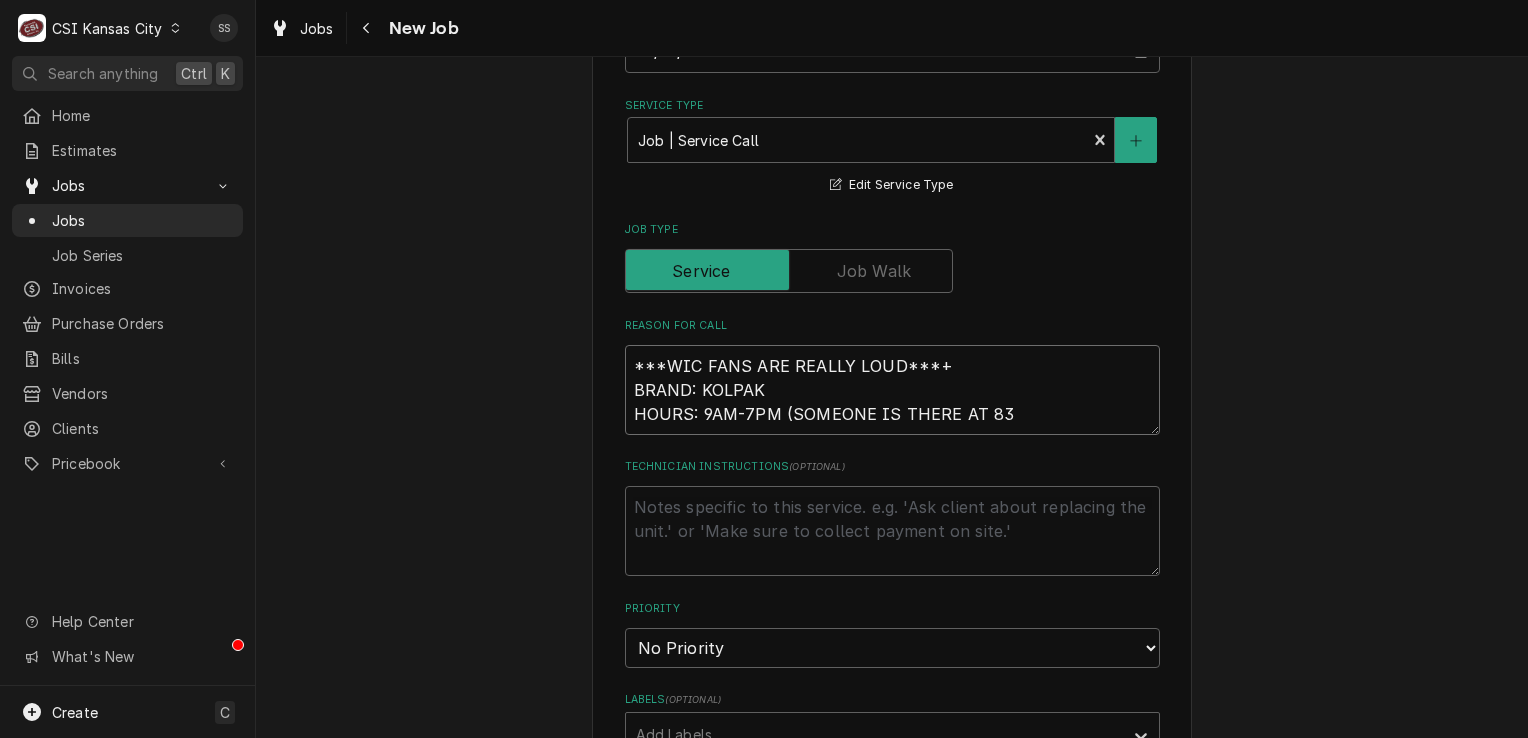 type on "x" 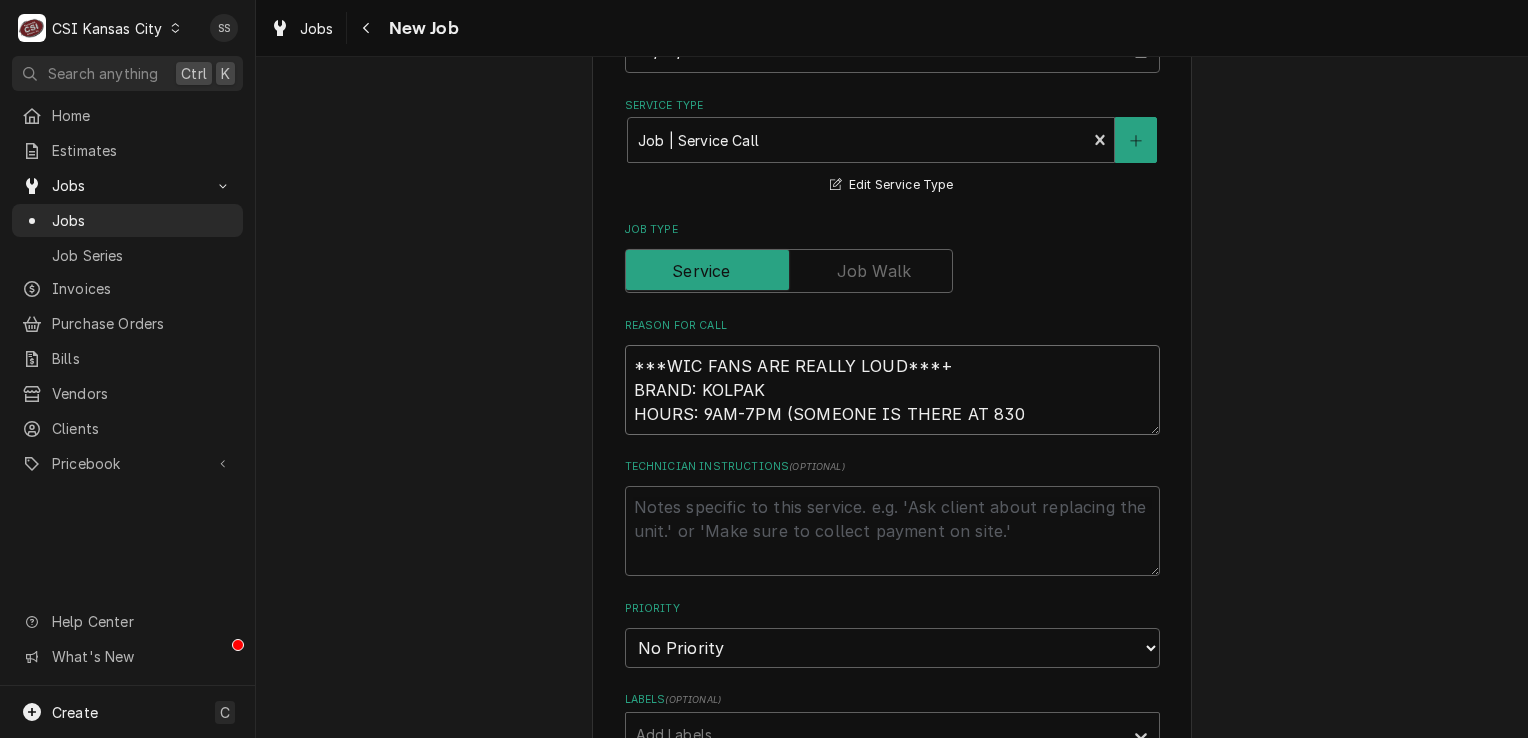 type on "x" 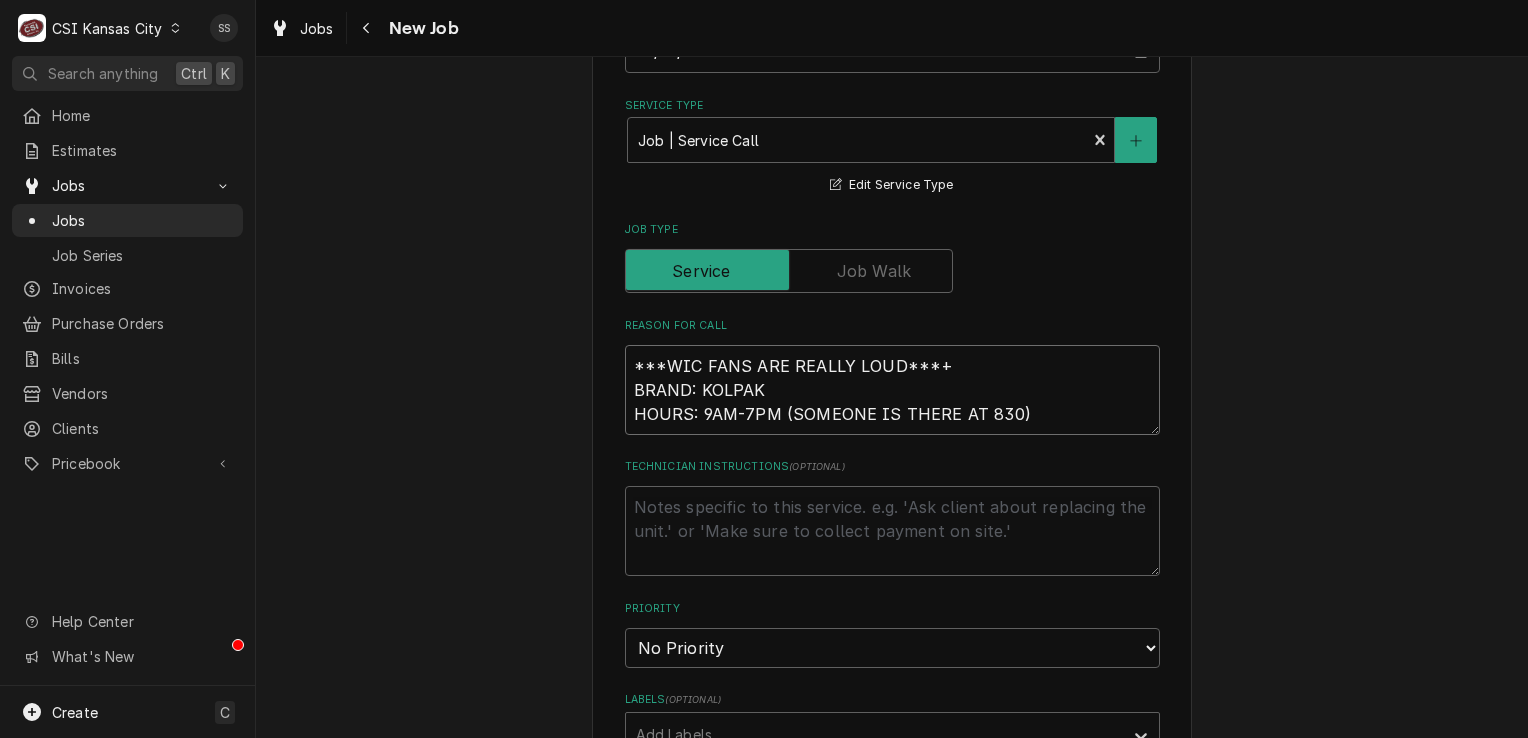 type on "x" 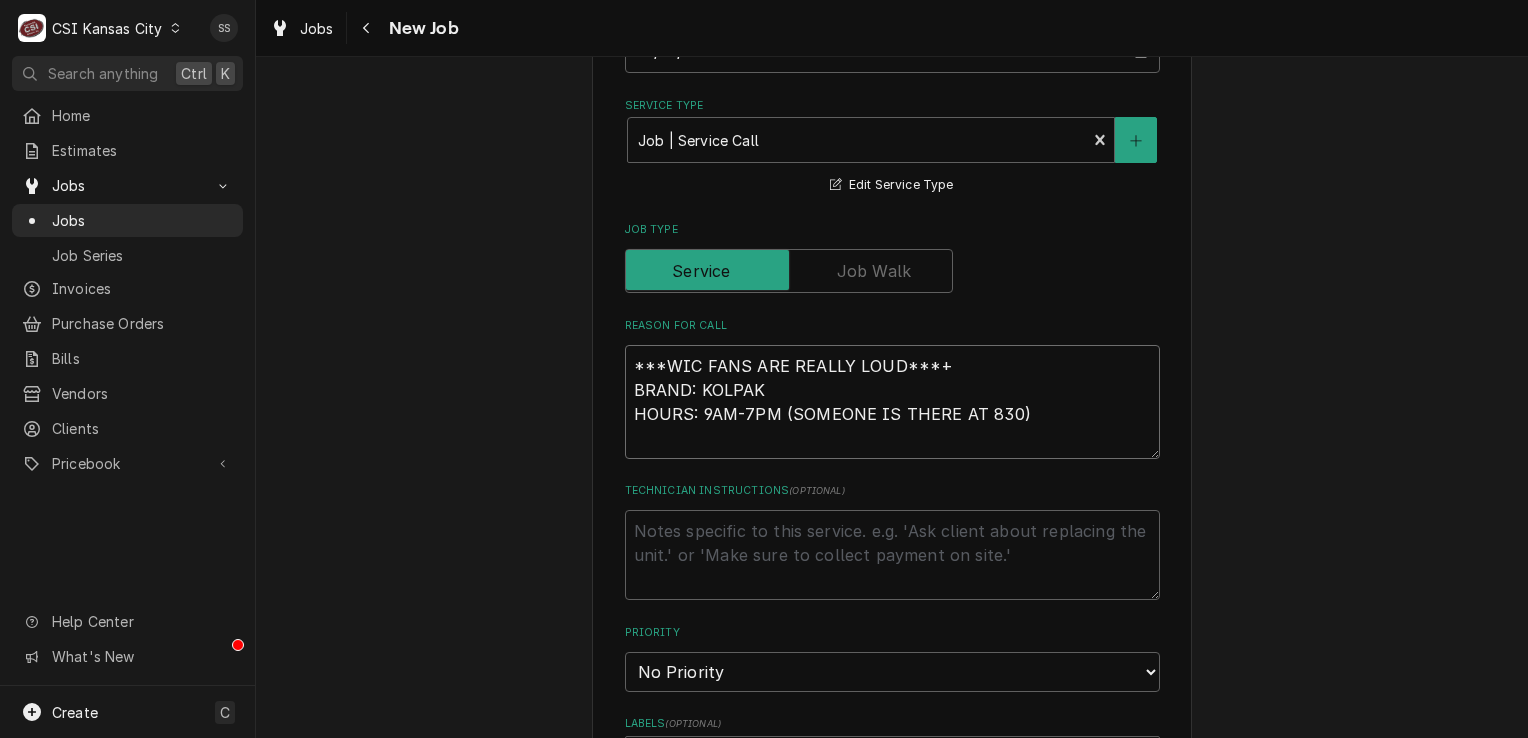 type on "x" 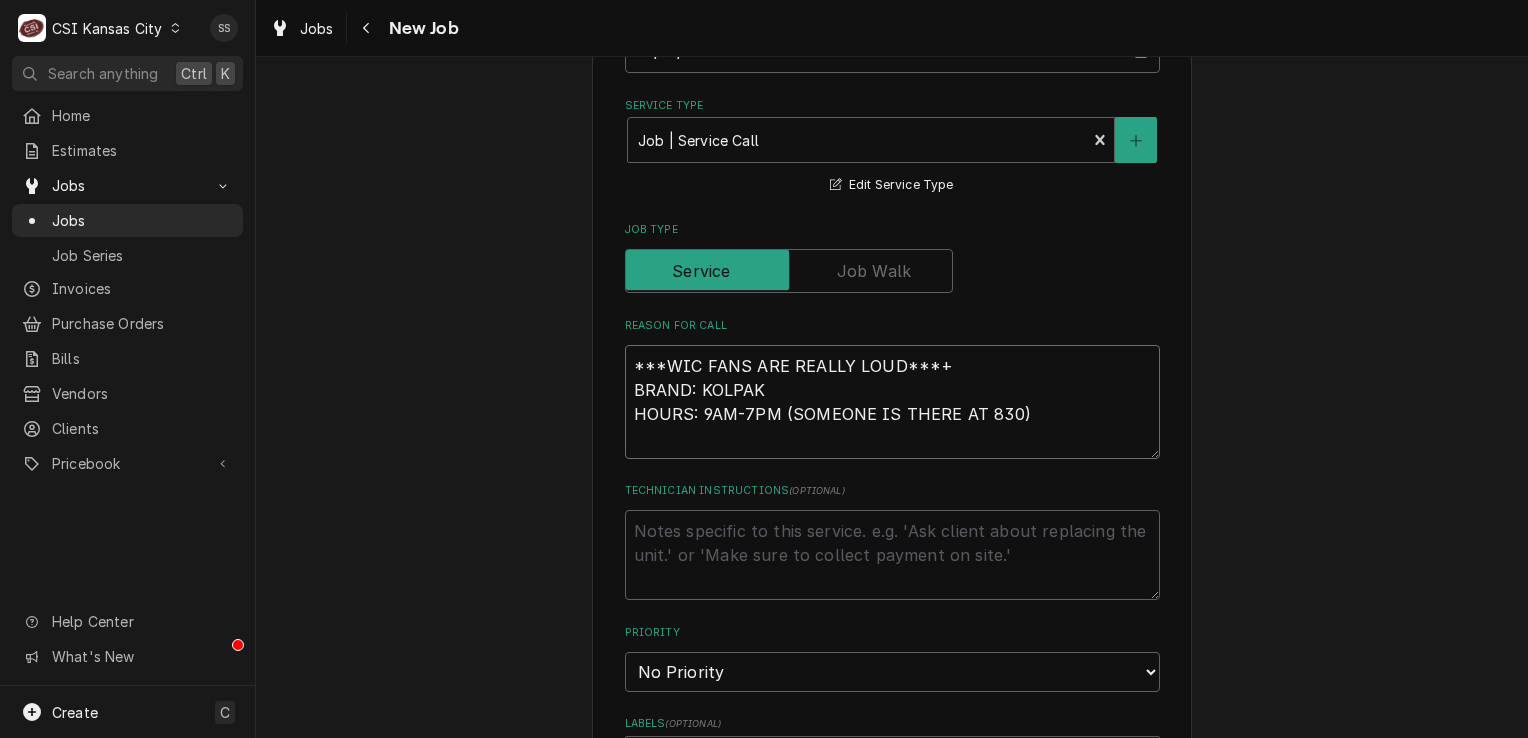 type on "***WIC FANS ARE REALLY LOUD***+
BRAND: KOLPAK
HOURS: 9AM-7PM (SOMEONE IS THERE AT 830)
C" 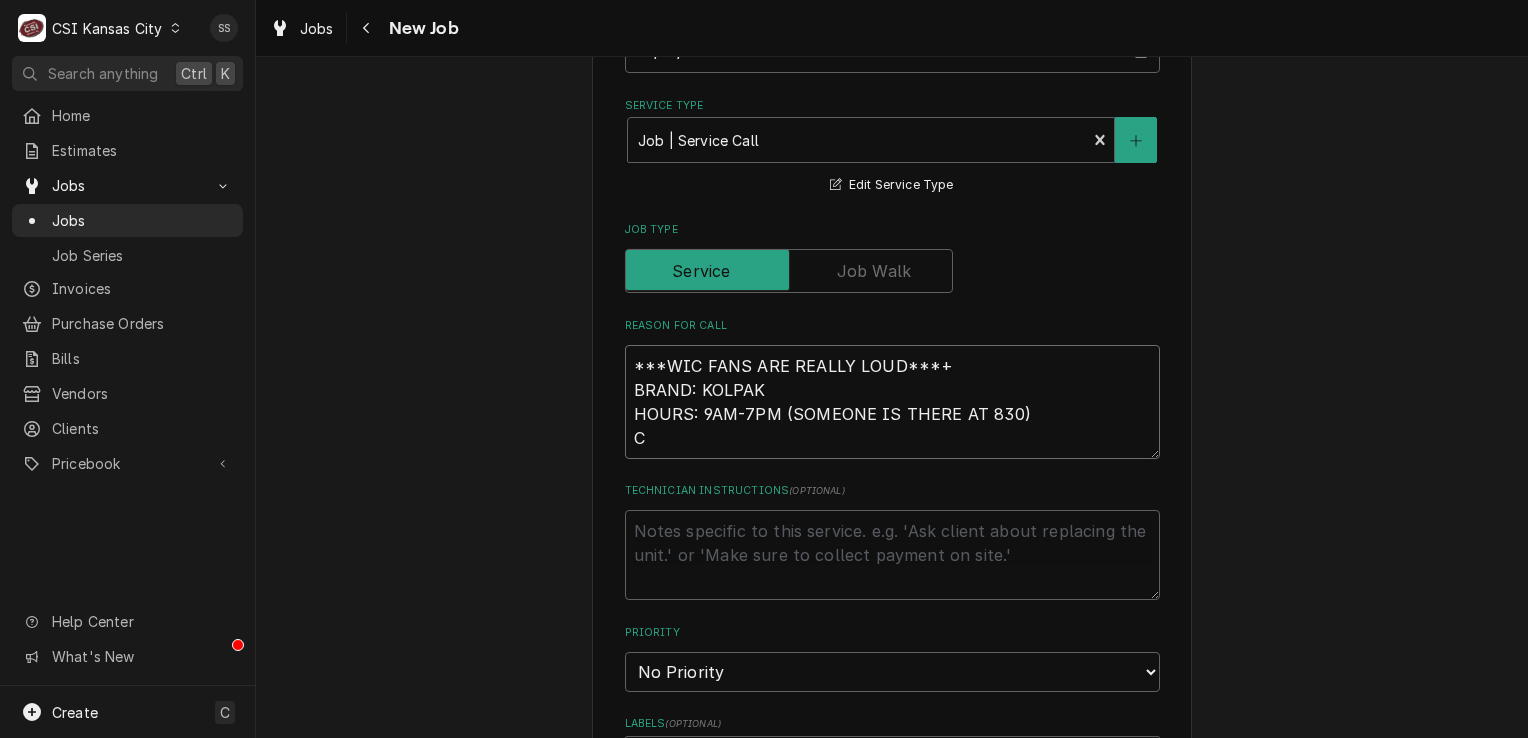 type on "x" 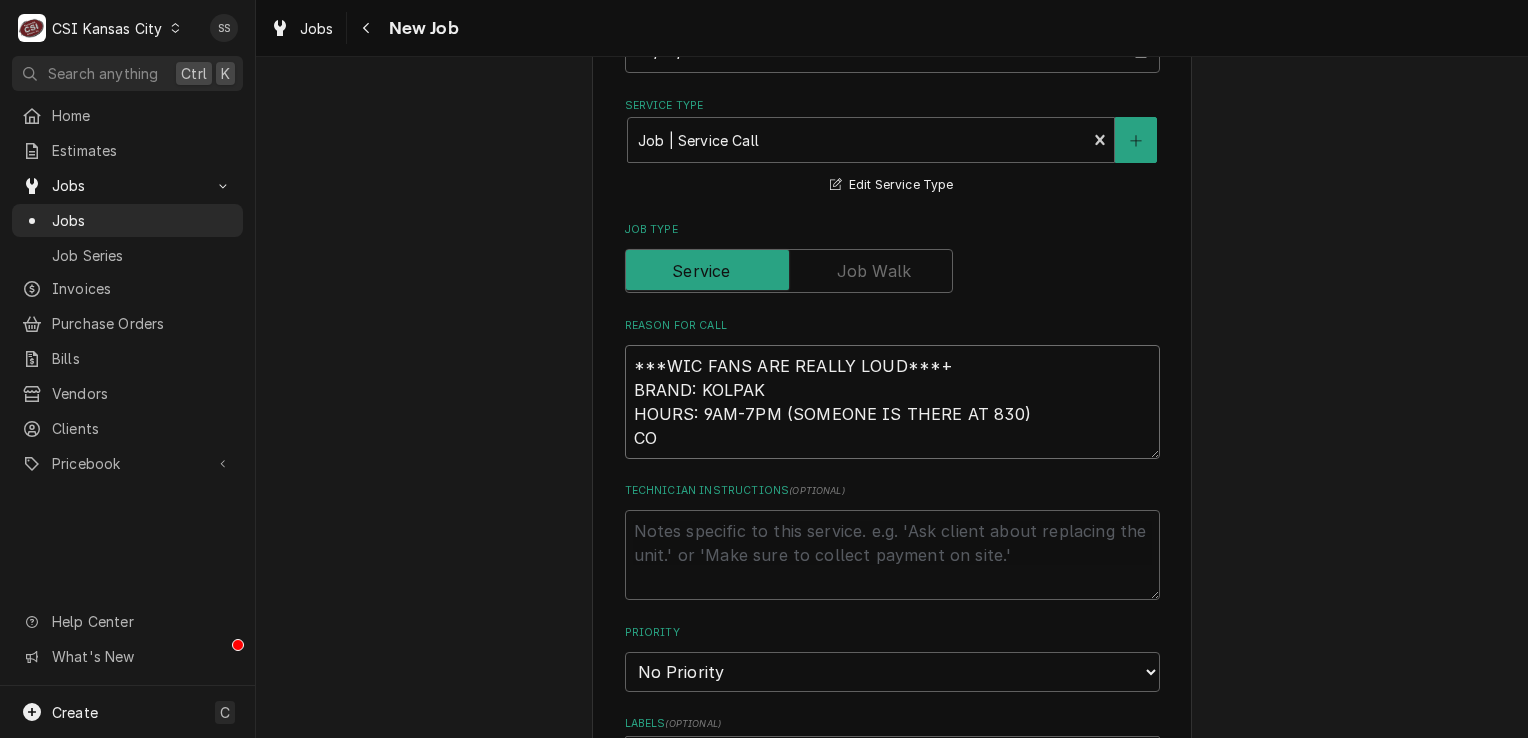 type on "x" 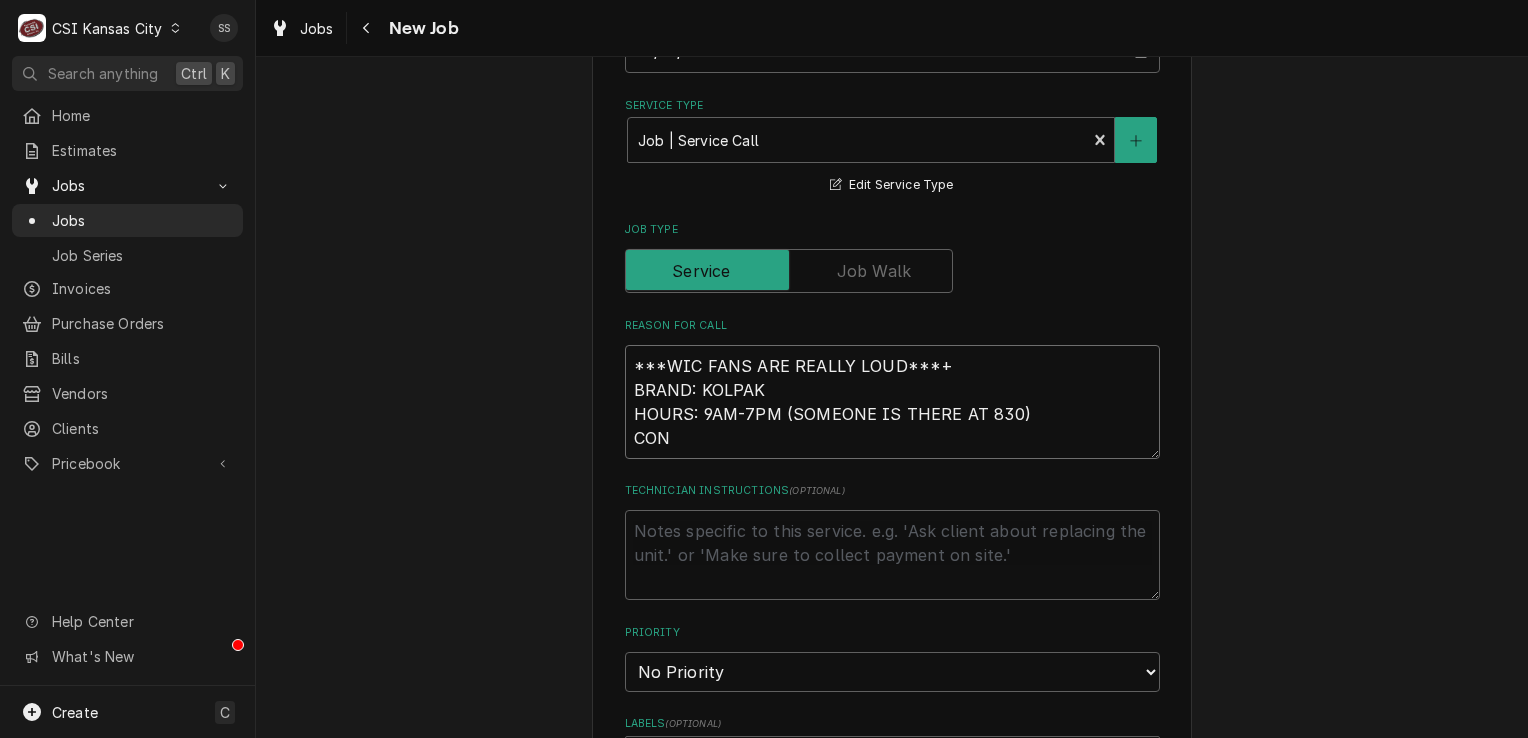 type on "x" 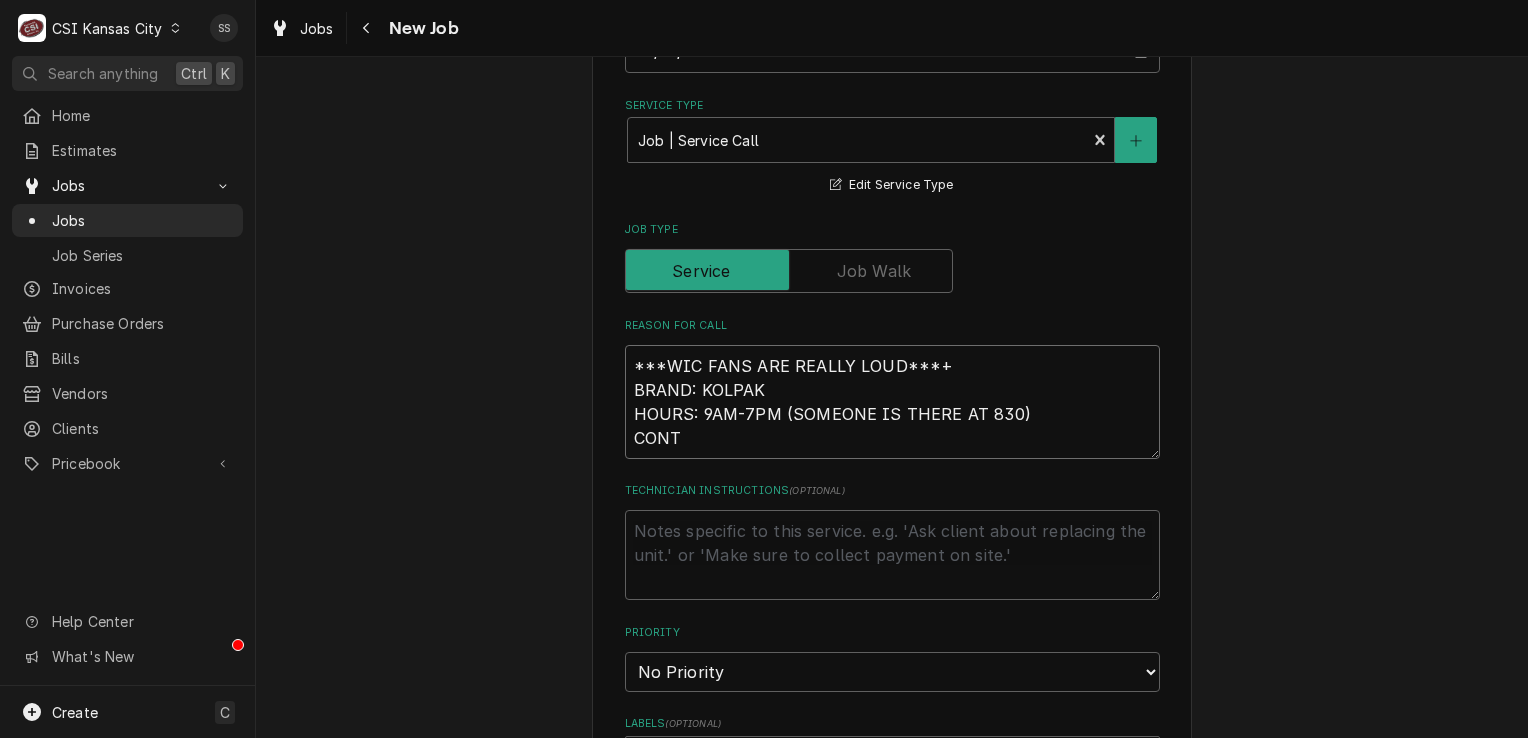 type on "***WIC FANS ARE REALLY LOUD***+
BRAND: KOLPAK
HOURS: 9AM-7PM (SOMEONE IS THERE AT 830)
CONTA" 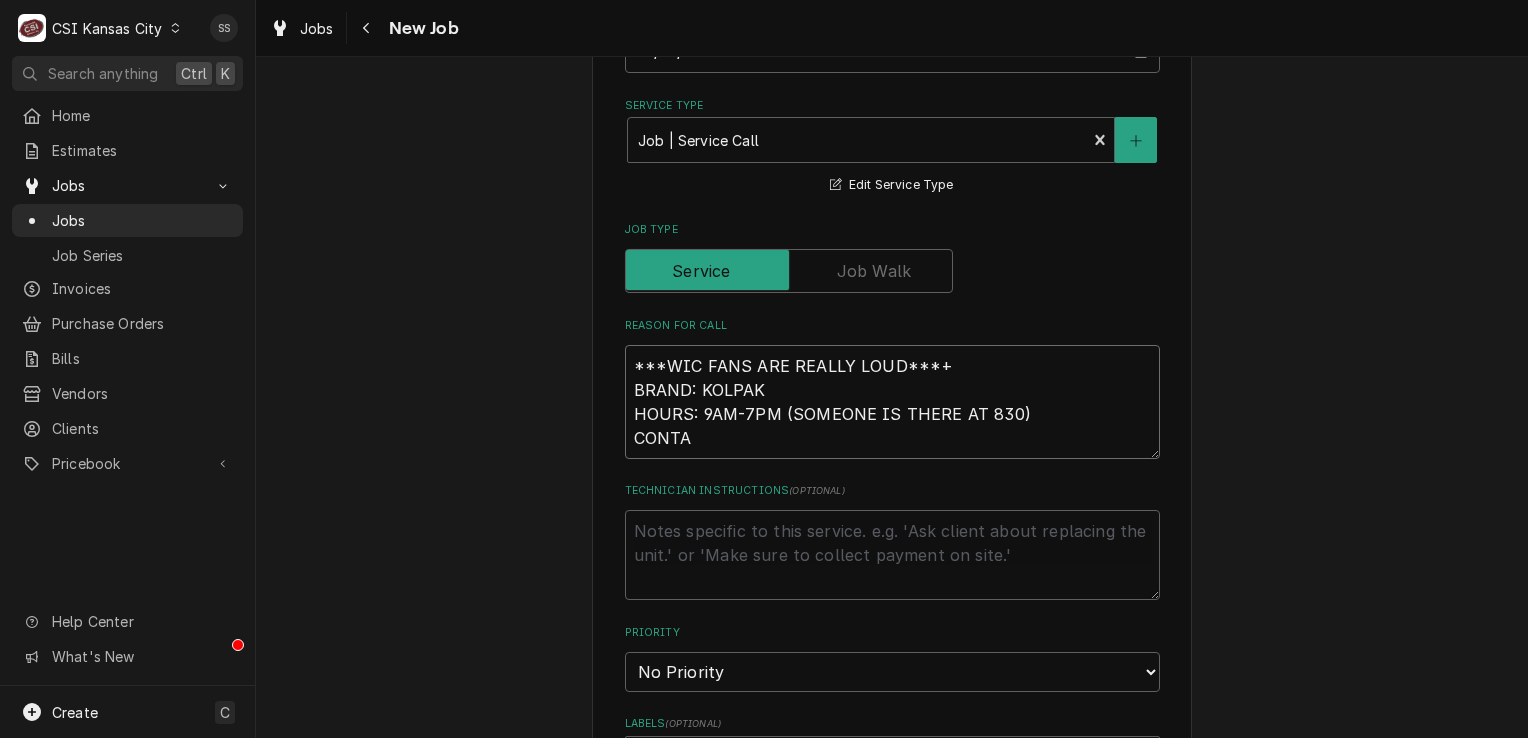 type on "x" 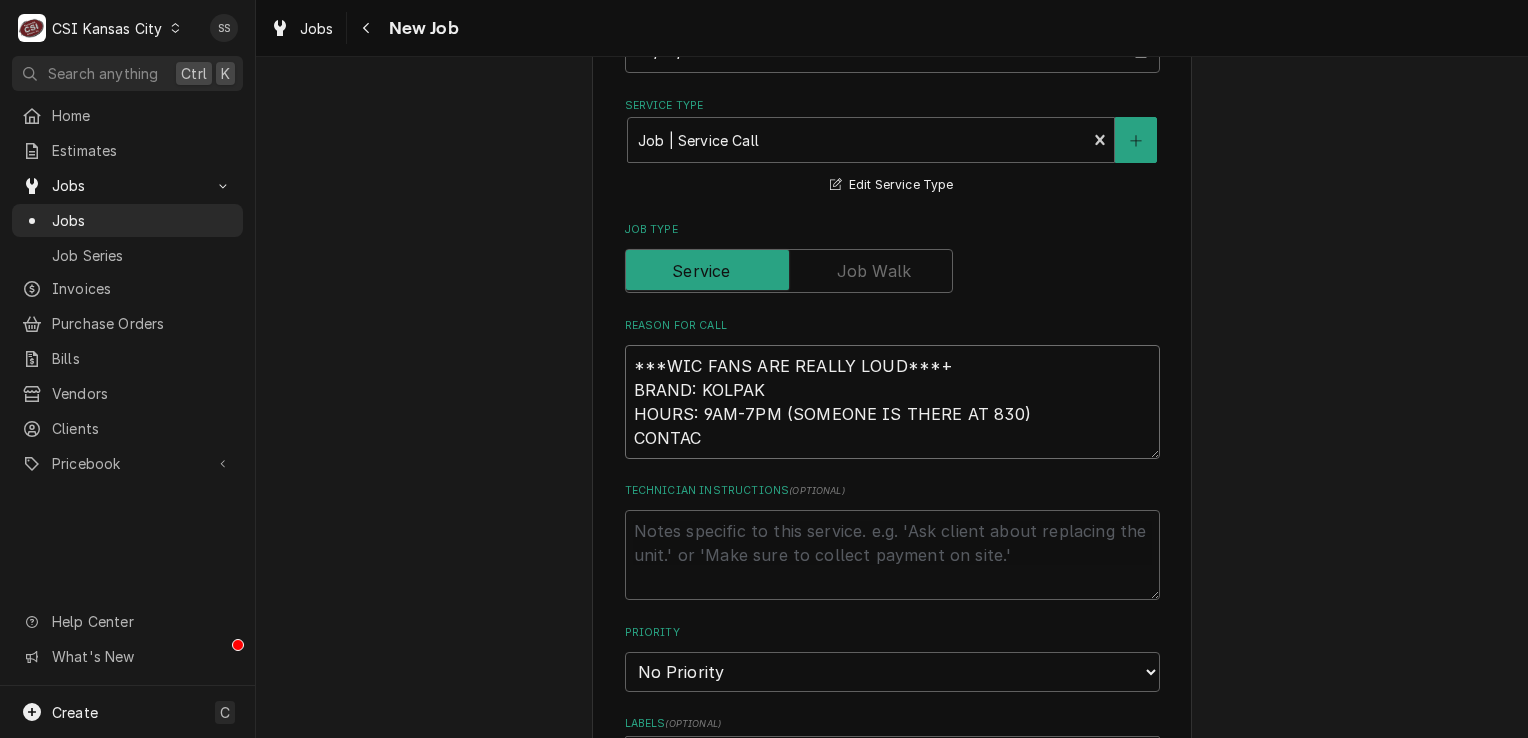 type on "x" 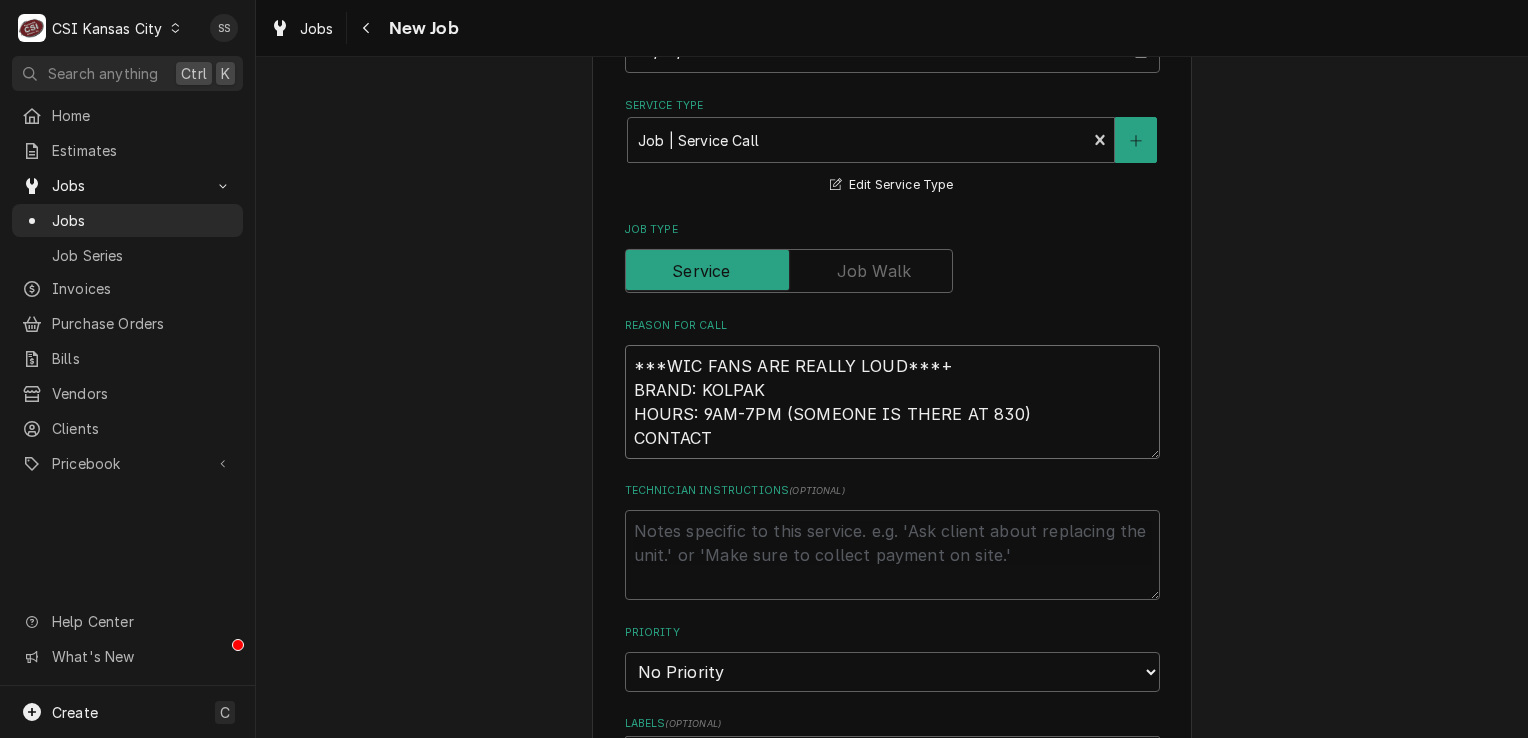 type on "x" 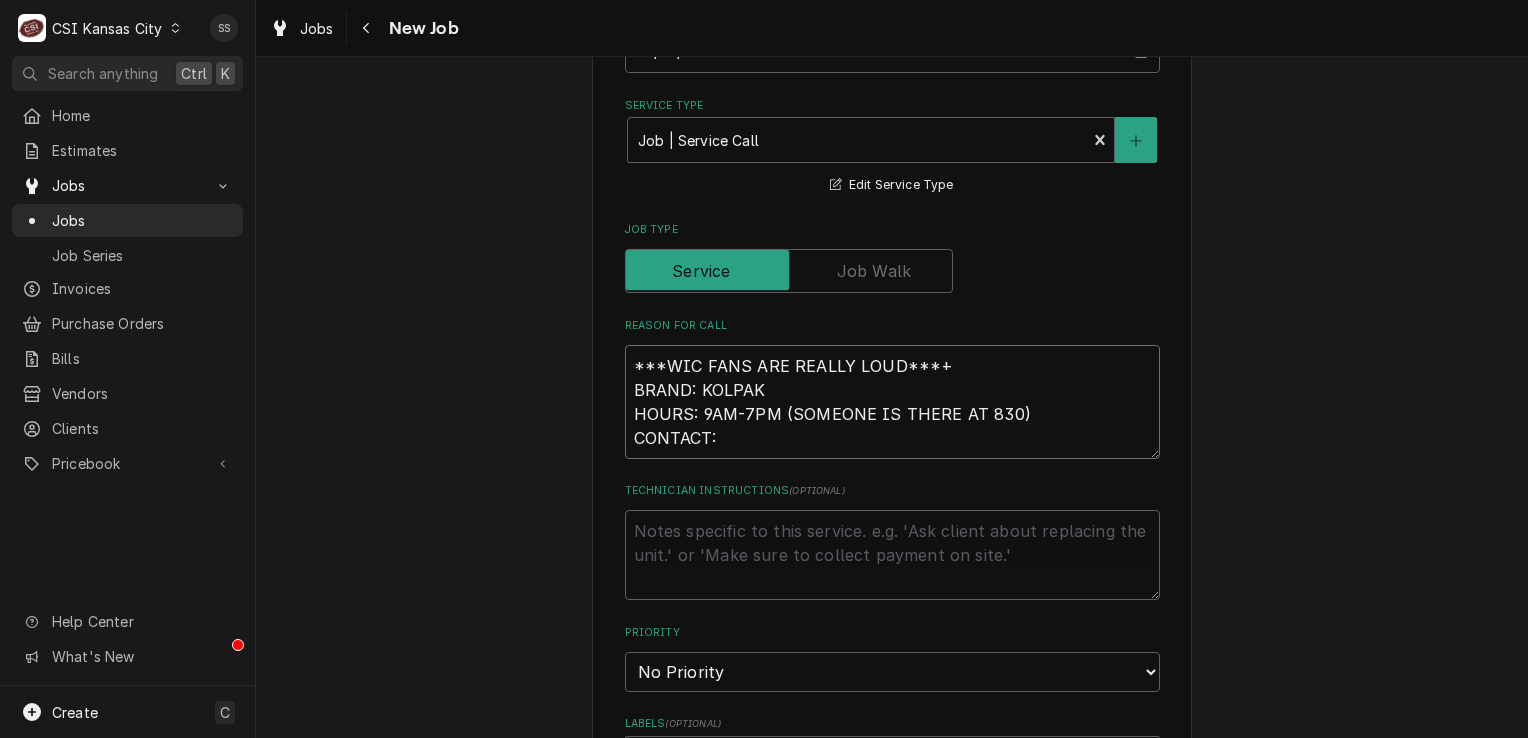 type on "x" 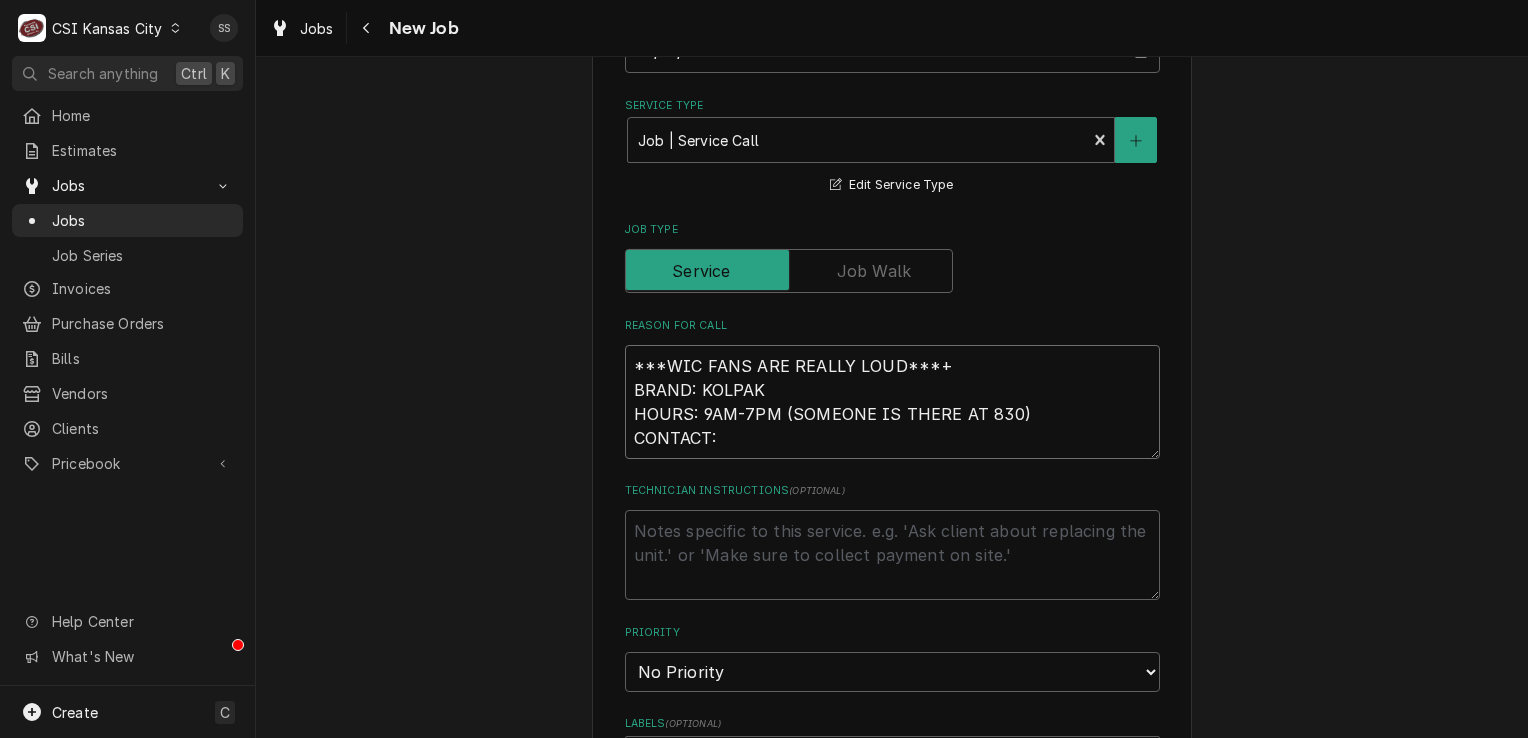 type on "x" 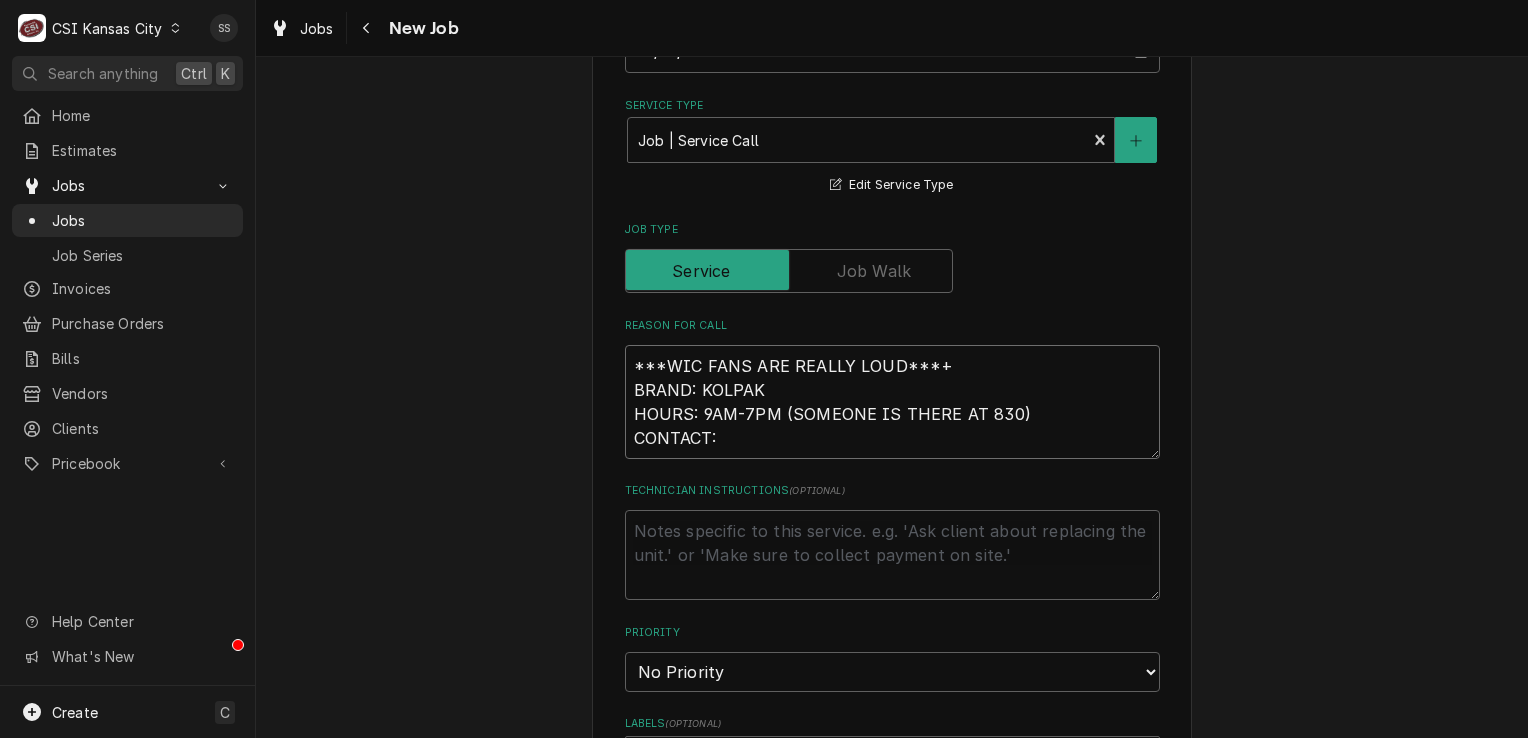 type on "***WIC FANS ARE REALLY LOUD***+
BRAND: KOLPAK
HOURS: 9AM-7PM (SOMEONE IS THERE AT 830)
CONTACT: L" 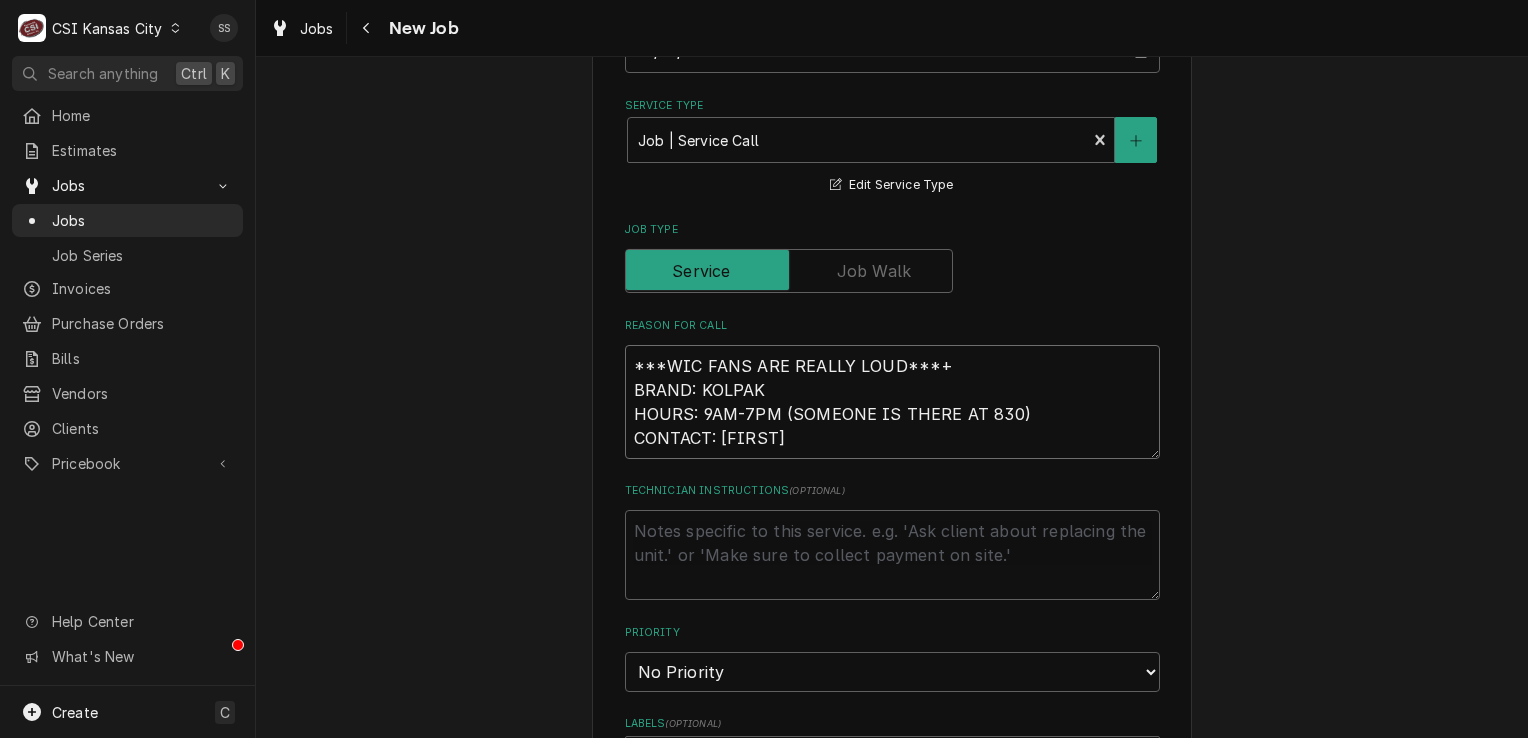 type on "x" 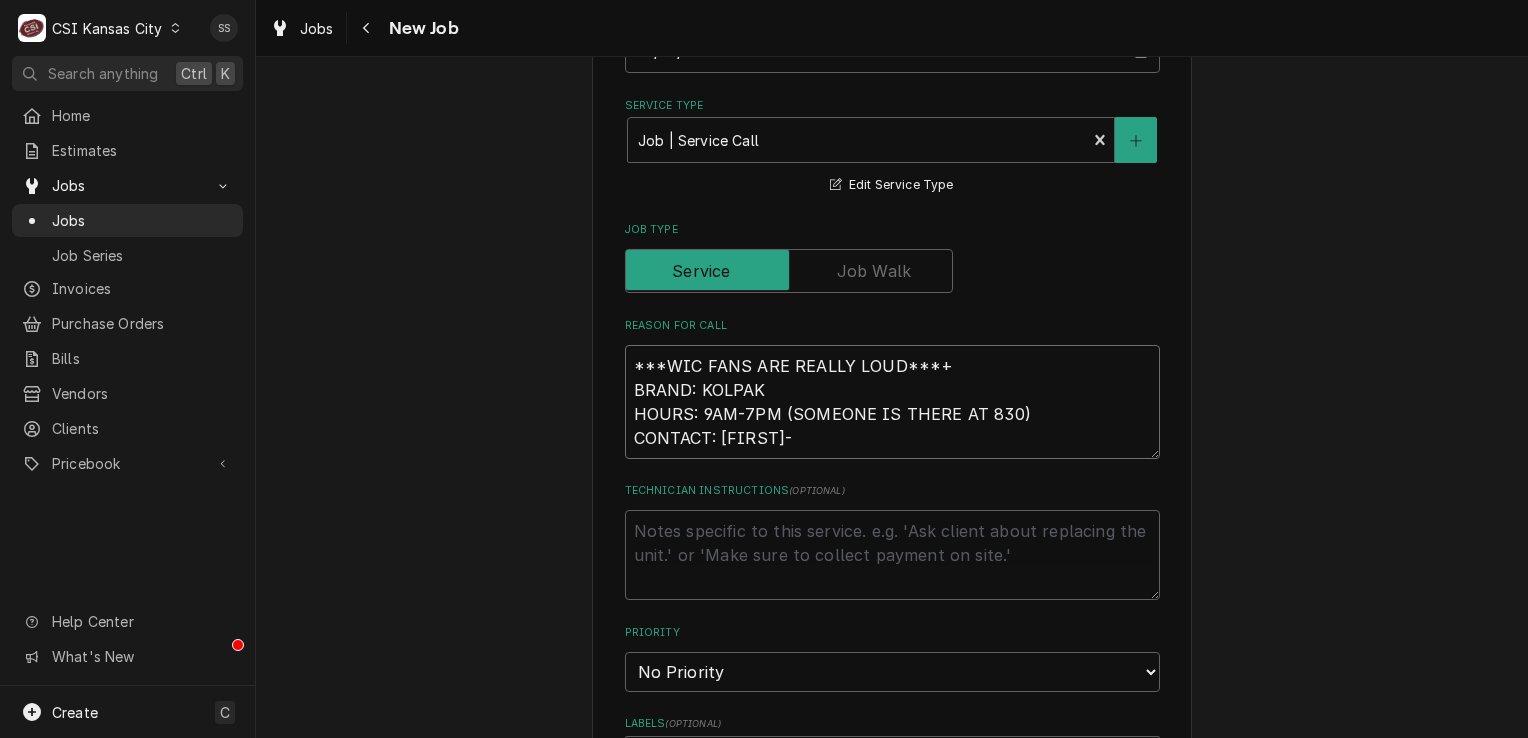 type on "x" 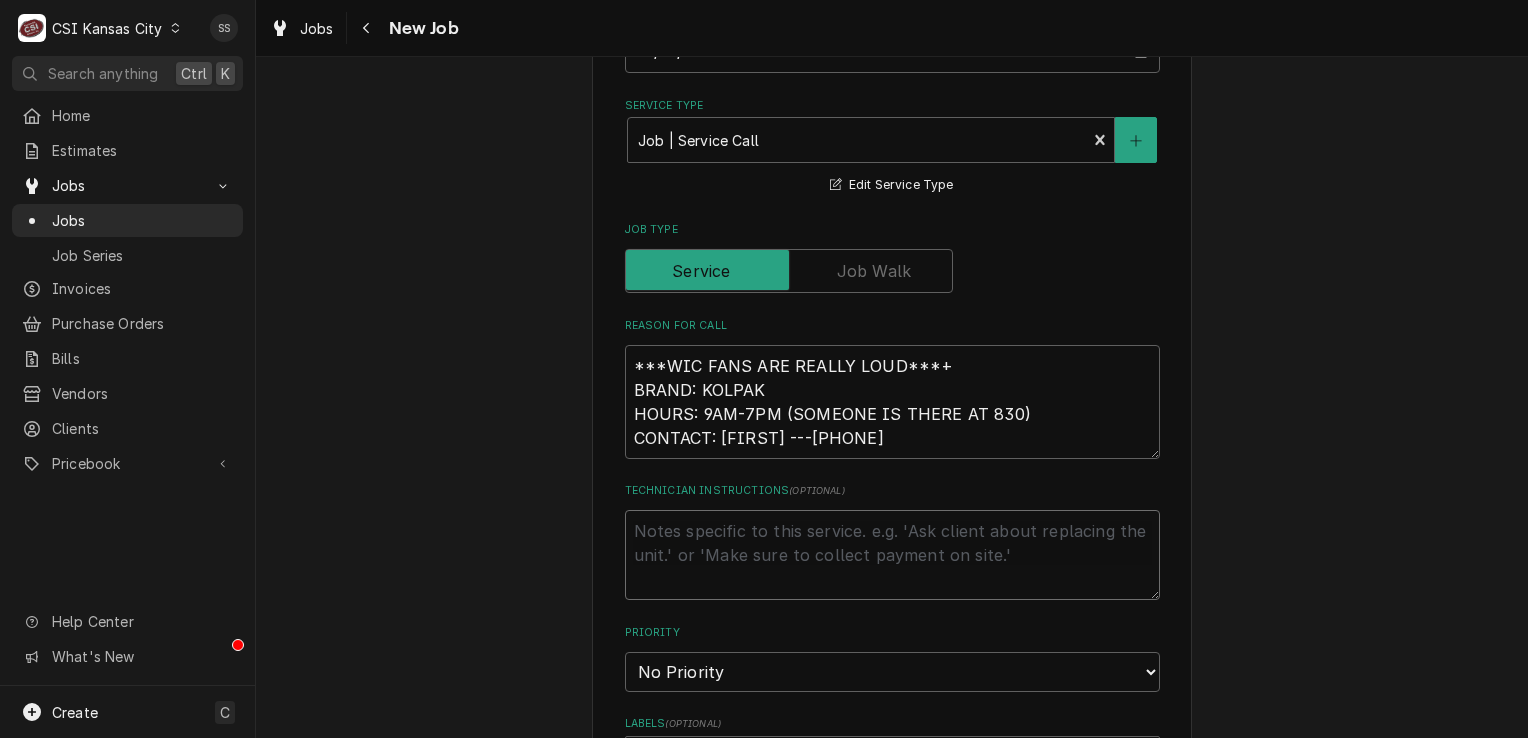 click on "Technician Instructions  ( optional )" at bounding box center (892, 555) 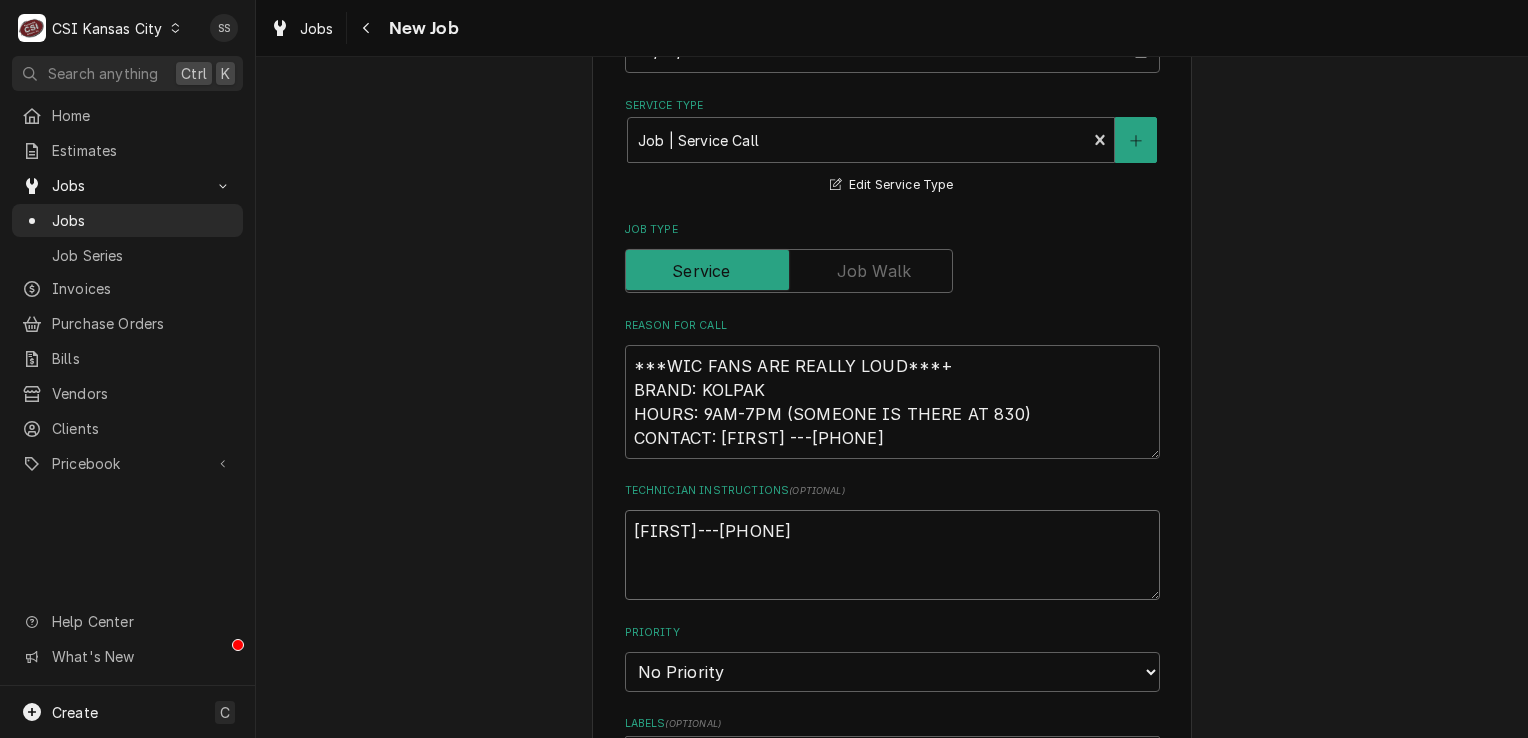 scroll, scrollTop: 1000, scrollLeft: 0, axis: vertical 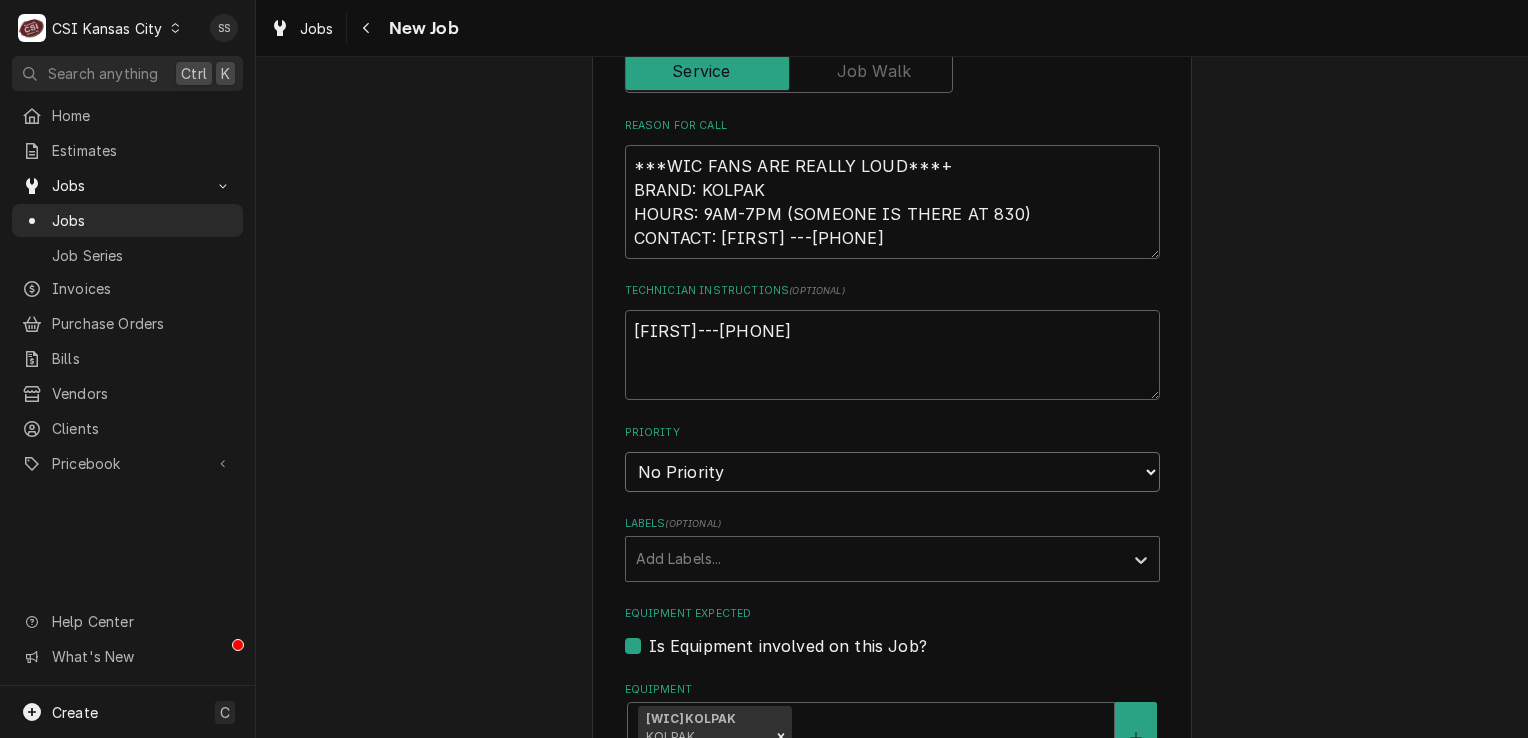 click on "No Priority Urgent High Medium Low" at bounding box center [892, 472] 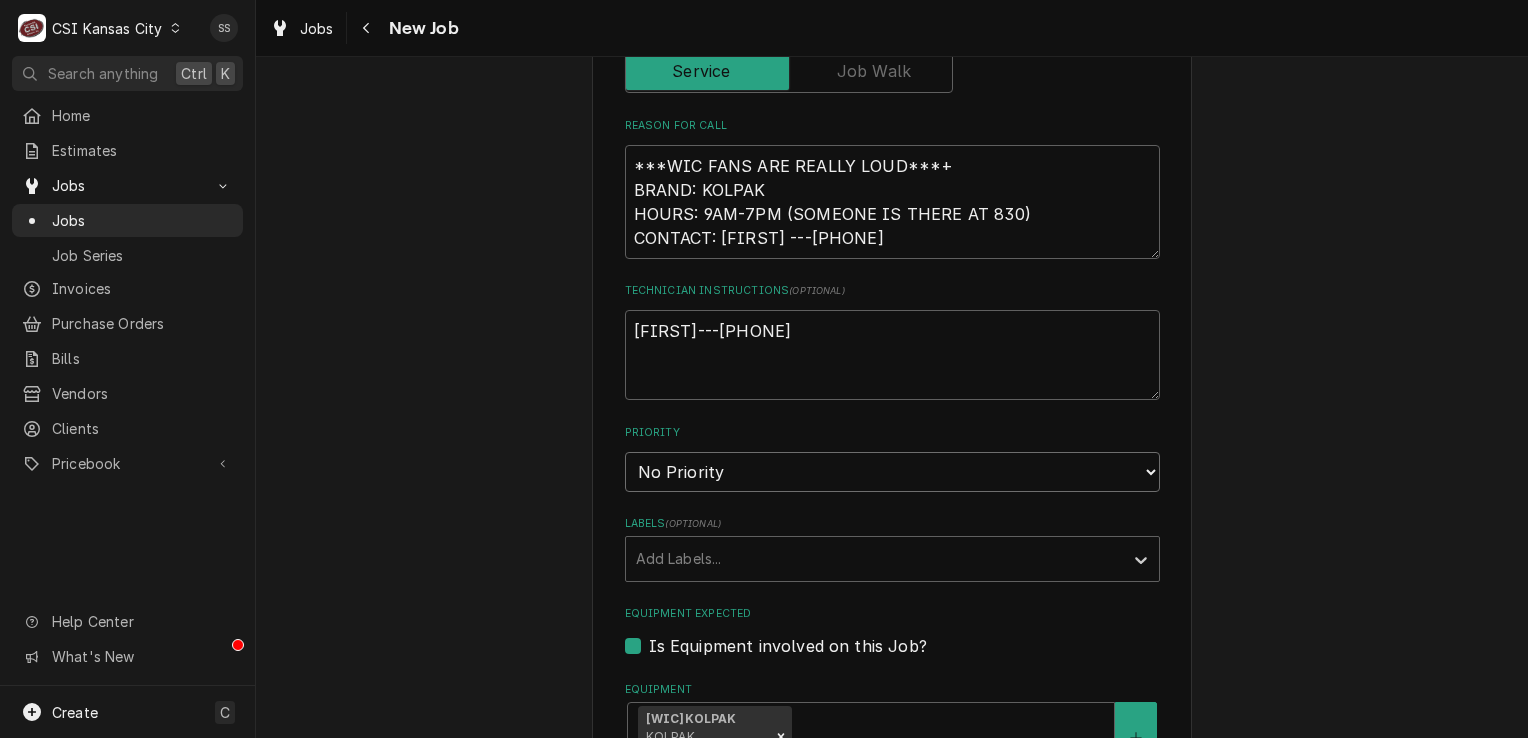 click on "No Priority Urgent High Medium Low" at bounding box center (892, 472) 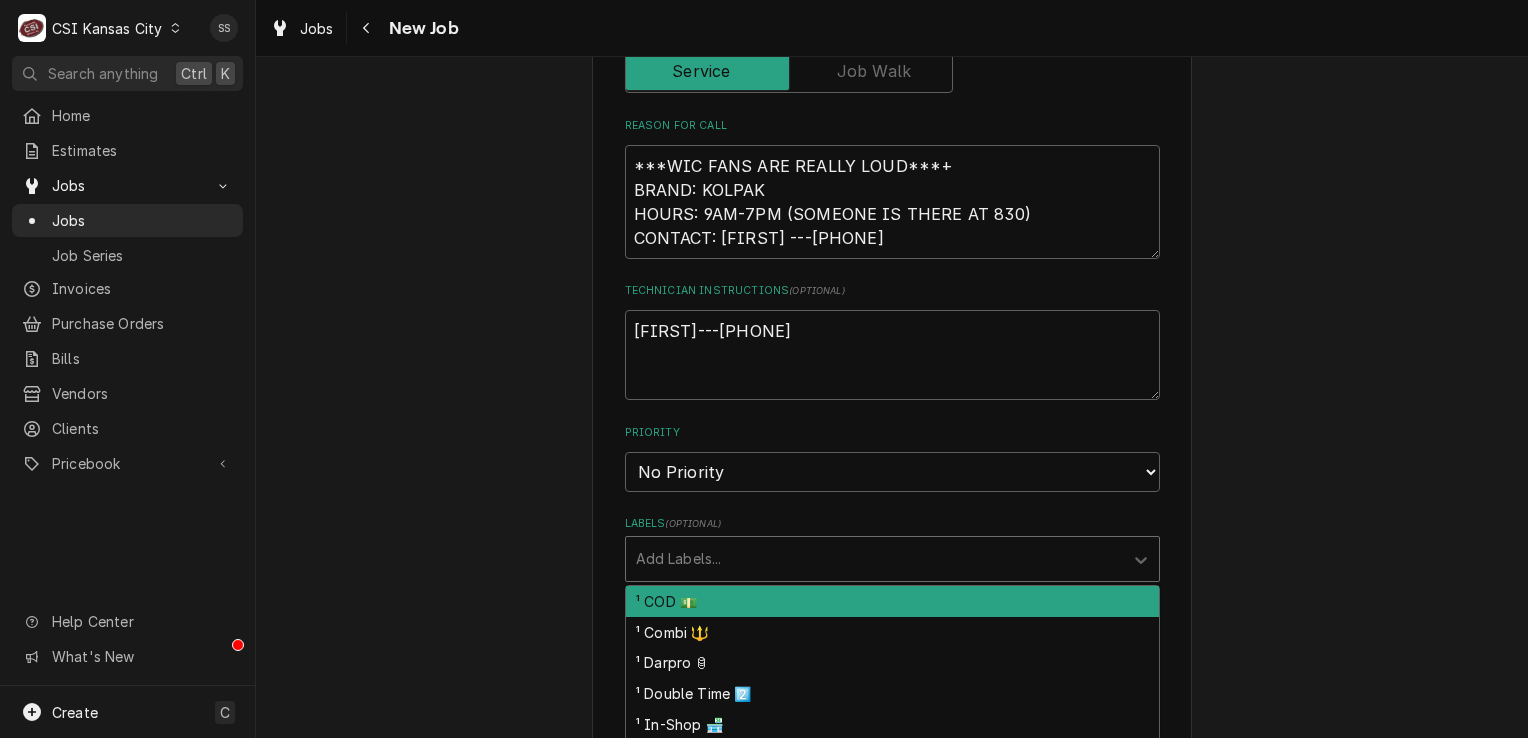 click at bounding box center [874, 559] 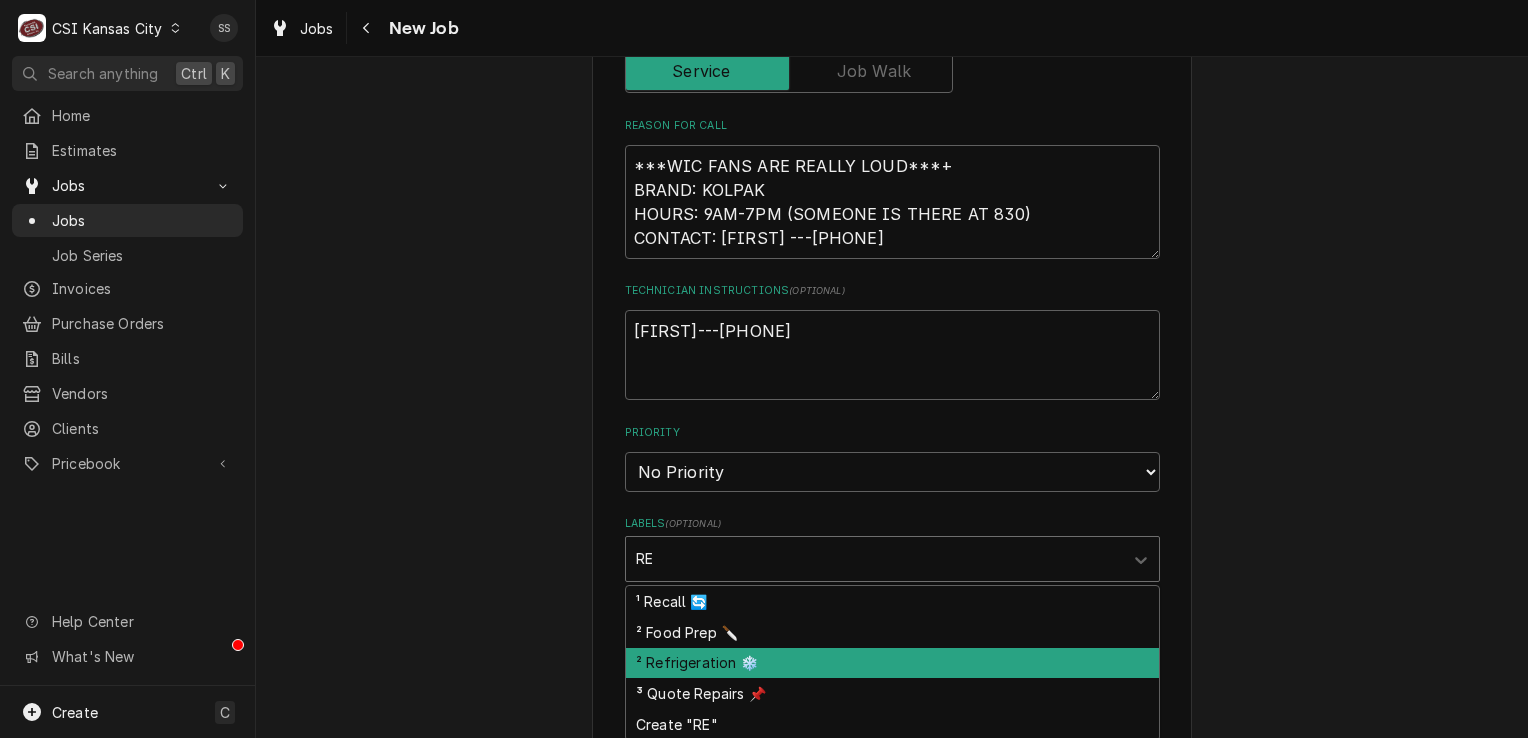 click on "² Refrigeration ❄️" at bounding box center [892, 663] 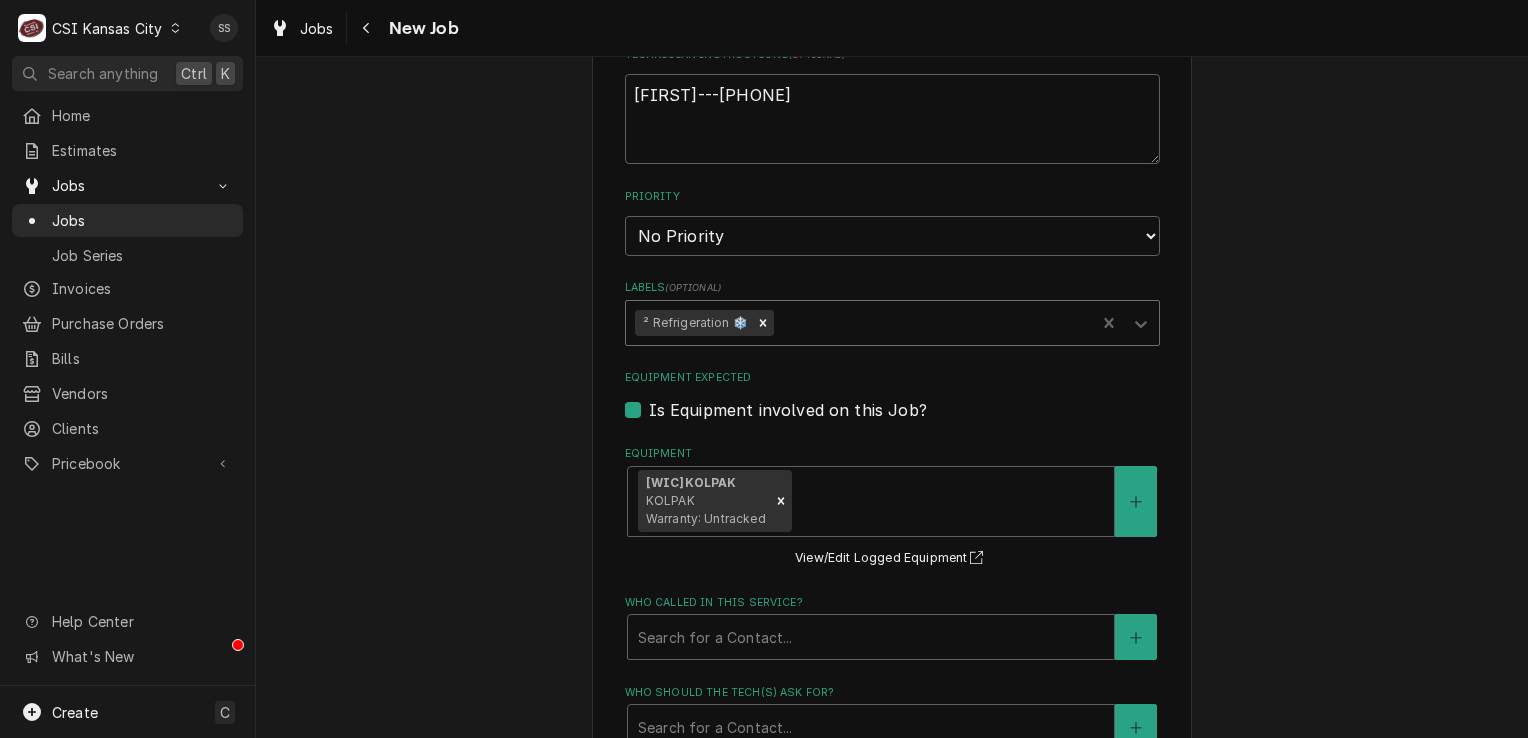 scroll, scrollTop: 1300, scrollLeft: 0, axis: vertical 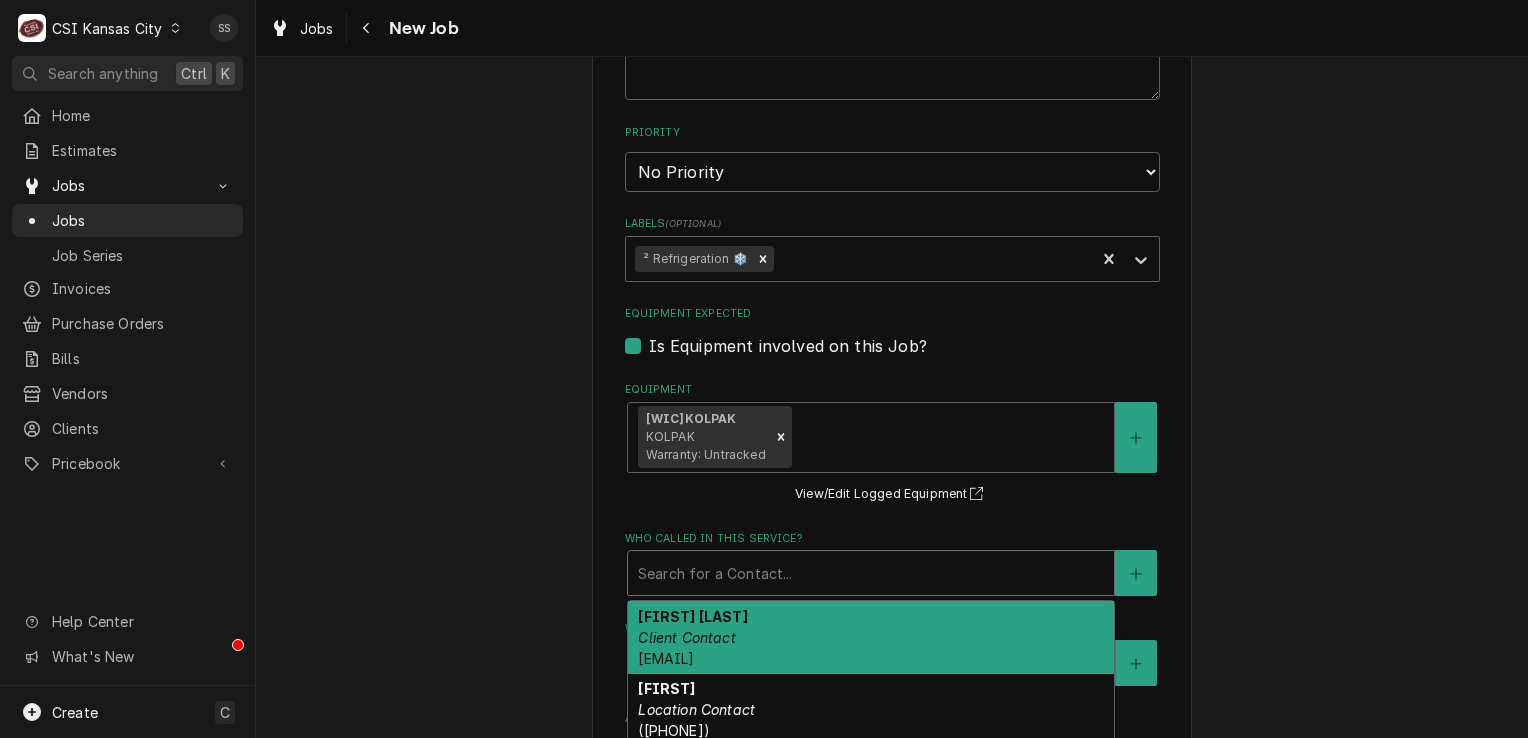 click at bounding box center [871, 573] 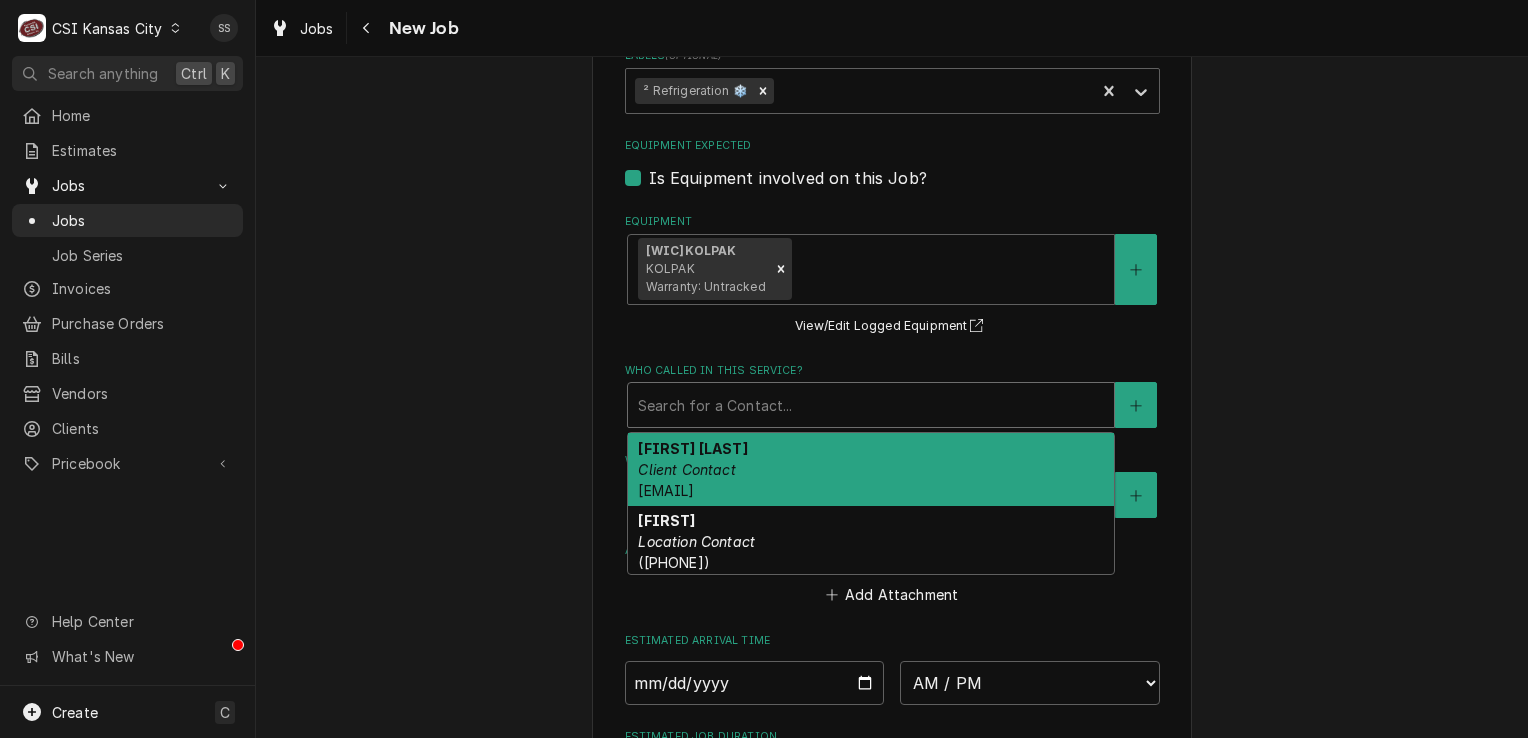 scroll, scrollTop: 1500, scrollLeft: 0, axis: vertical 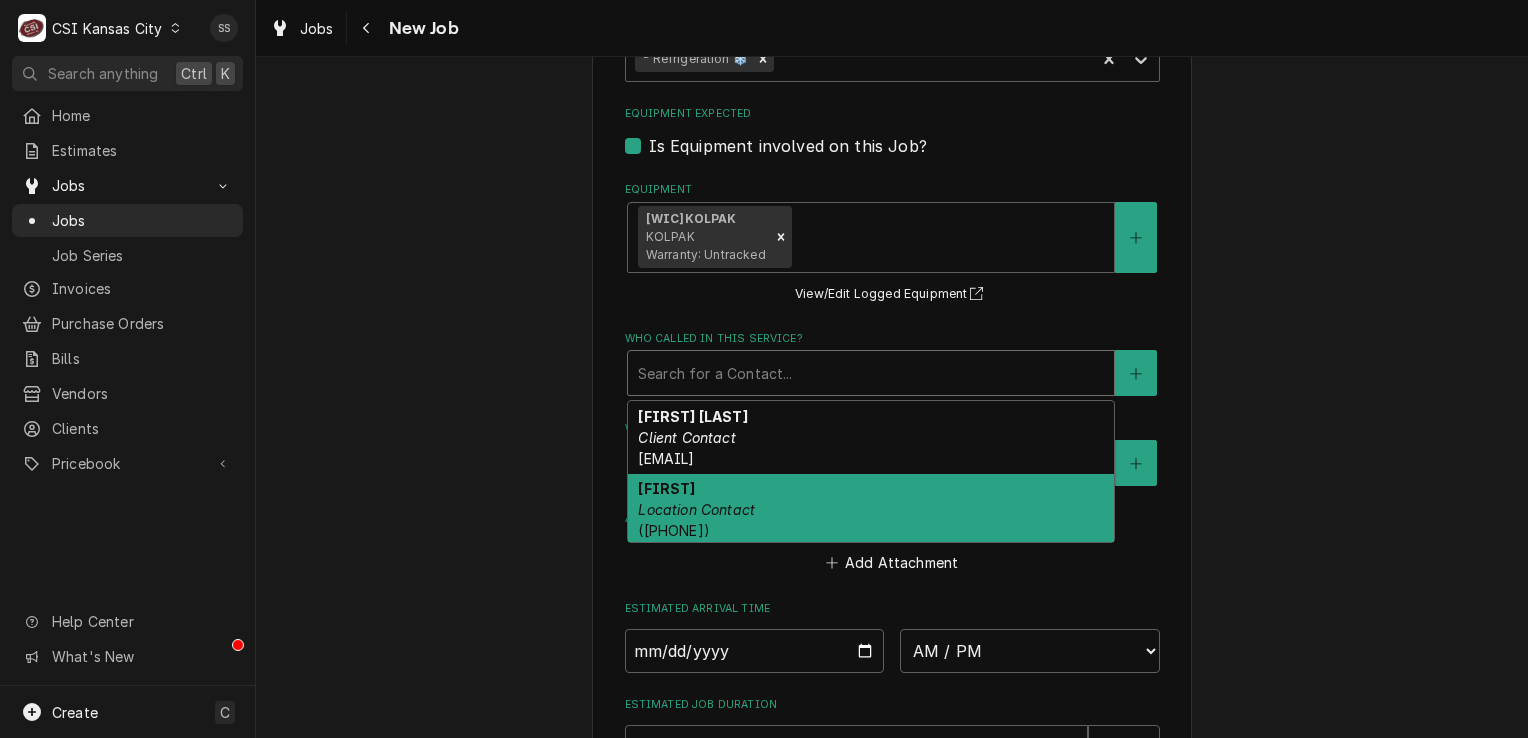 click on "Lori Location Contact (913) 239-0252" at bounding box center [871, 510] 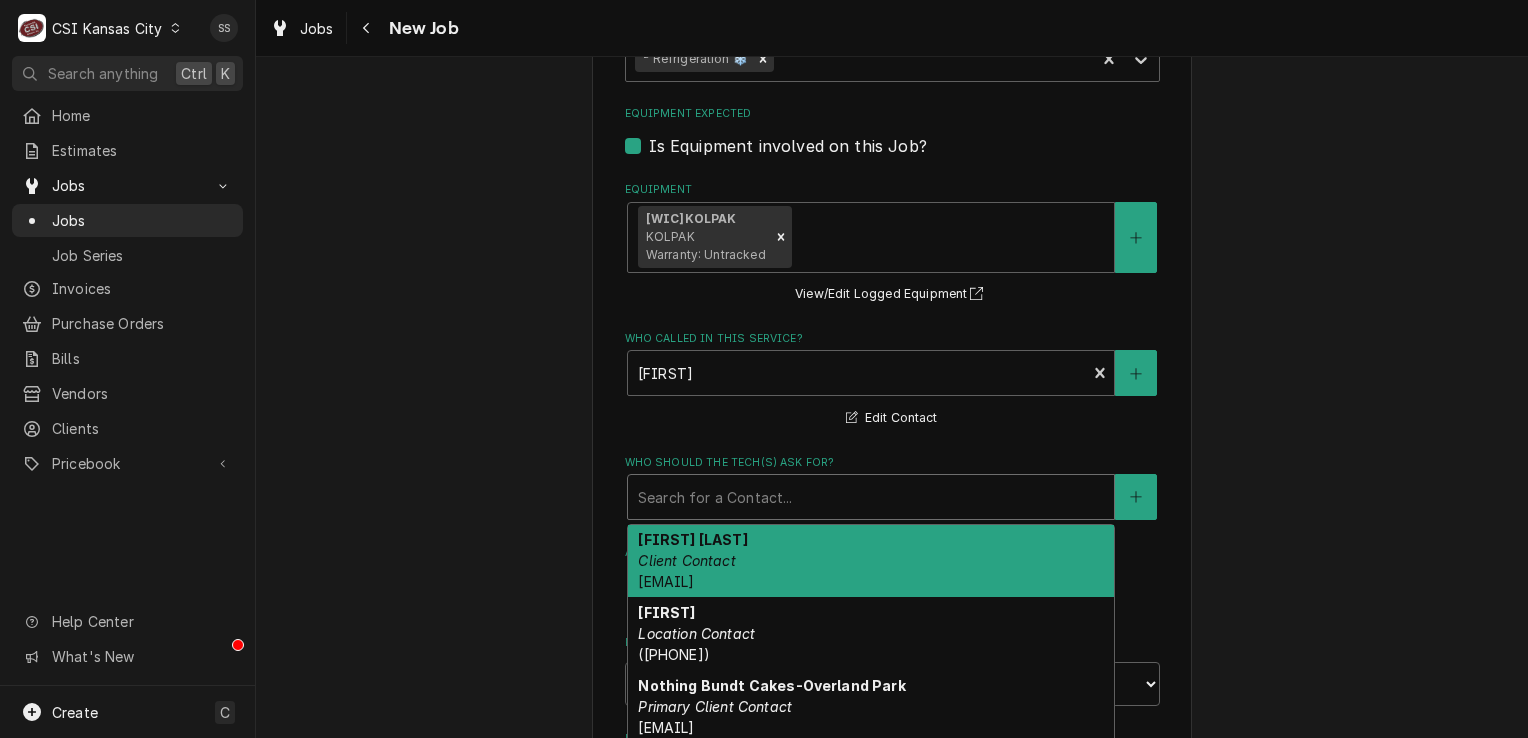 click at bounding box center [871, 497] 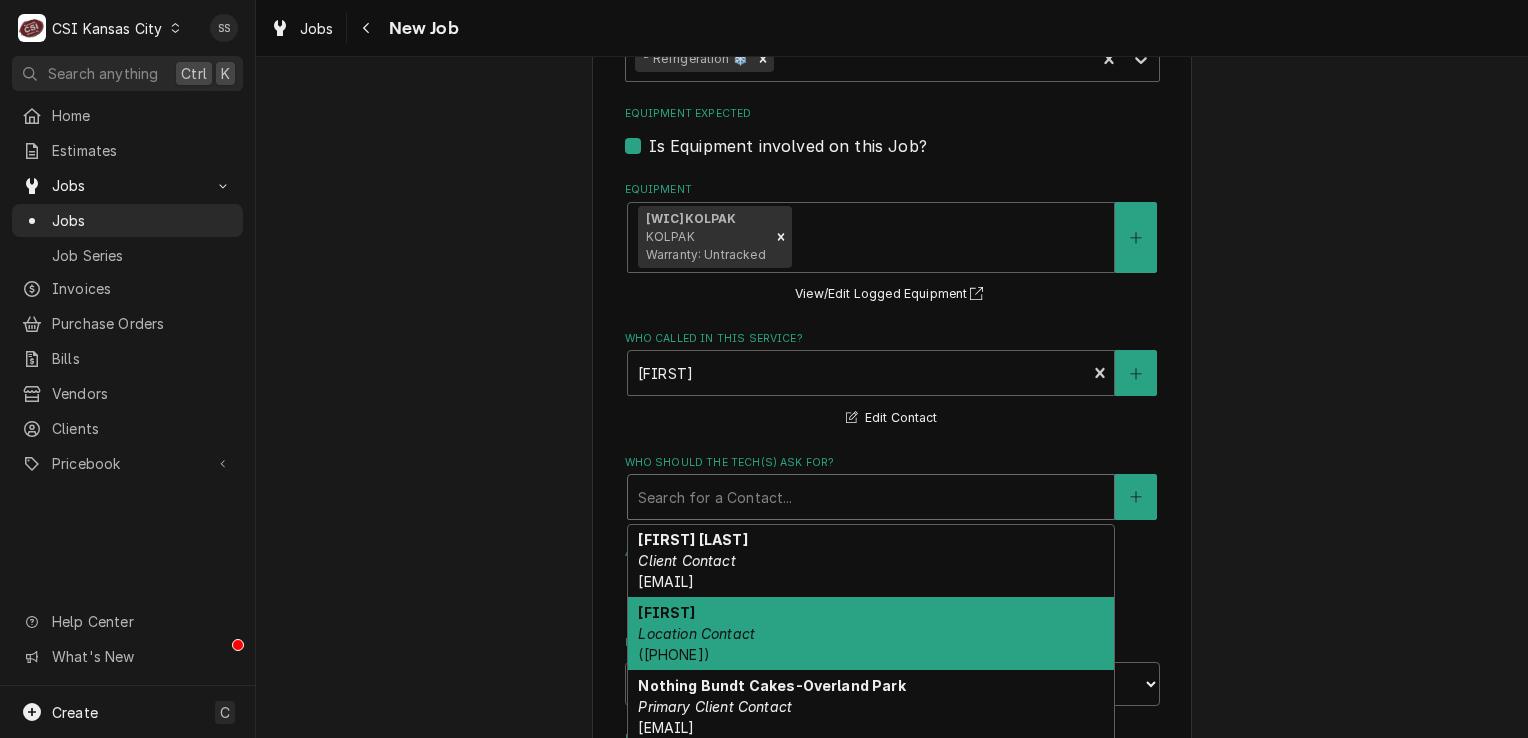 click on "Lori Location Contact (913) 239-0252" at bounding box center [871, 633] 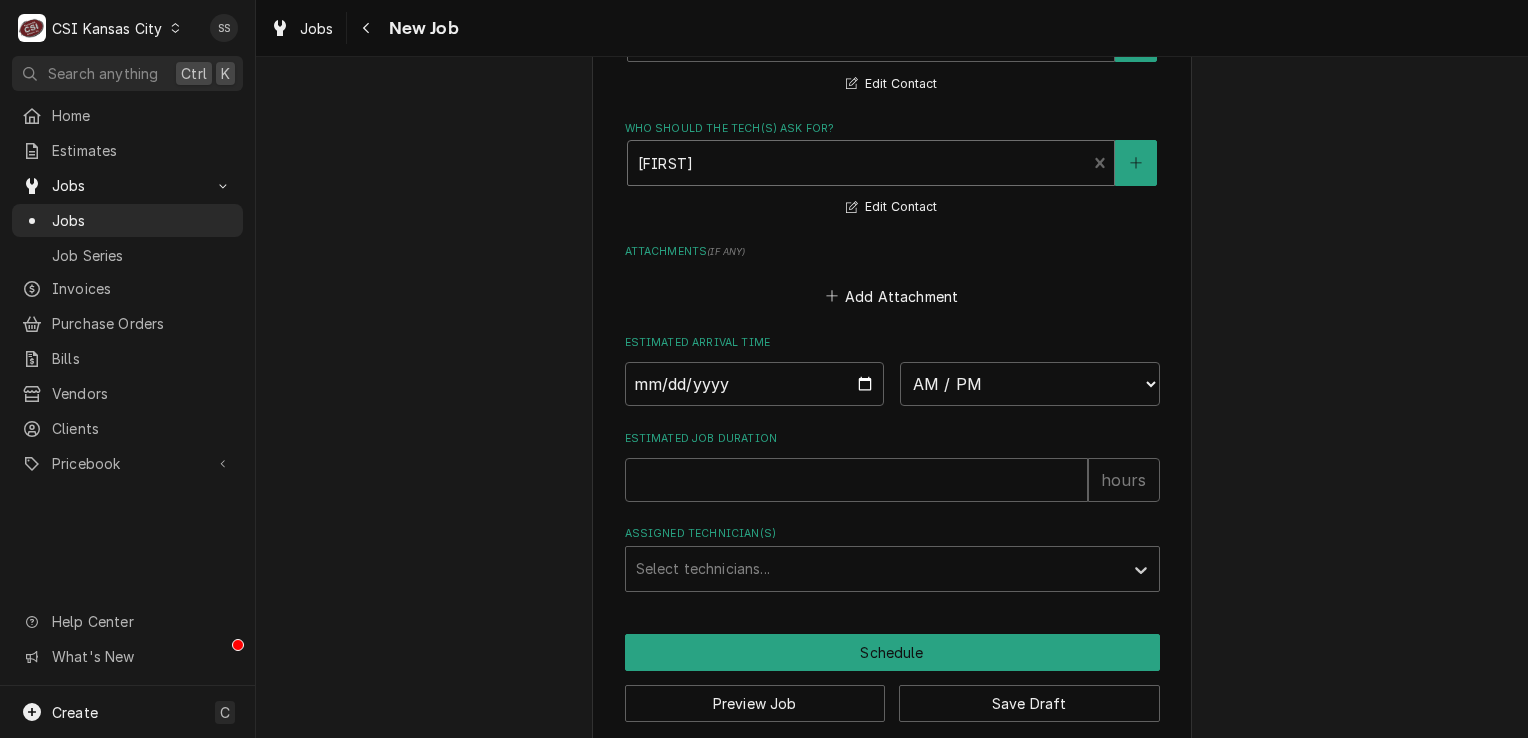 scroll, scrollTop: 1852, scrollLeft: 0, axis: vertical 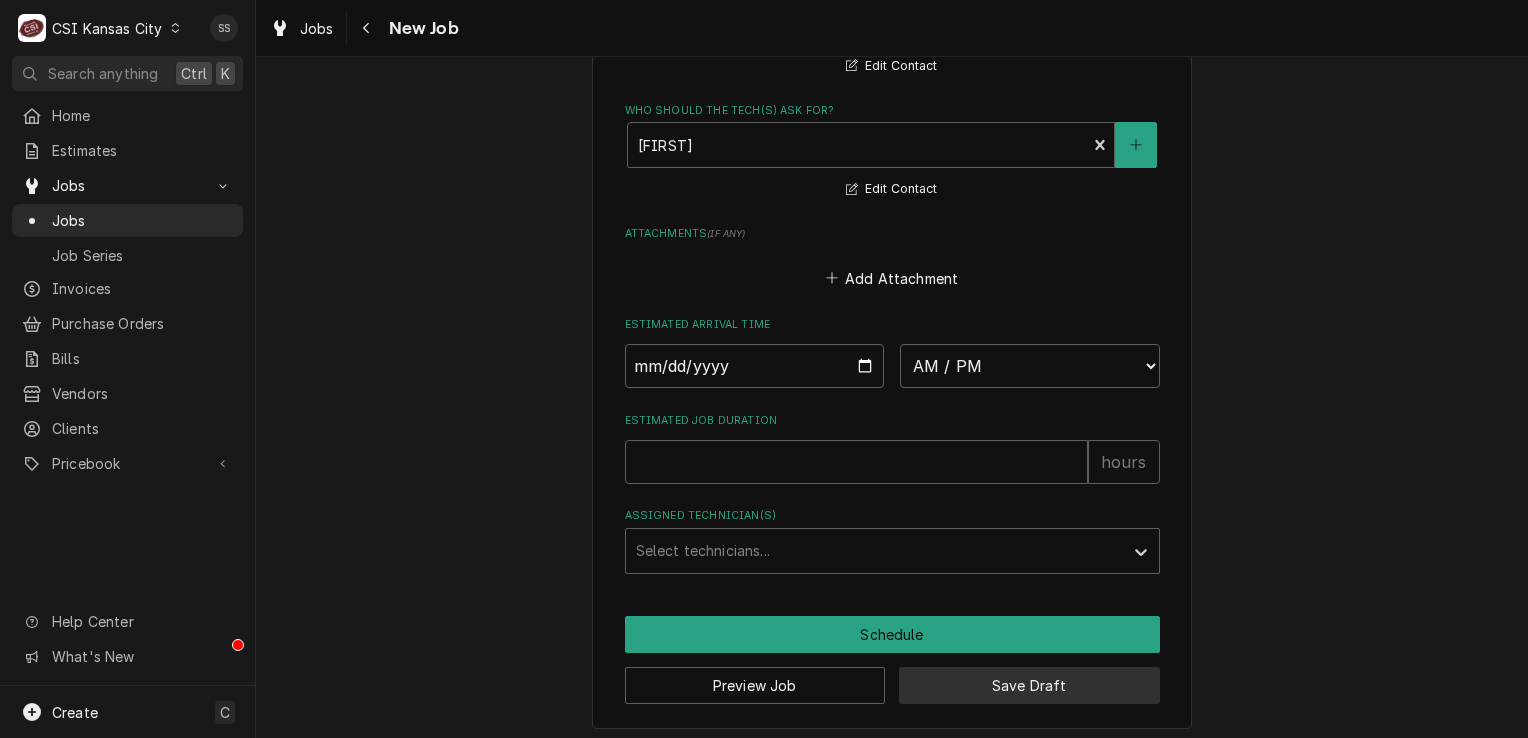 click on "Save Draft" at bounding box center (1029, 685) 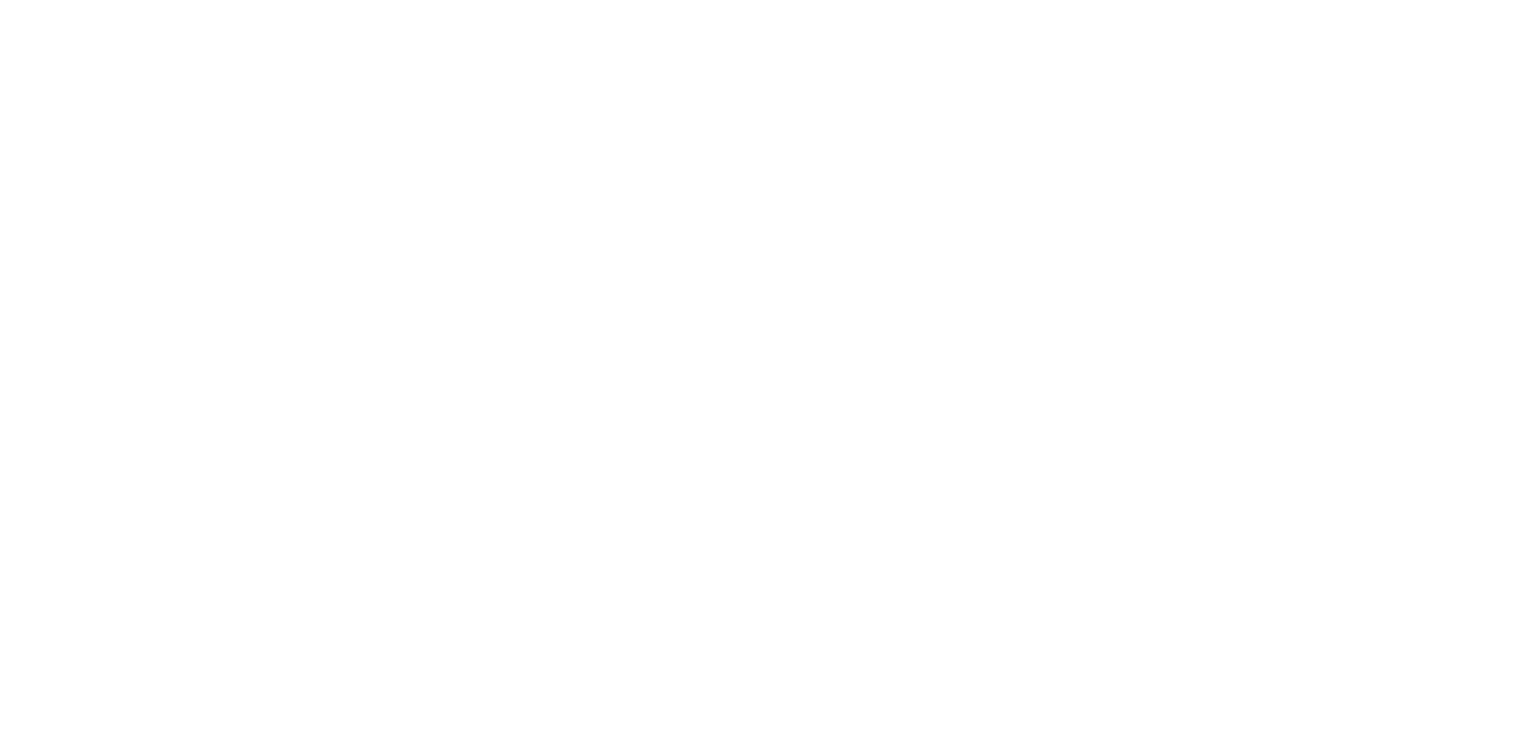 scroll, scrollTop: 0, scrollLeft: 0, axis: both 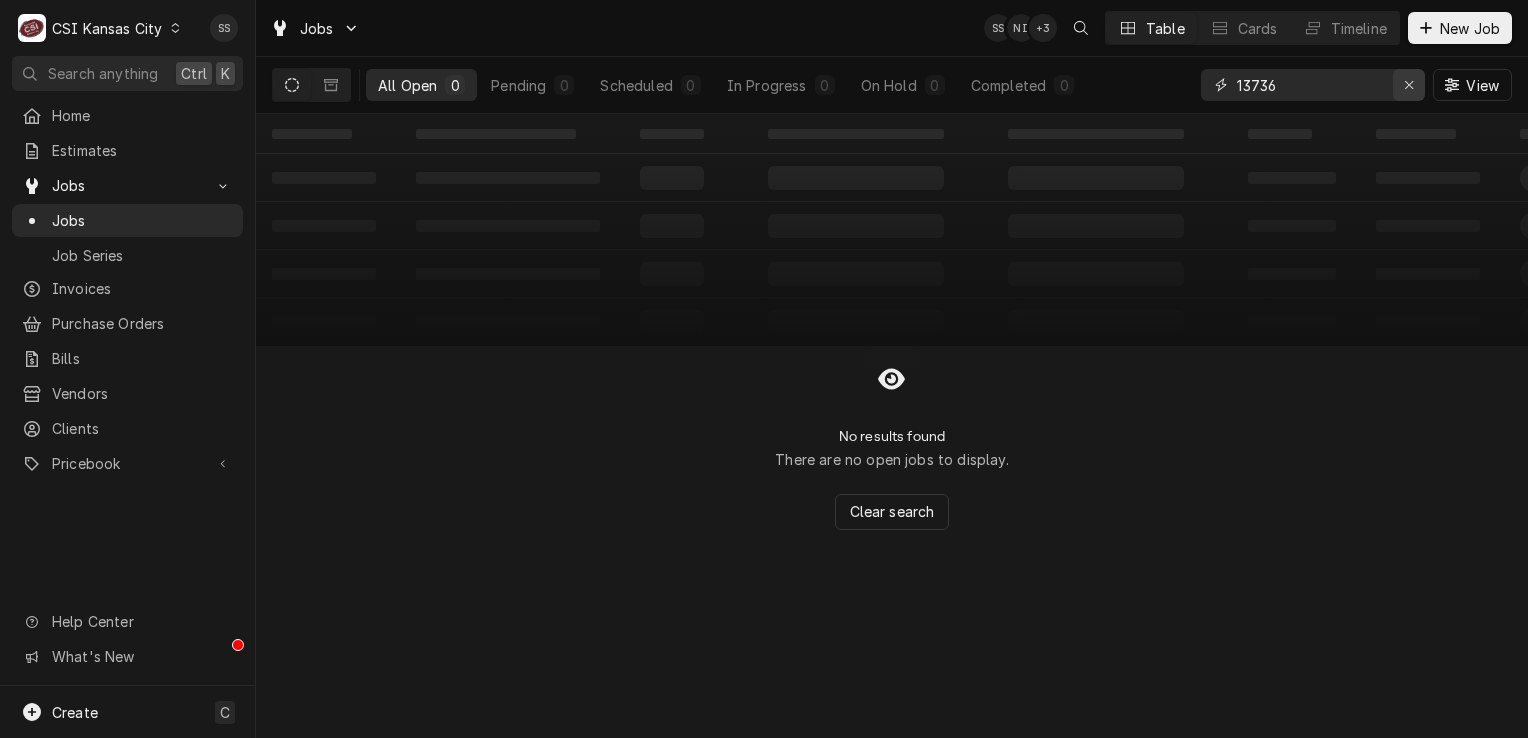 click 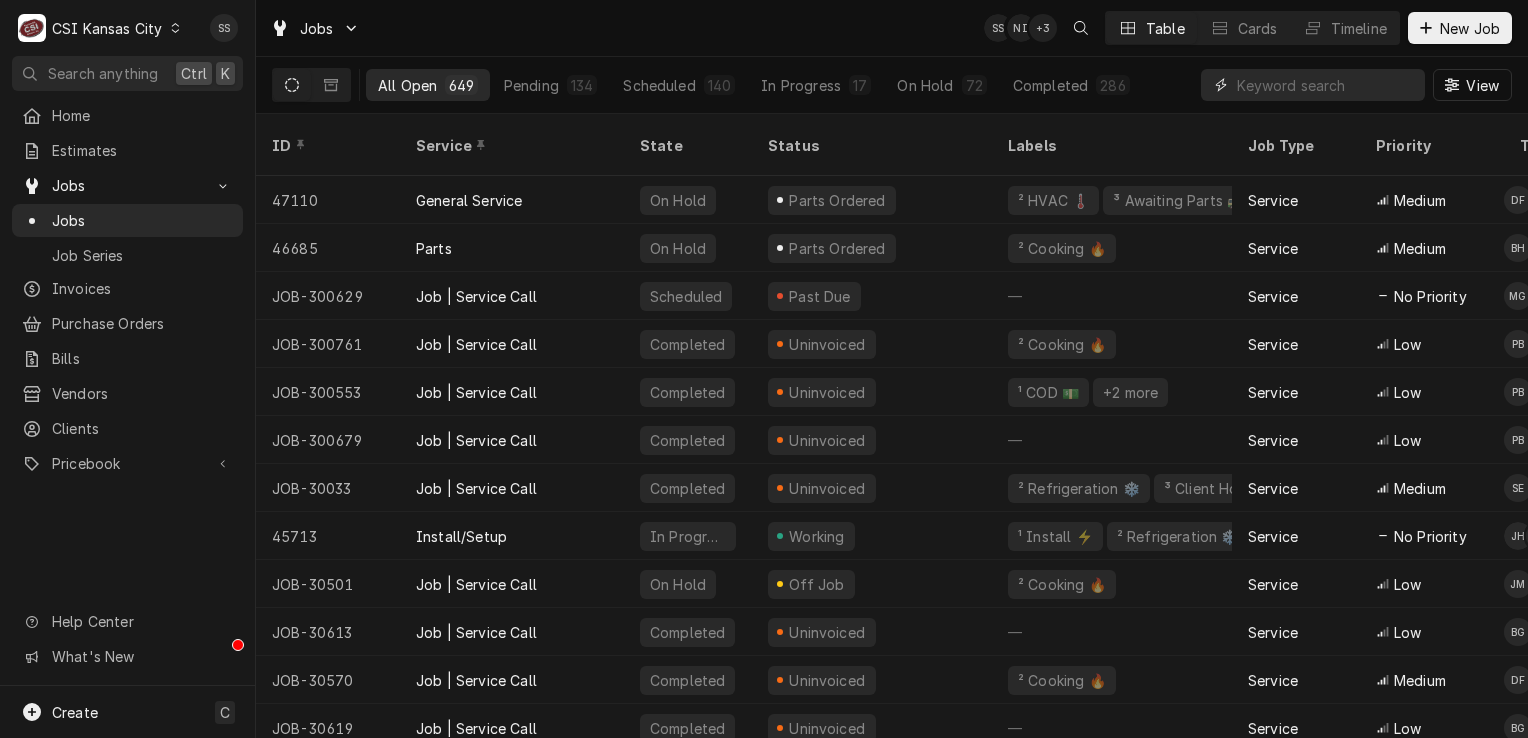 click at bounding box center (1326, 85) 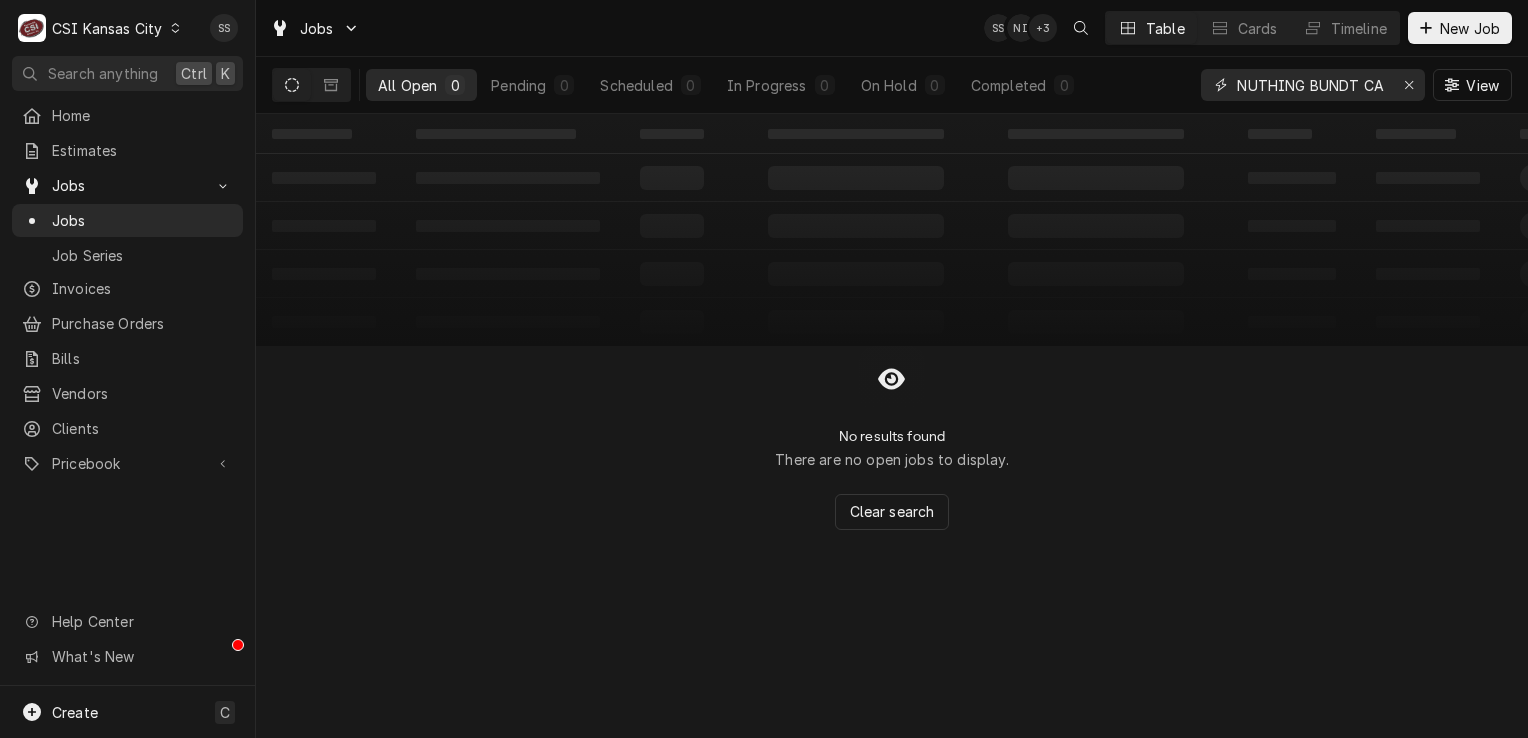 scroll, scrollTop: 0, scrollLeft: 0, axis: both 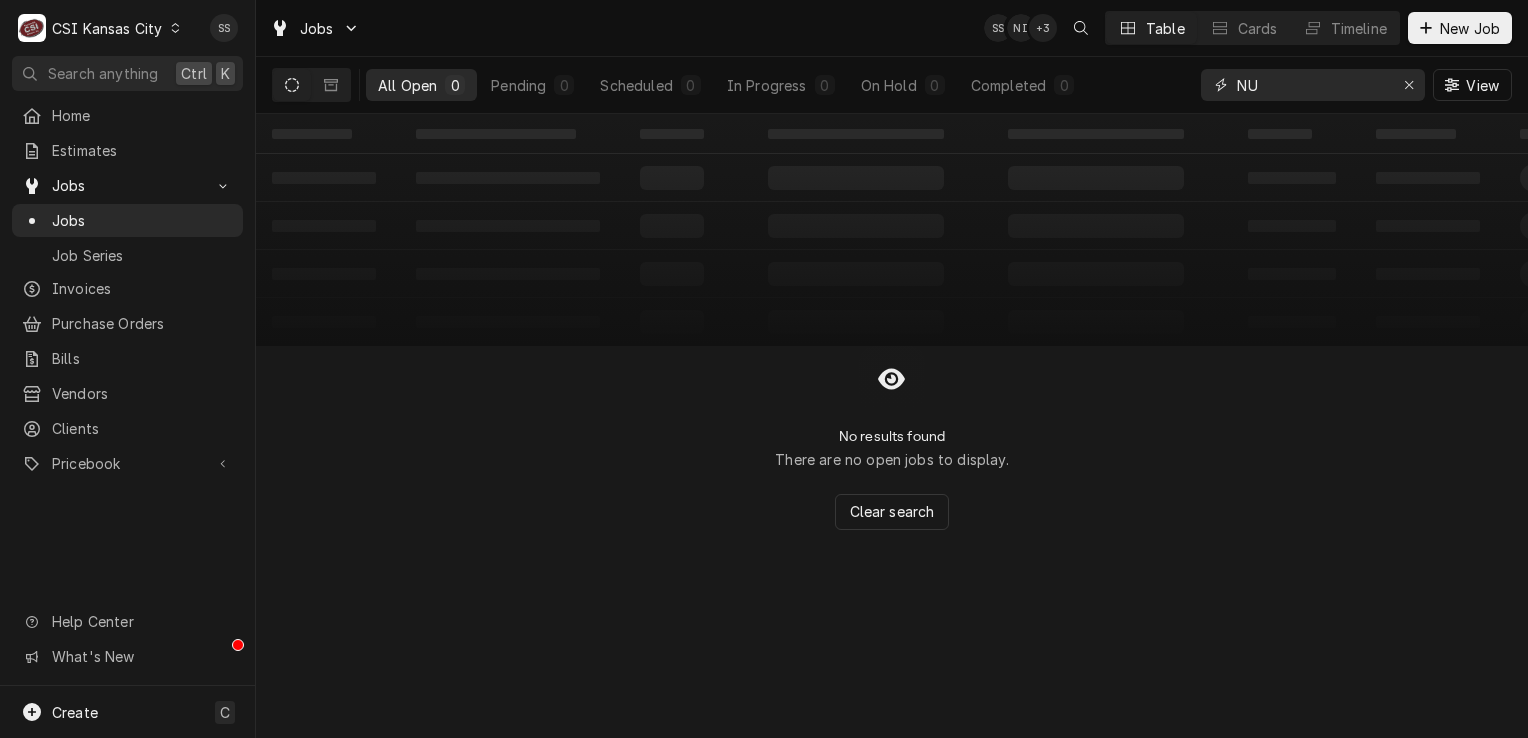 type on "N" 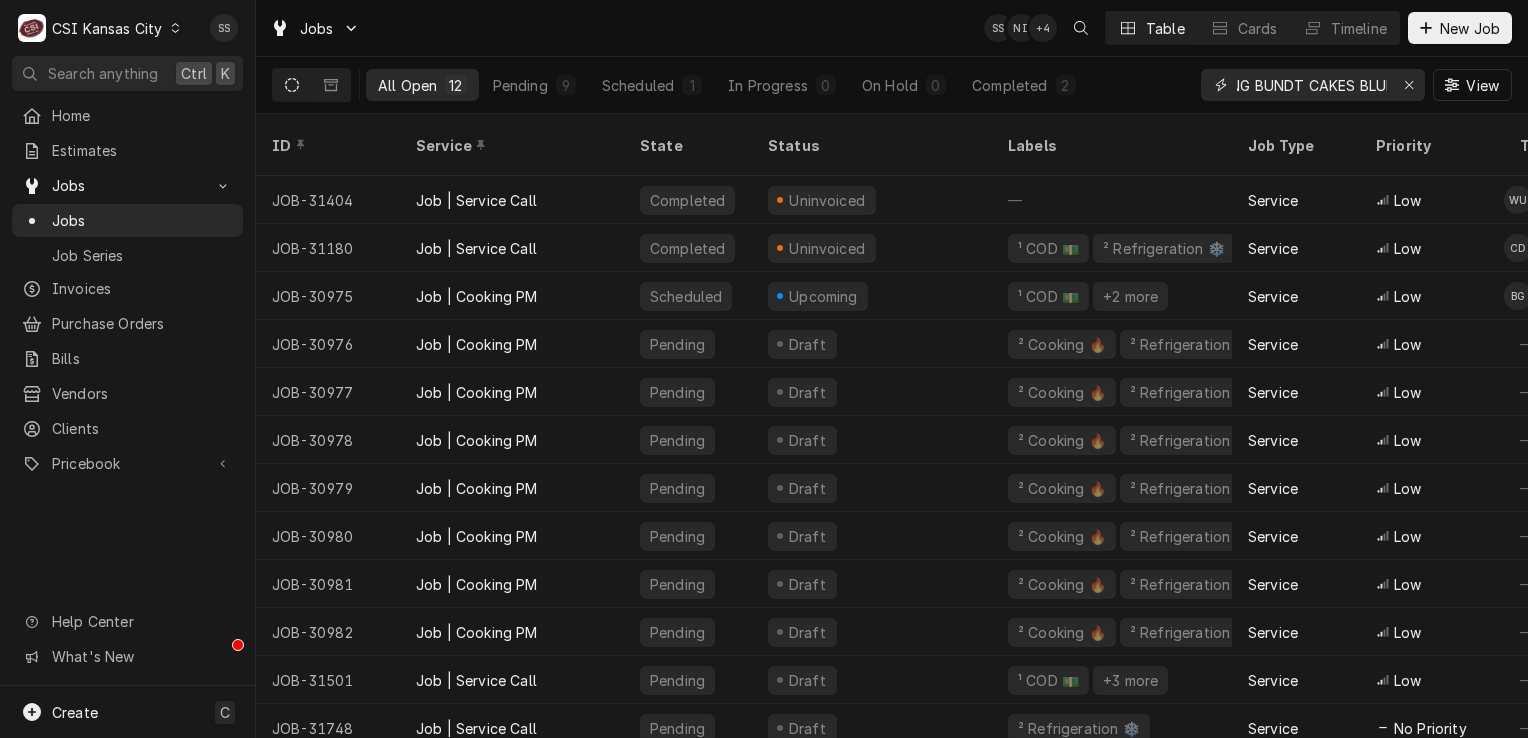 scroll, scrollTop: 0, scrollLeft: 64, axis: horizontal 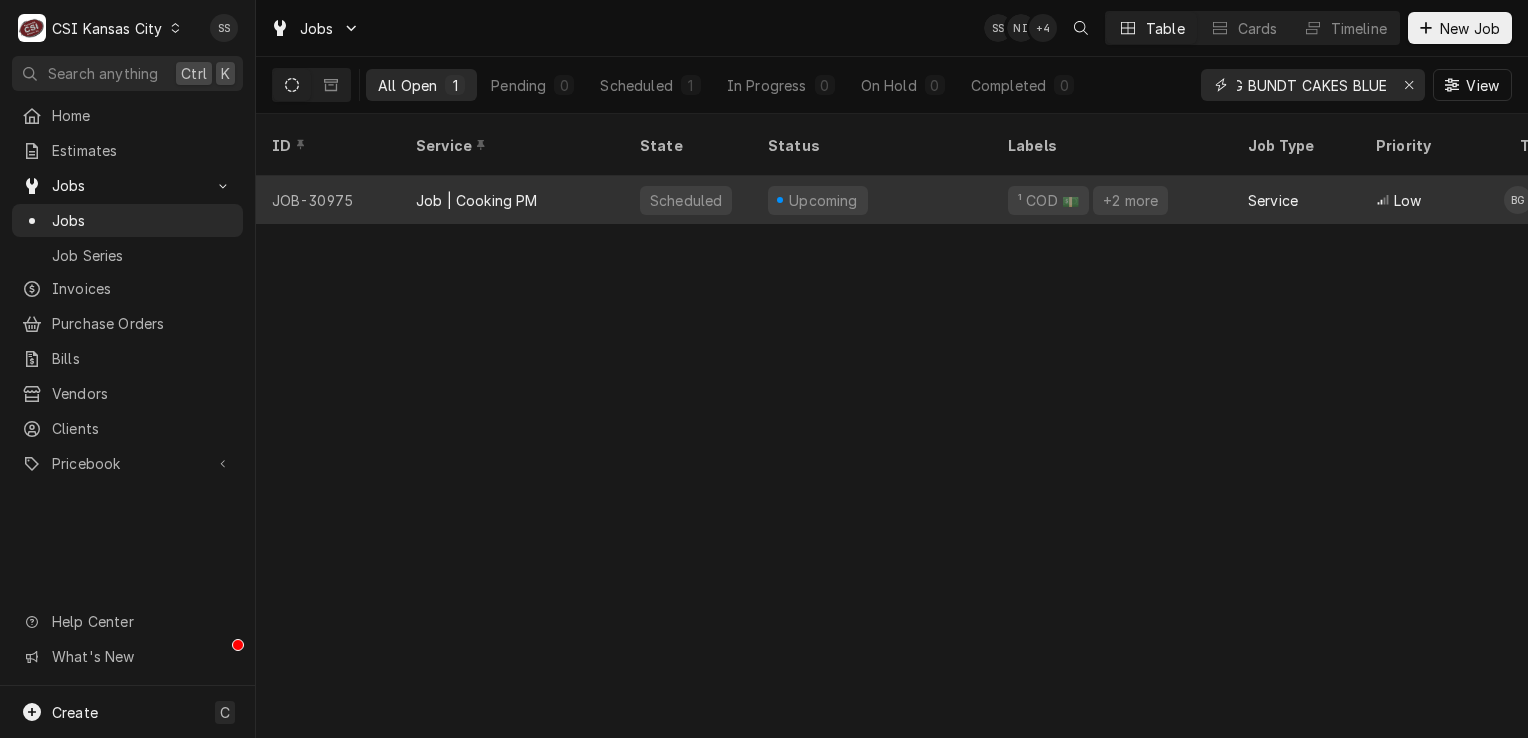 type on "NOTHING BUNDT CAKES BLUE" 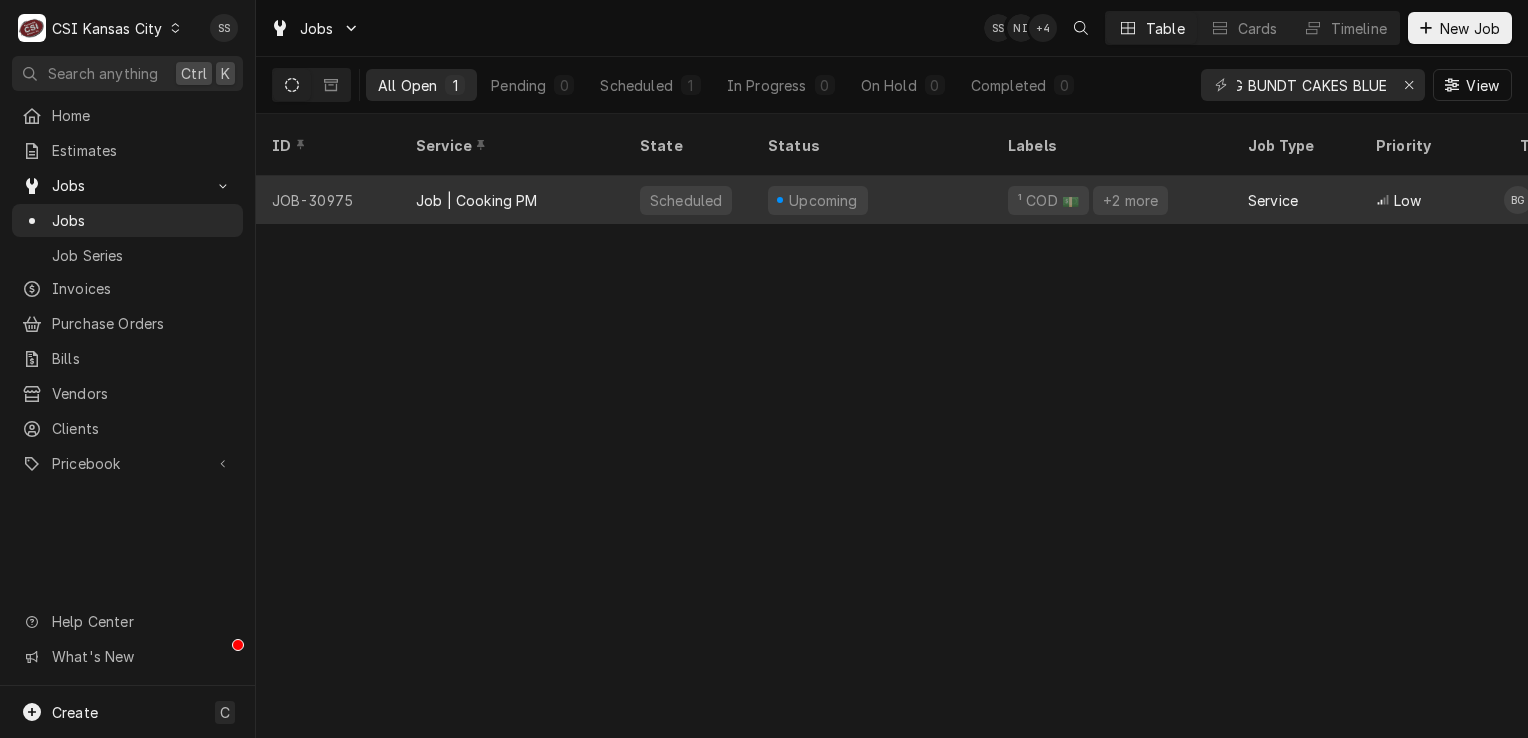 scroll, scrollTop: 0, scrollLeft: 0, axis: both 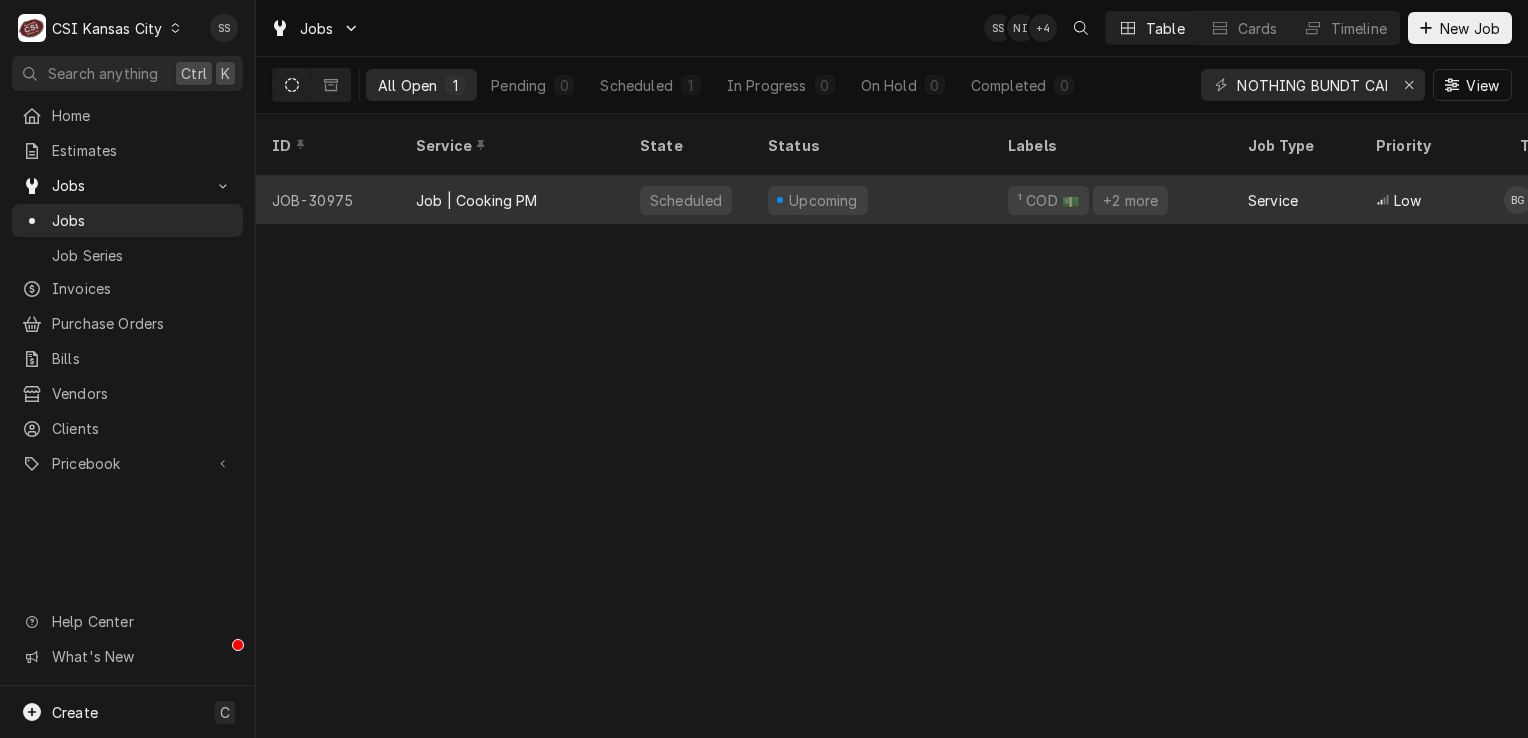 click on "Job | Cooking PM" at bounding box center (477, 200) 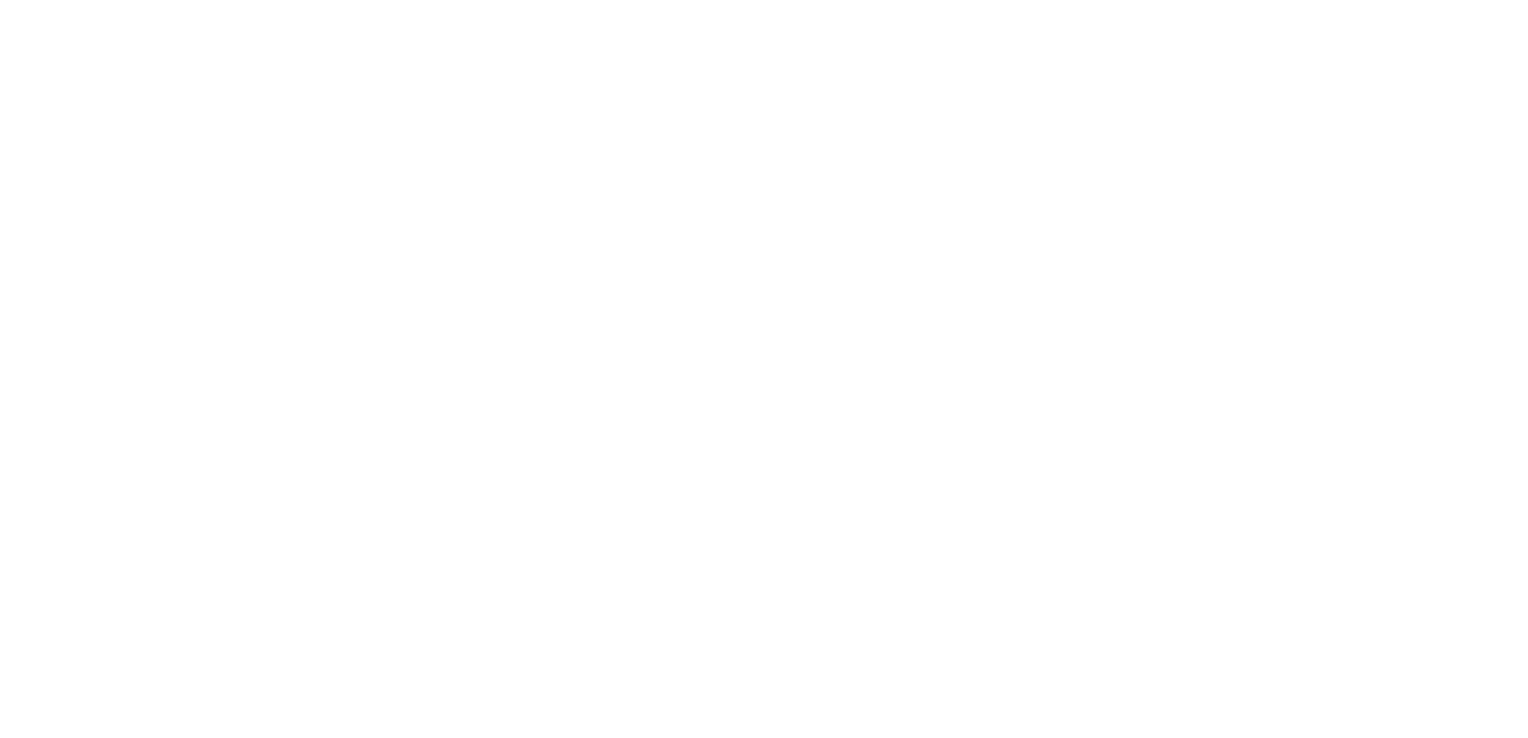 scroll, scrollTop: 0, scrollLeft: 0, axis: both 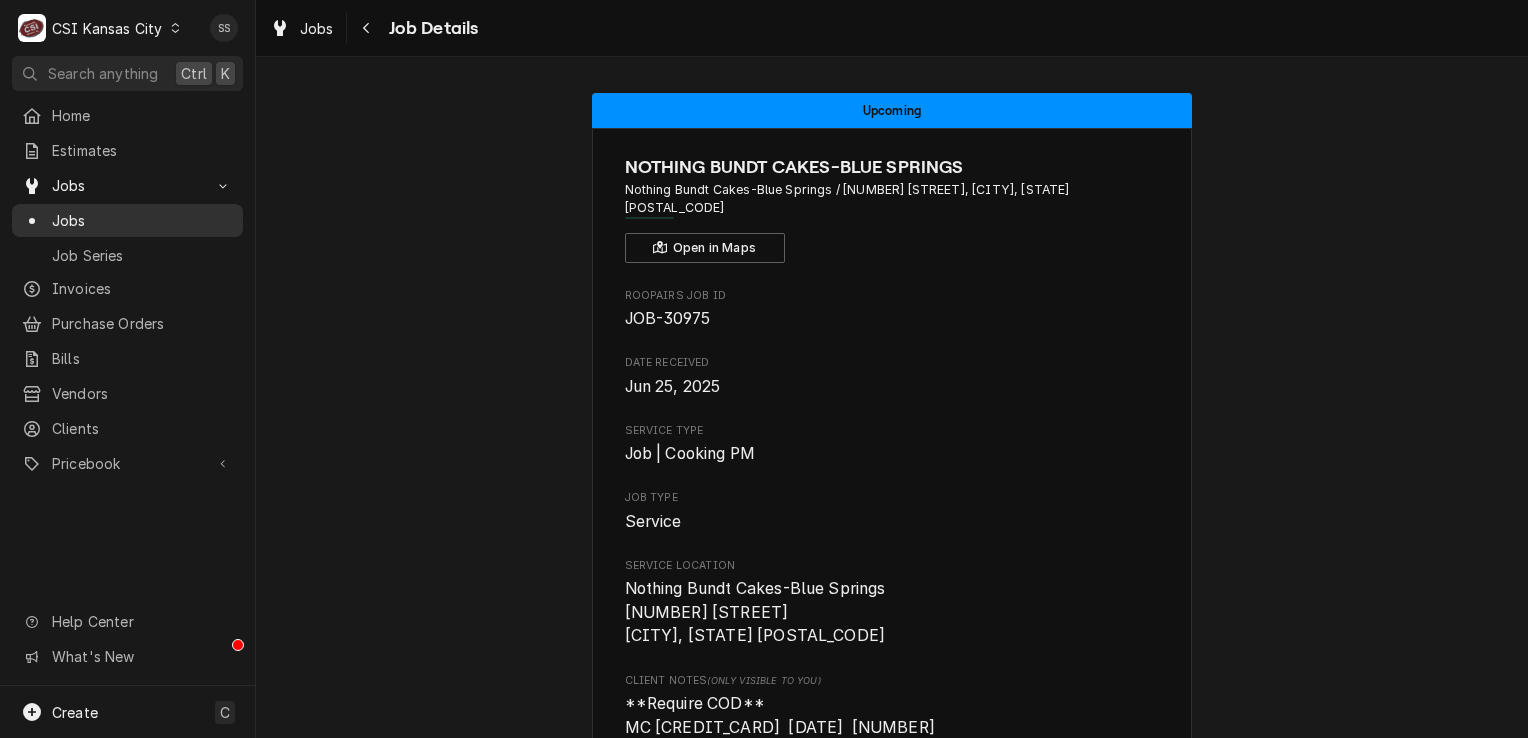 click on "Jobs" at bounding box center [142, 220] 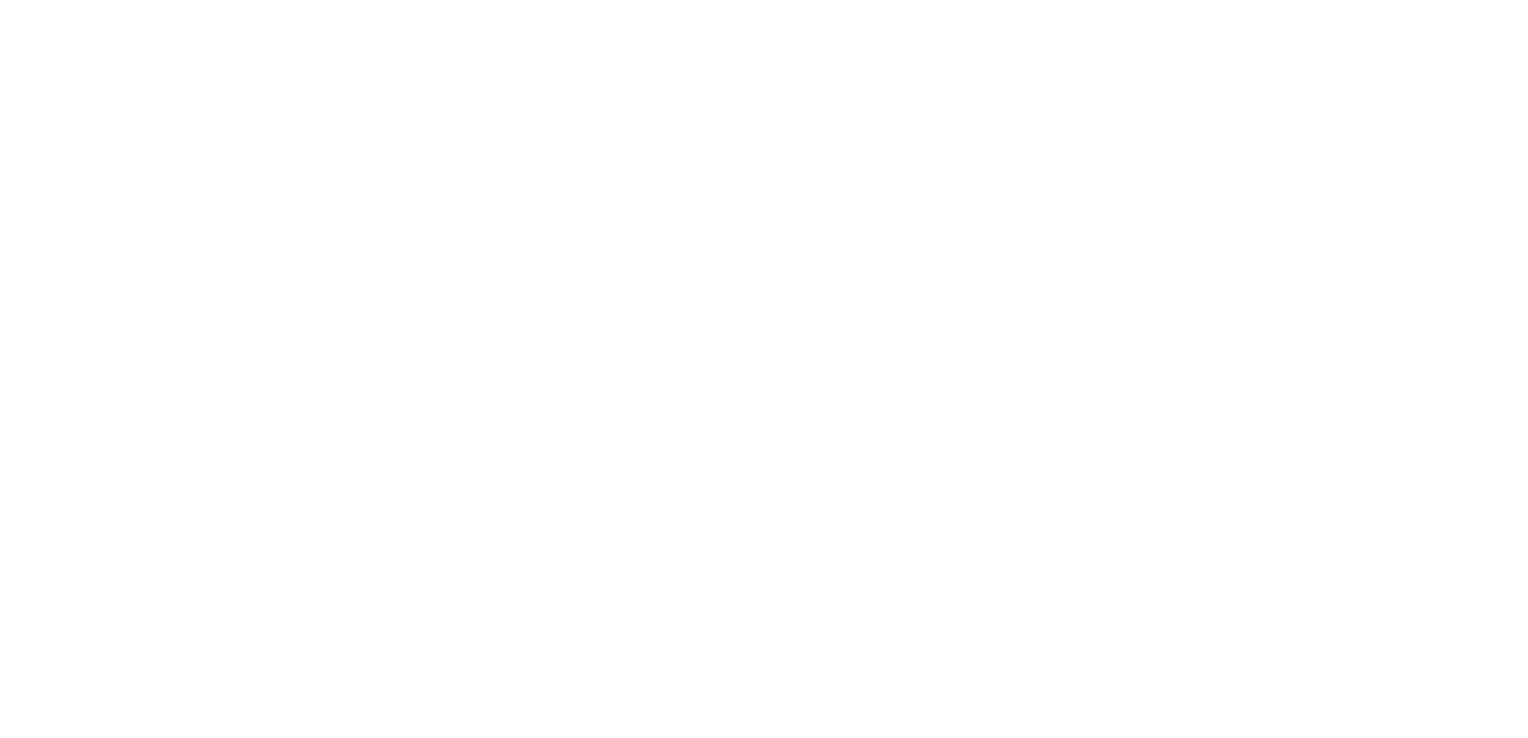 scroll, scrollTop: 0, scrollLeft: 0, axis: both 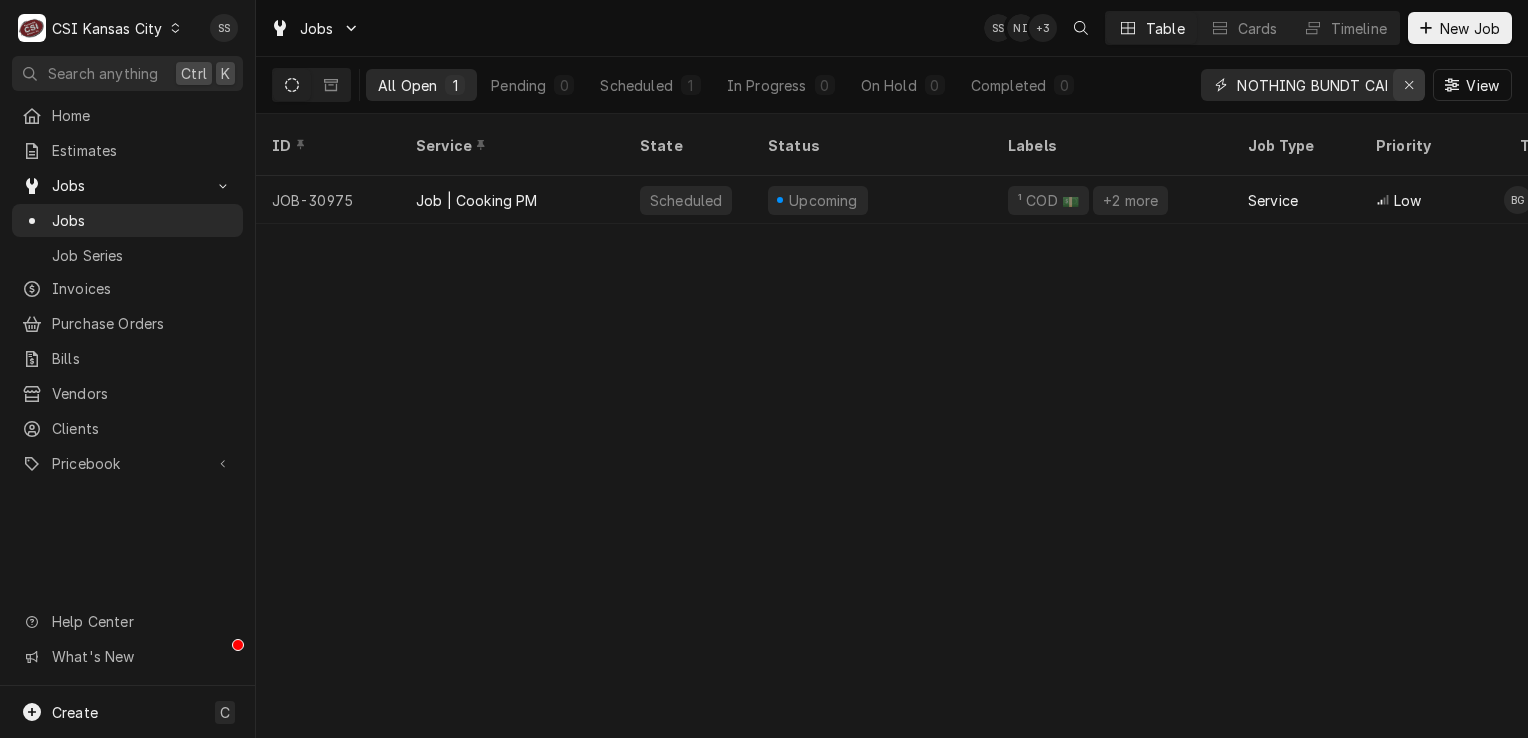 click at bounding box center [1409, 85] 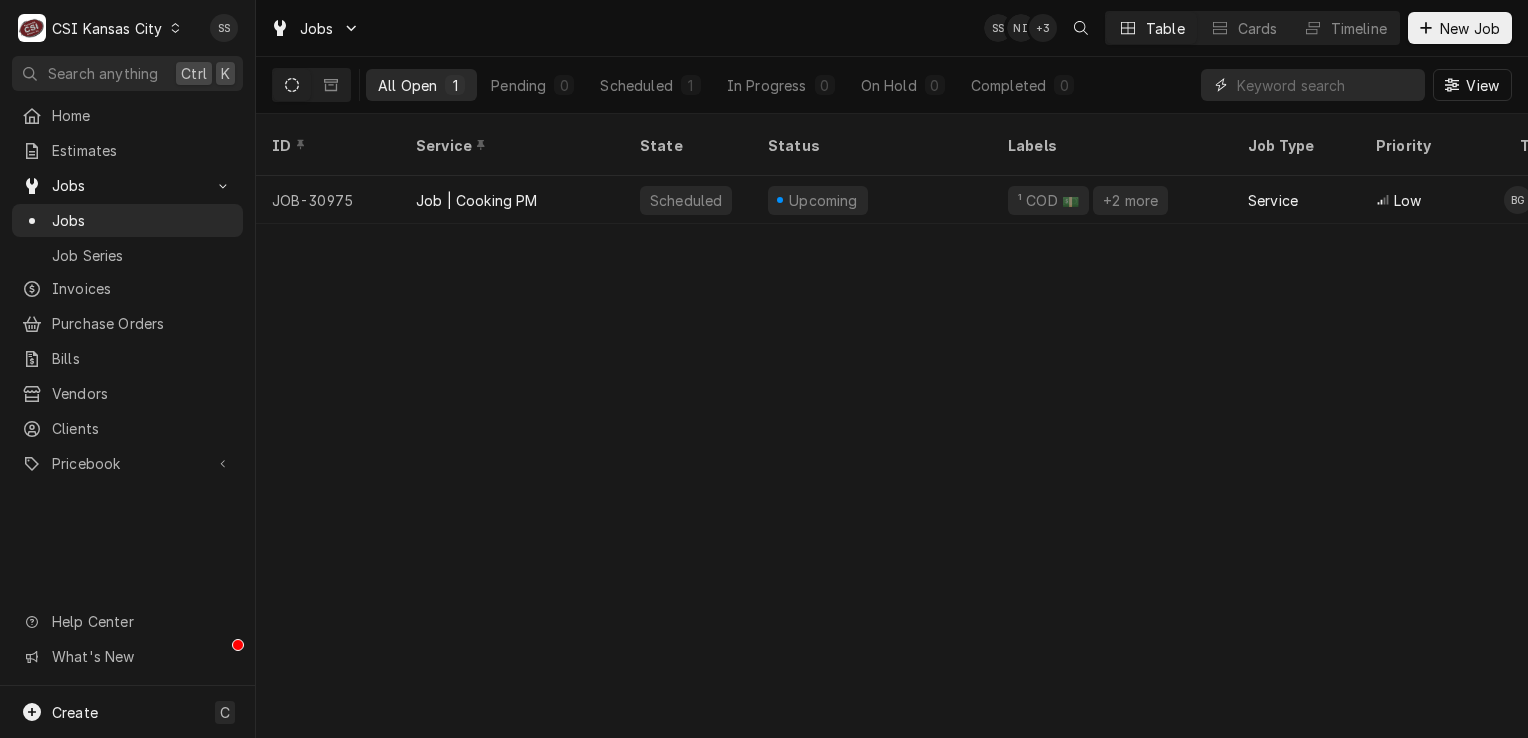 scroll, scrollTop: 0, scrollLeft: 0, axis: both 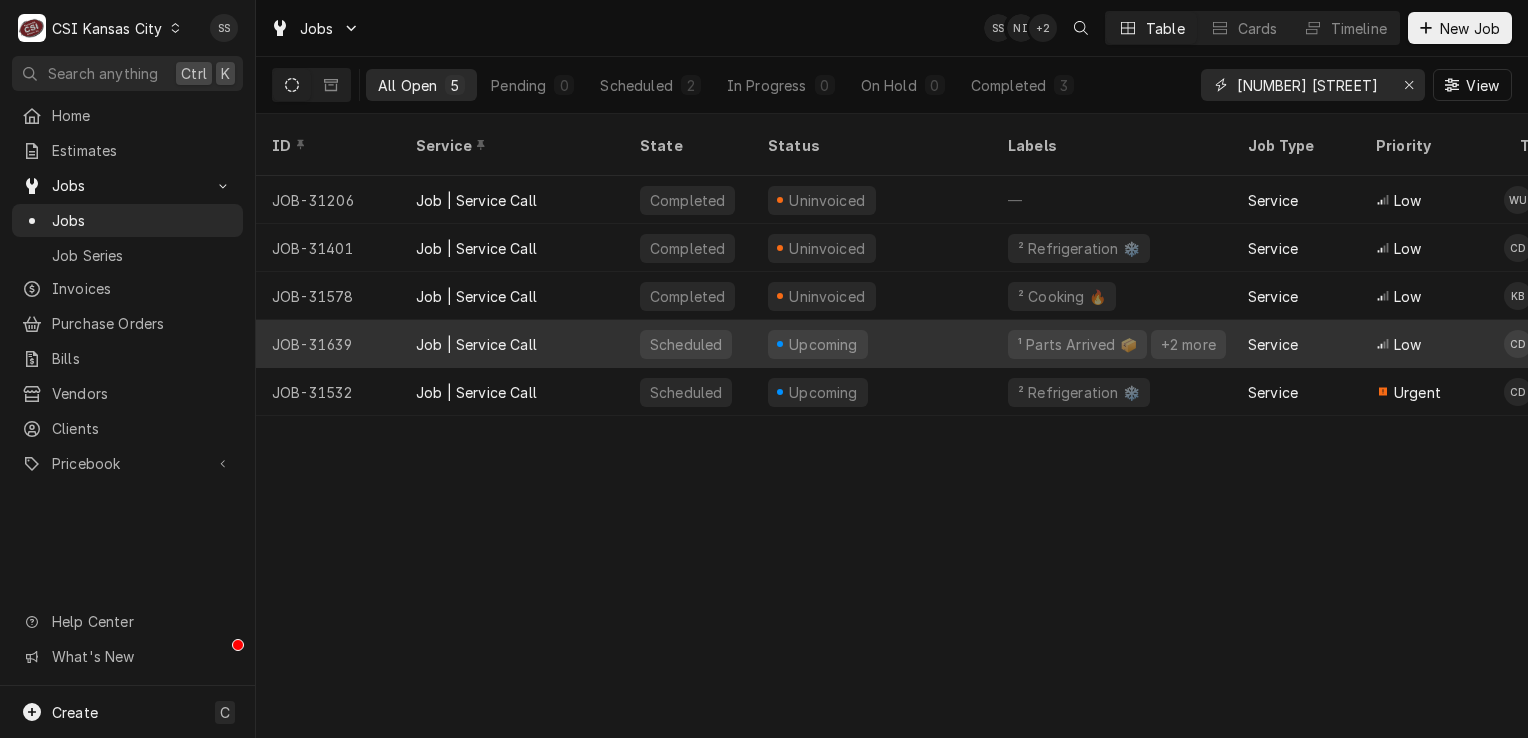 type on "[NUMBER] [STREET]" 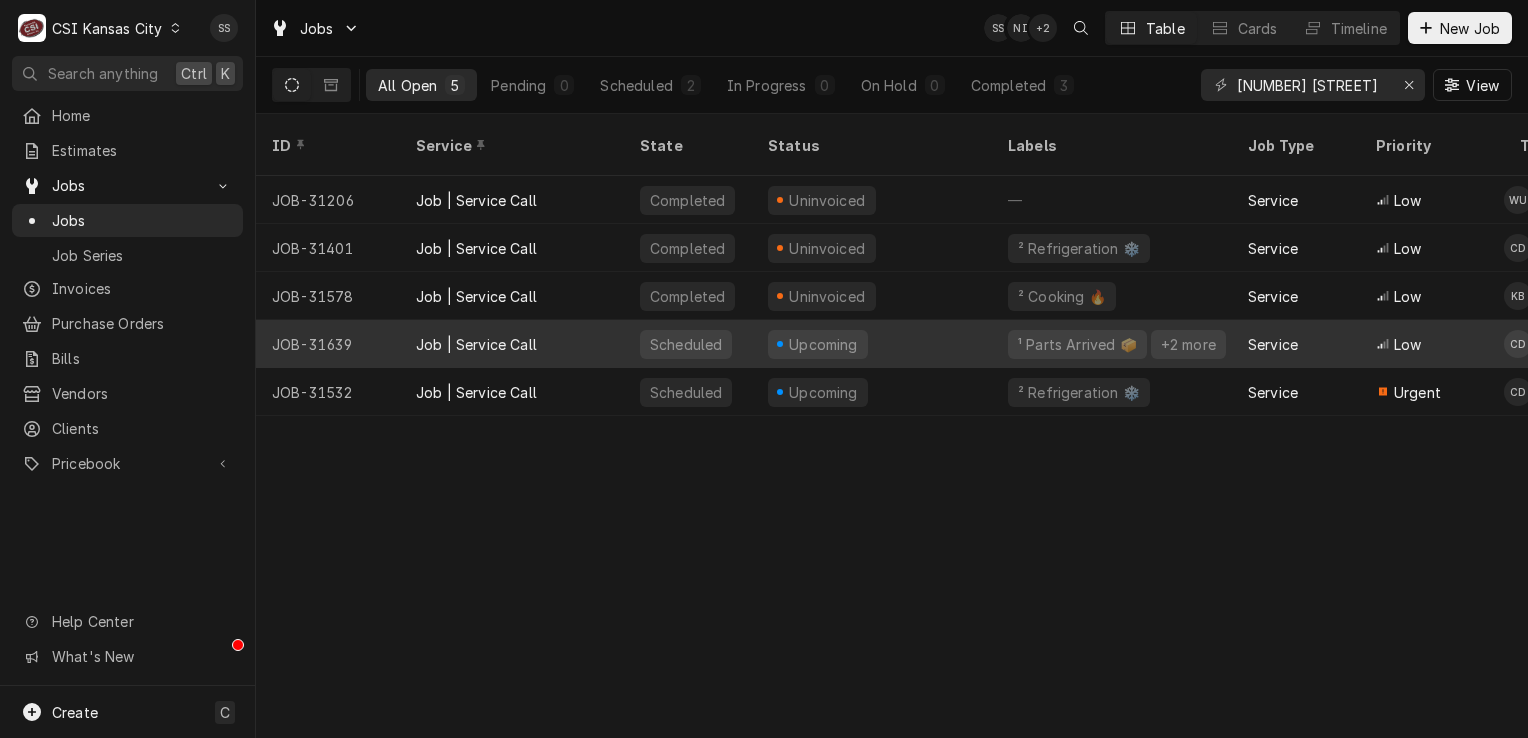 click on "Job | Service Call" at bounding box center [512, 344] 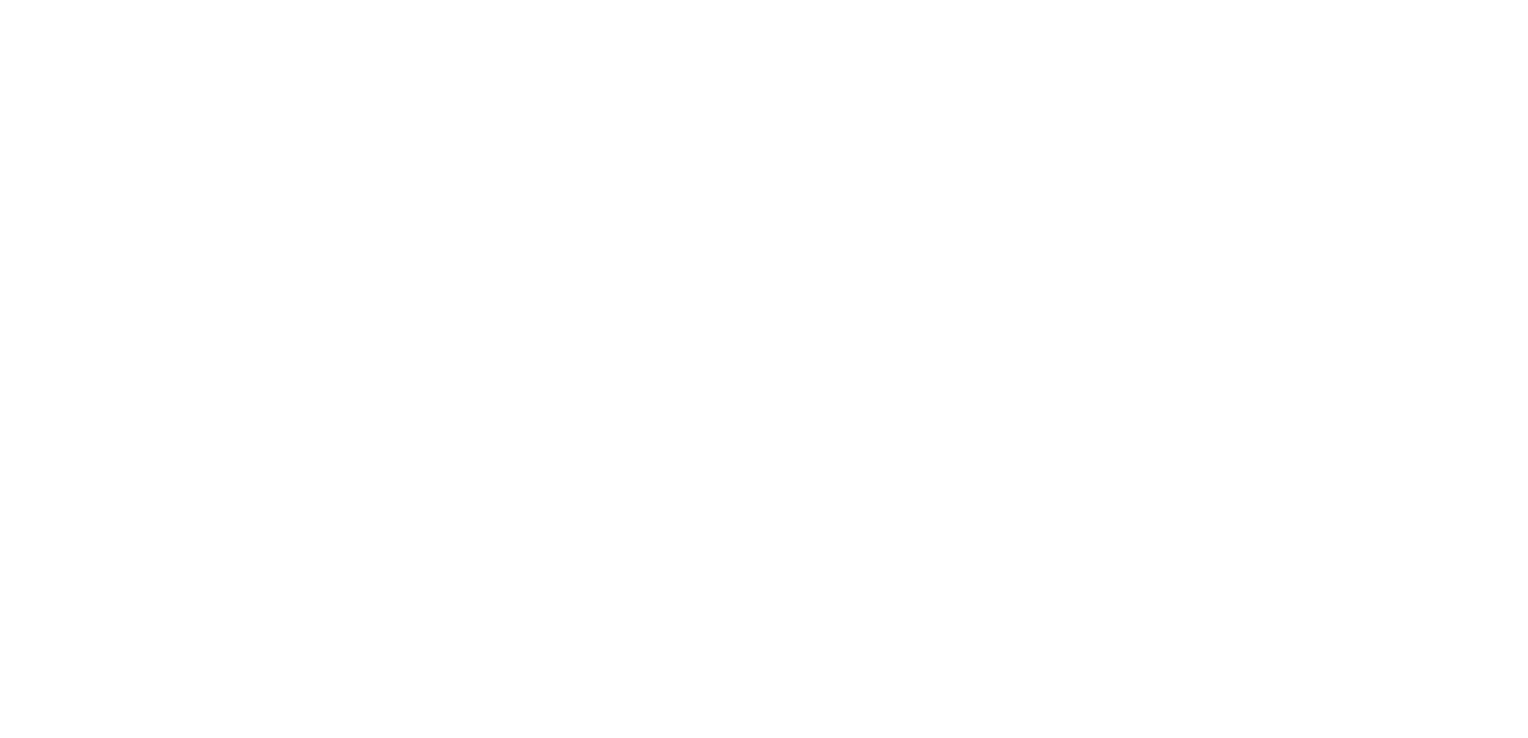 scroll, scrollTop: 0, scrollLeft: 0, axis: both 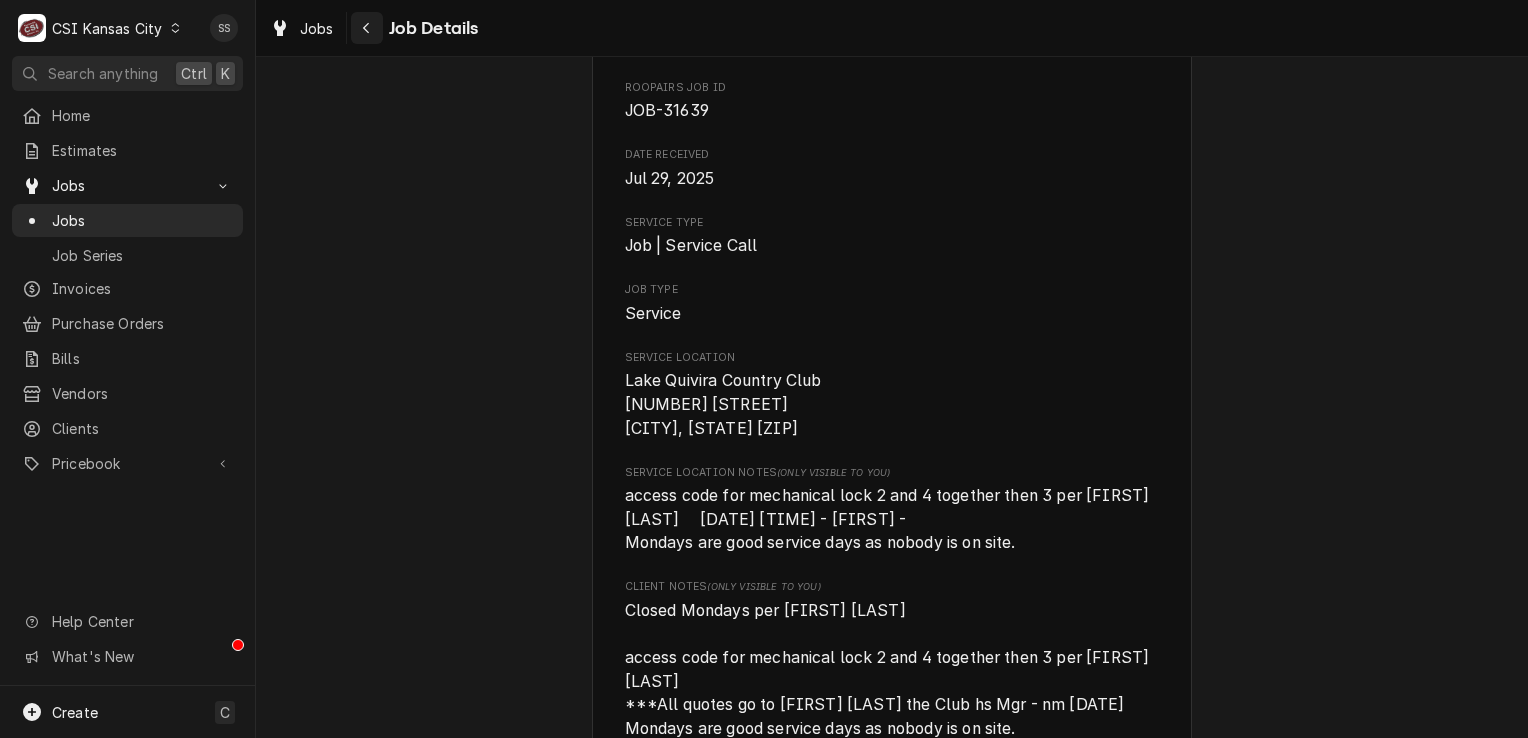 click 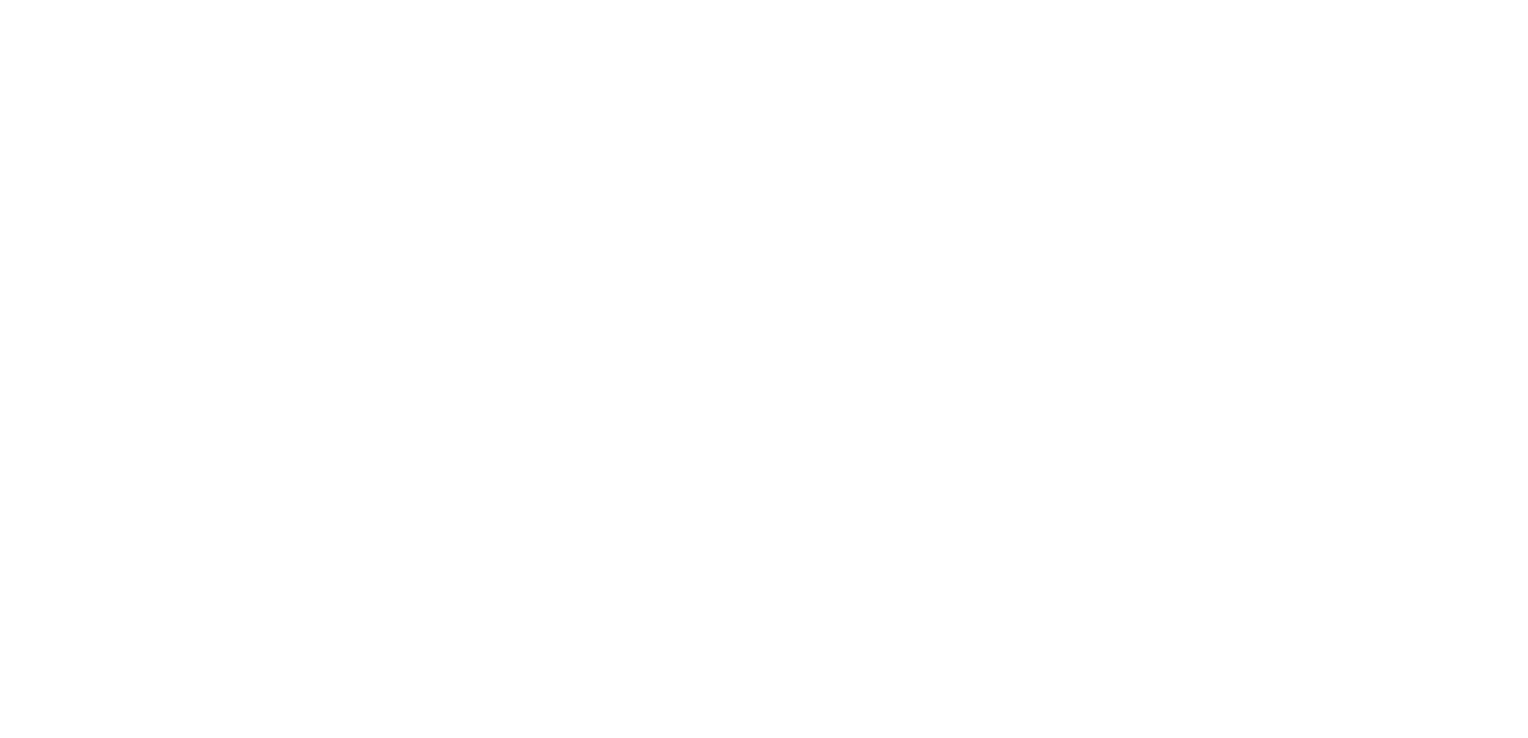 scroll, scrollTop: 0, scrollLeft: 0, axis: both 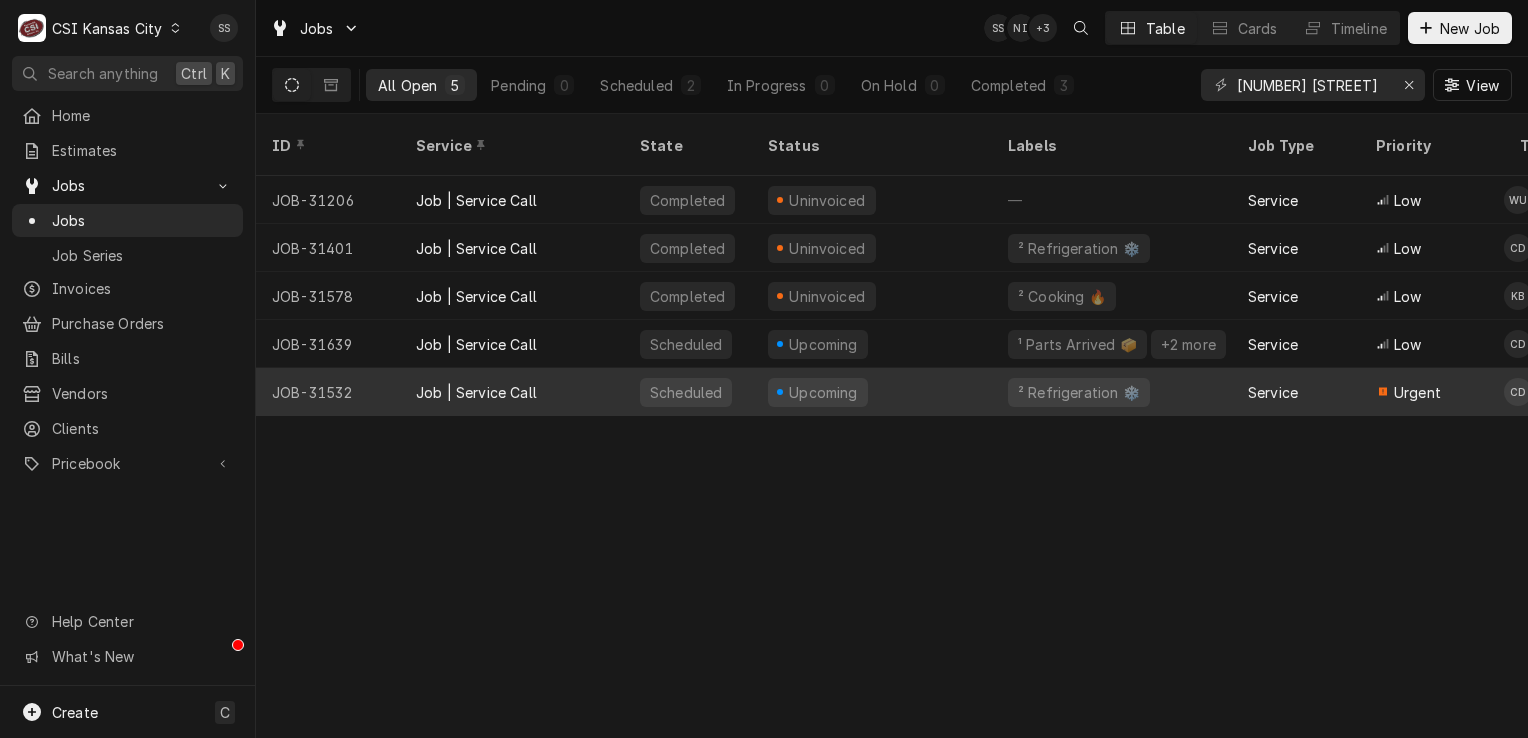 click on "Job | Service Call" at bounding box center [476, 392] 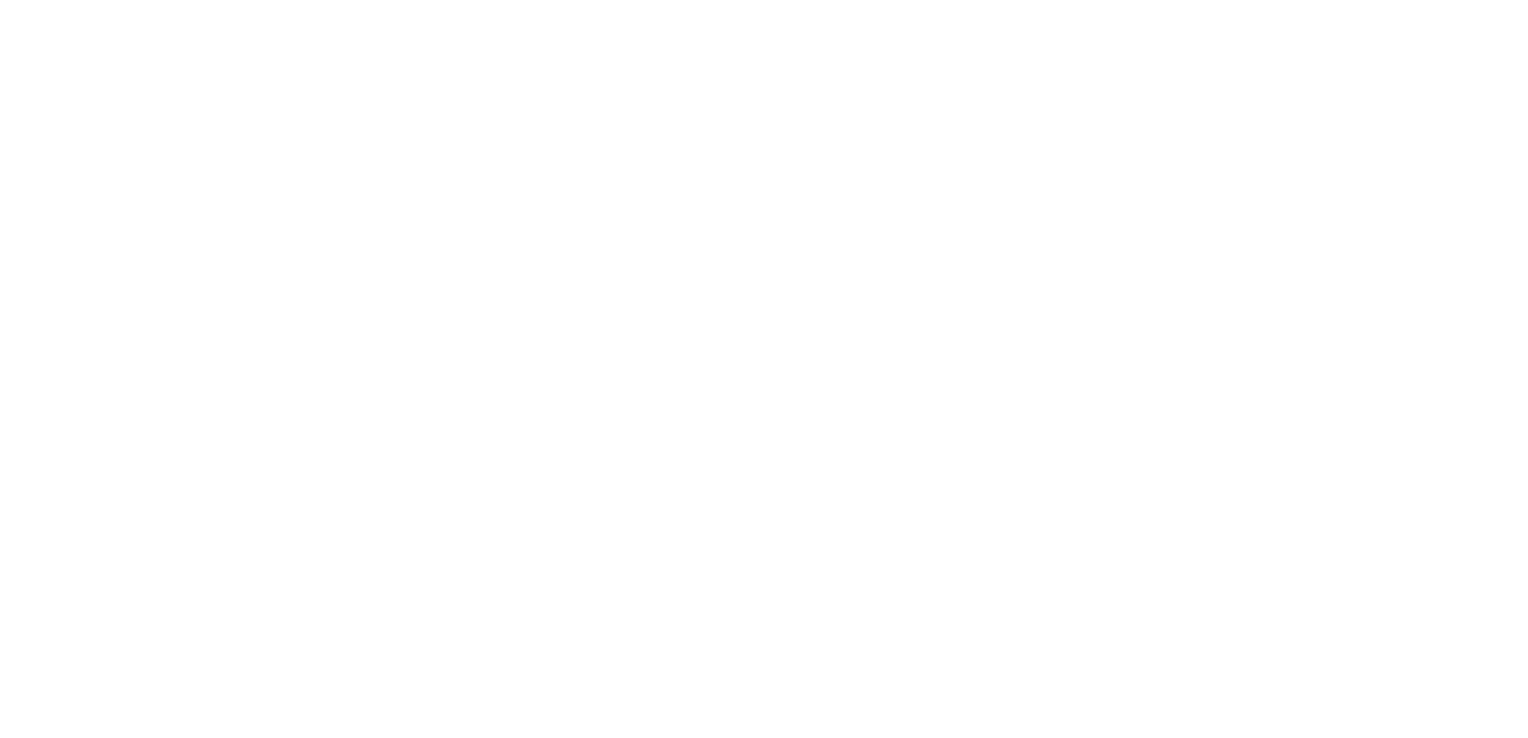 scroll, scrollTop: 0, scrollLeft: 0, axis: both 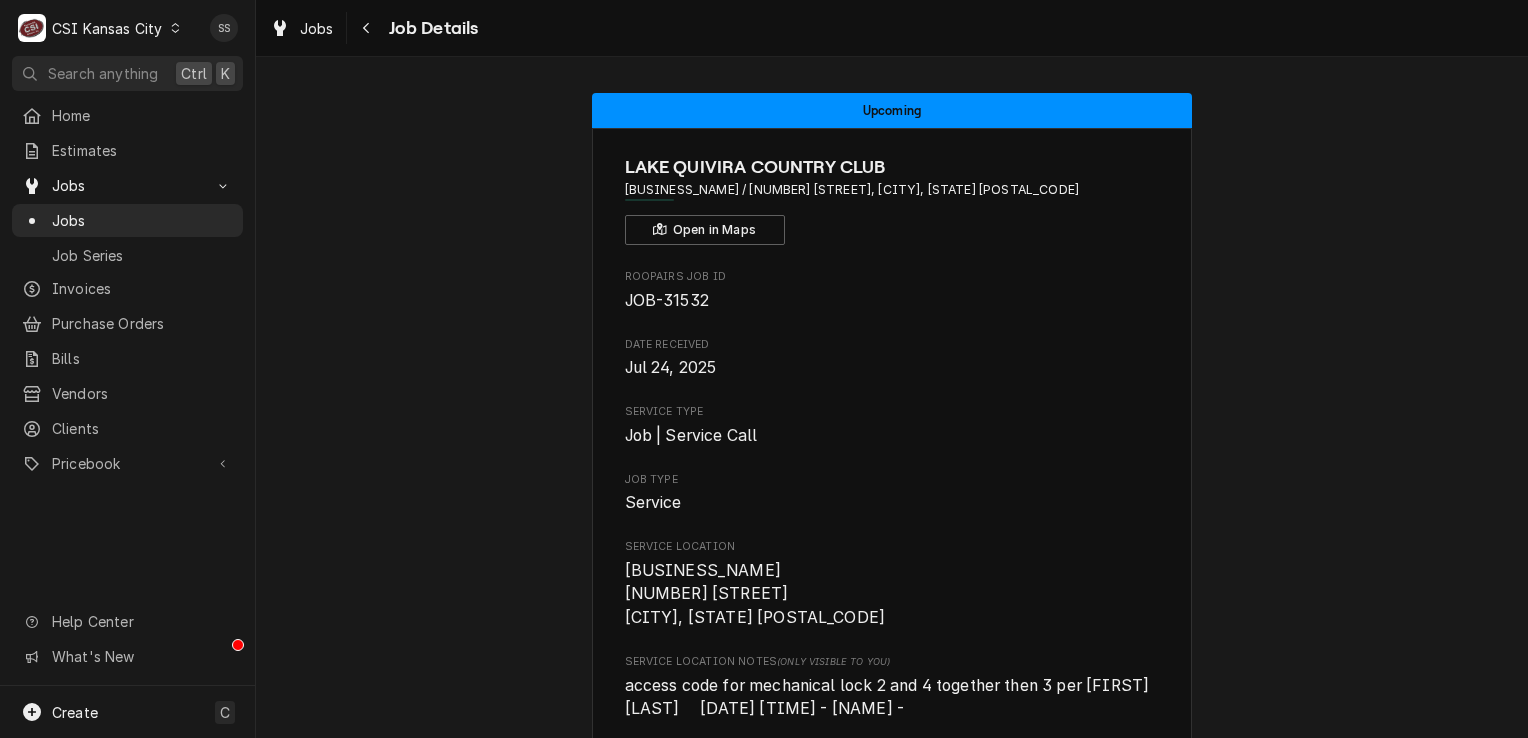 click on "CSI Kansas City" at bounding box center [107, 28] 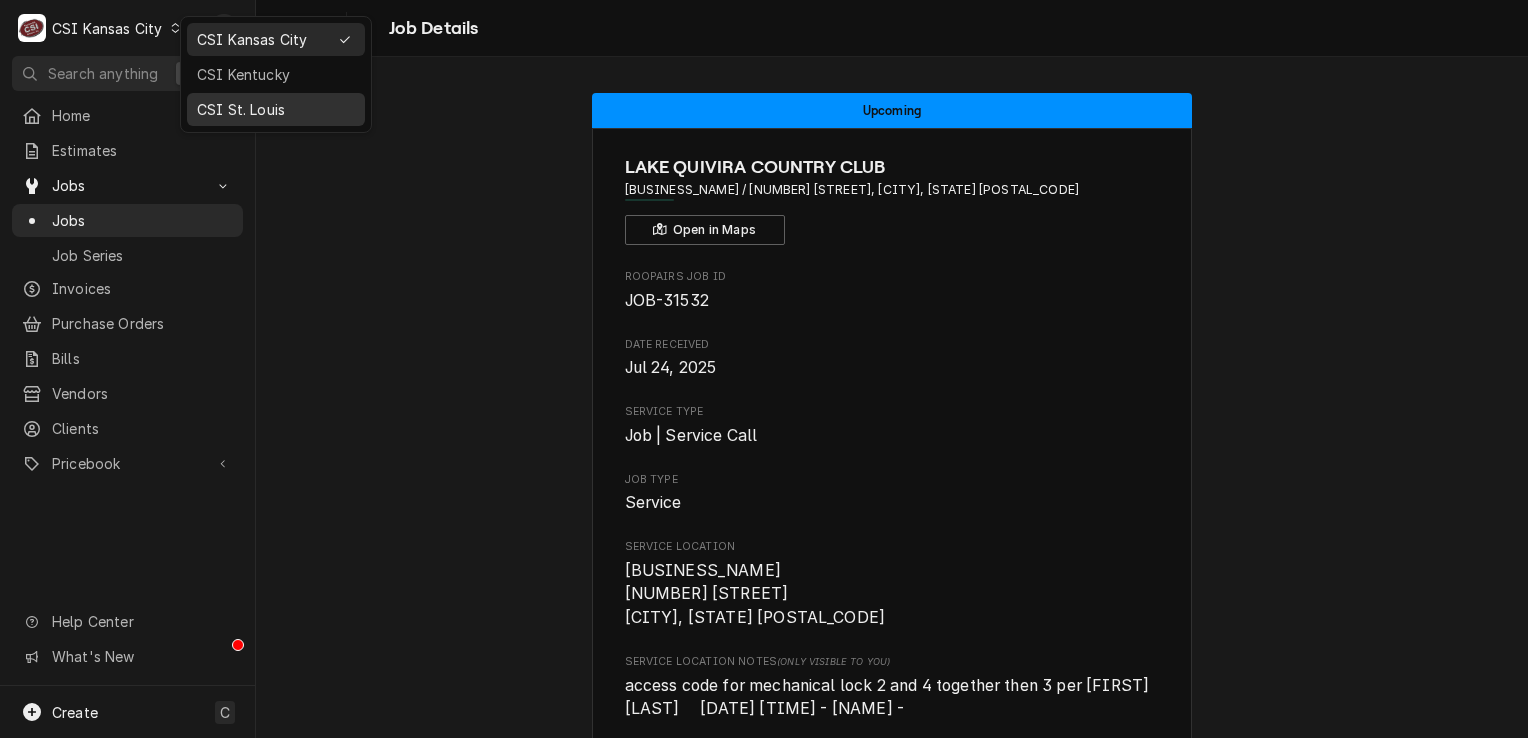 click on "CSI St. Louis" at bounding box center [276, 109] 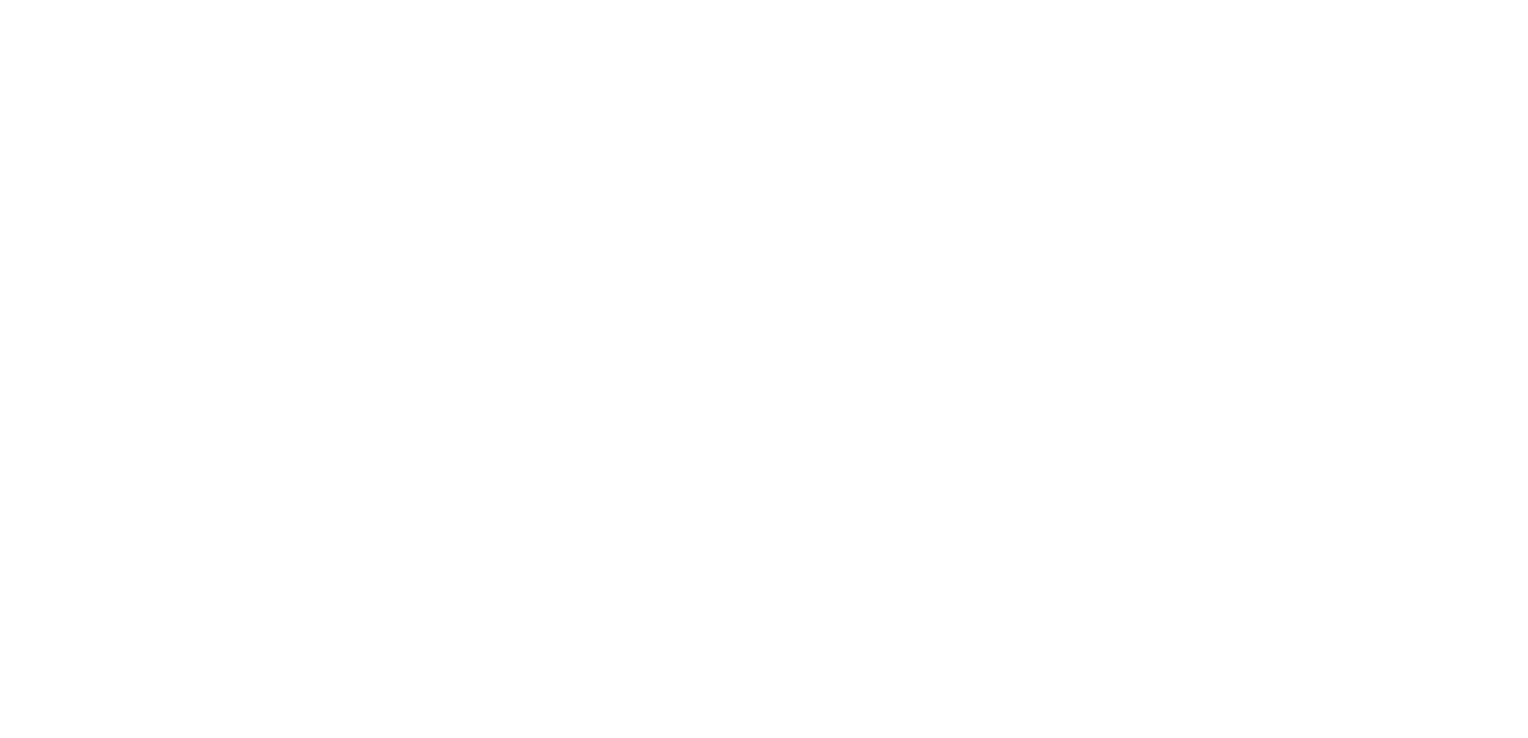 scroll, scrollTop: 0, scrollLeft: 0, axis: both 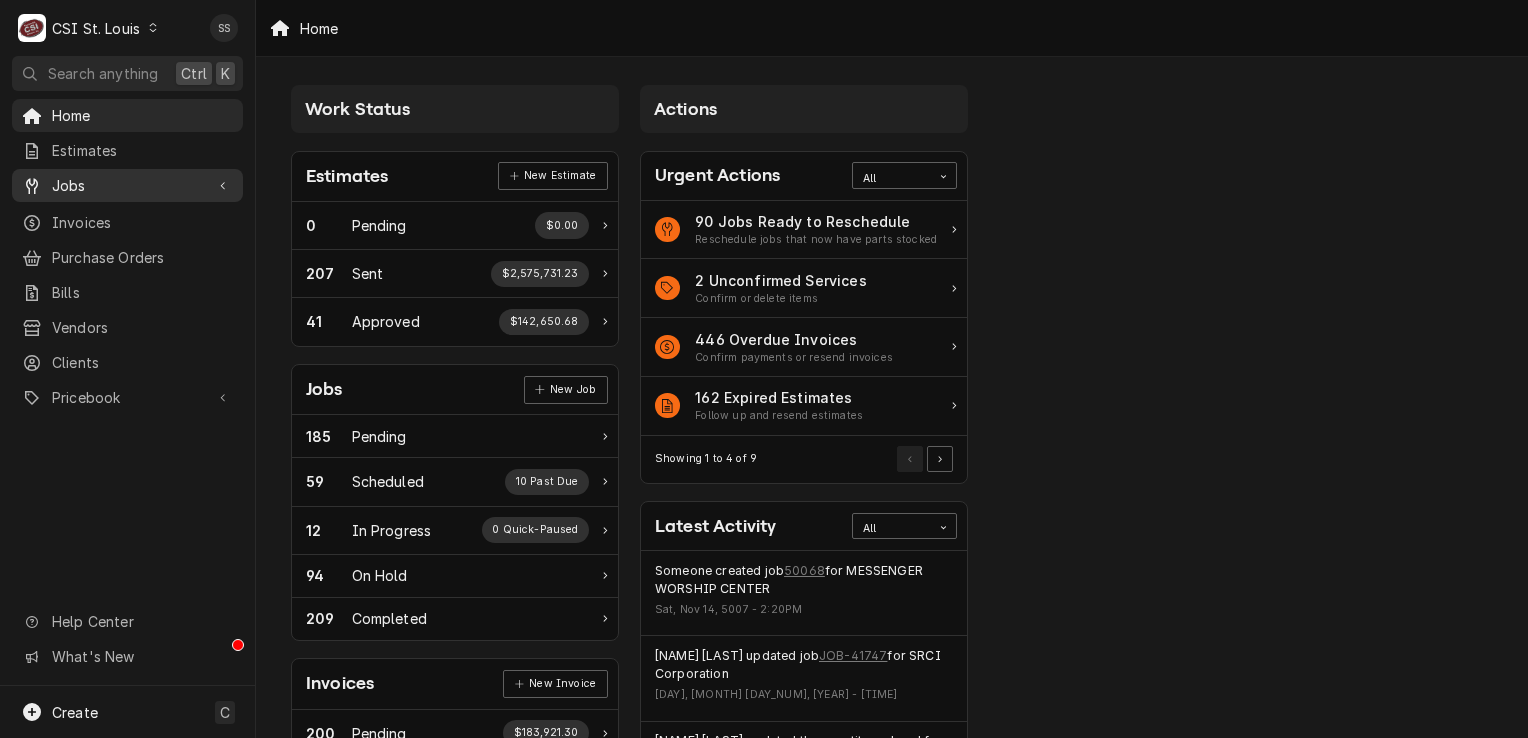 click on "Jobs" at bounding box center [127, 185] 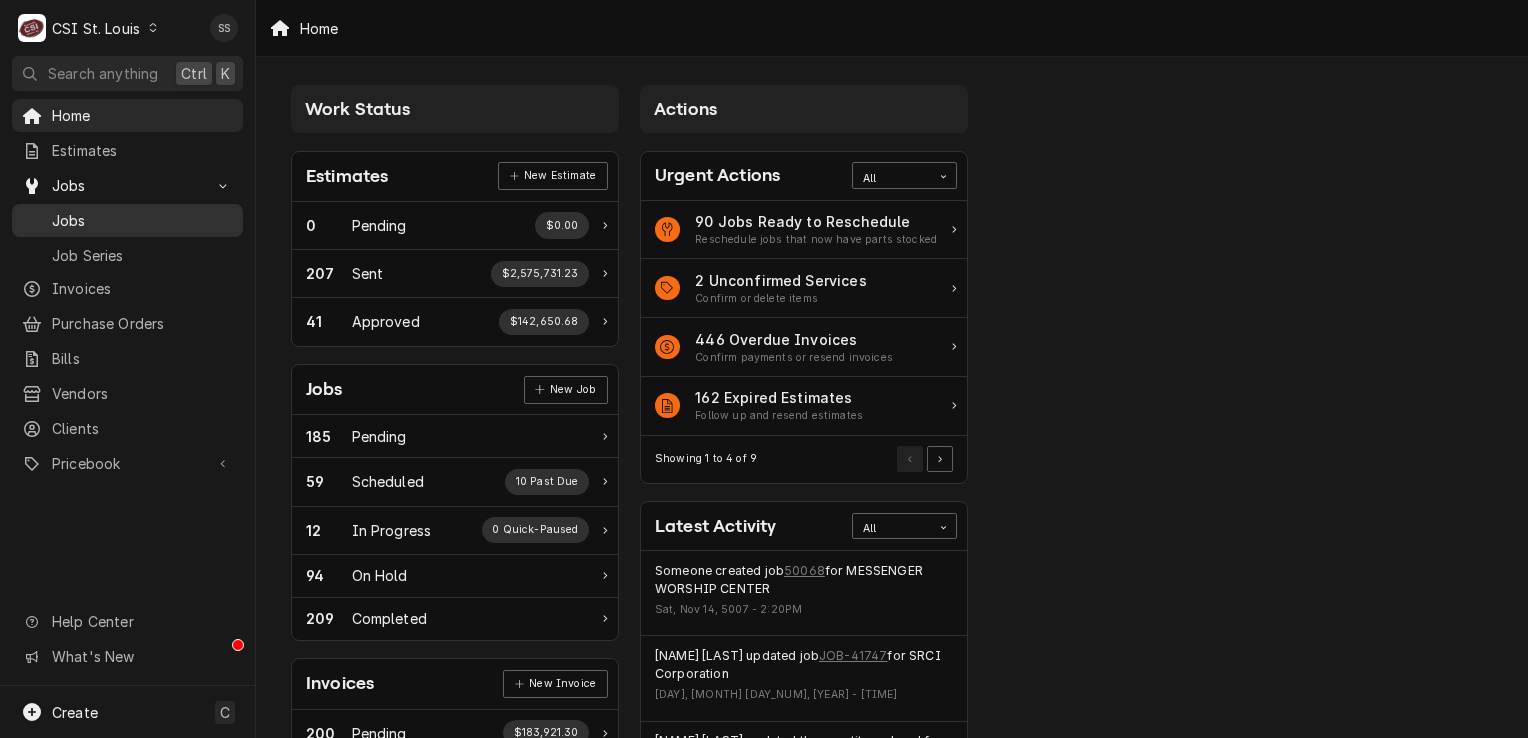 click on "Jobs" at bounding box center [142, 220] 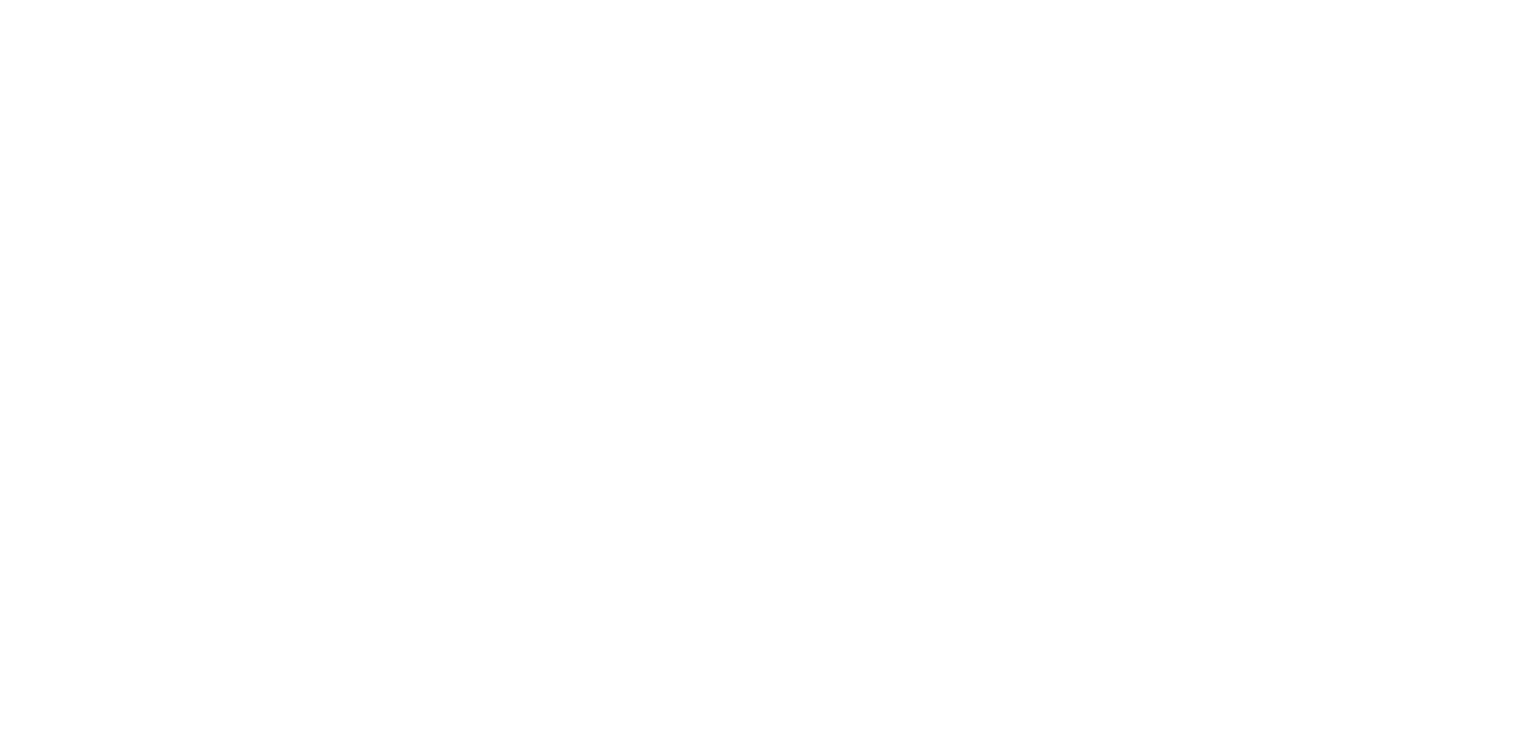scroll, scrollTop: 0, scrollLeft: 0, axis: both 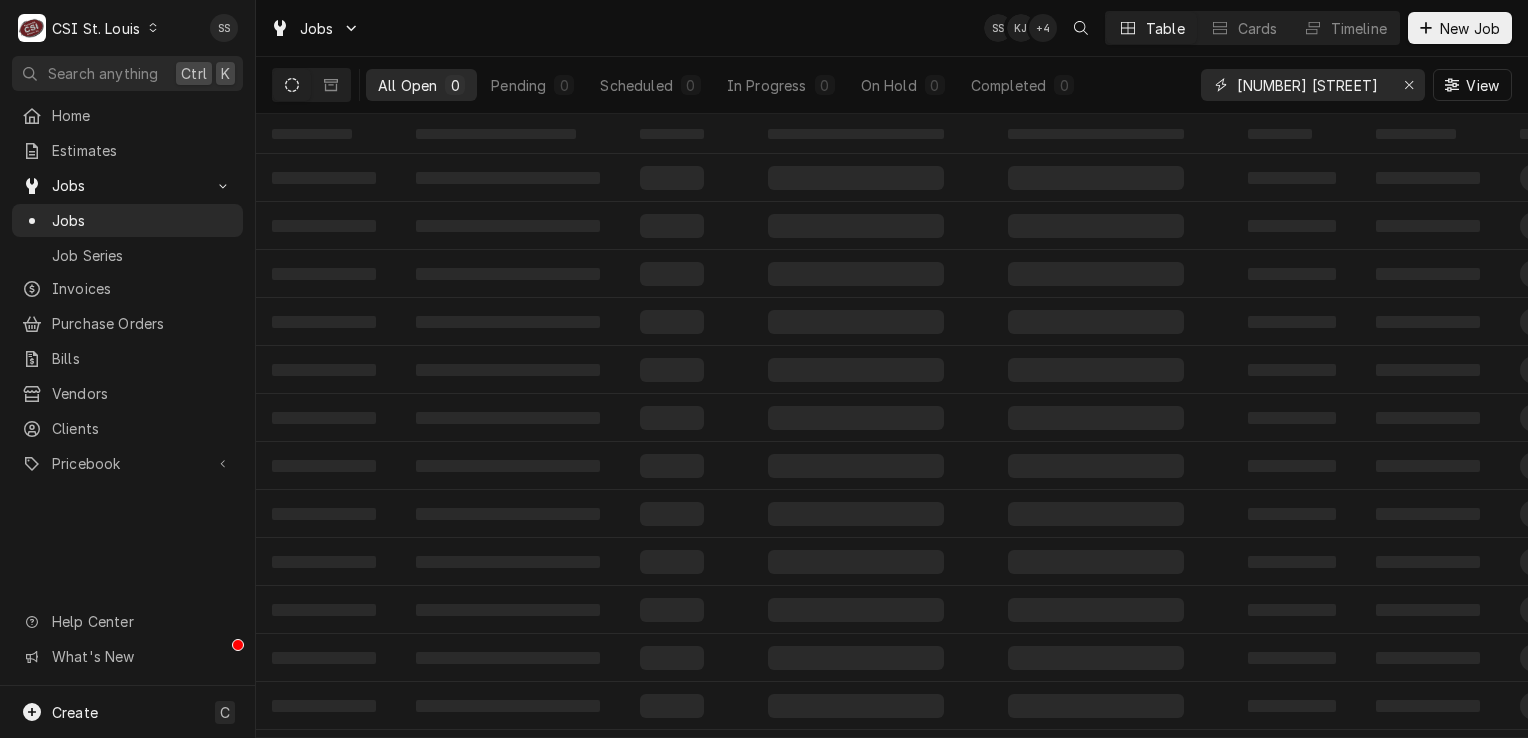 click at bounding box center (1409, 85) 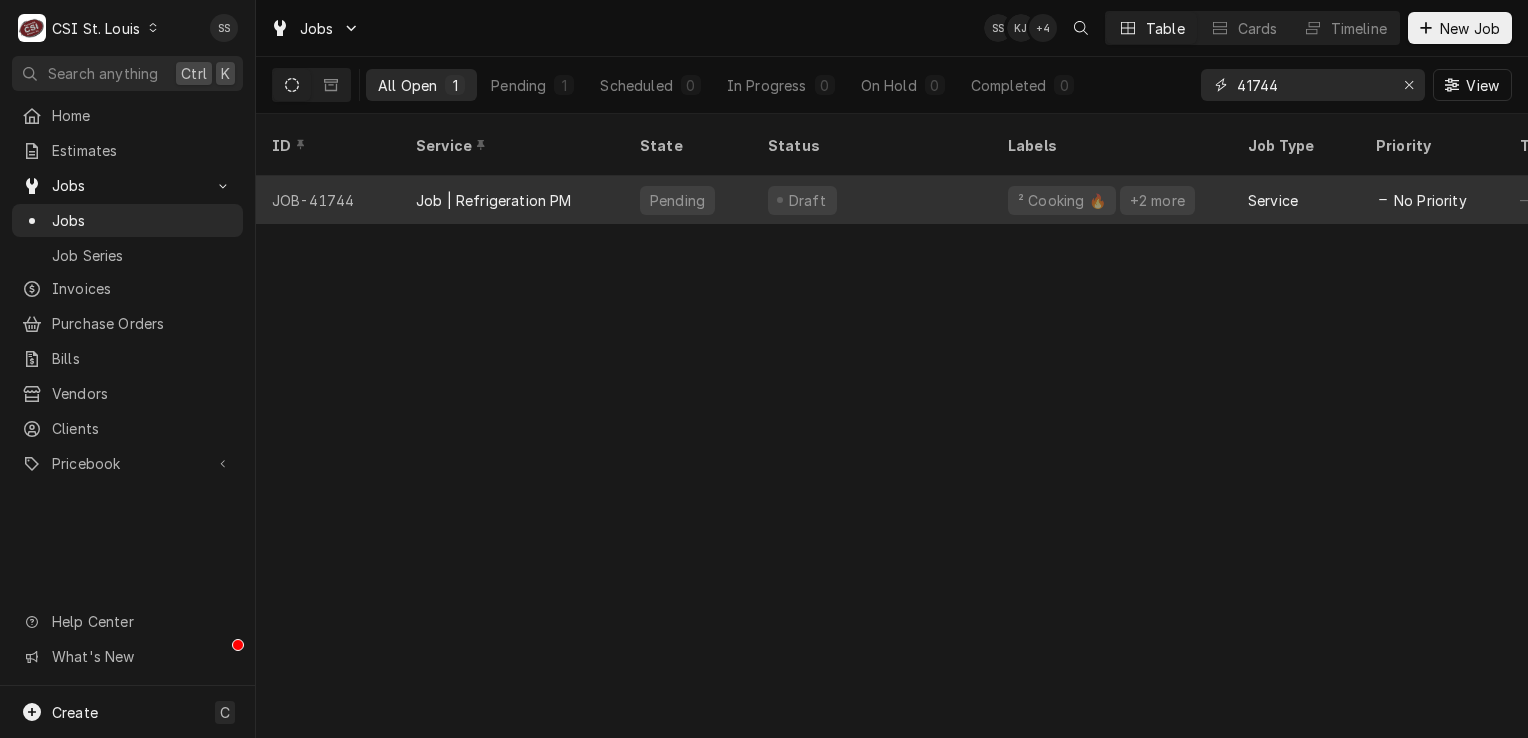 type on "41744" 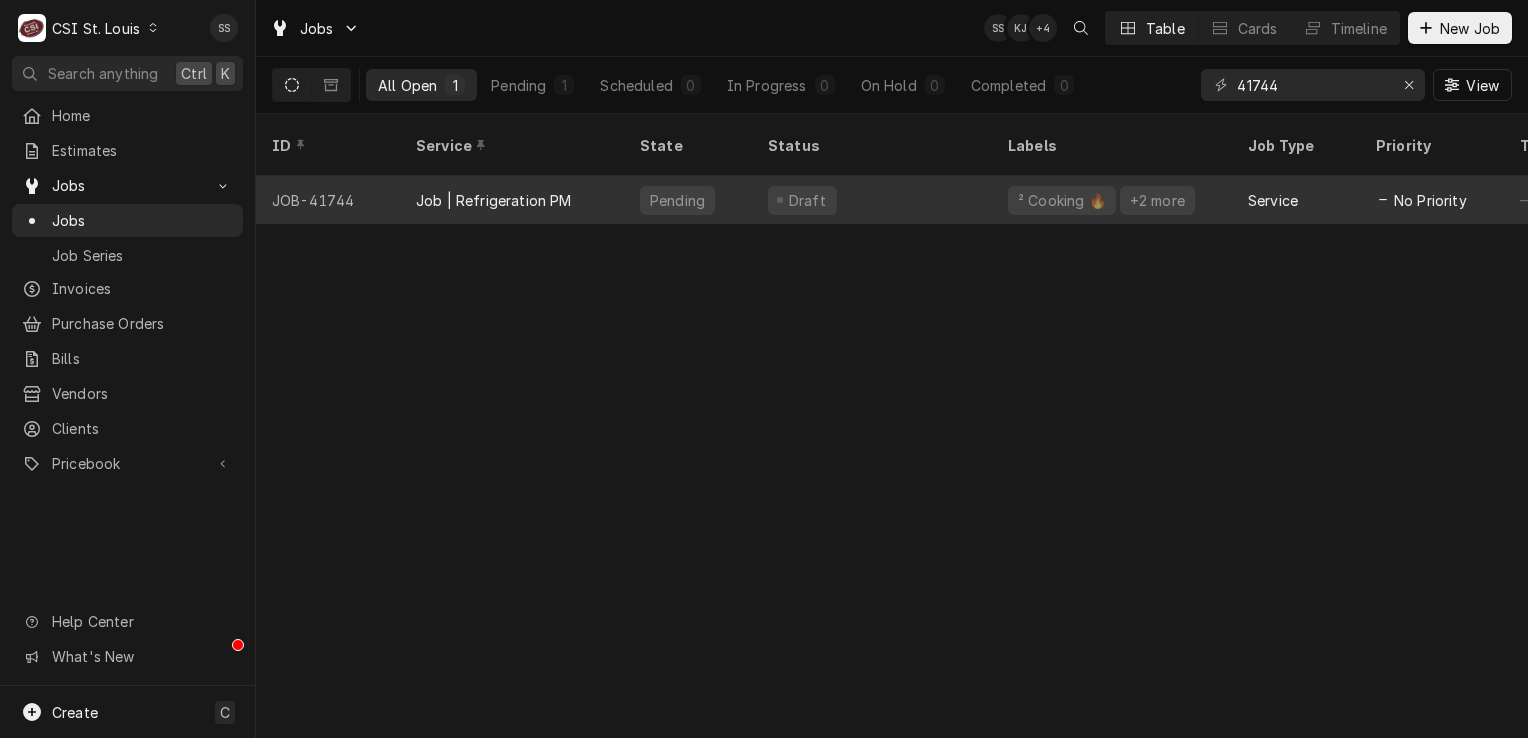 click on "JOB-41744" at bounding box center (328, 200) 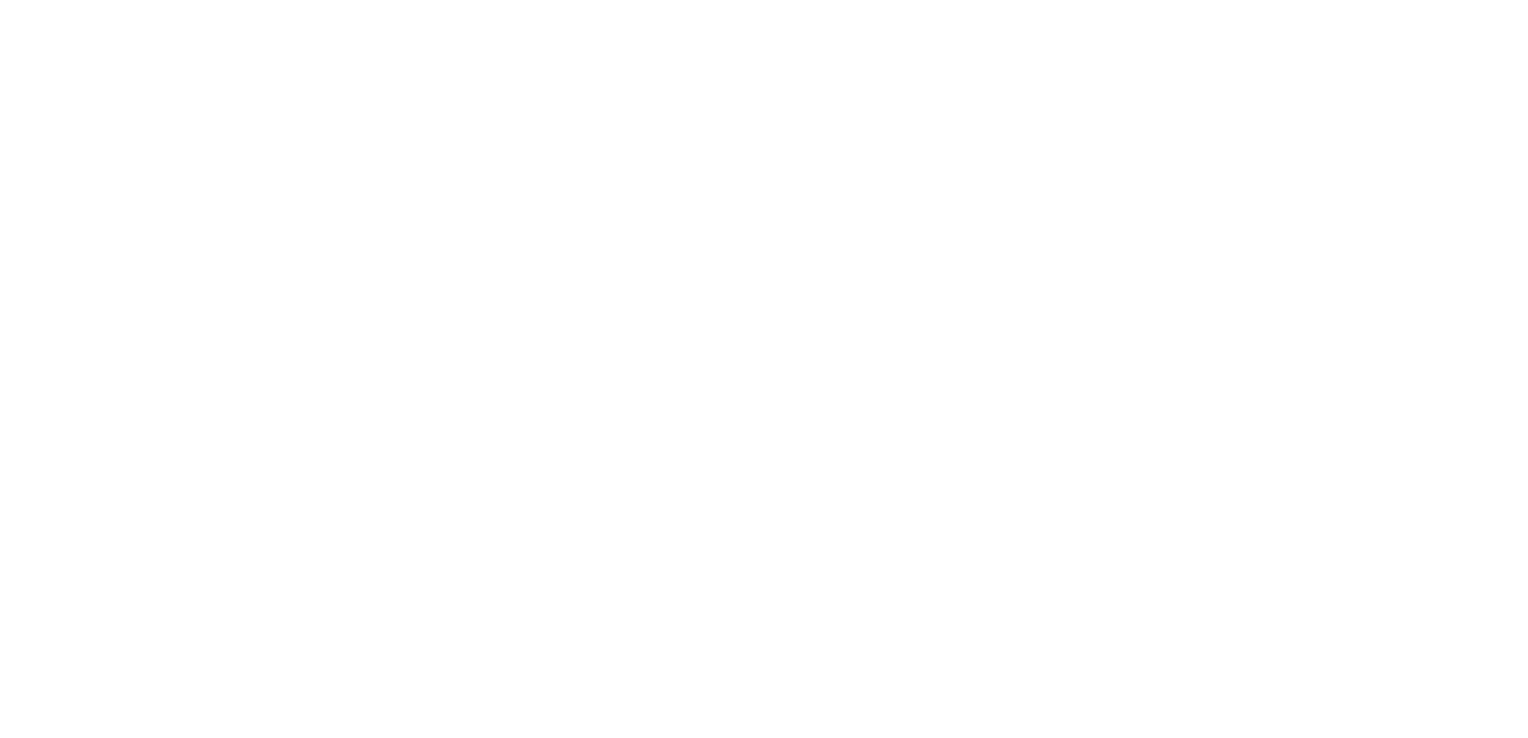 scroll, scrollTop: 0, scrollLeft: 0, axis: both 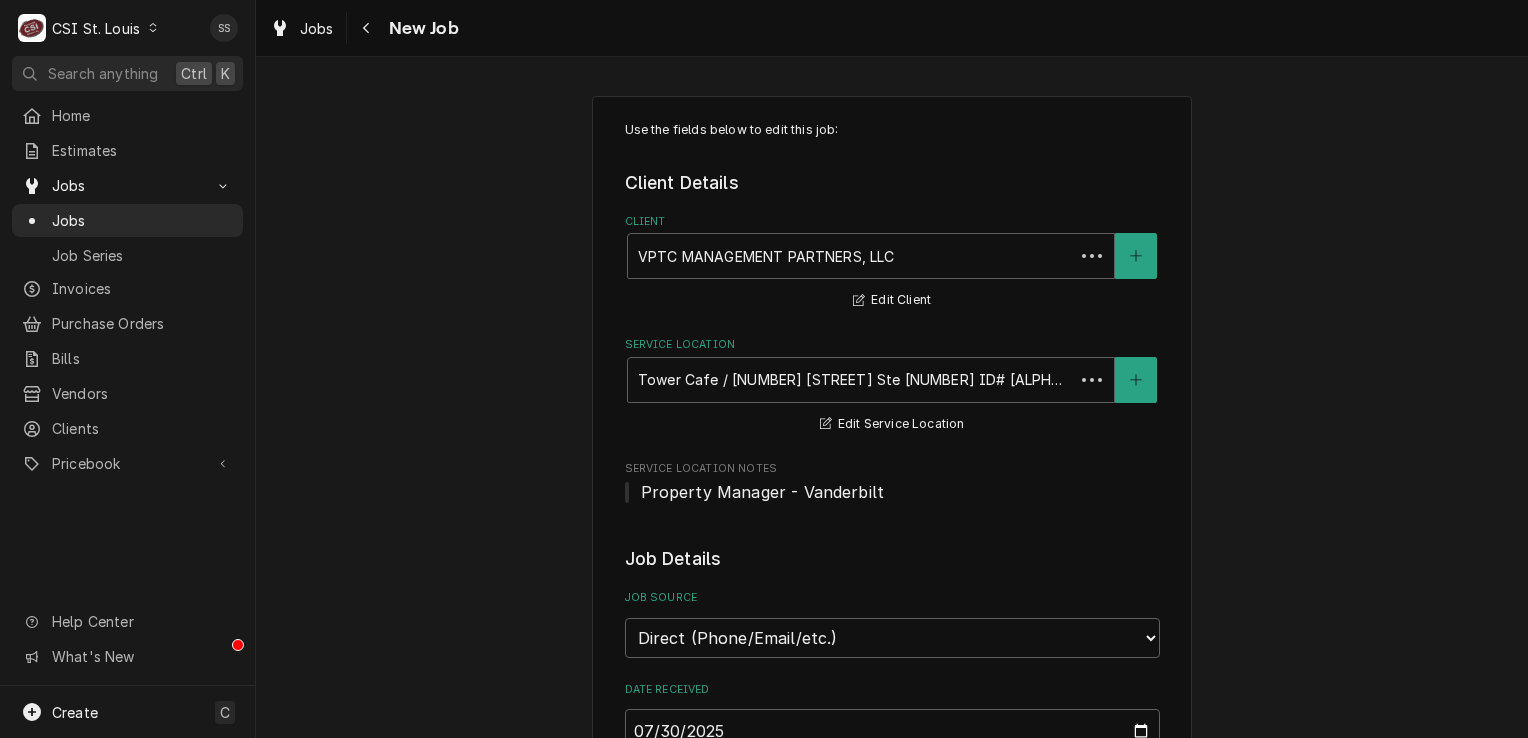 type on "x" 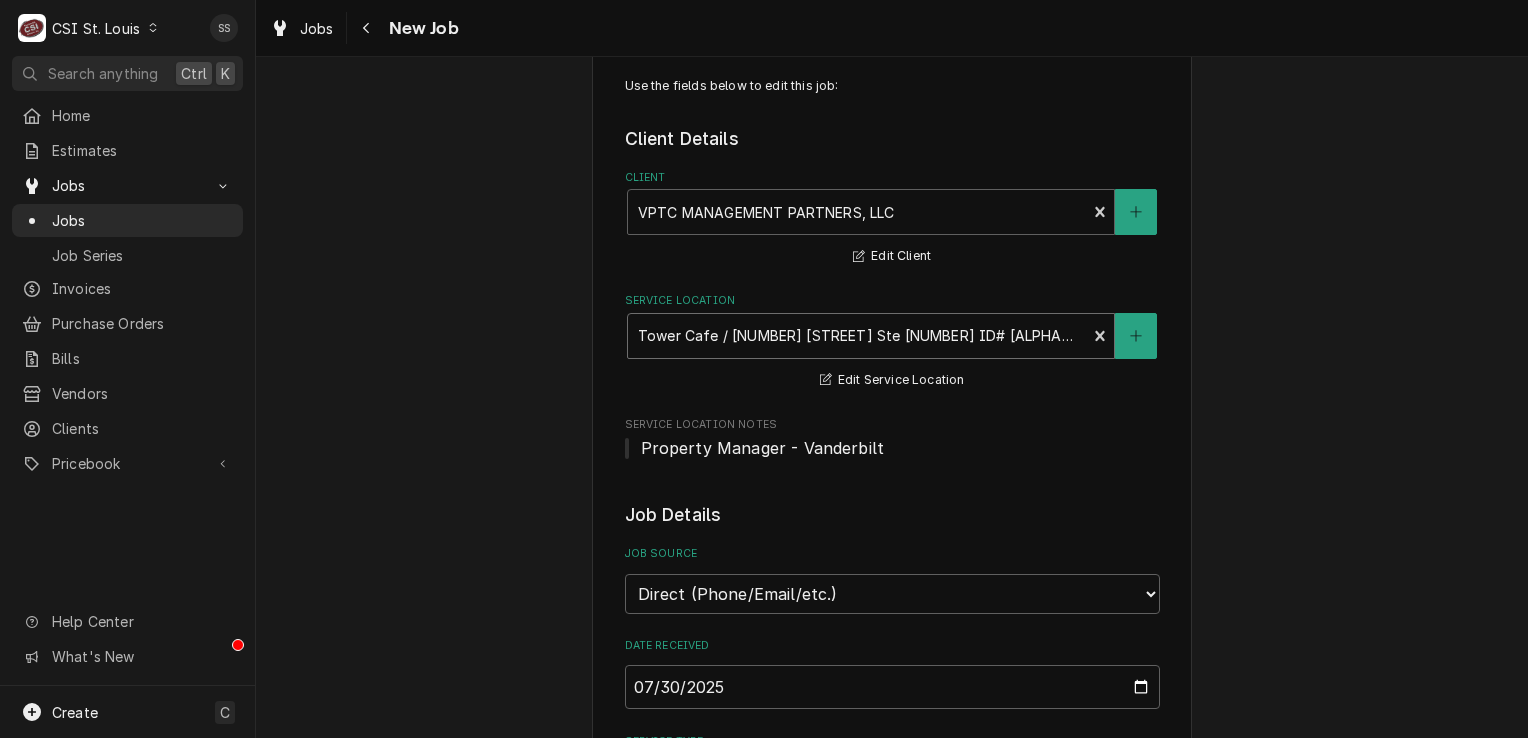 scroll, scrollTop: 0, scrollLeft: 0, axis: both 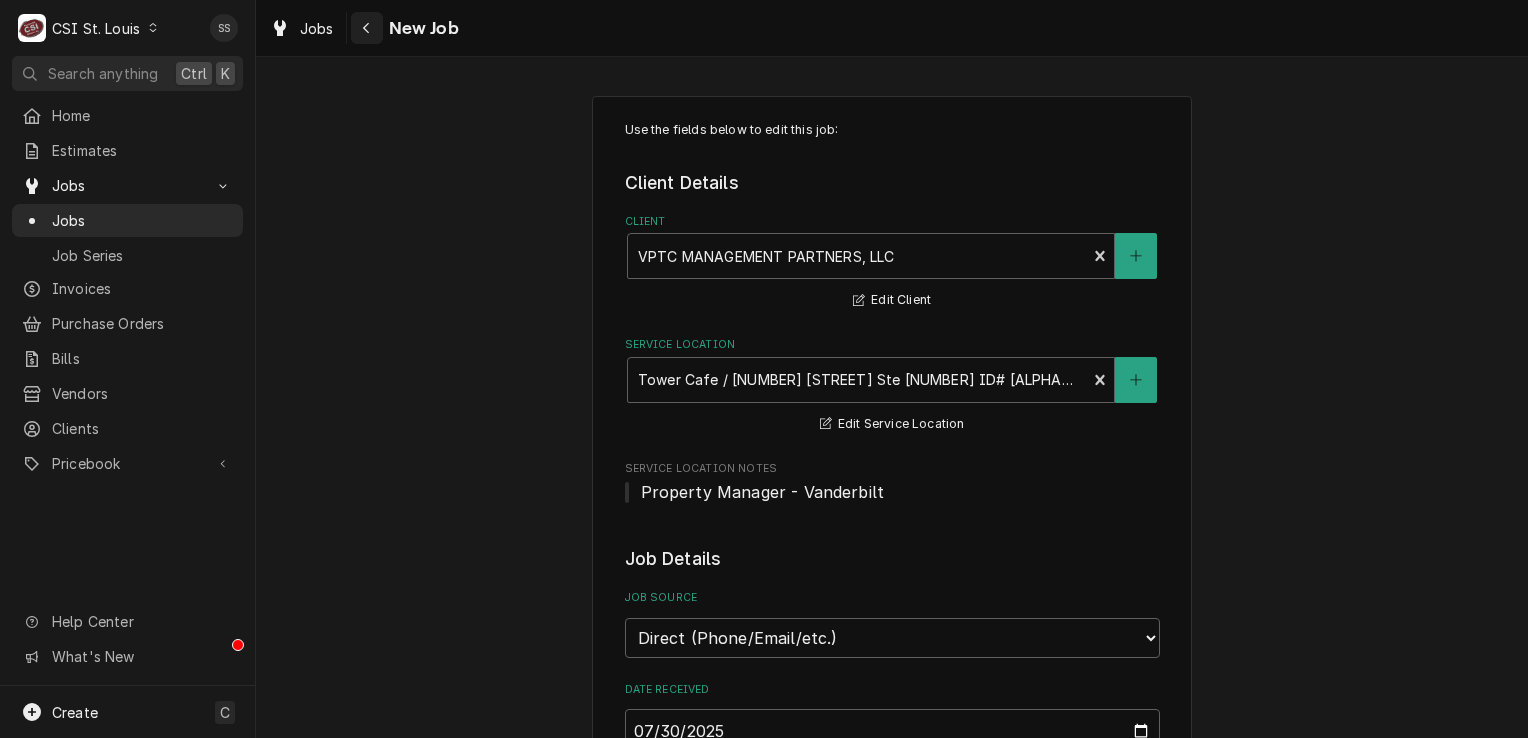 click 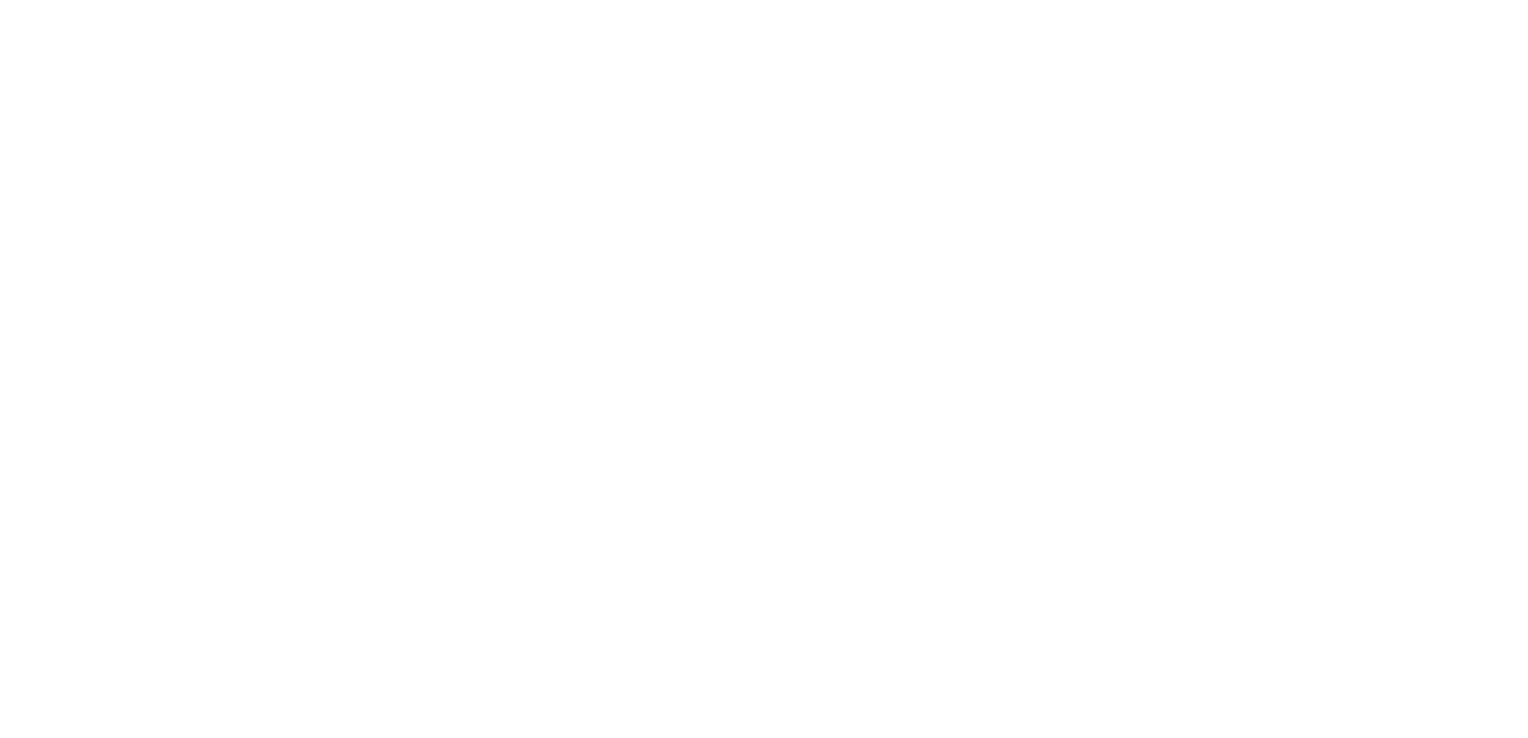 scroll, scrollTop: 0, scrollLeft: 0, axis: both 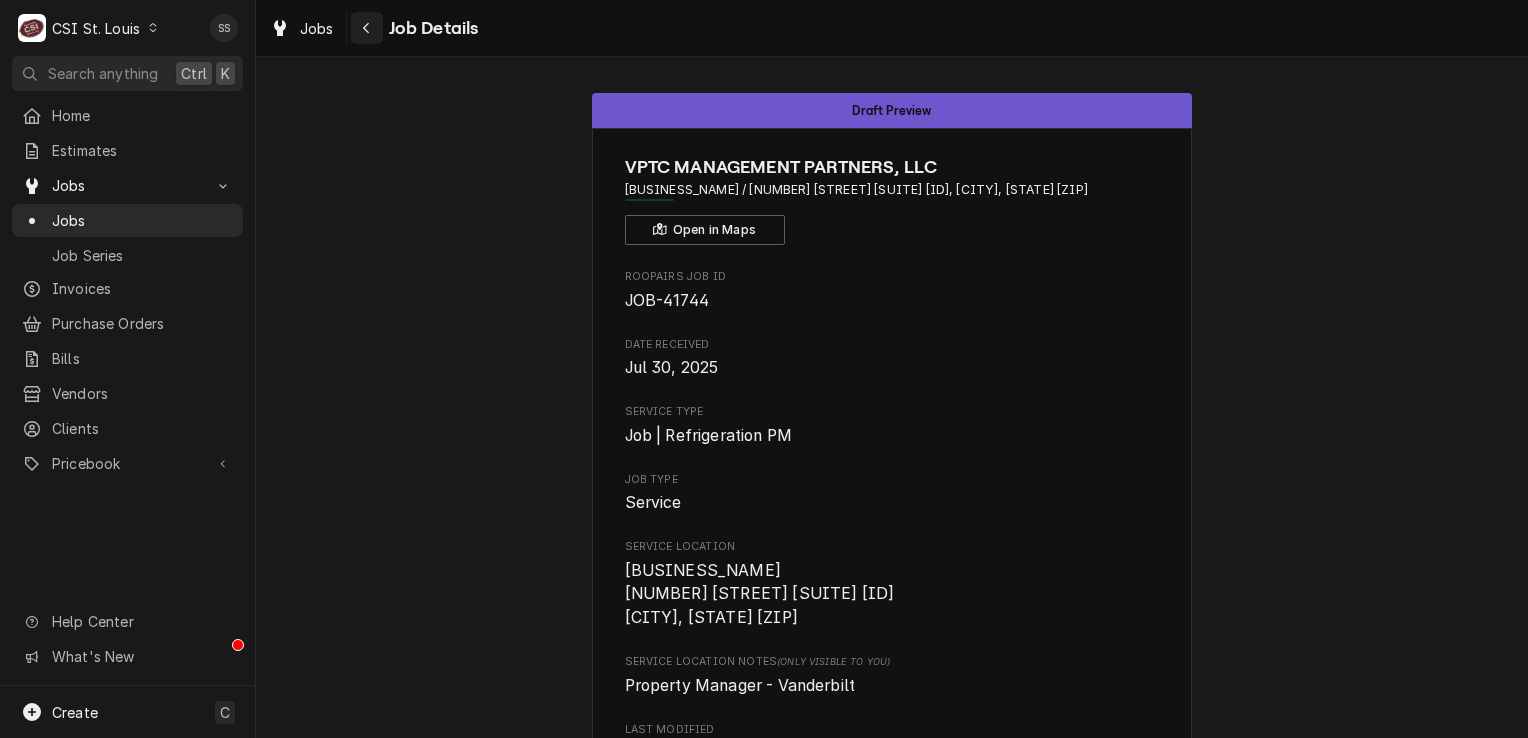 click 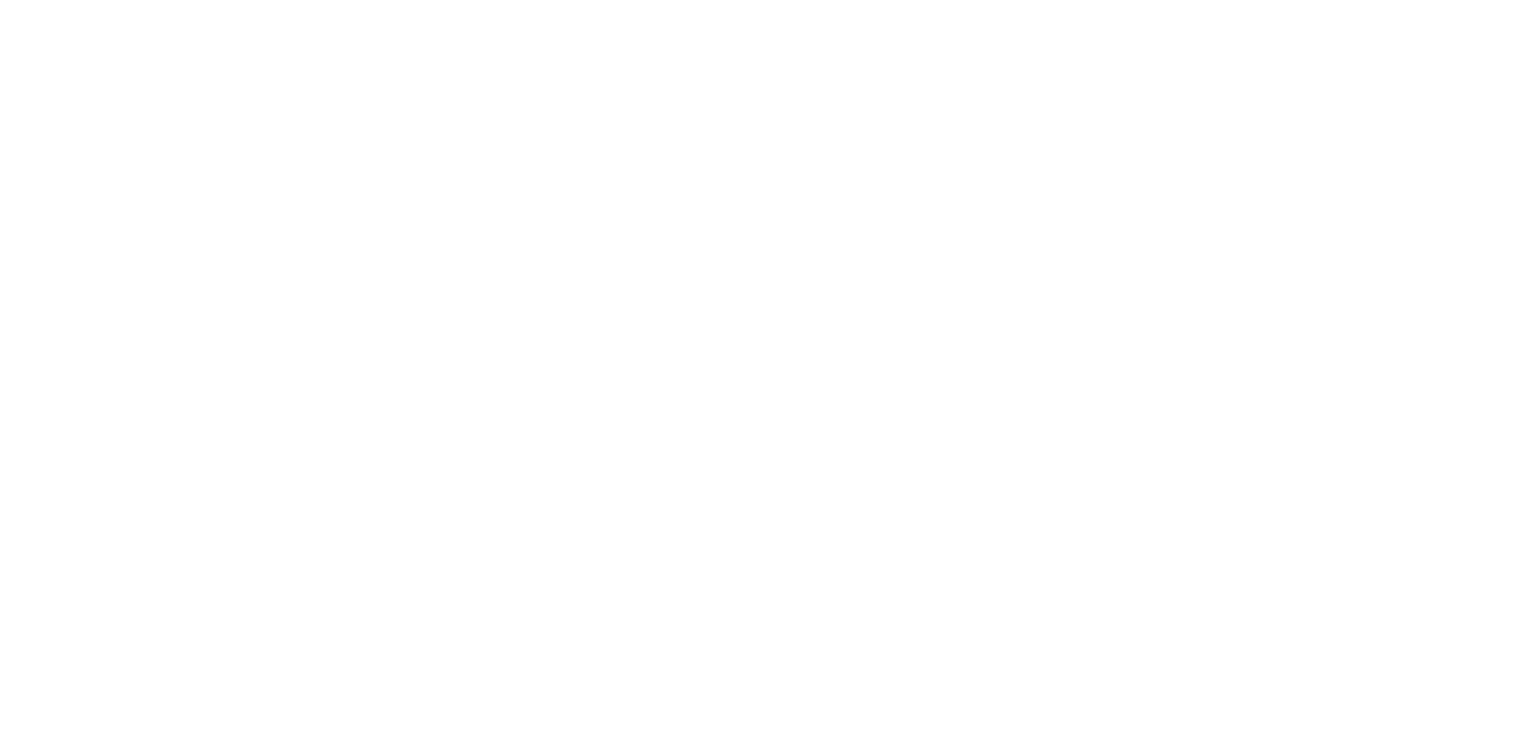 scroll, scrollTop: 0, scrollLeft: 0, axis: both 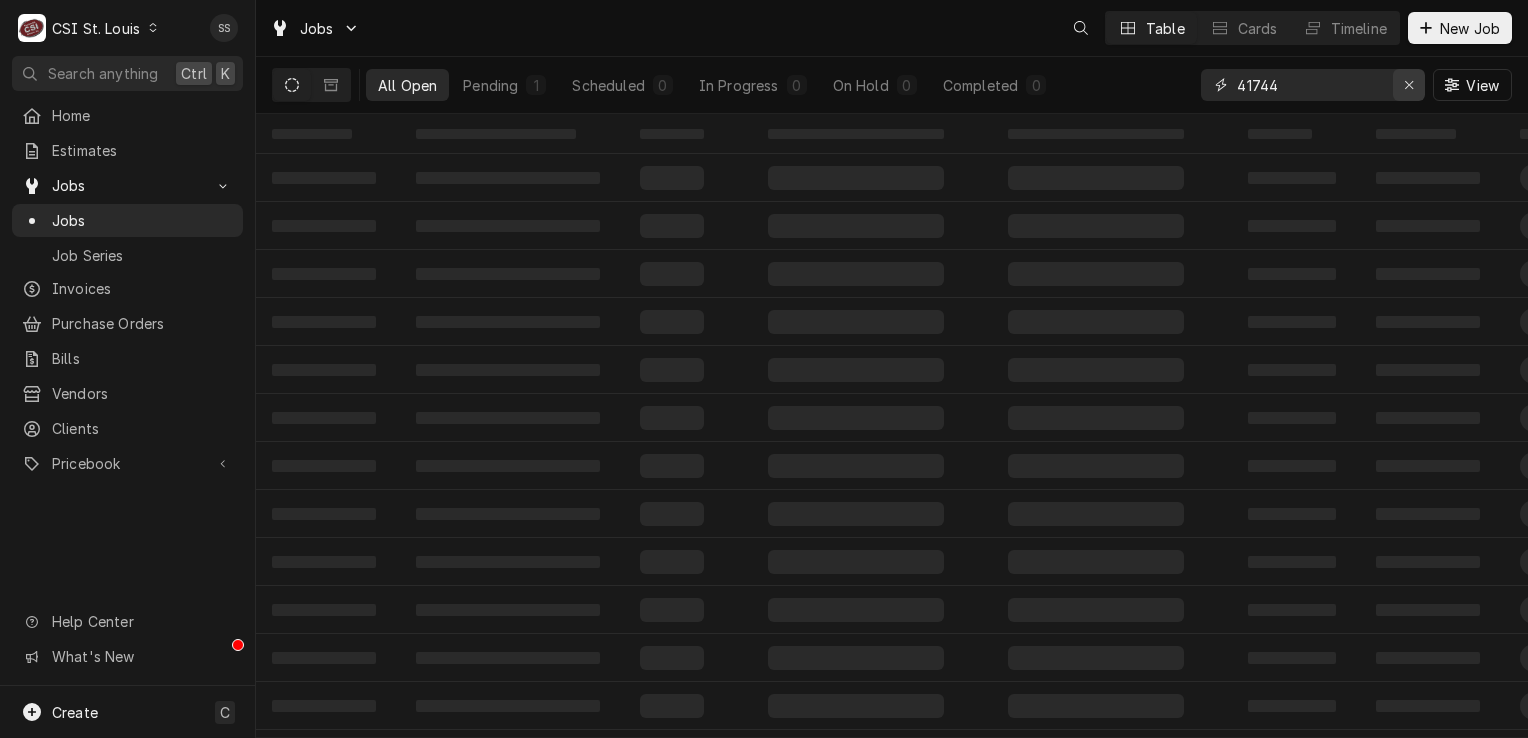 click 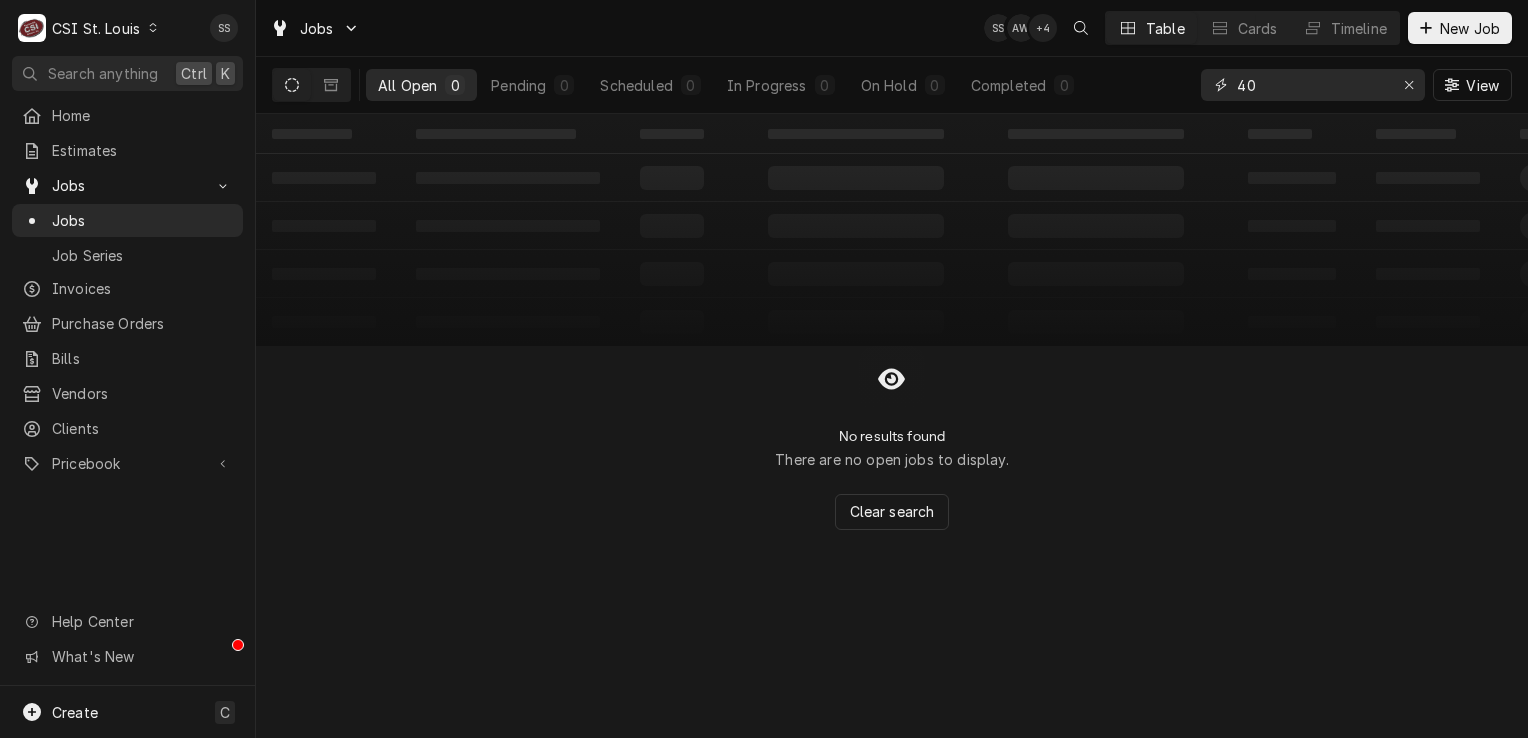 type on "4" 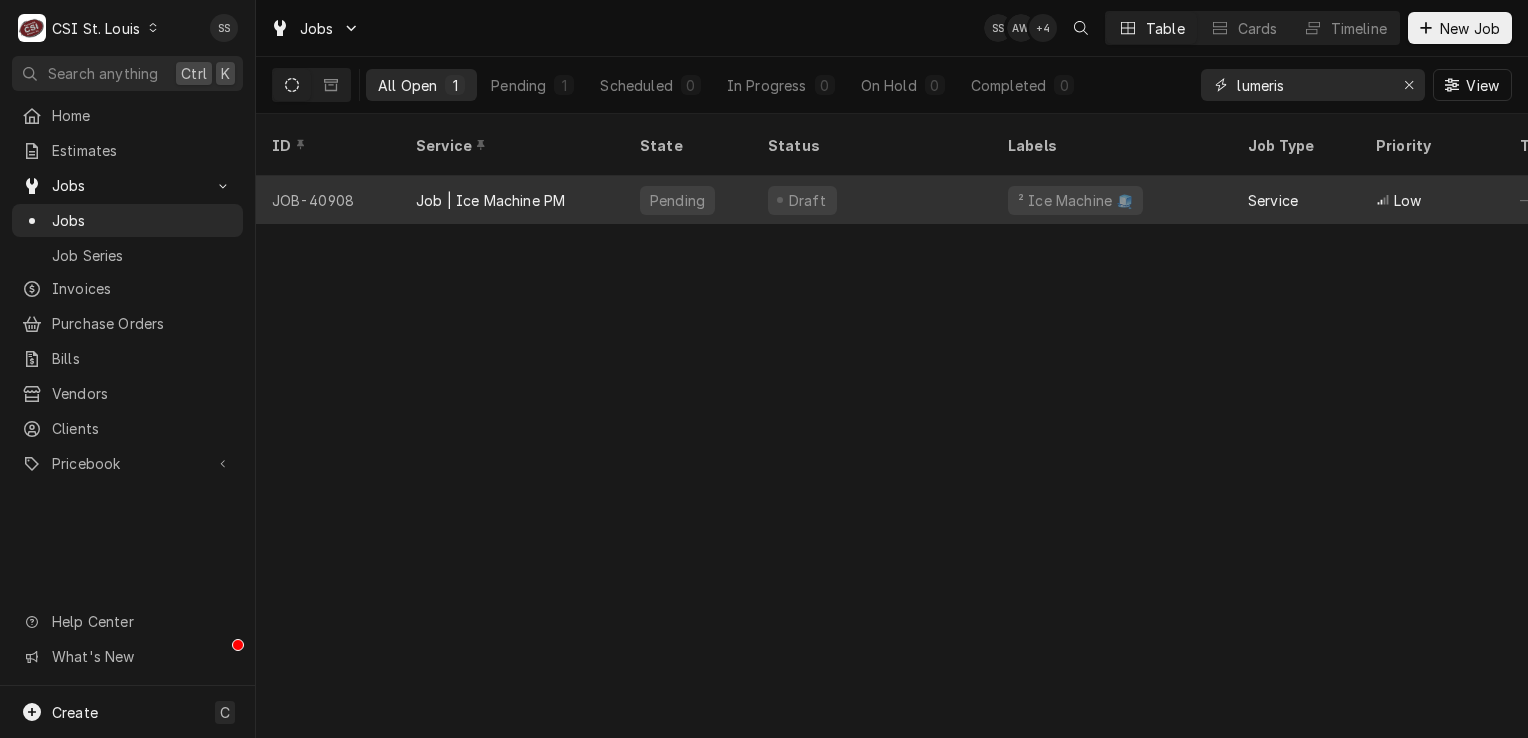 type on "lumeris" 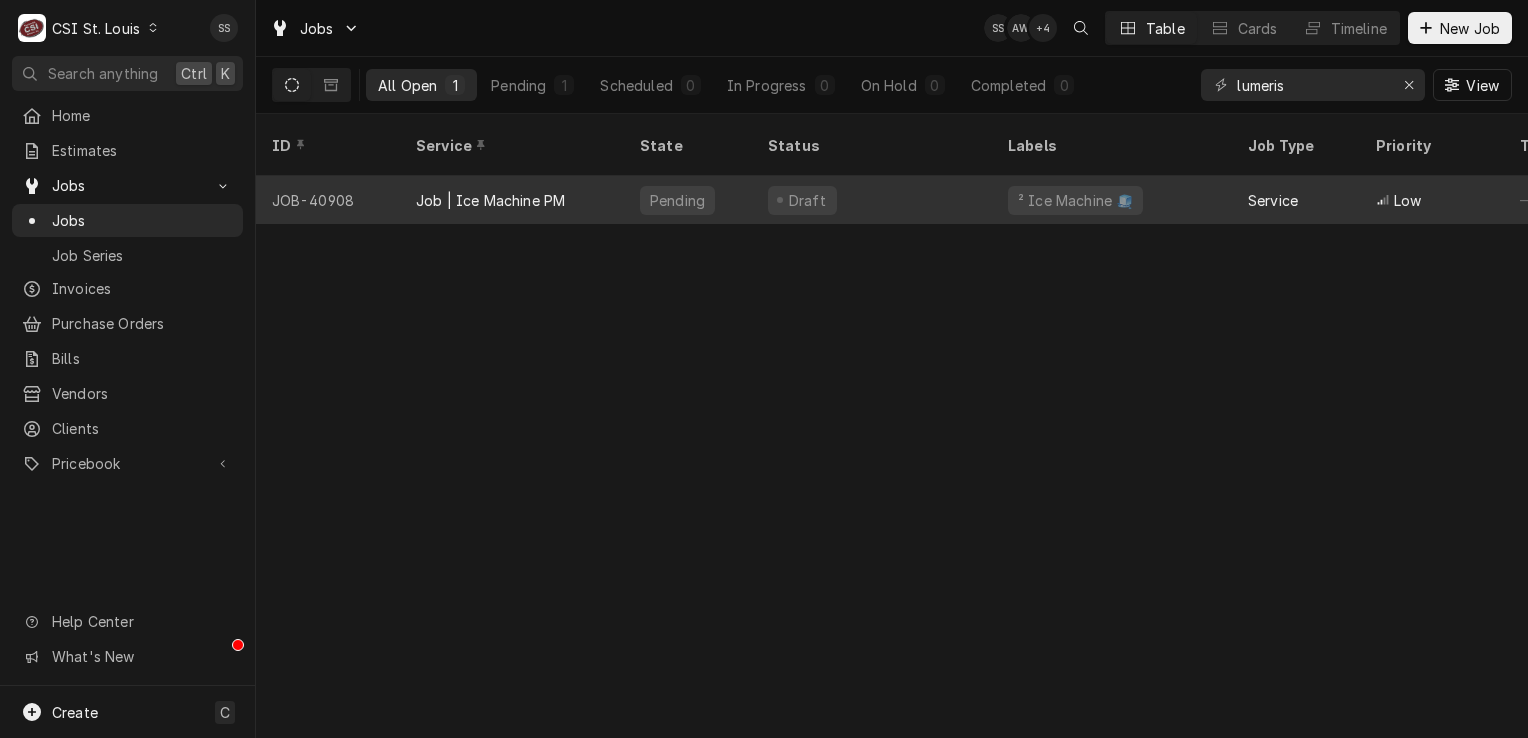click on "Job | Ice Machine PM" at bounding box center (490, 200) 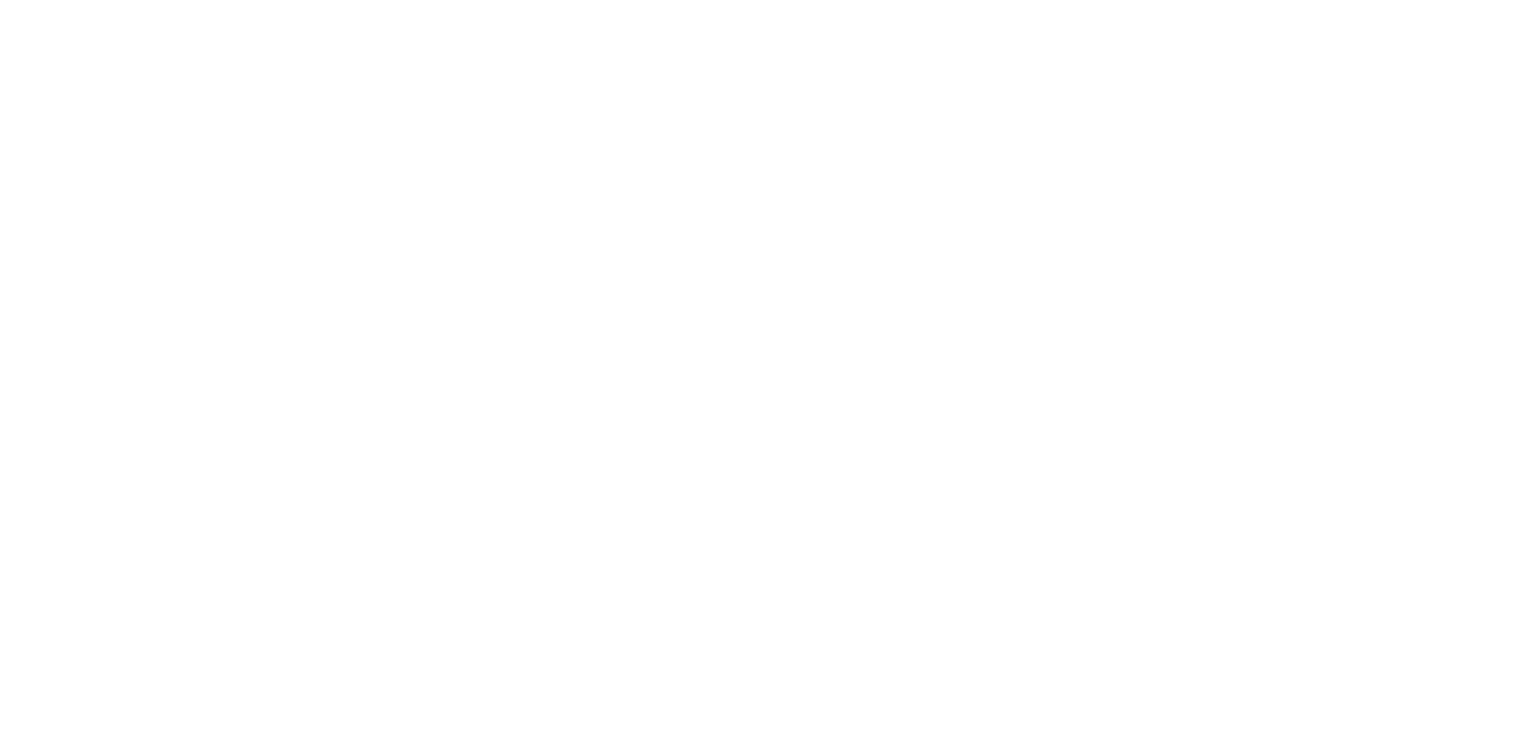 scroll, scrollTop: 0, scrollLeft: 0, axis: both 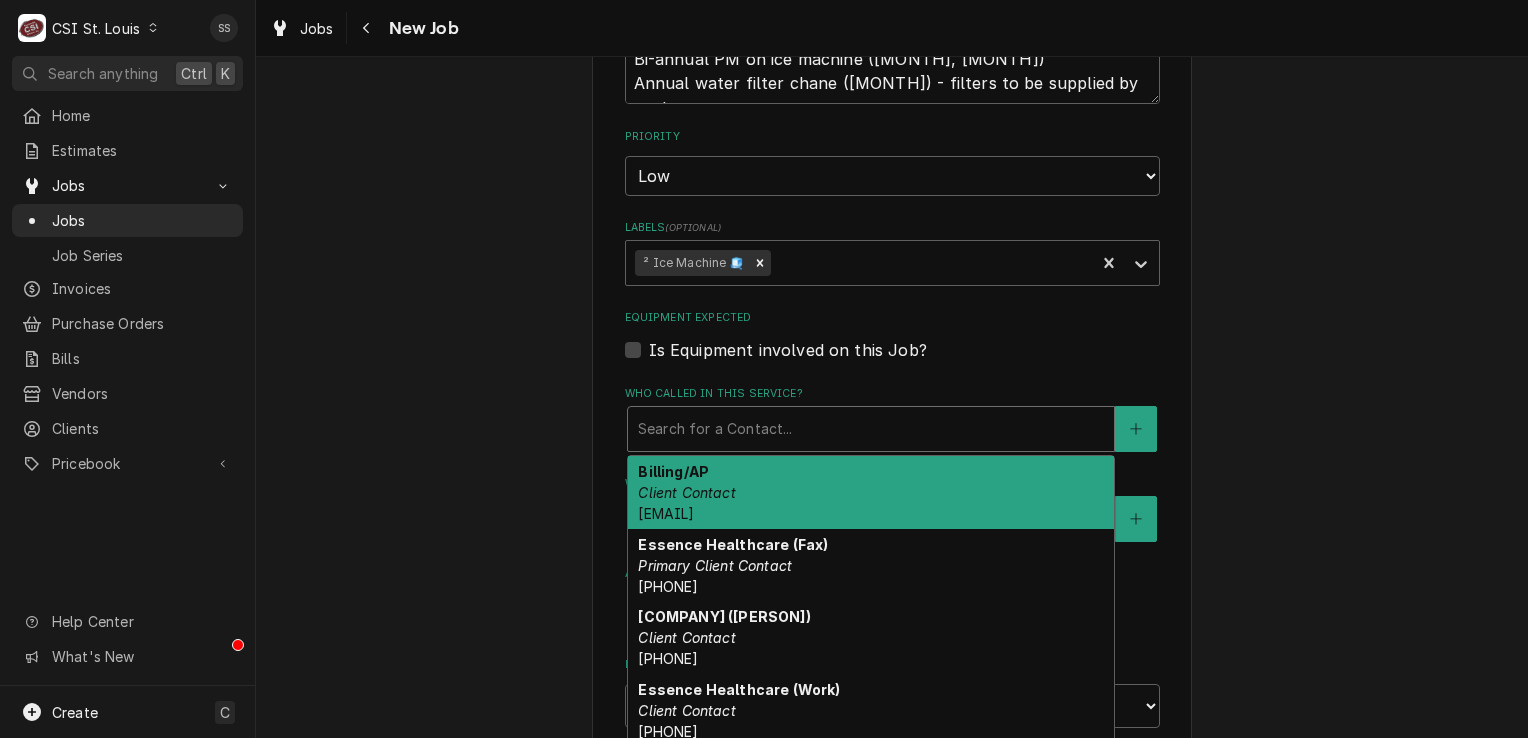 type on "x" 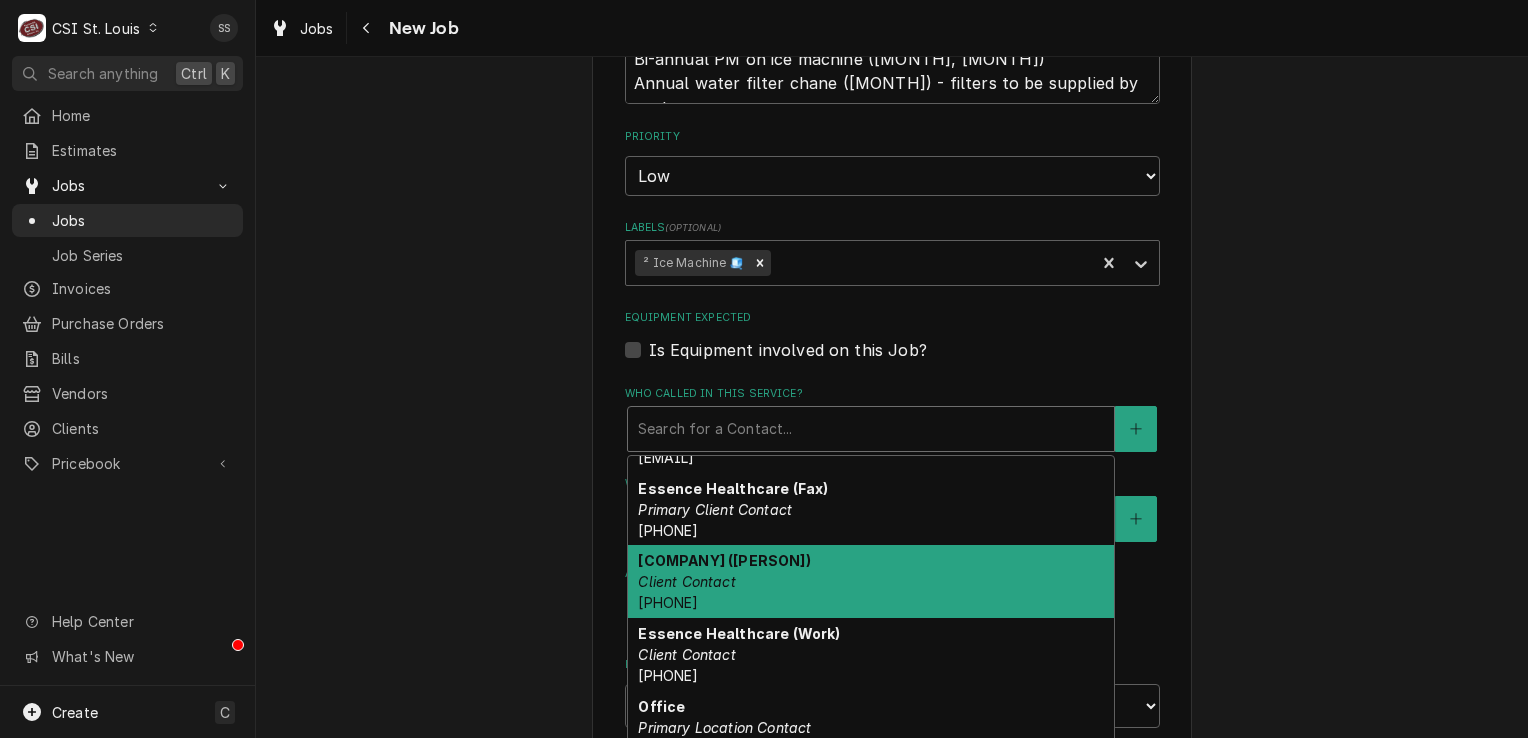 scroll, scrollTop: 150, scrollLeft: 0, axis: vertical 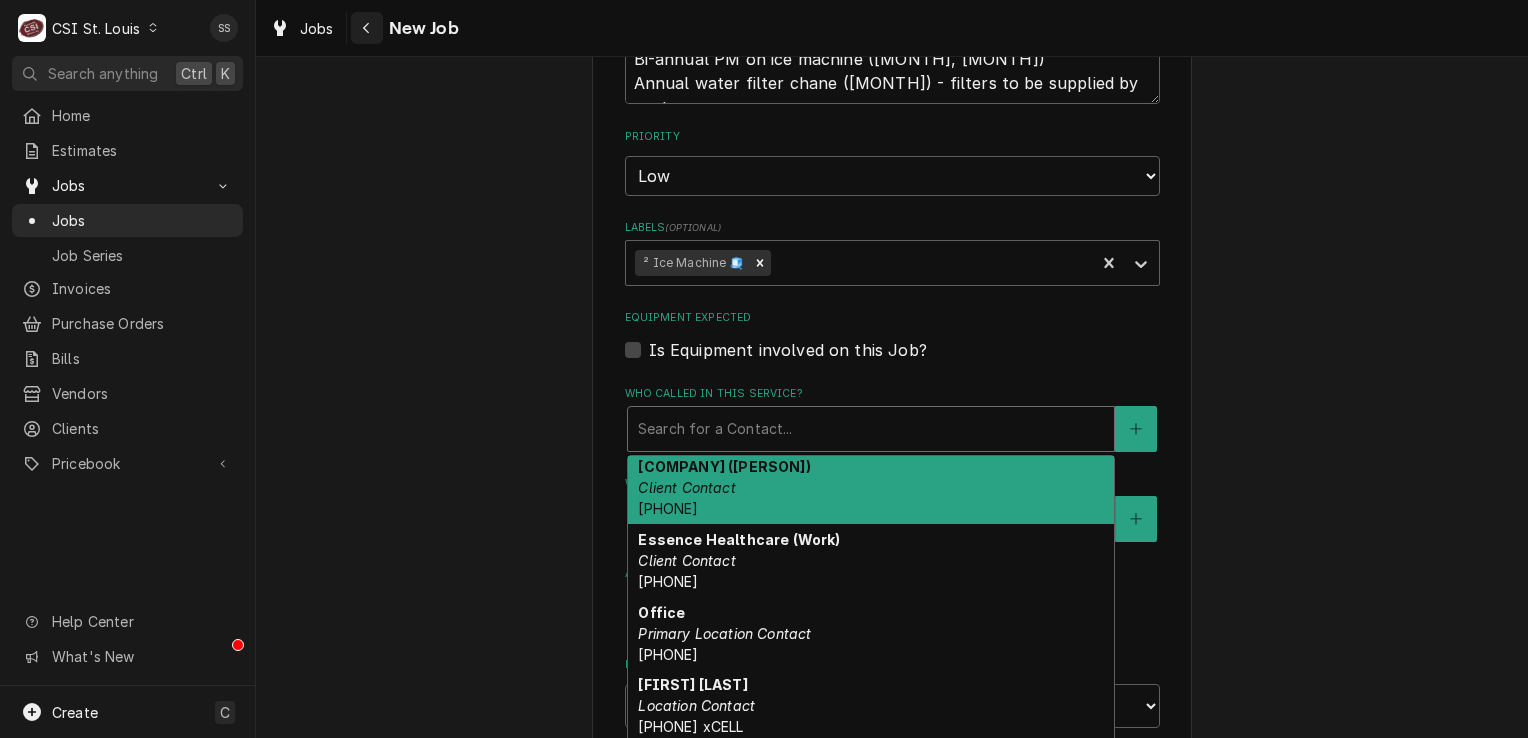 click 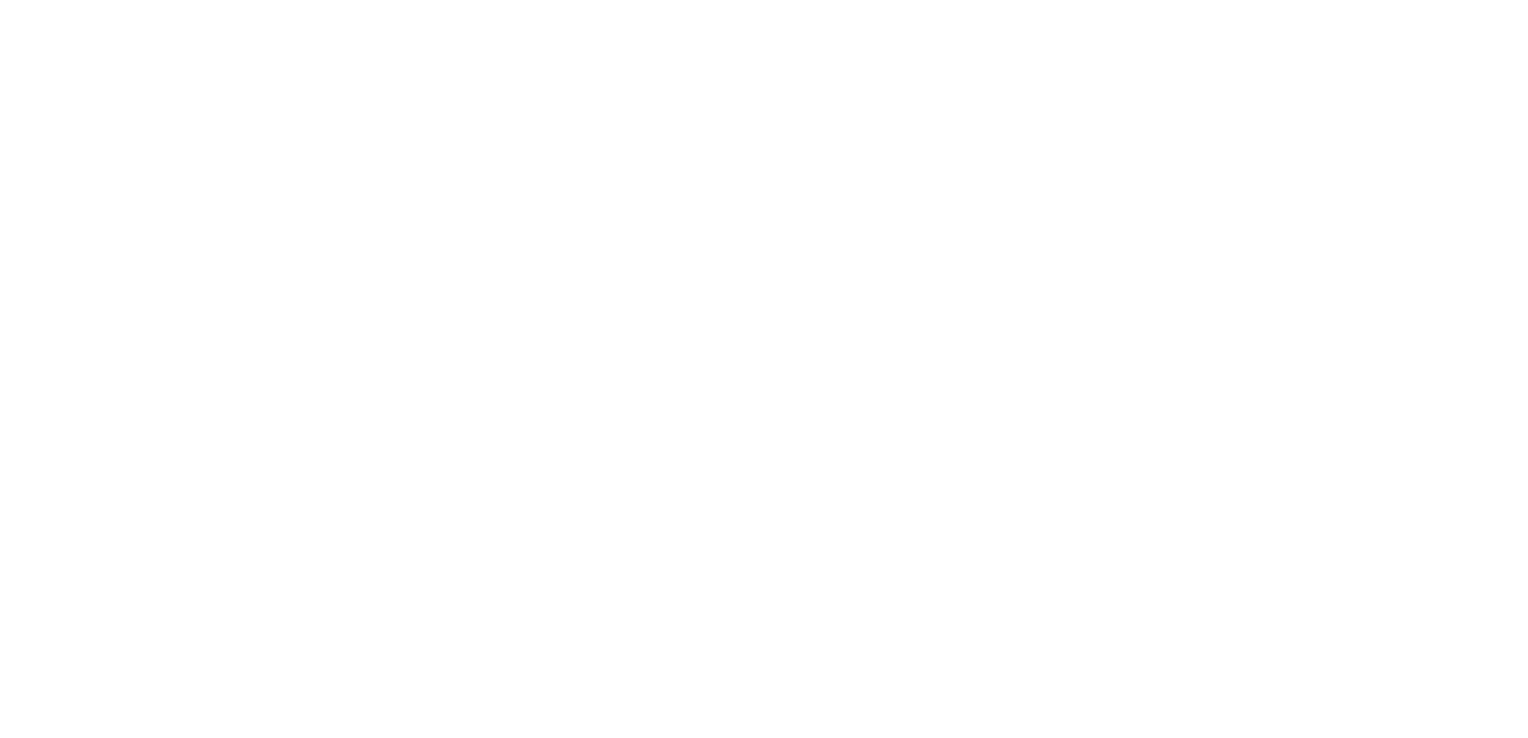 scroll, scrollTop: 0, scrollLeft: 0, axis: both 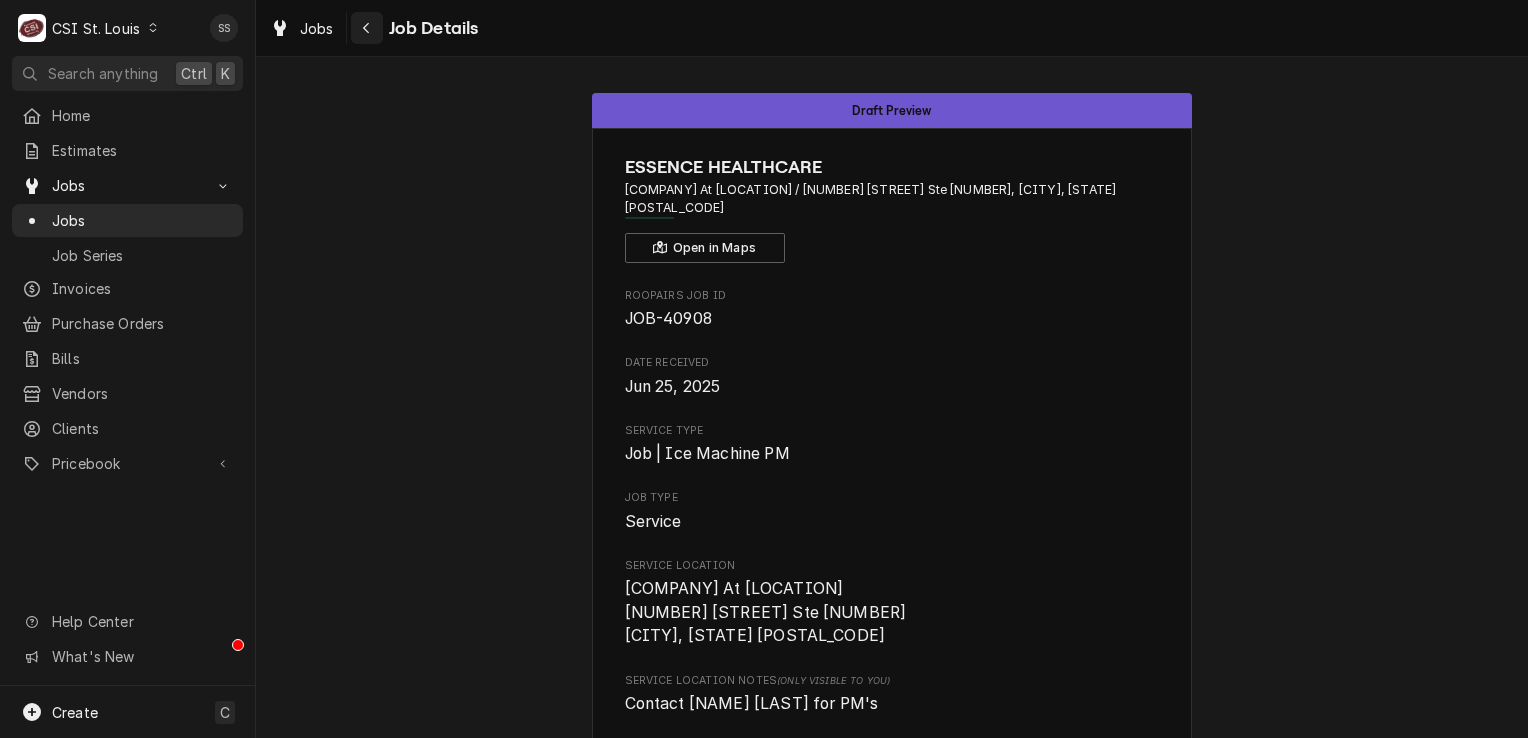 click 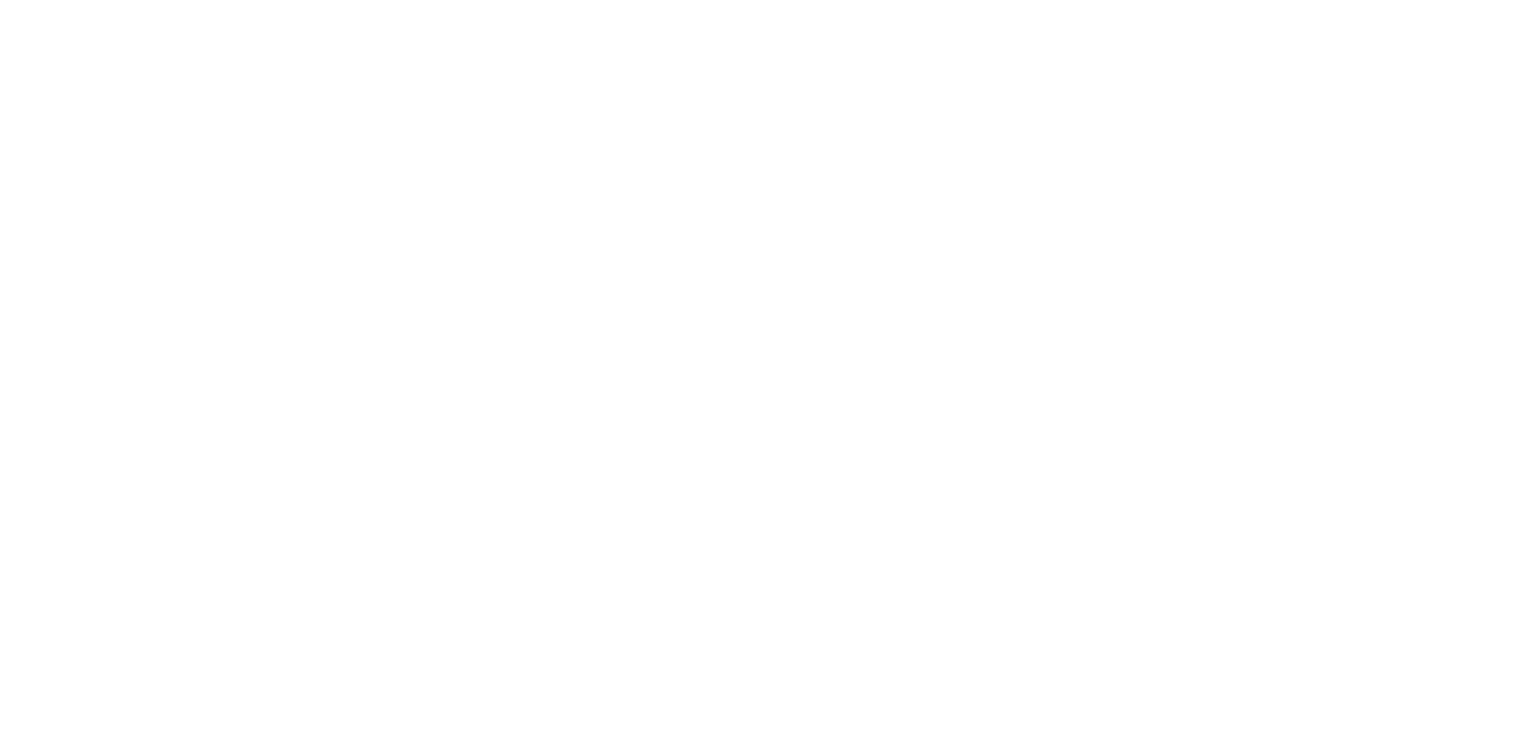 scroll, scrollTop: 0, scrollLeft: 0, axis: both 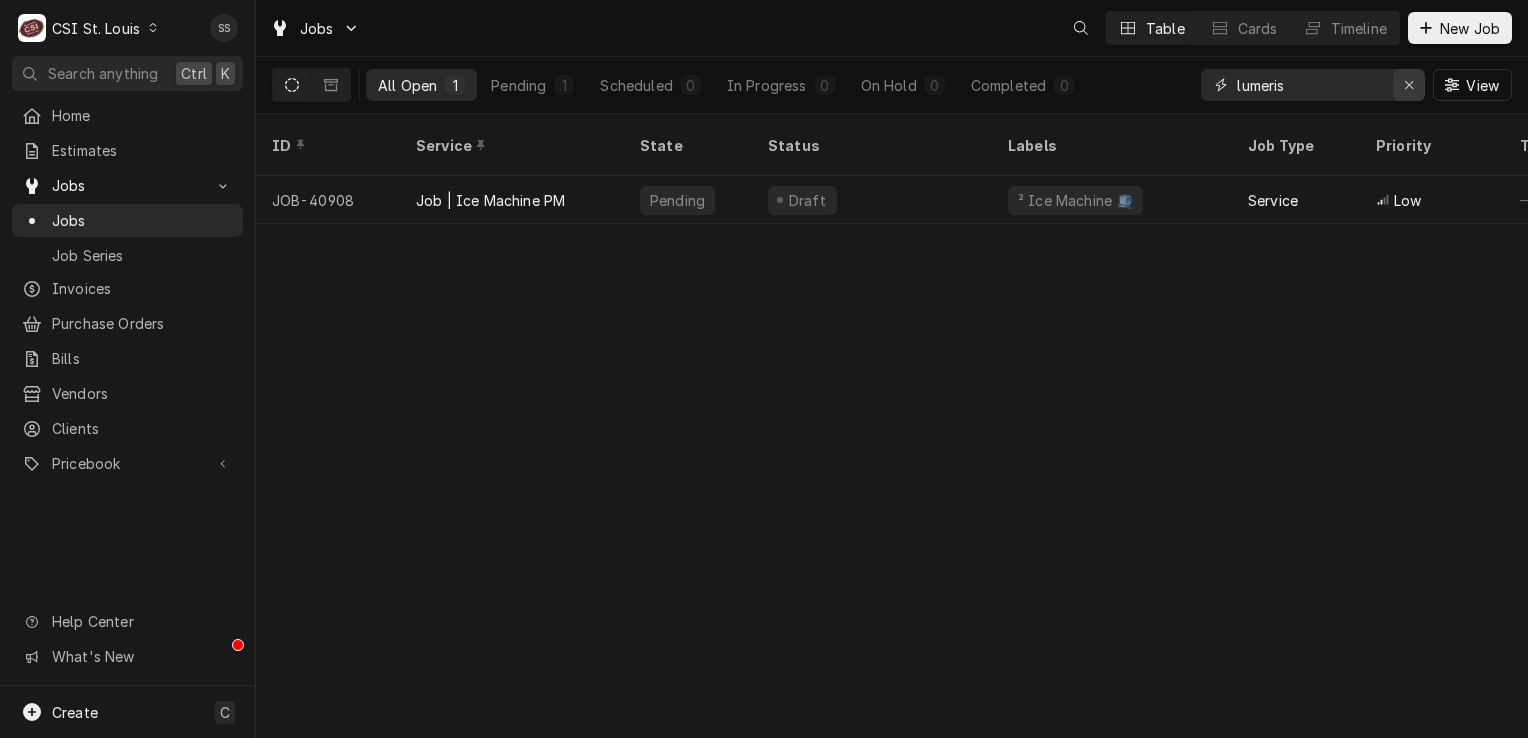 click 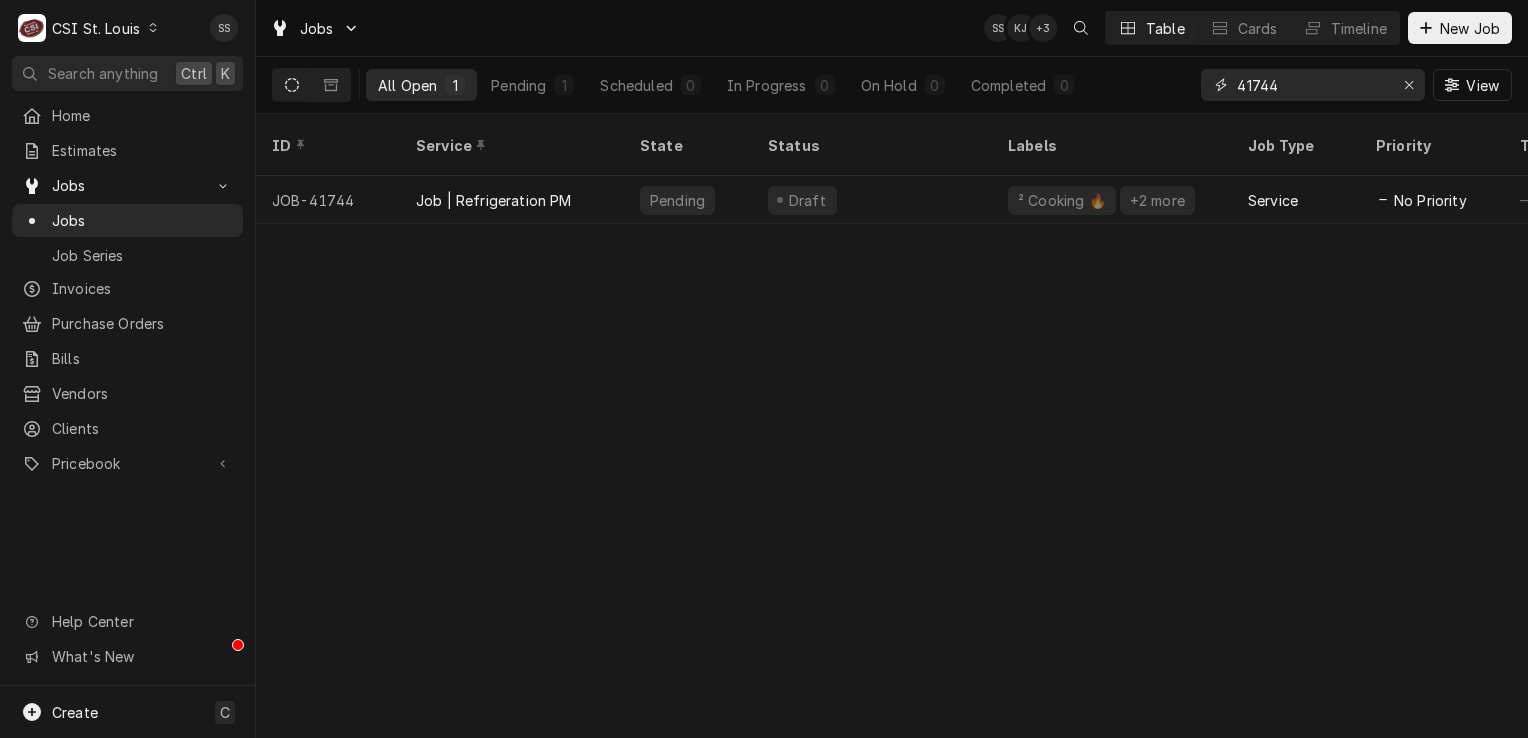 type on "41744" 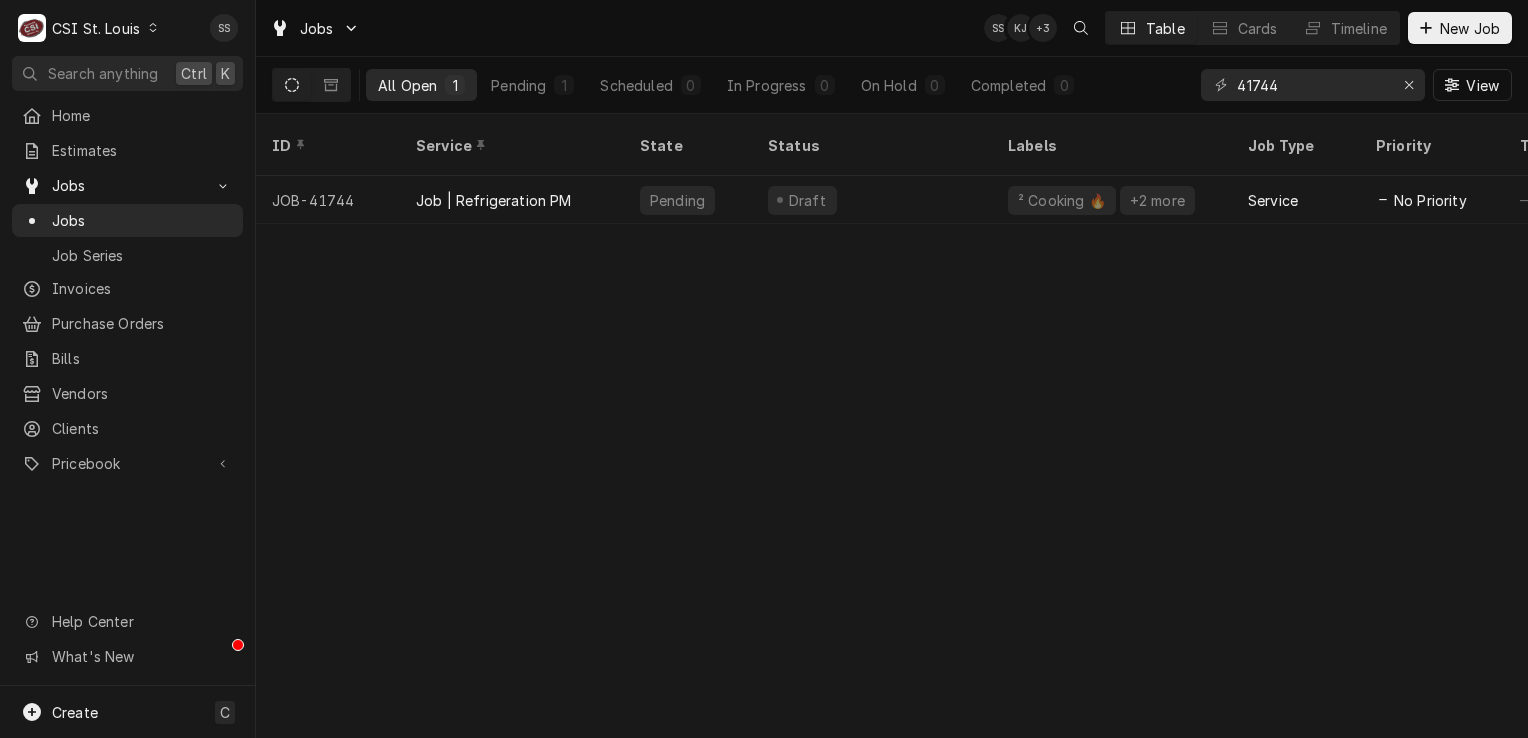 click on "Job | Refrigeration PM" at bounding box center [494, 200] 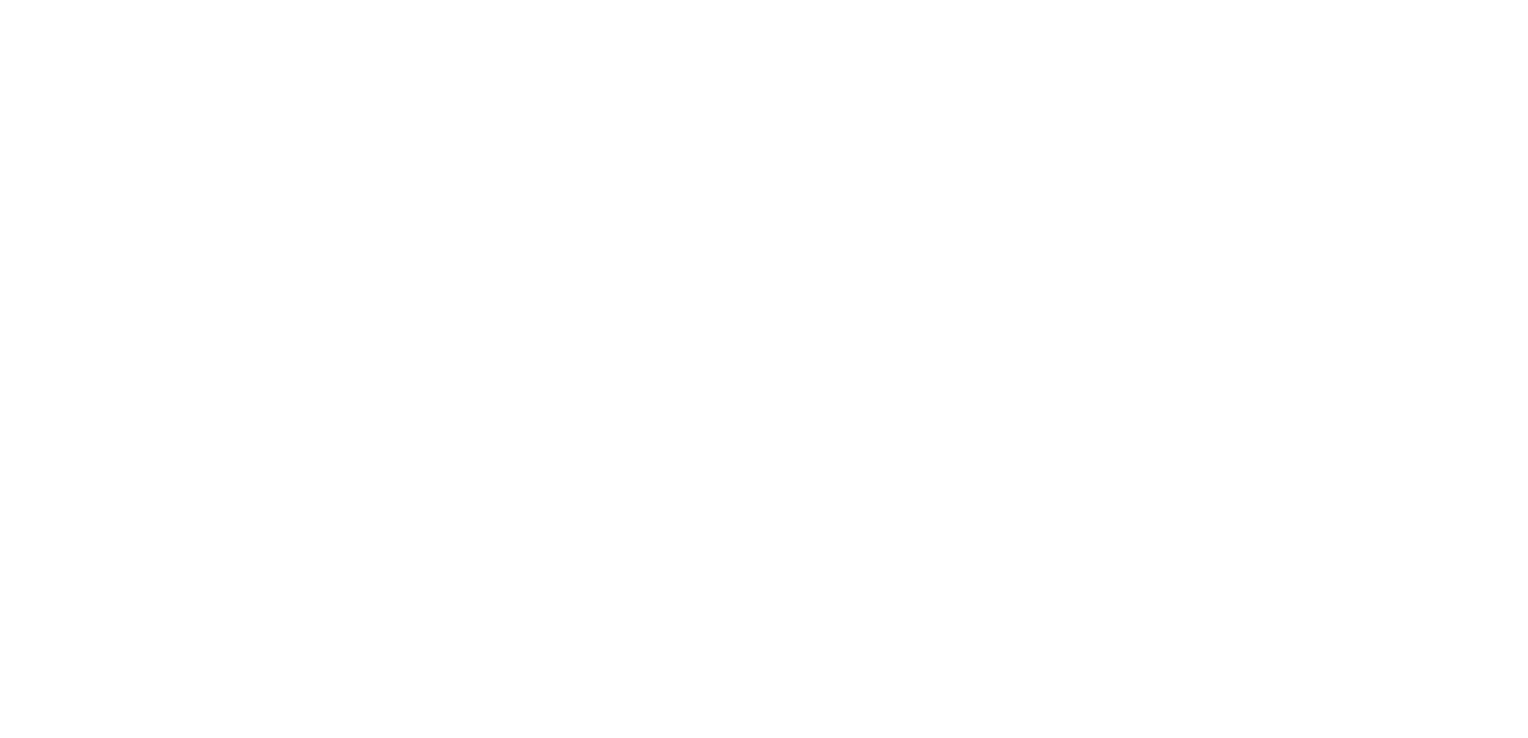 scroll, scrollTop: 0, scrollLeft: 0, axis: both 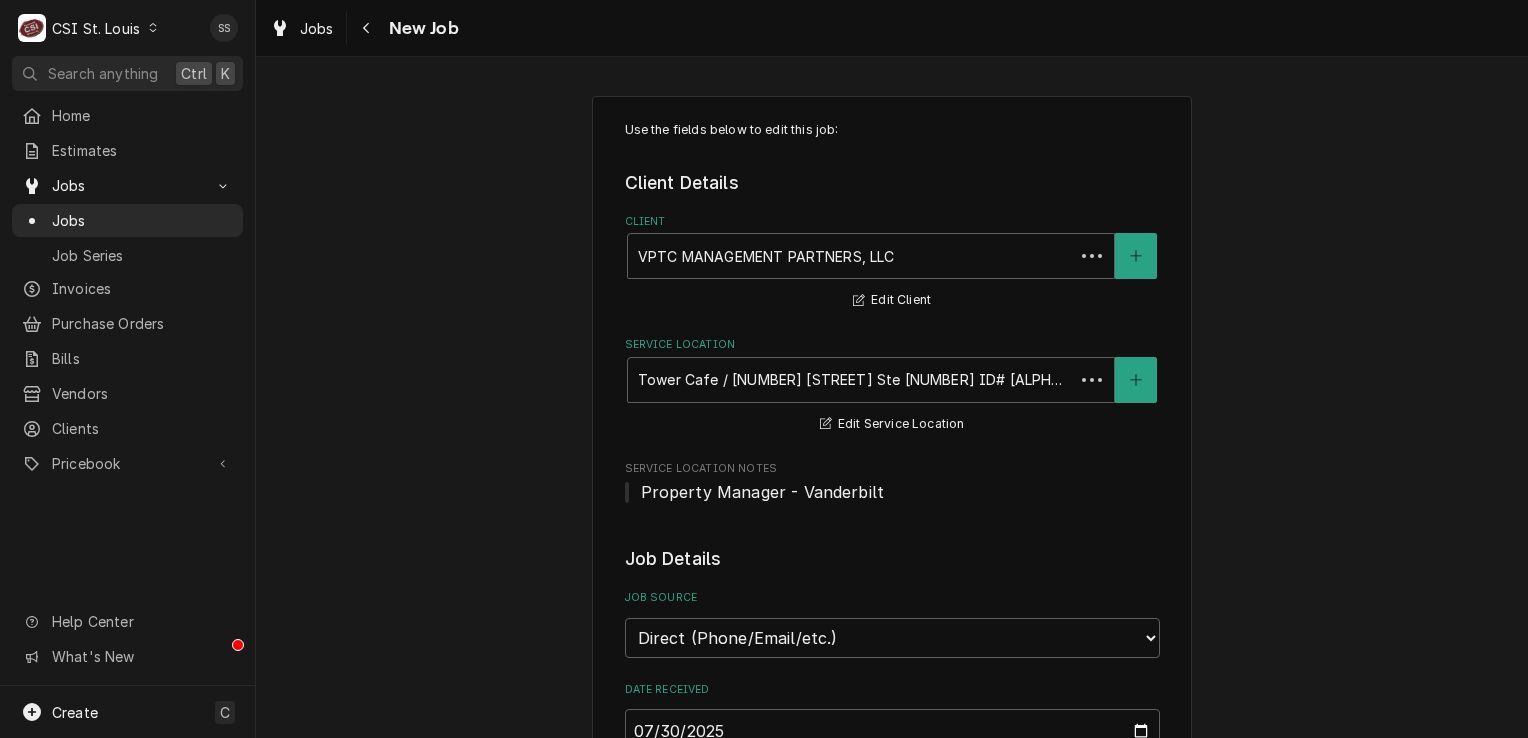 type on "x" 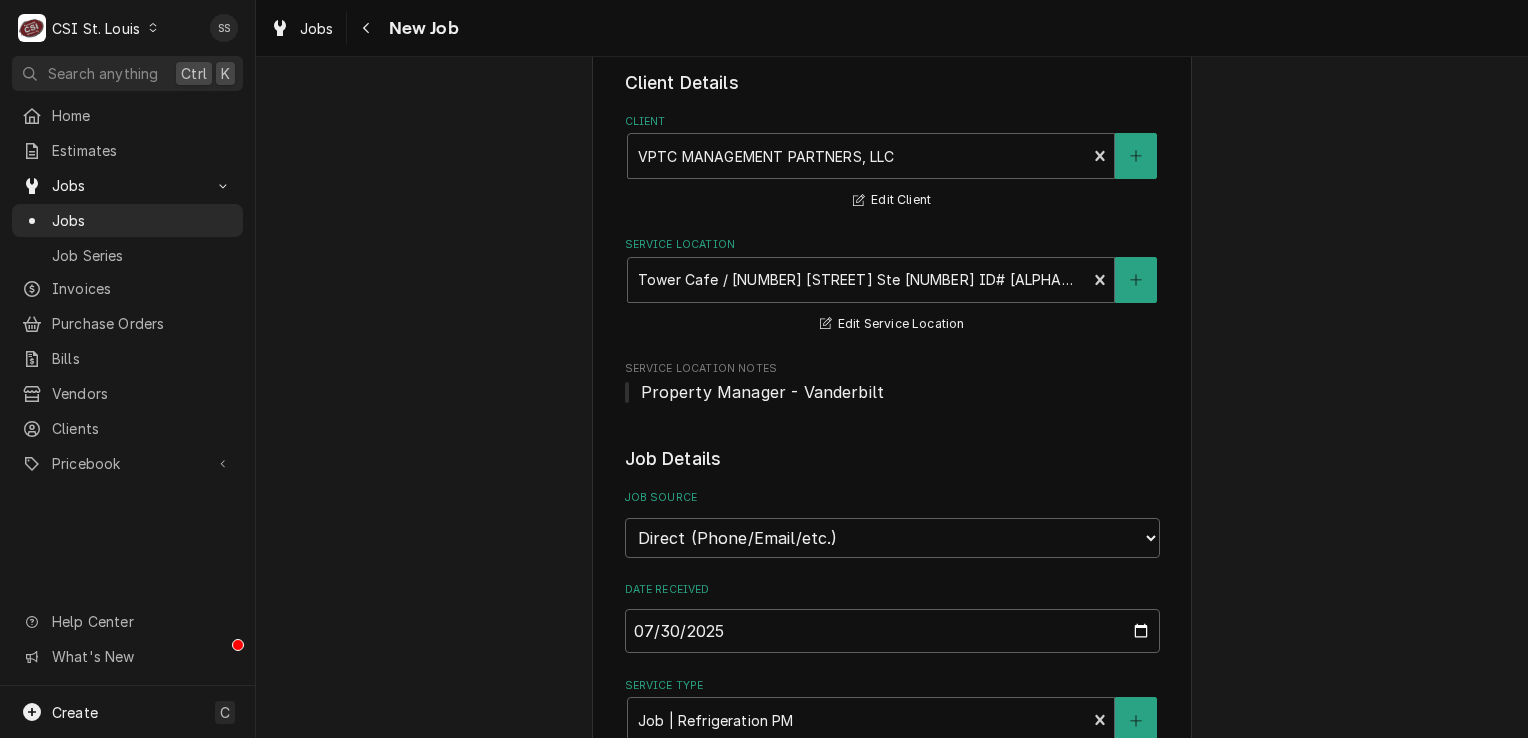 scroll, scrollTop: 0, scrollLeft: 0, axis: both 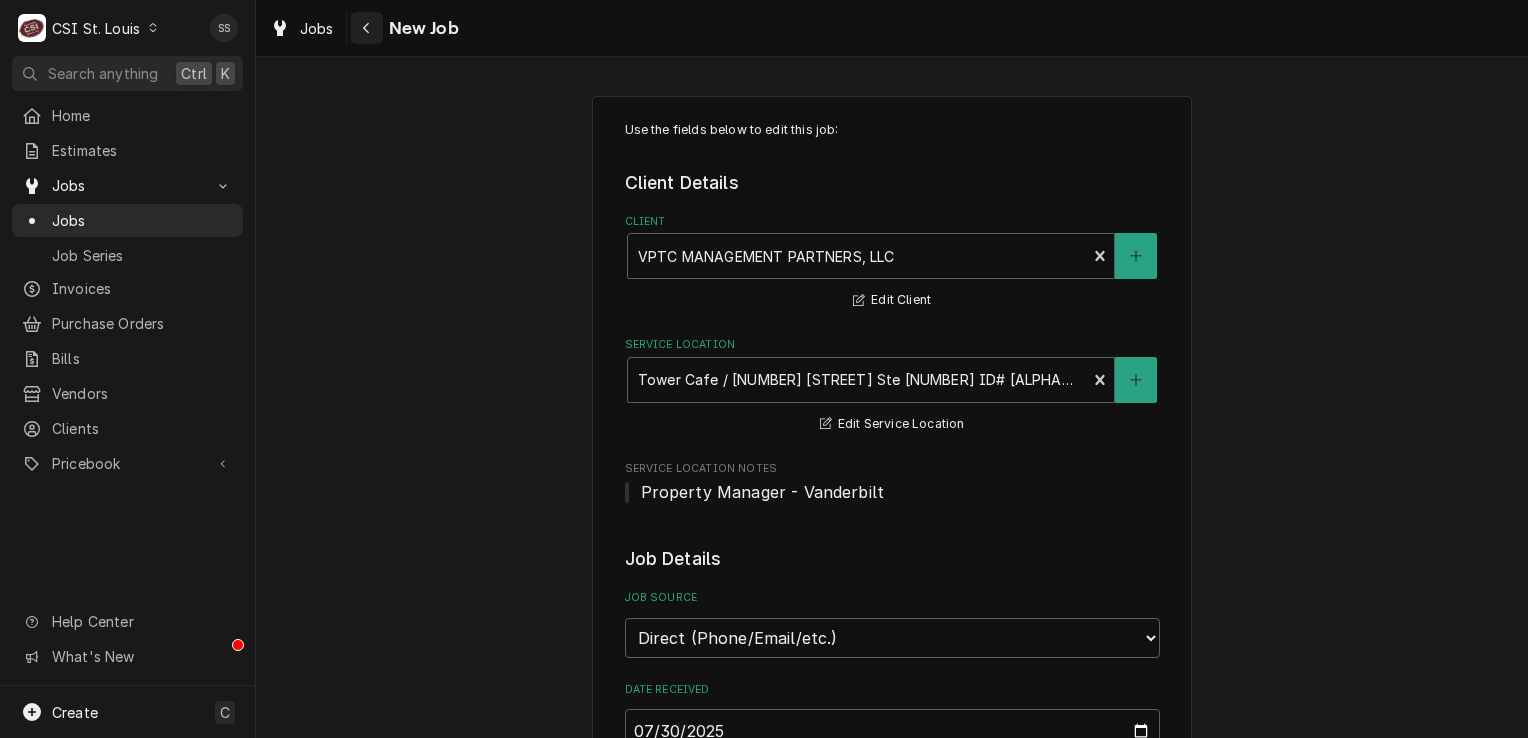 click at bounding box center (367, 28) 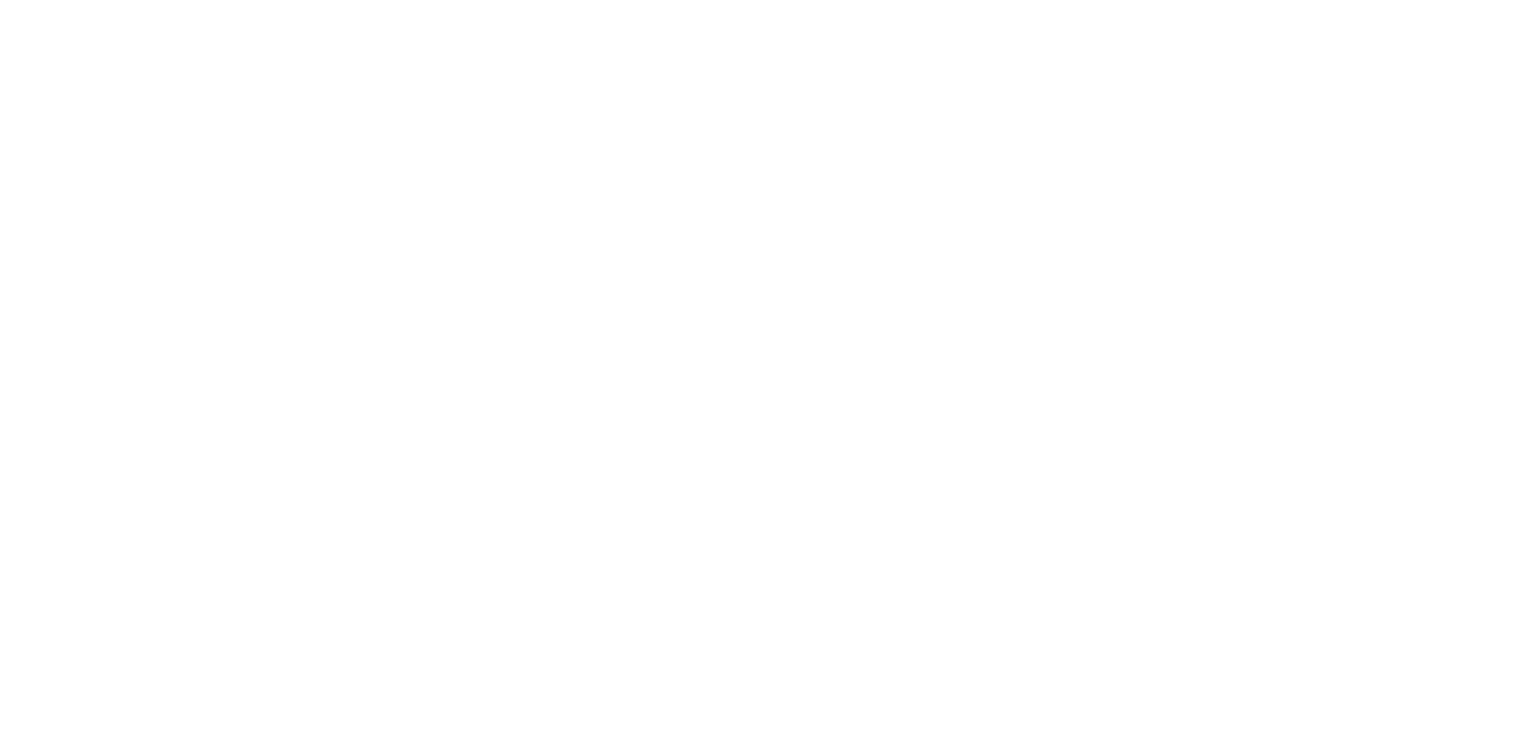 scroll, scrollTop: 0, scrollLeft: 0, axis: both 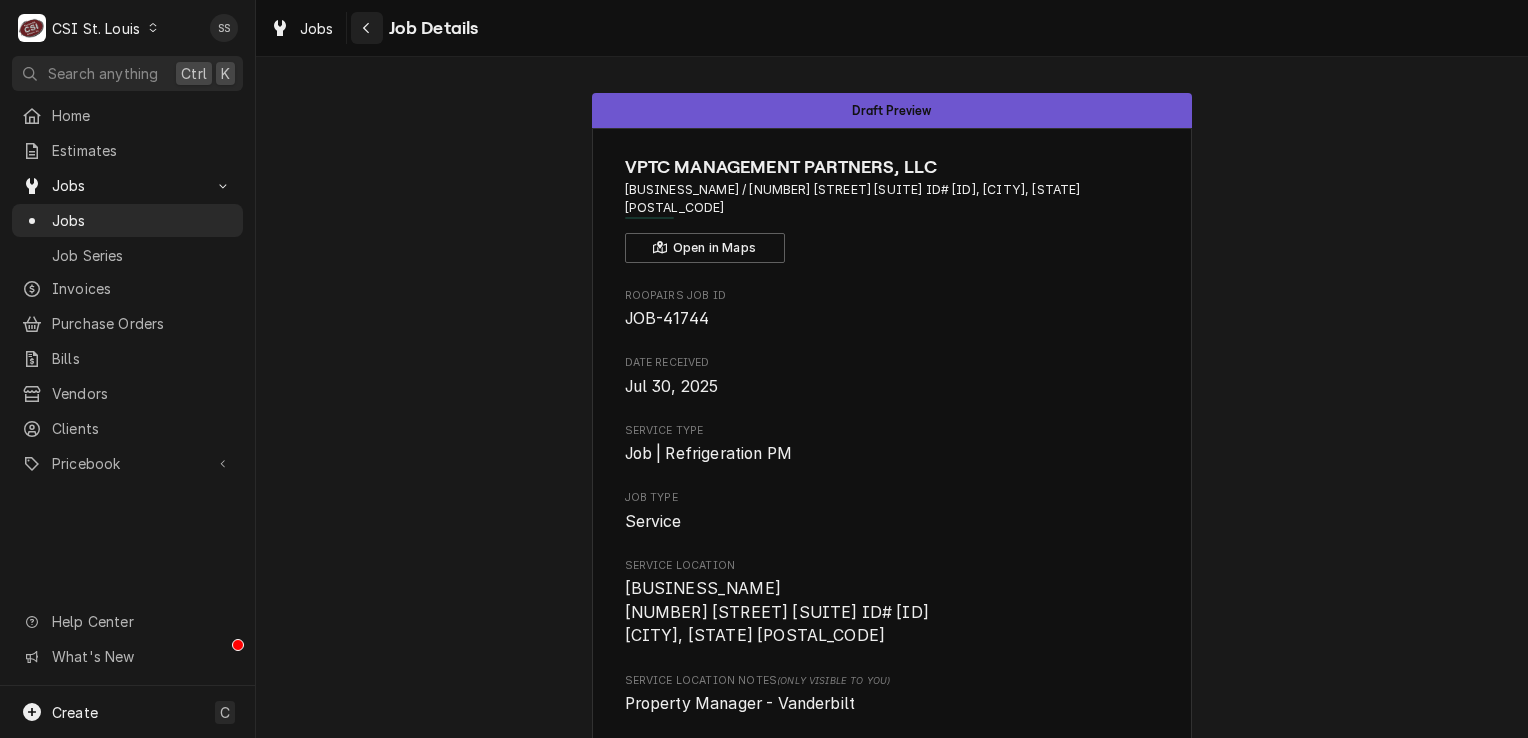 click 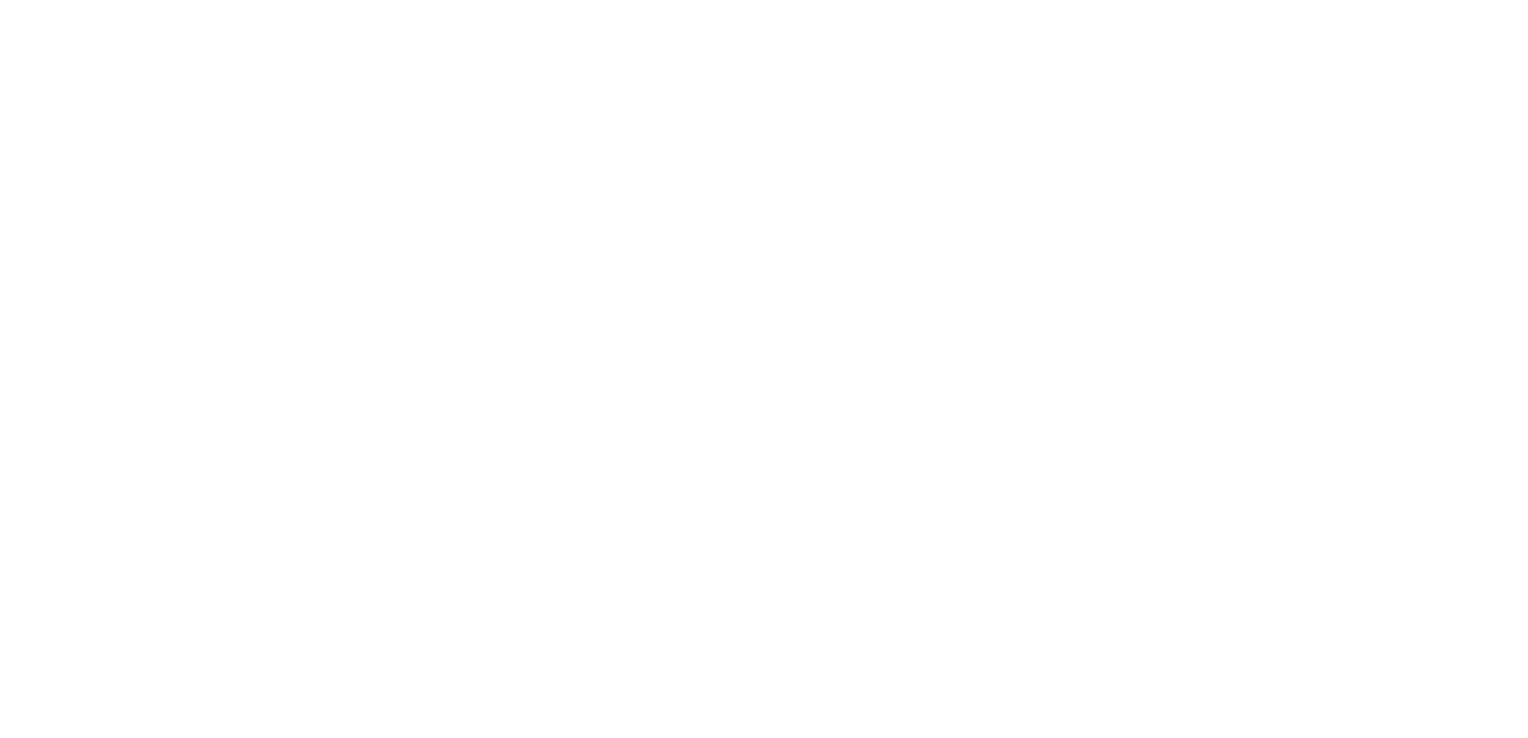 scroll, scrollTop: 0, scrollLeft: 0, axis: both 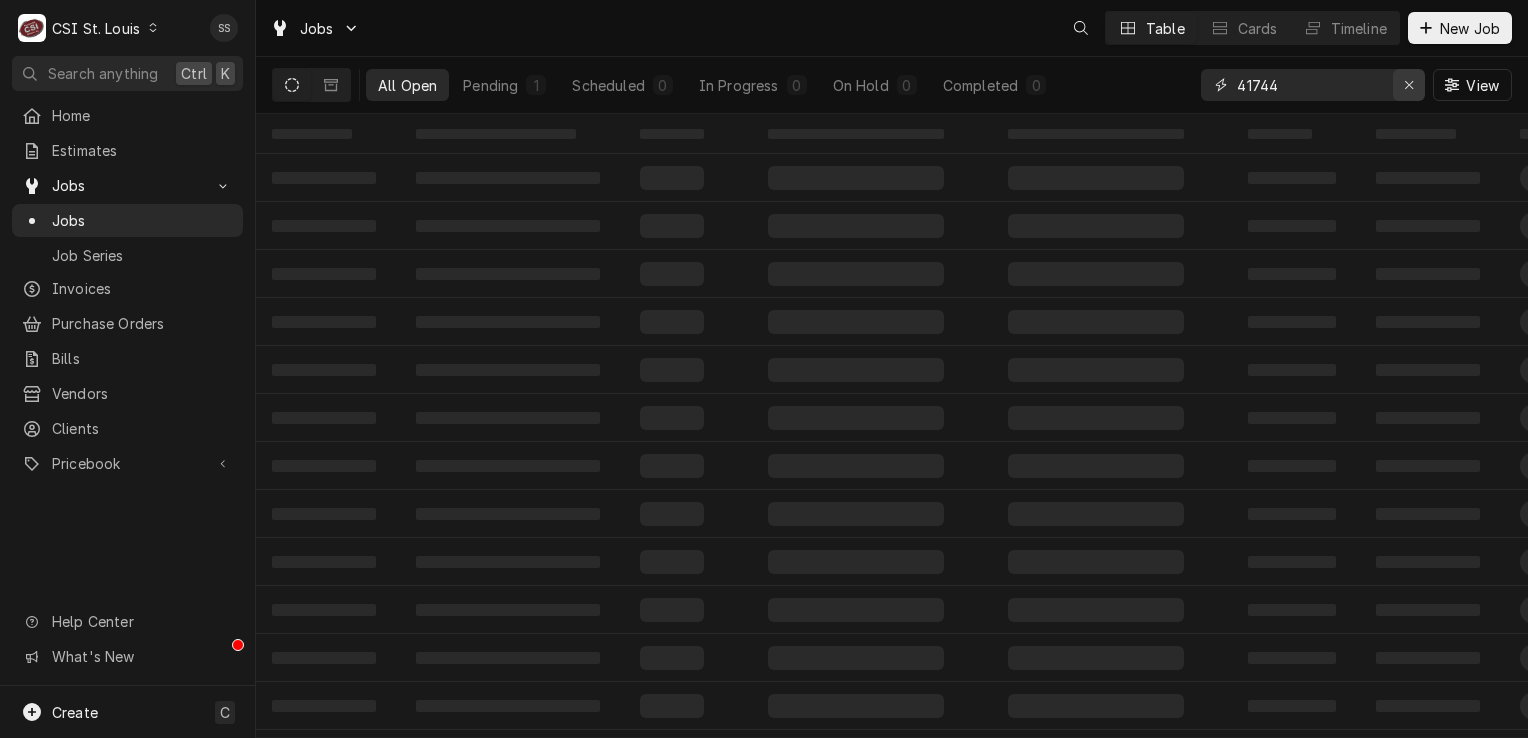 click at bounding box center [1409, 85] 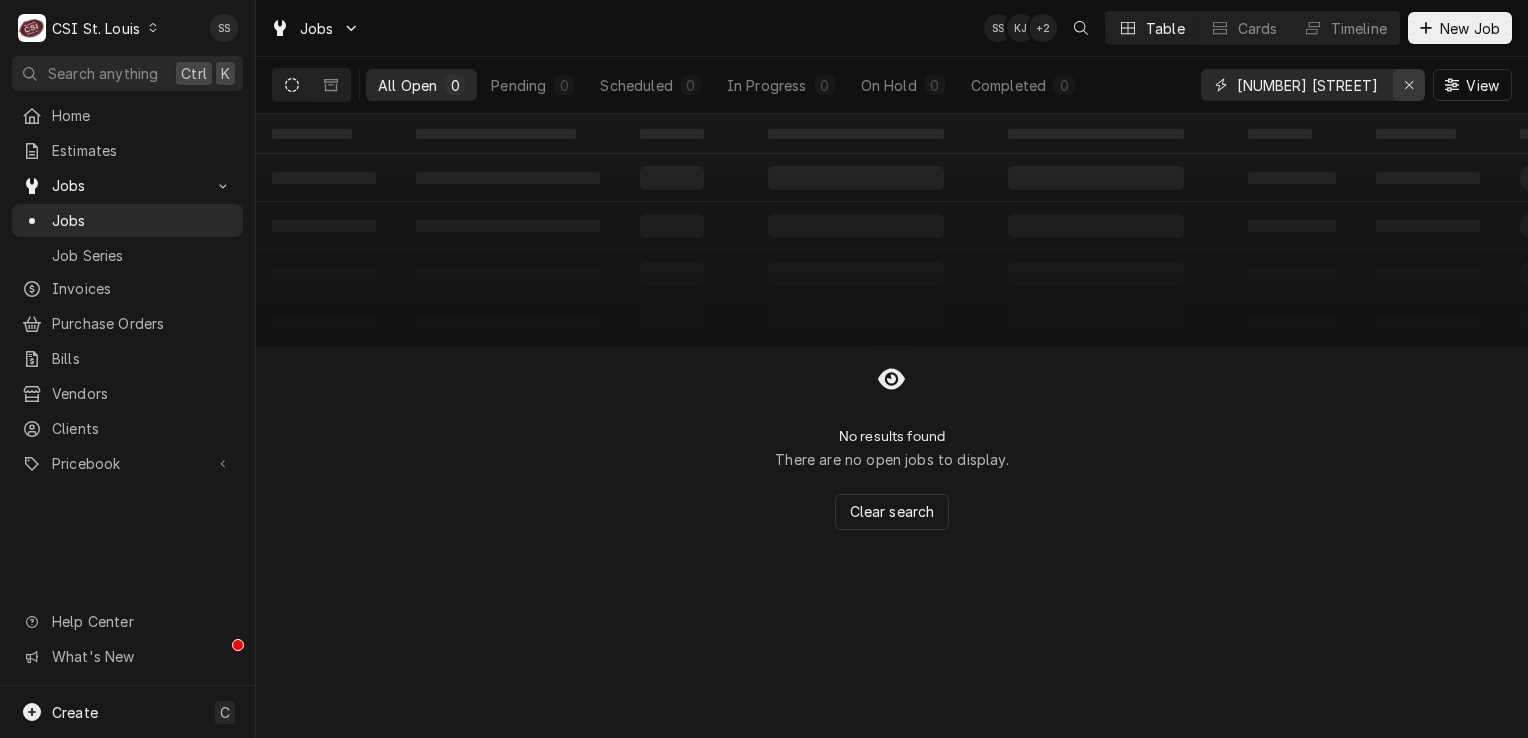 type on "[NUMBER] [STREET]" 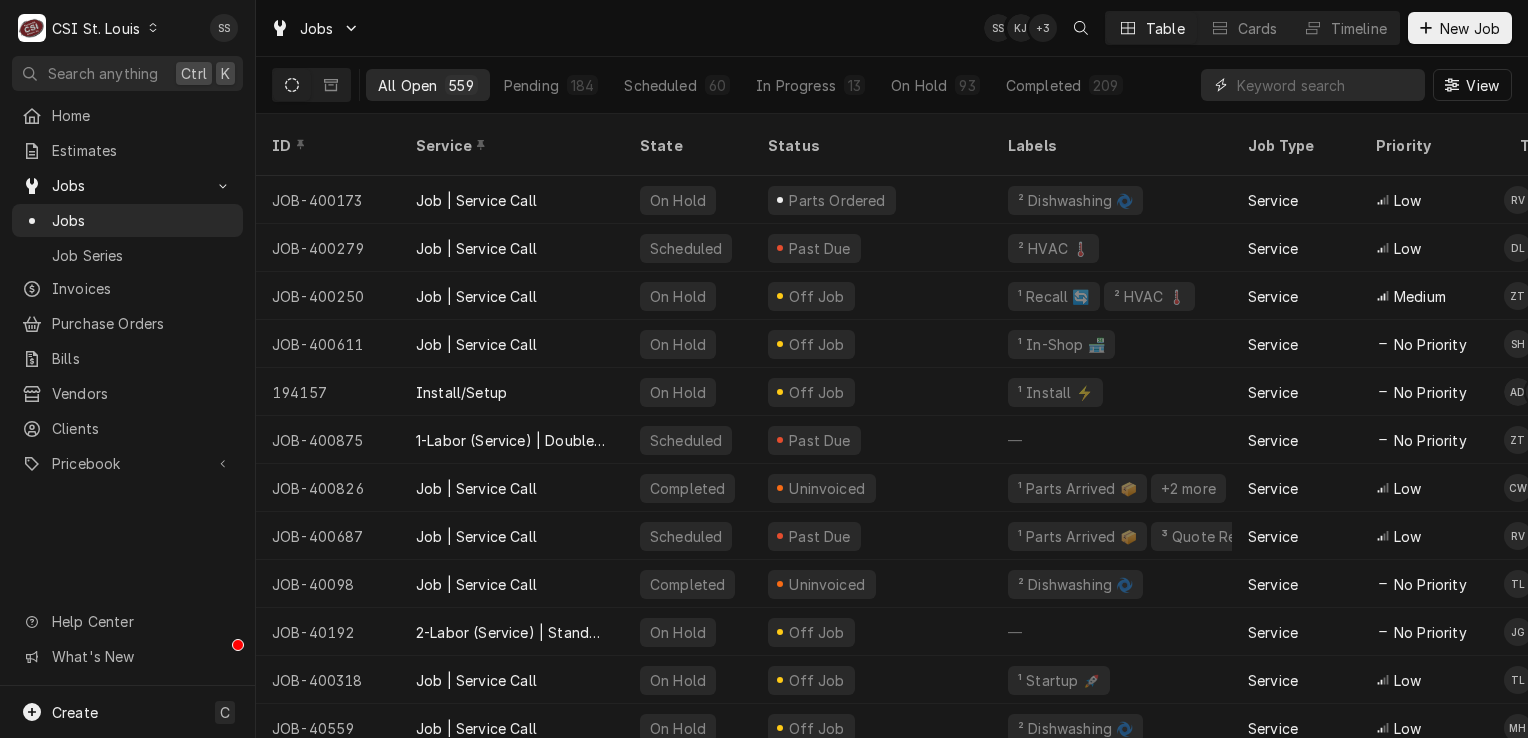 click at bounding box center [1326, 85] 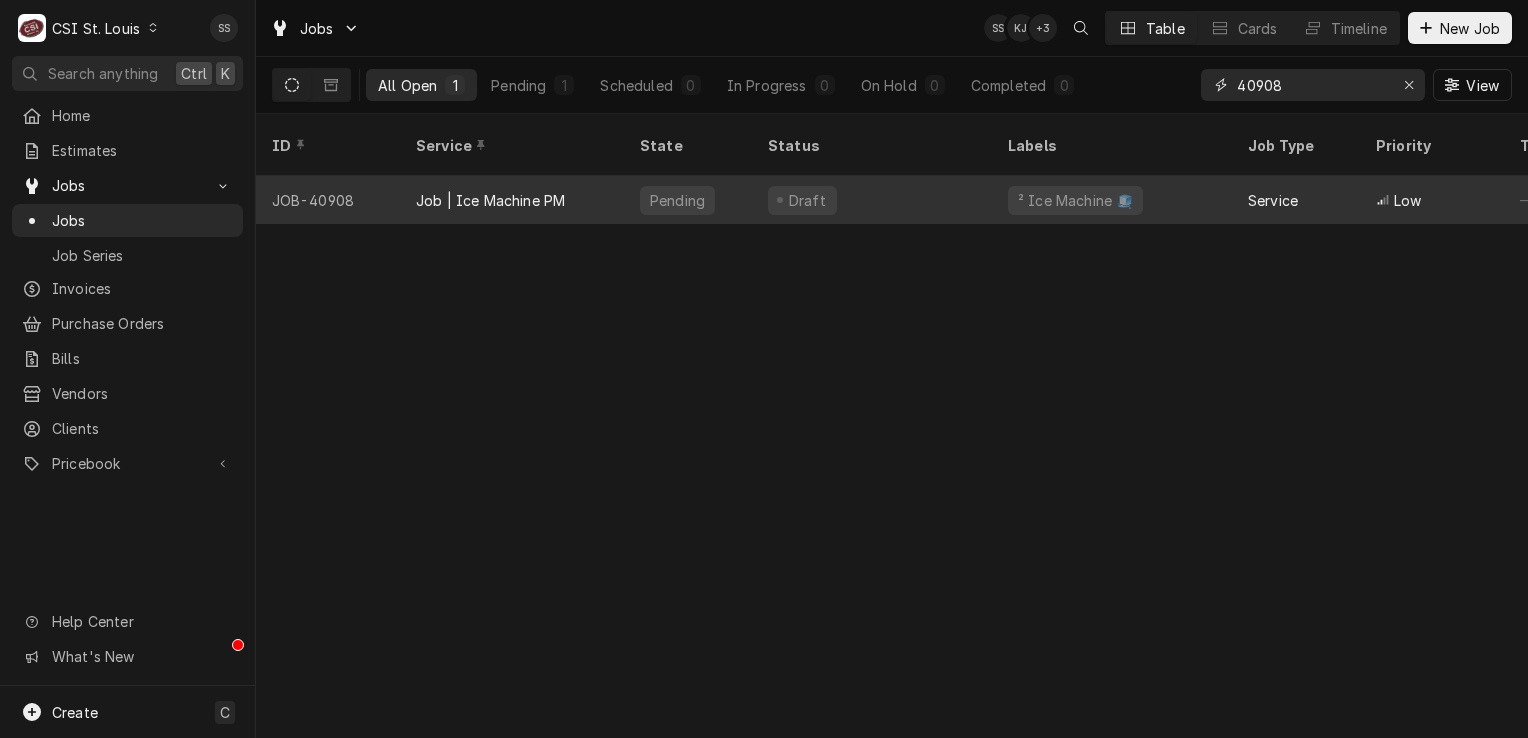 type on "40908" 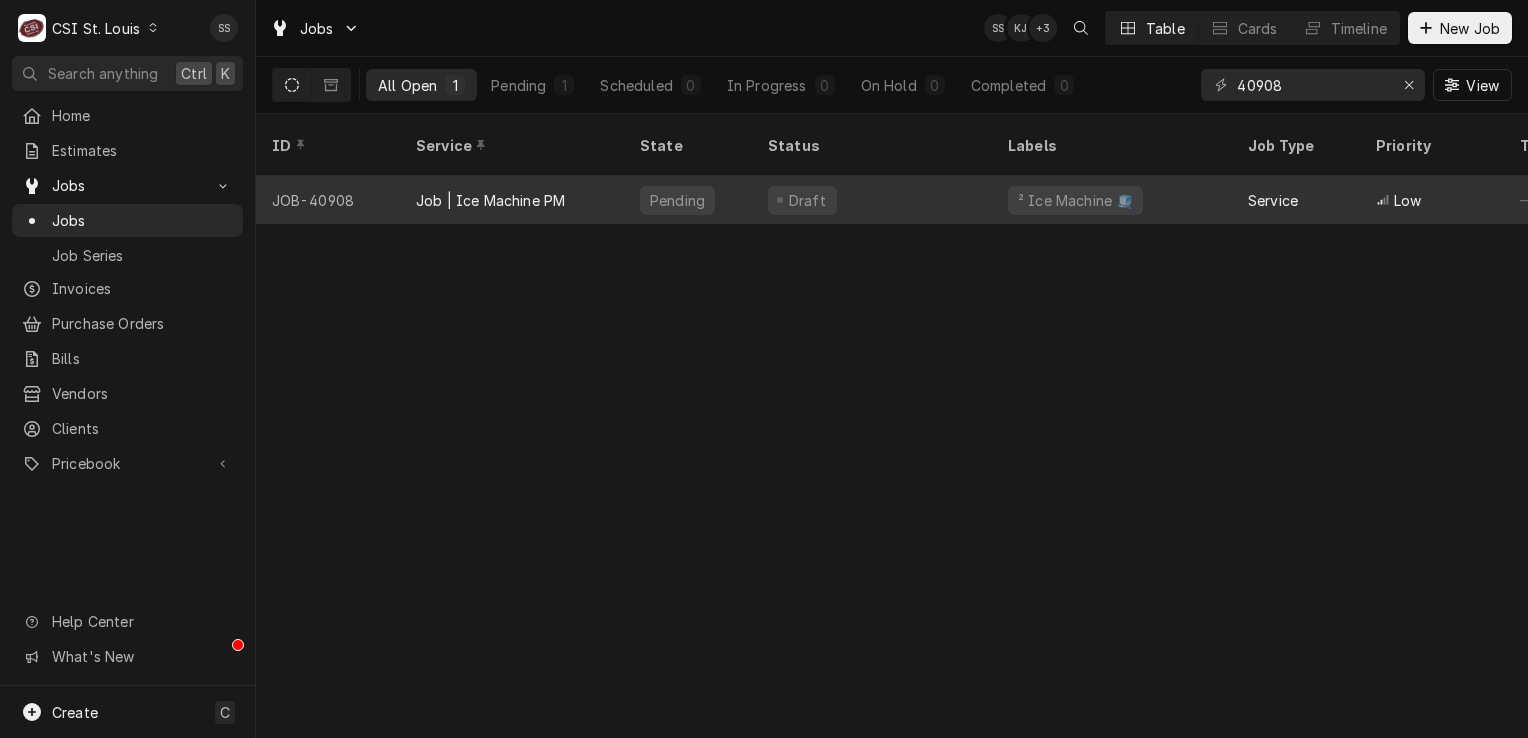click on "Job | Ice Machine PM" at bounding box center (512, 200) 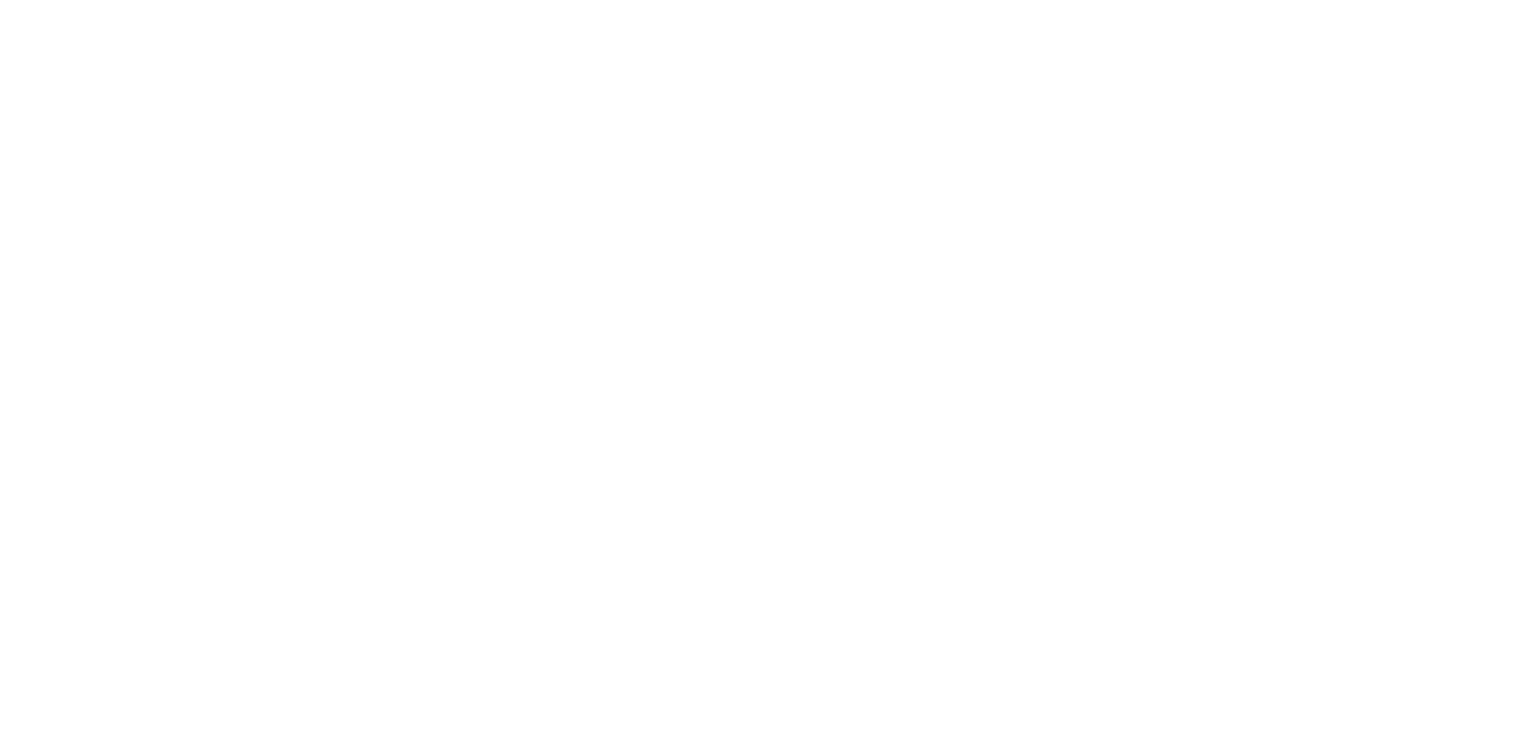 scroll, scrollTop: 0, scrollLeft: 0, axis: both 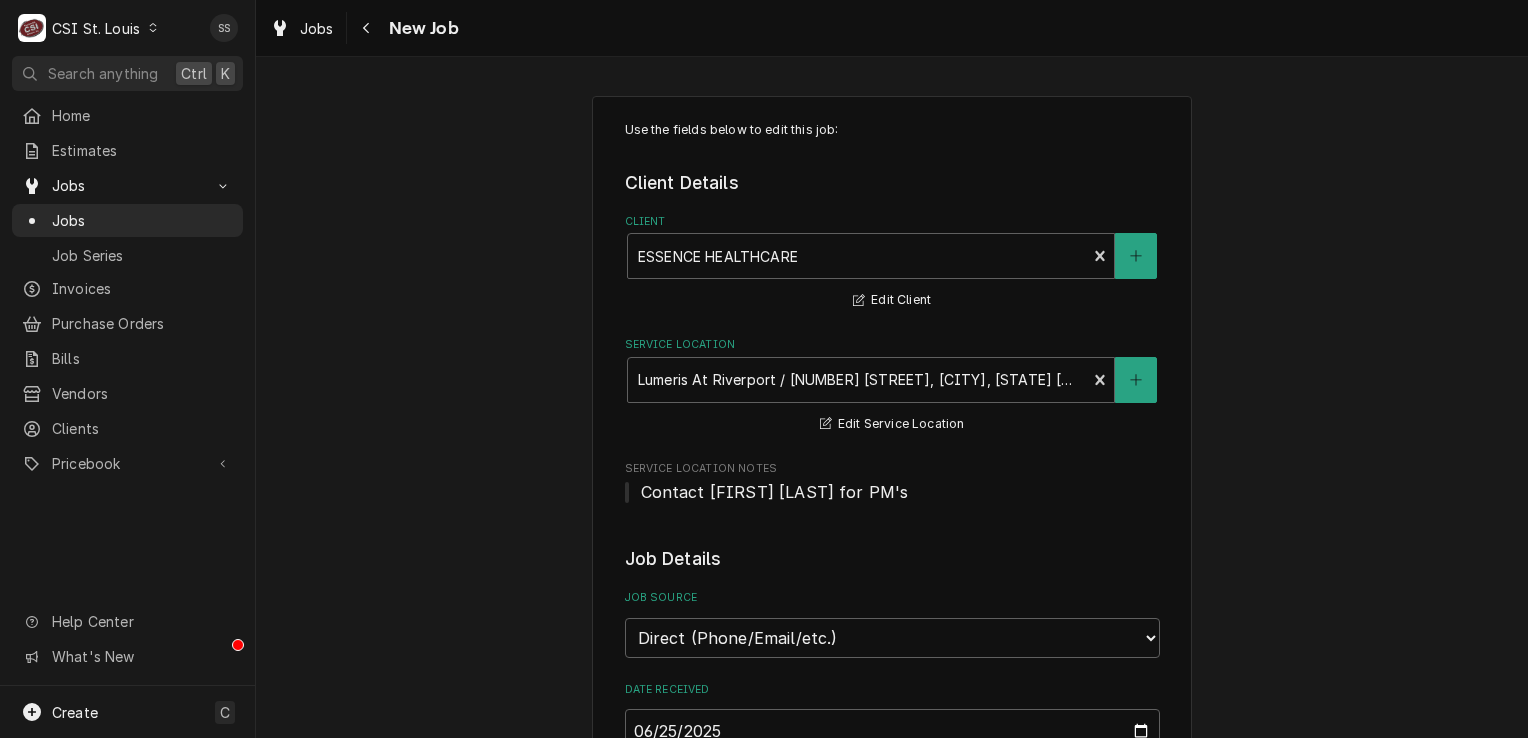 type on "x" 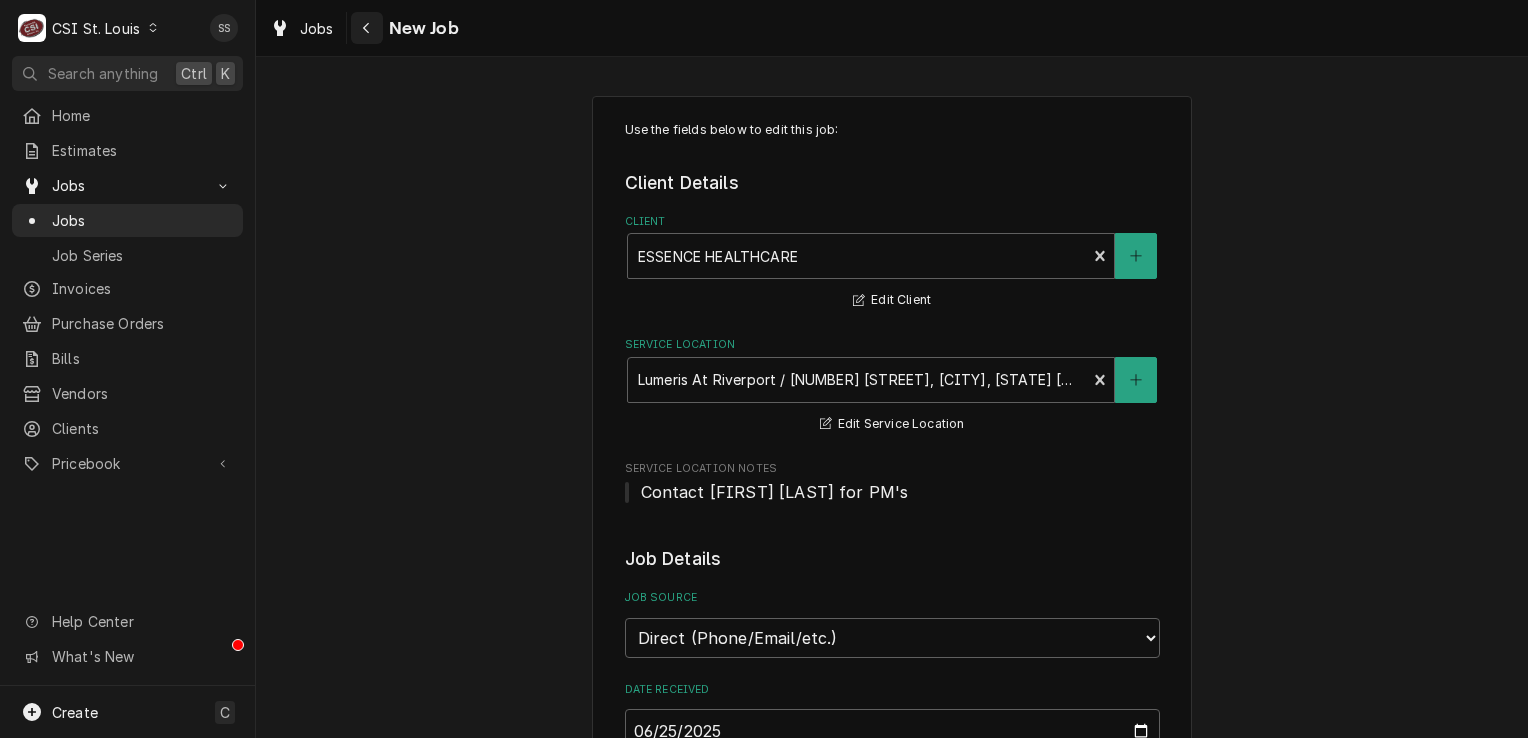 click at bounding box center (367, 28) 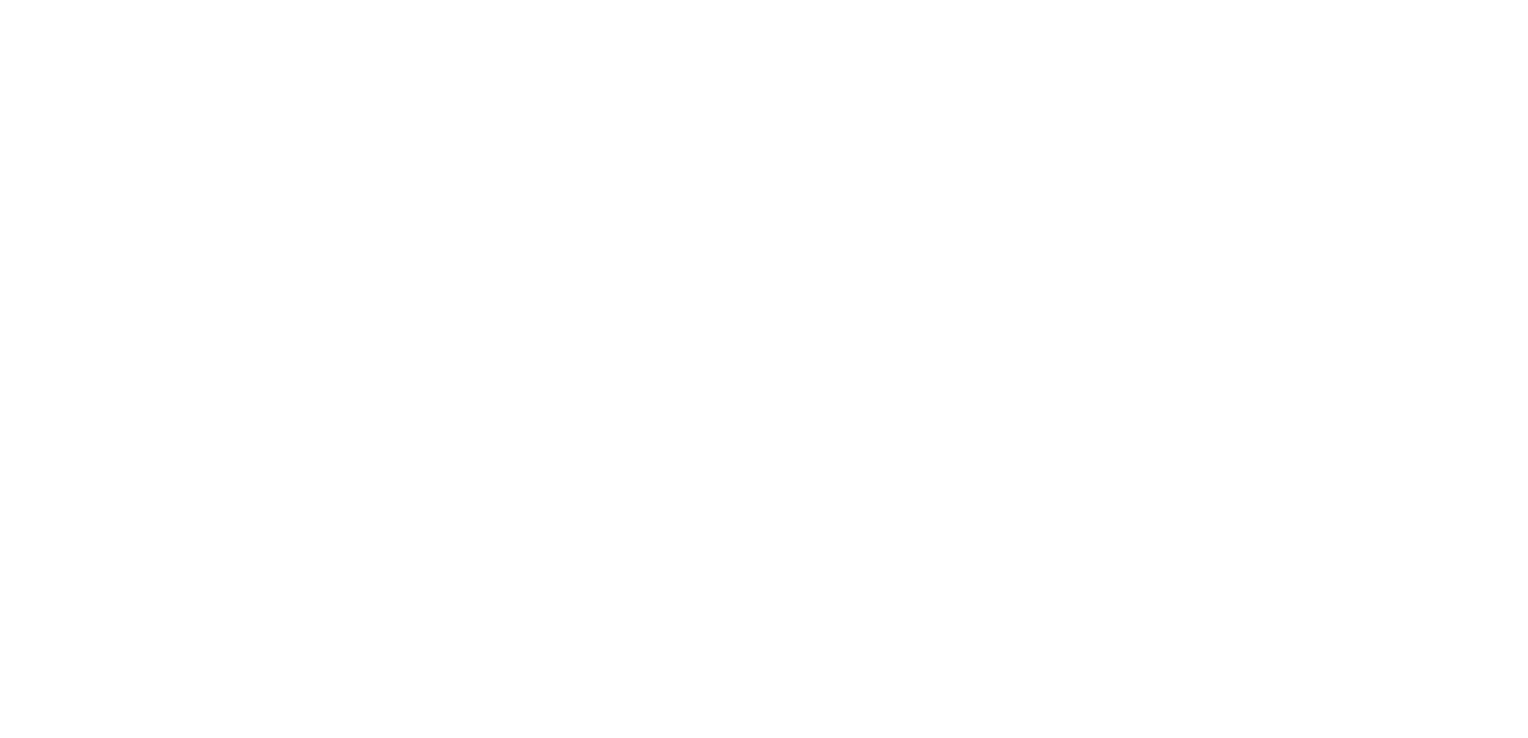 scroll, scrollTop: 0, scrollLeft: 0, axis: both 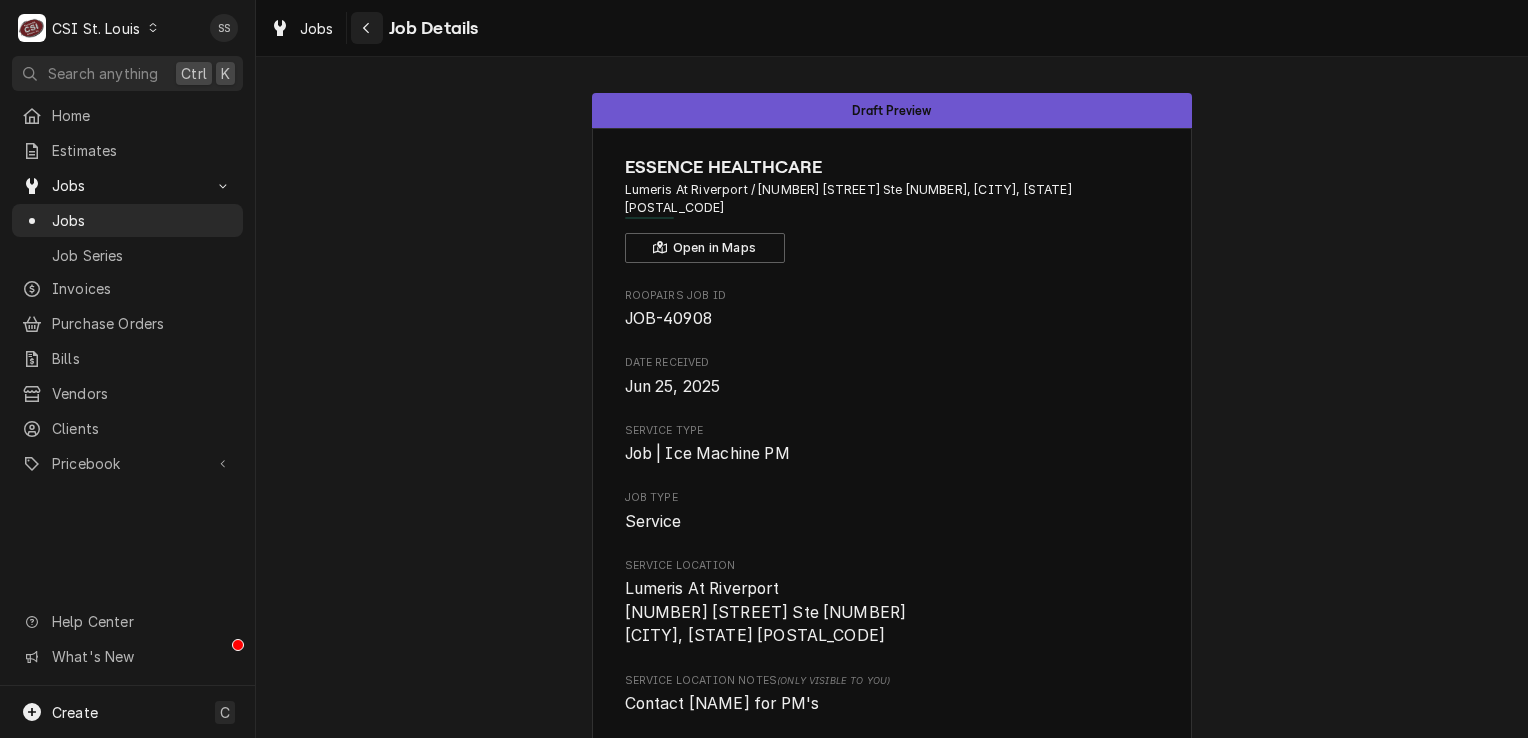 click at bounding box center (367, 28) 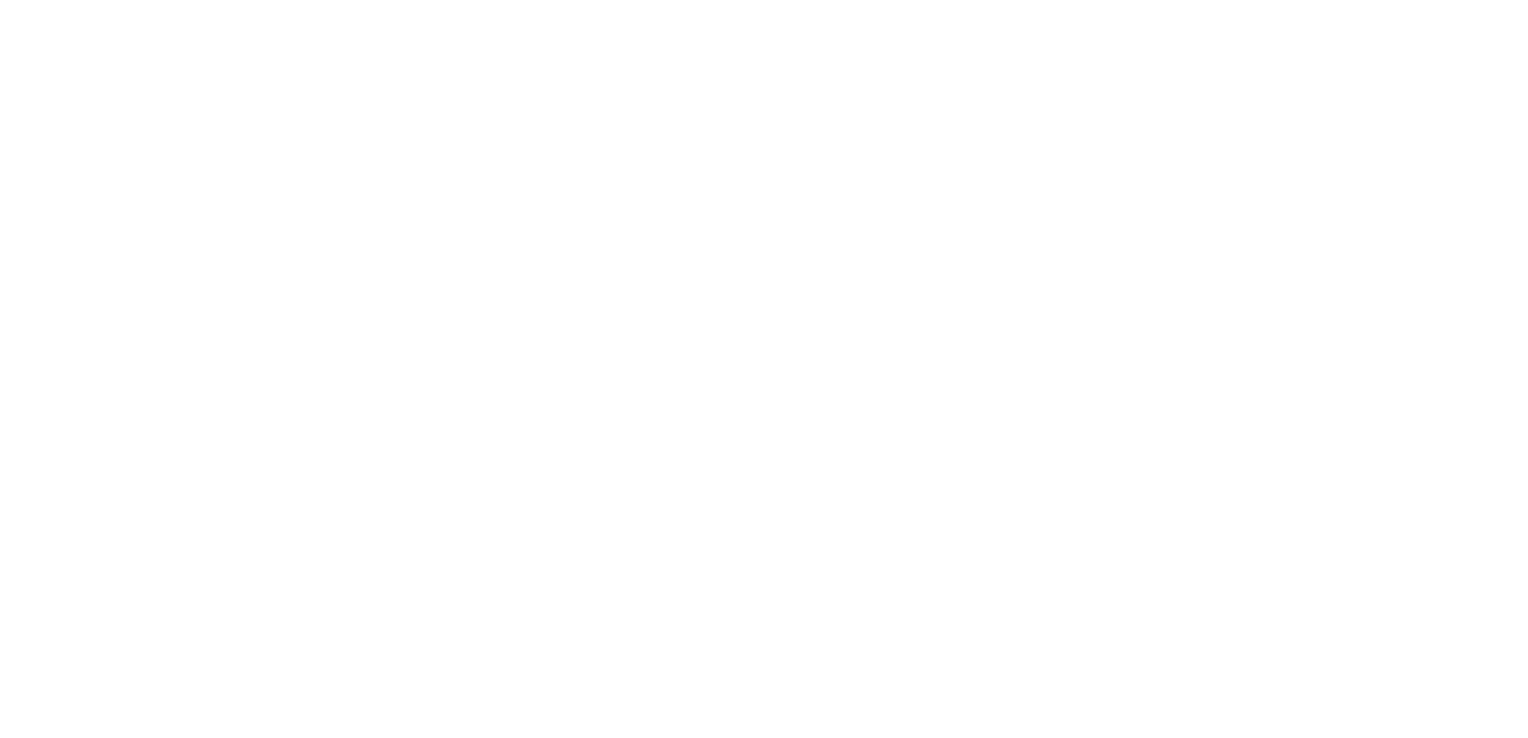 scroll, scrollTop: 0, scrollLeft: 0, axis: both 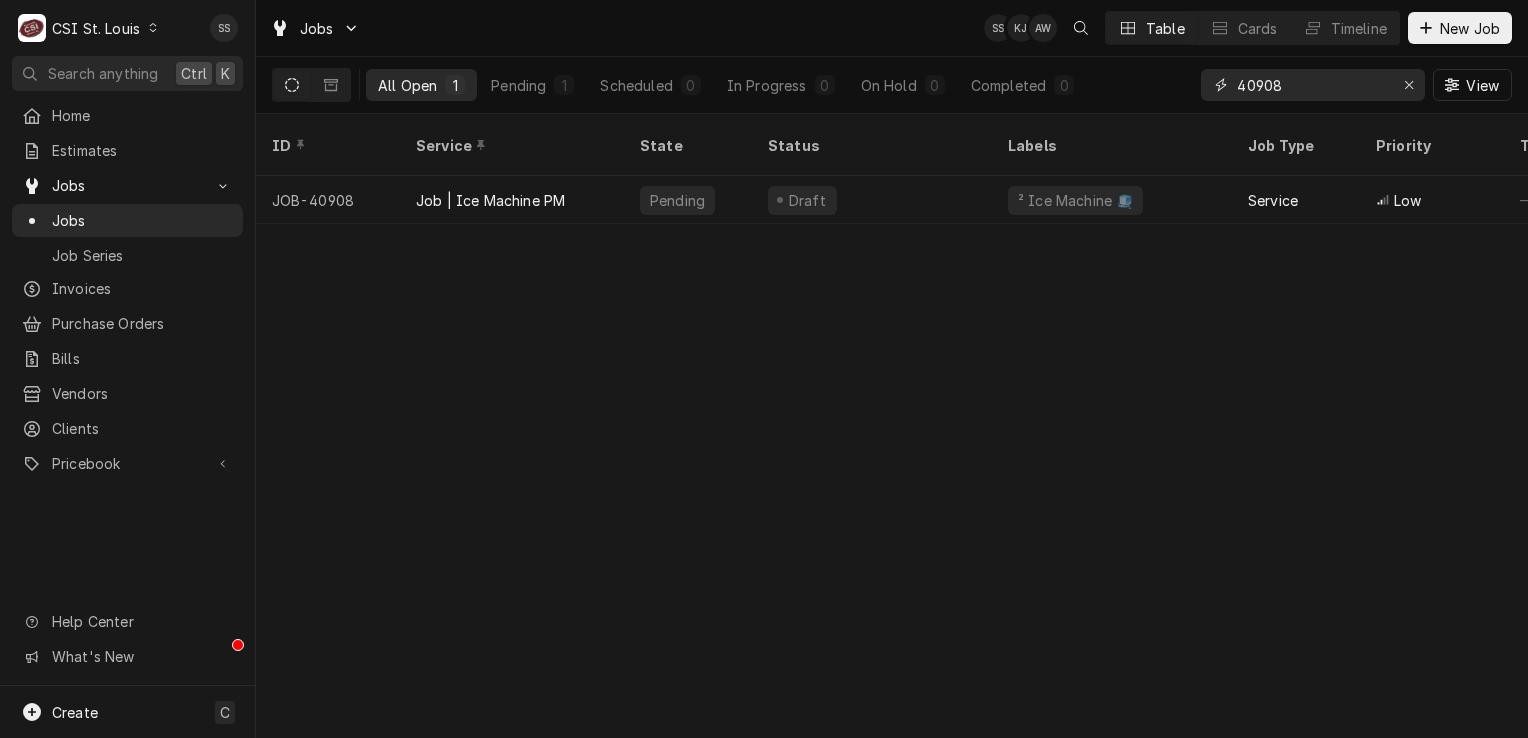 click at bounding box center [1409, 85] 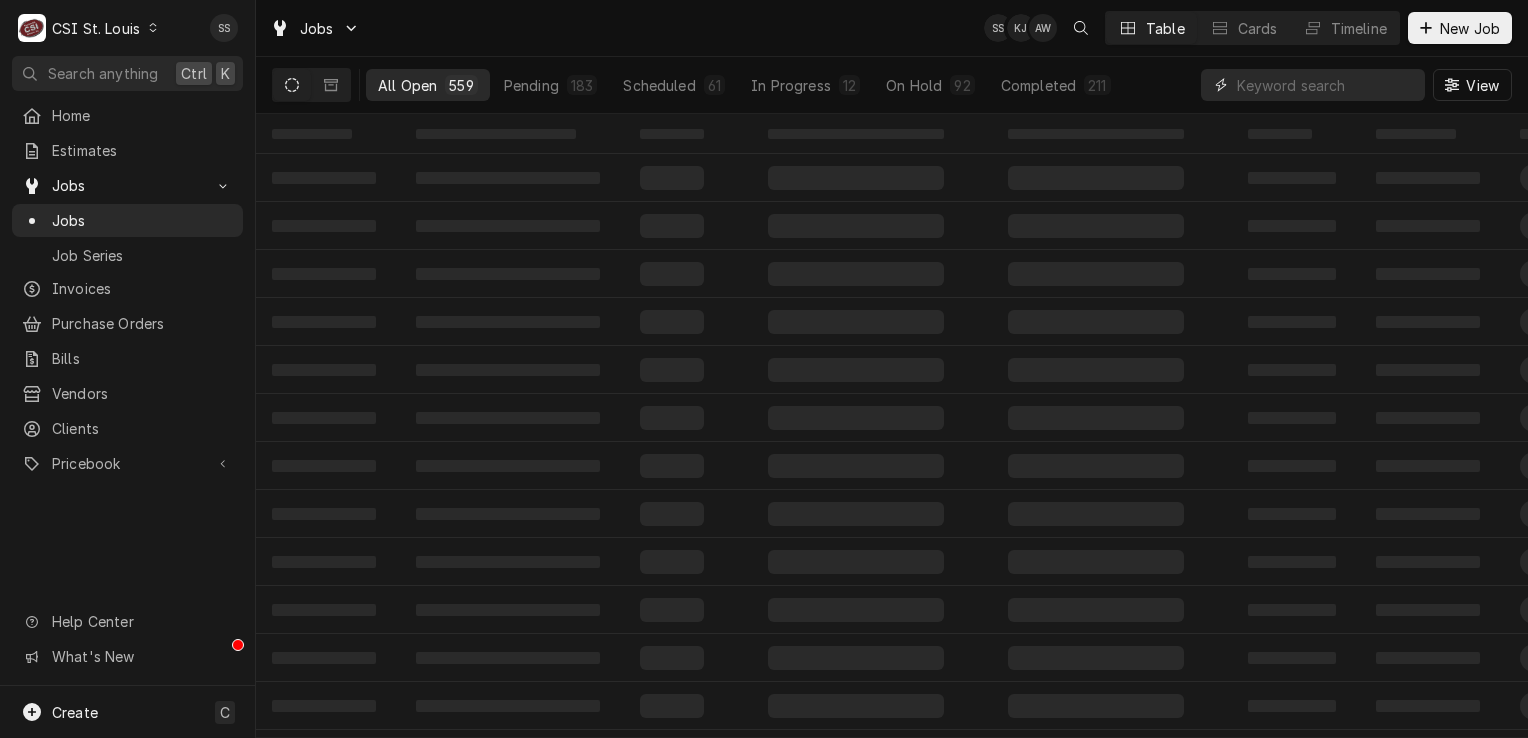 click at bounding box center [1326, 85] 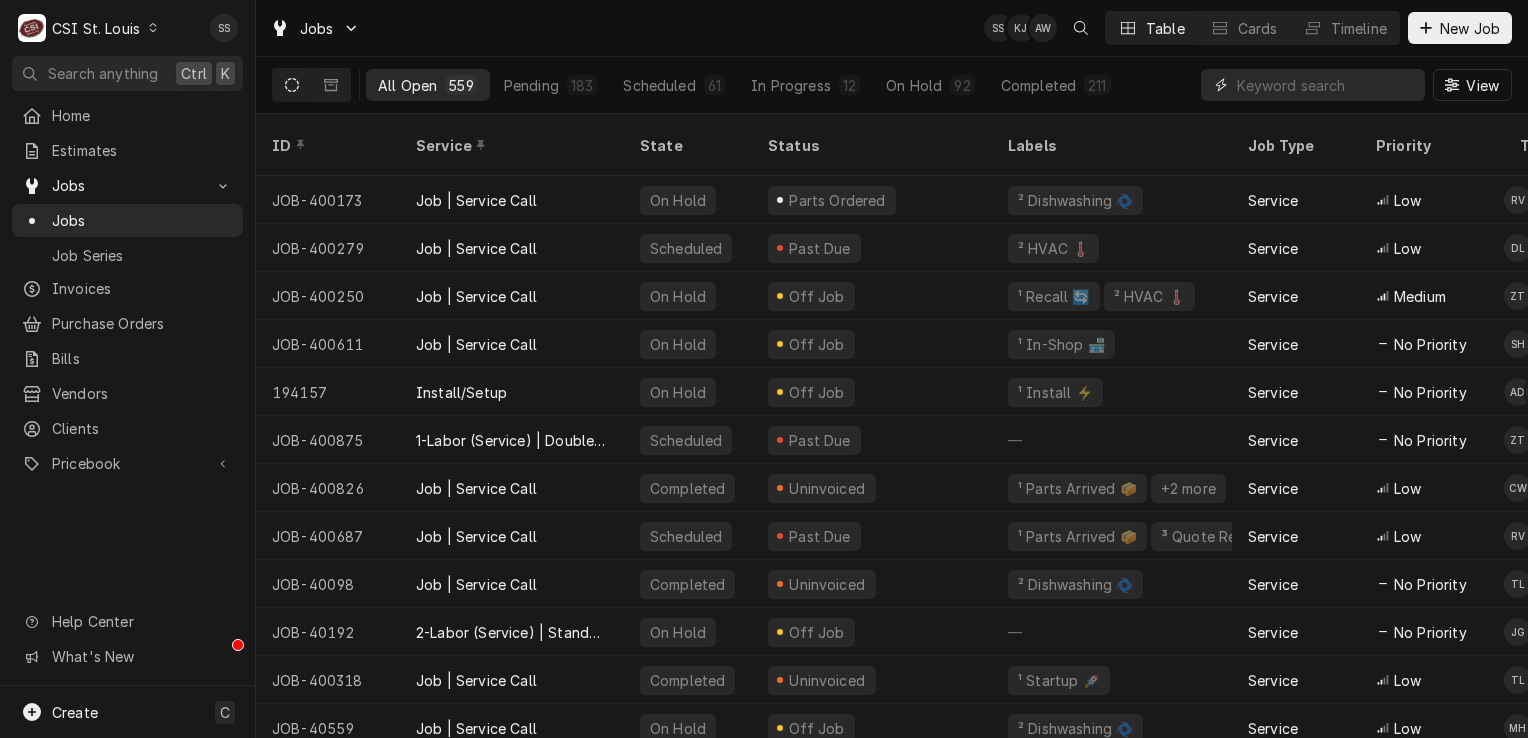 click at bounding box center (1326, 85) 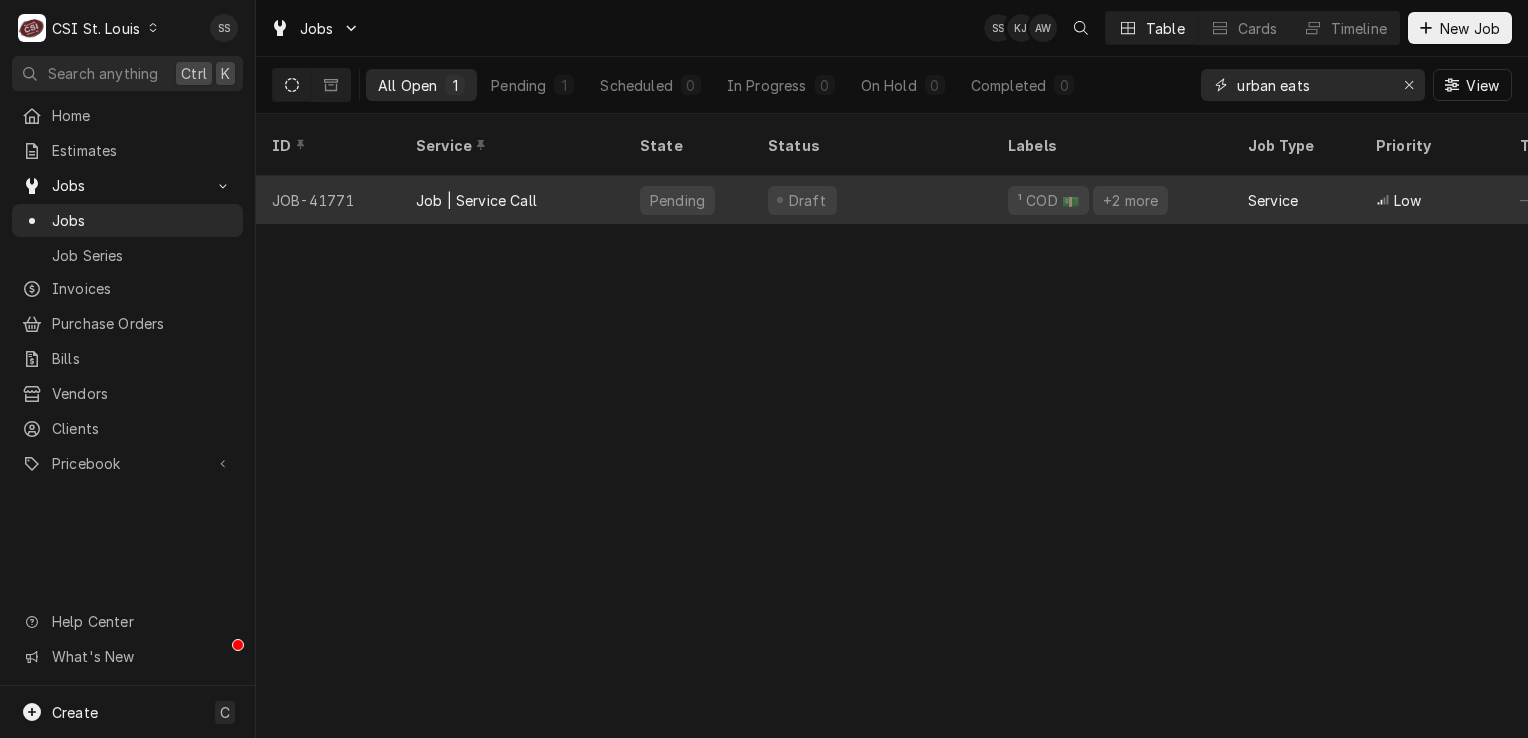 type on "urban eats" 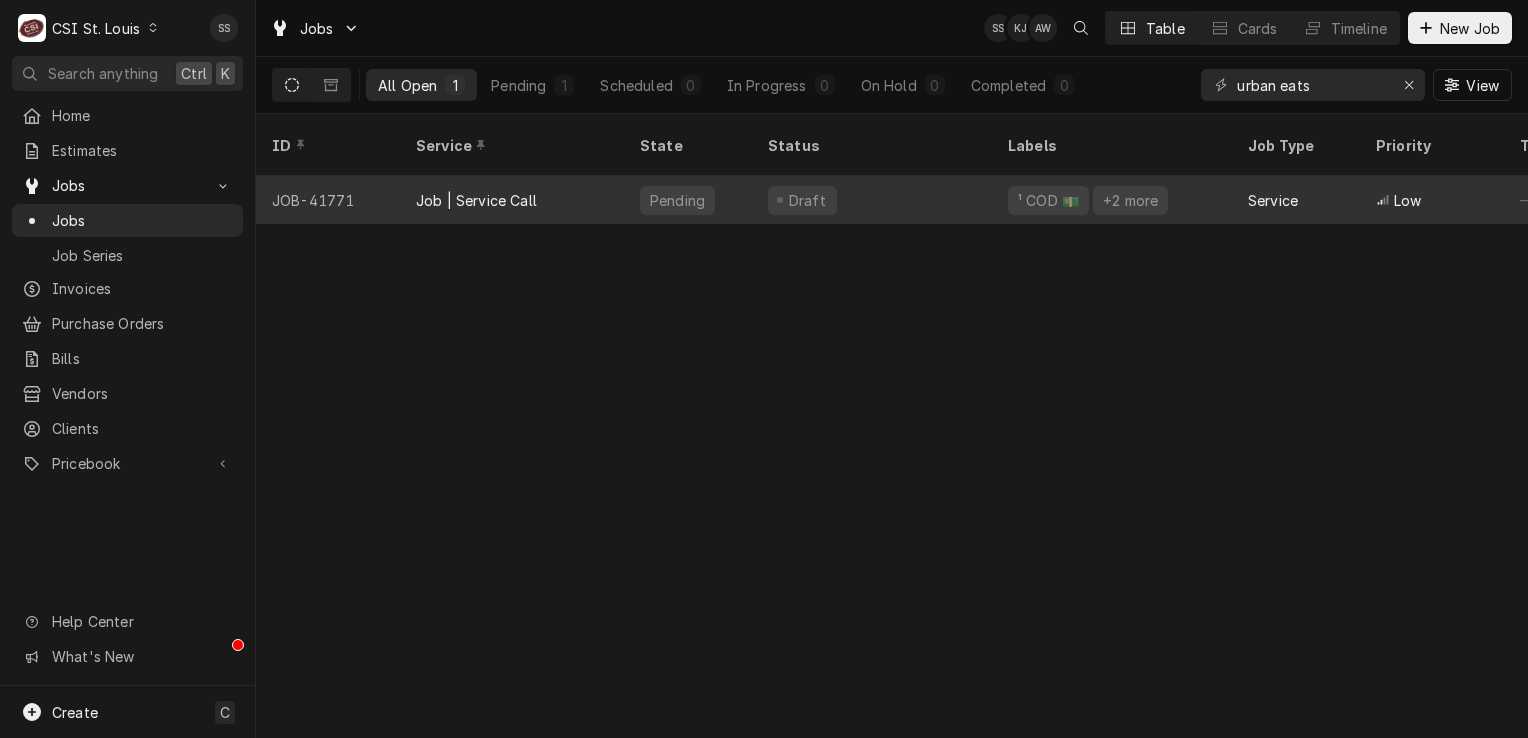 click on "Job | Service Call" at bounding box center (512, 200) 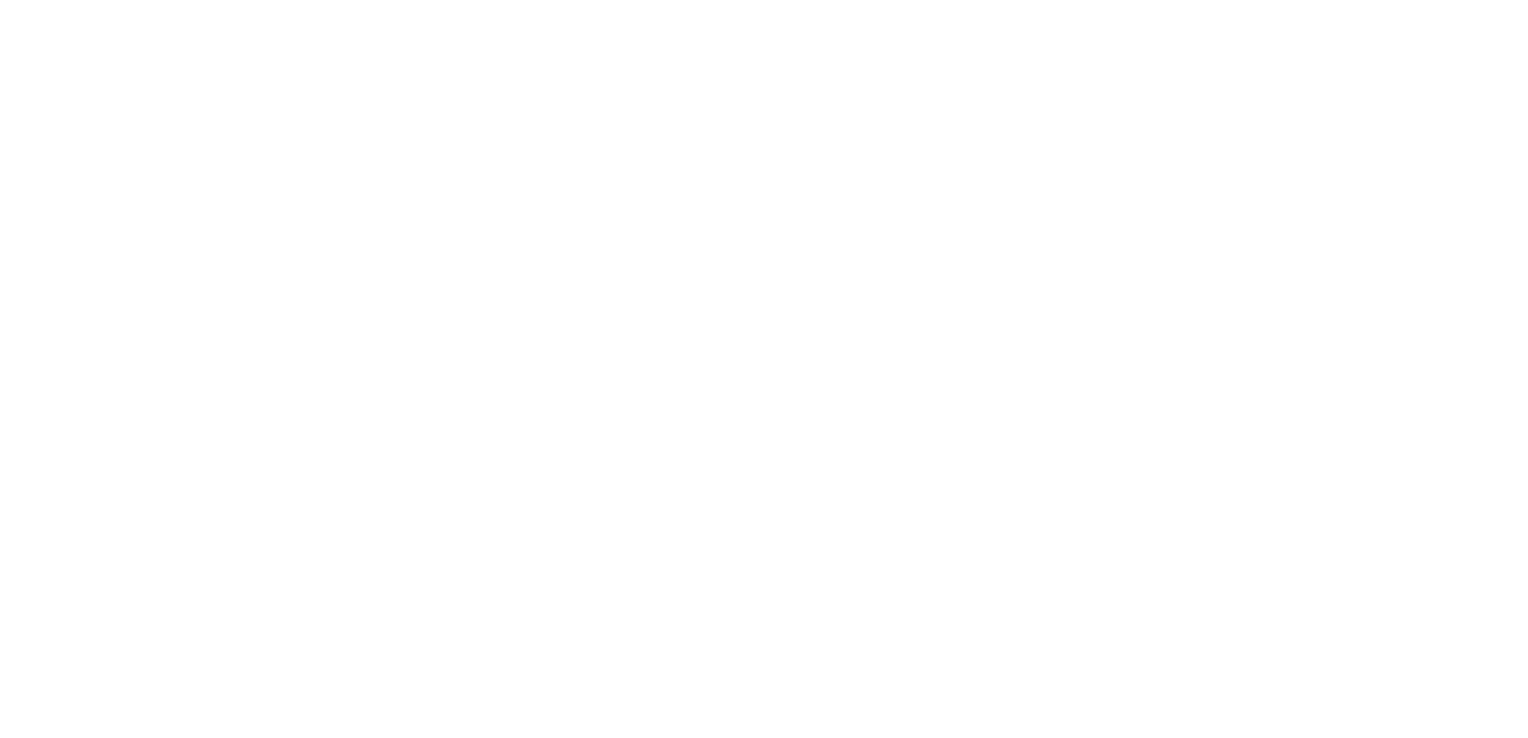 scroll, scrollTop: 0, scrollLeft: 0, axis: both 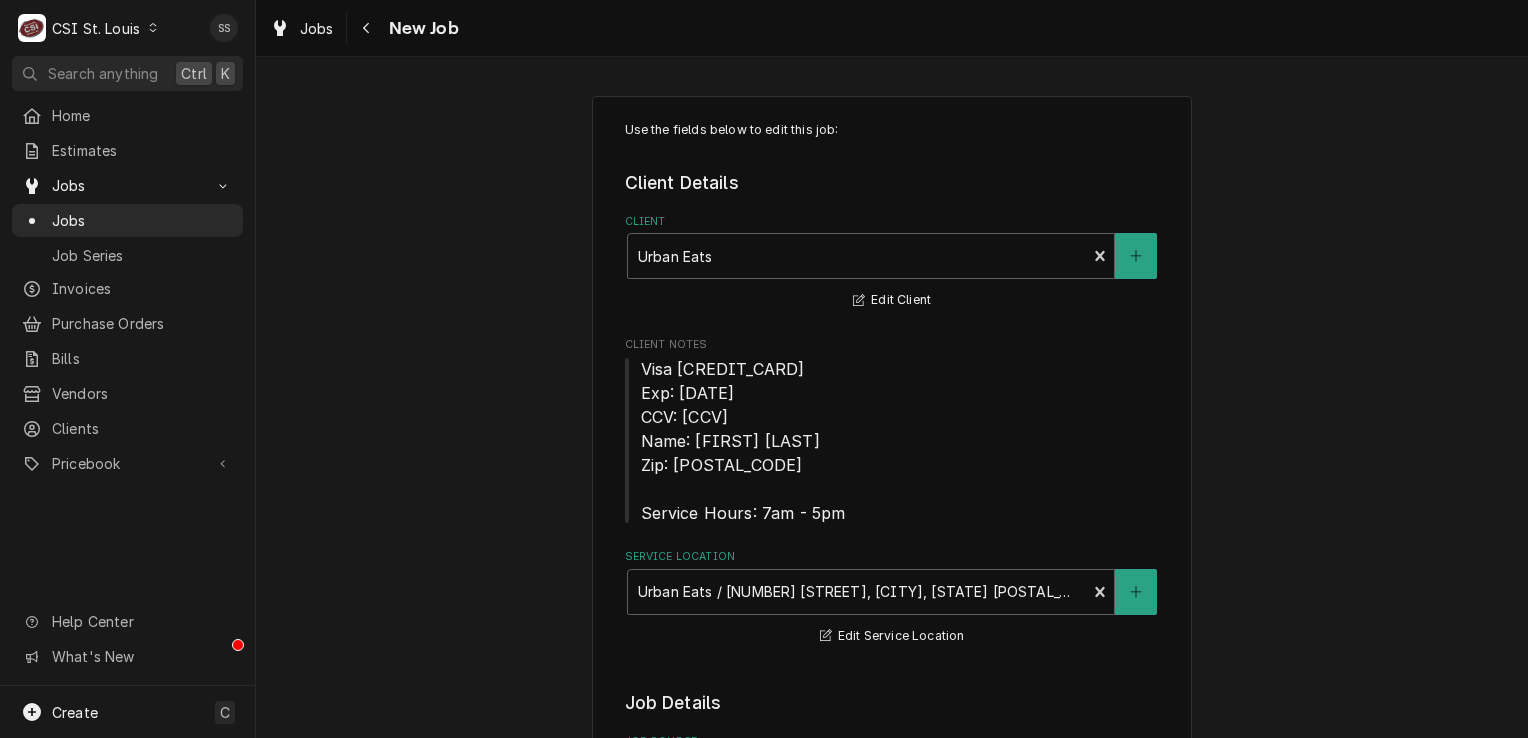 type on "x" 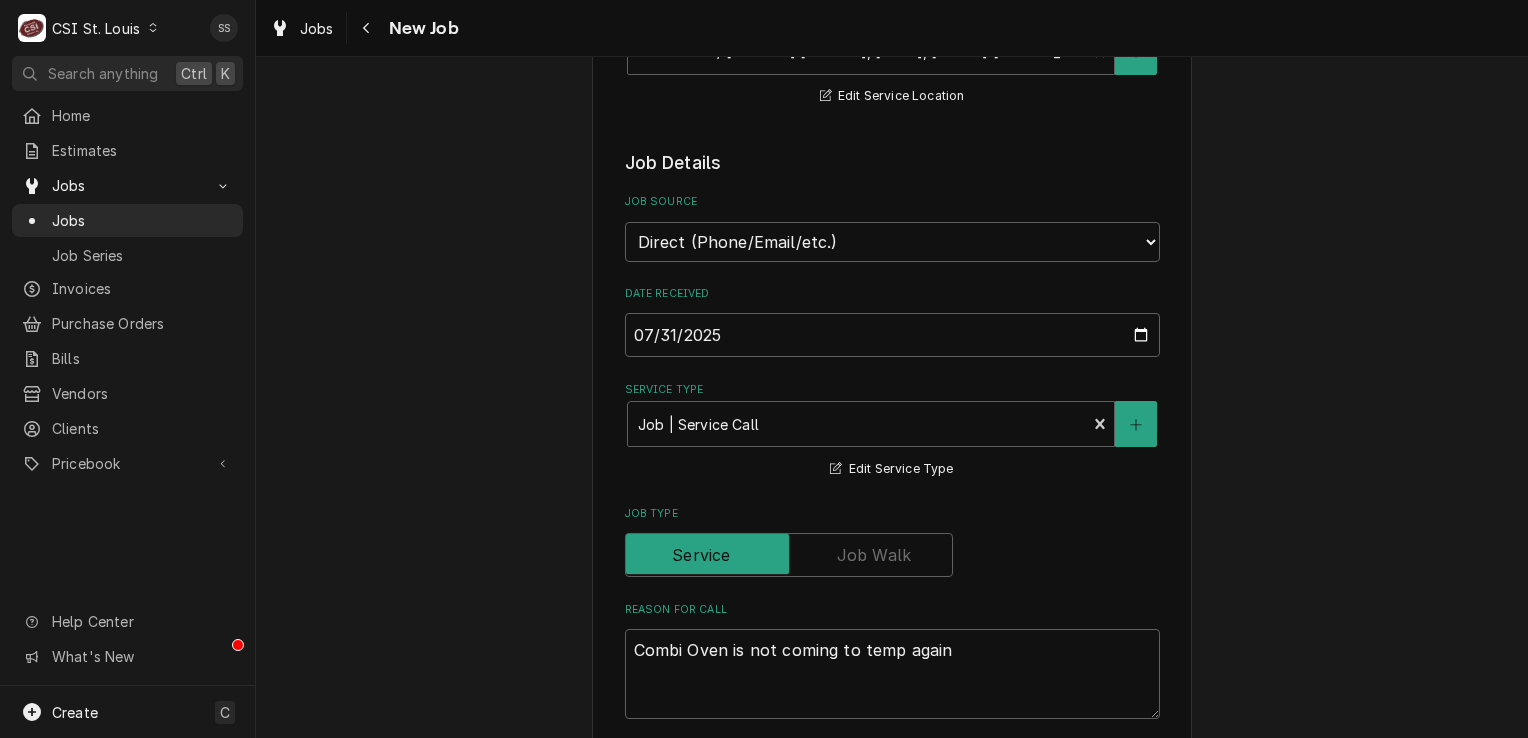 scroll, scrollTop: 600, scrollLeft: 0, axis: vertical 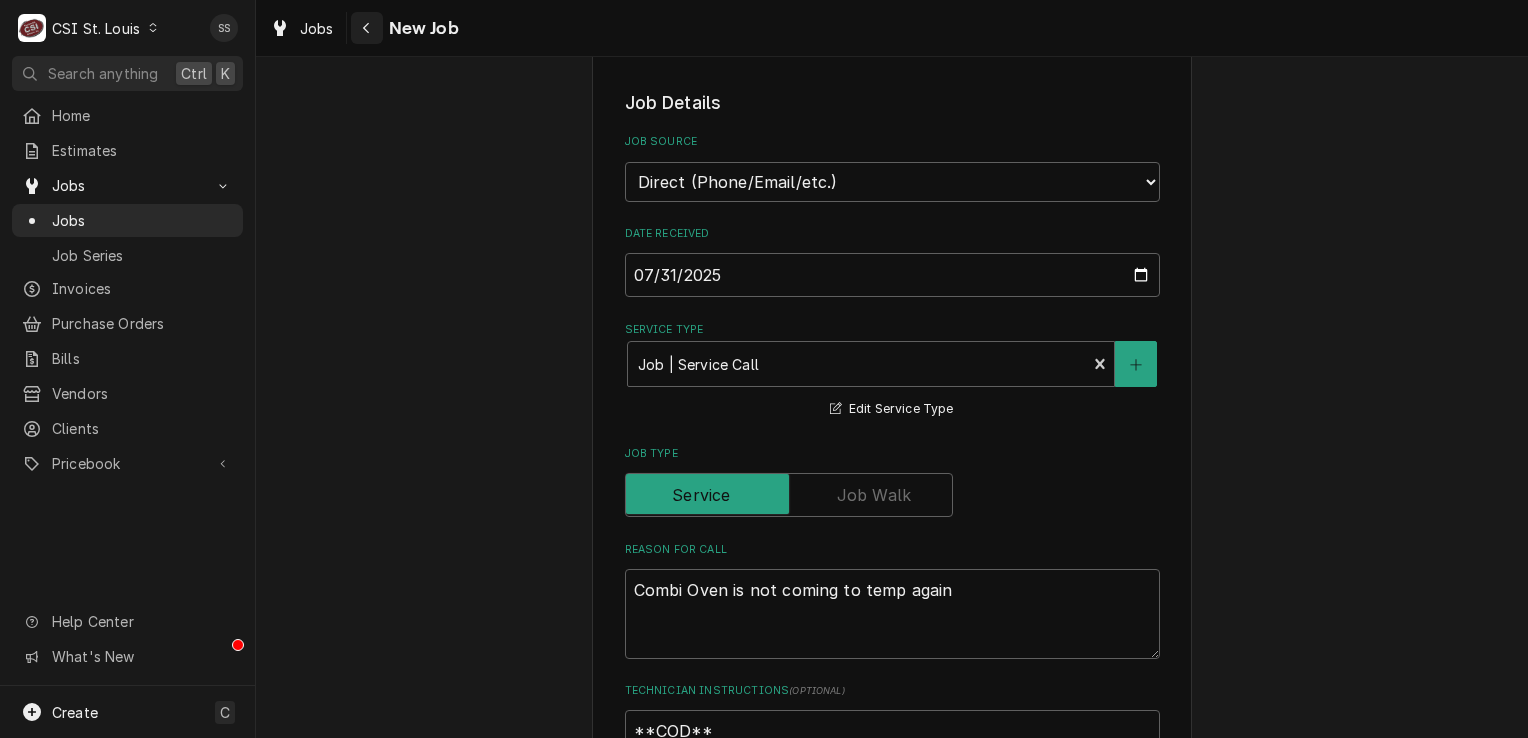 click at bounding box center (367, 28) 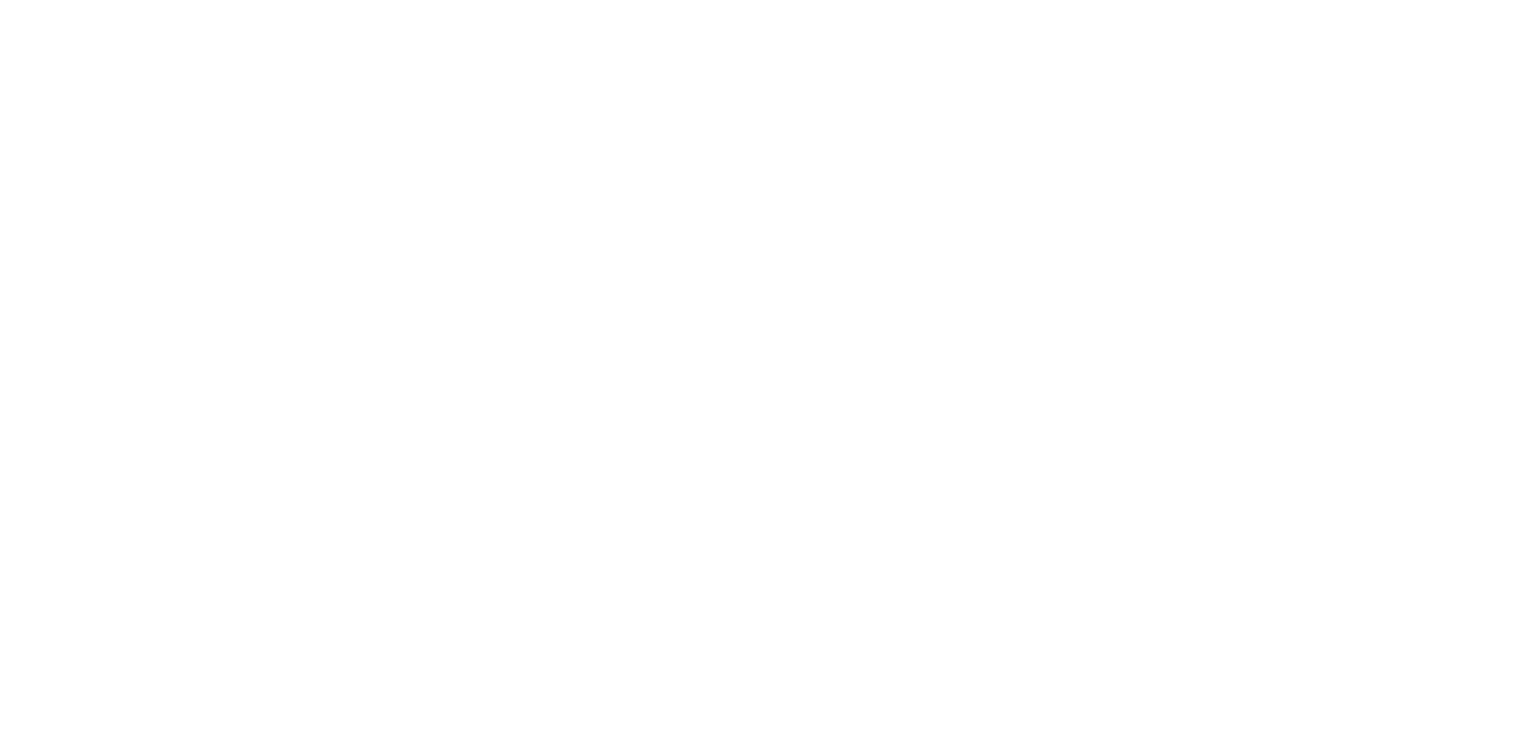 scroll, scrollTop: 0, scrollLeft: 0, axis: both 